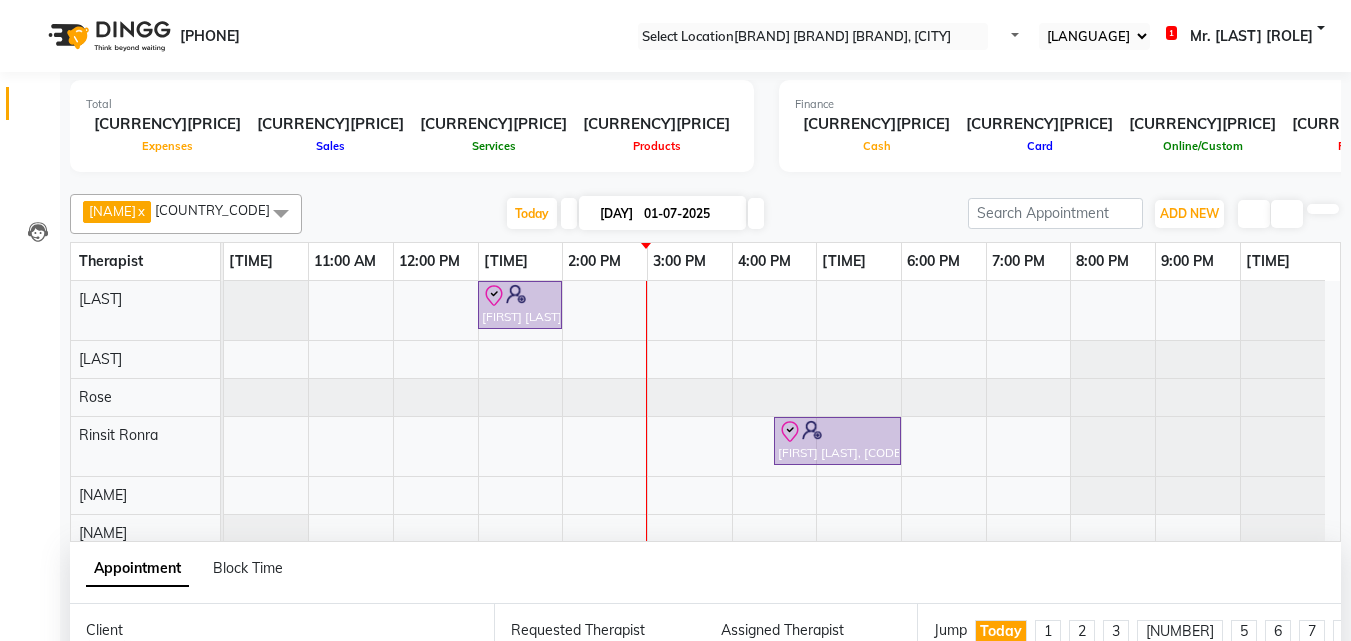 scroll, scrollTop: 0, scrollLeft: 0, axis: both 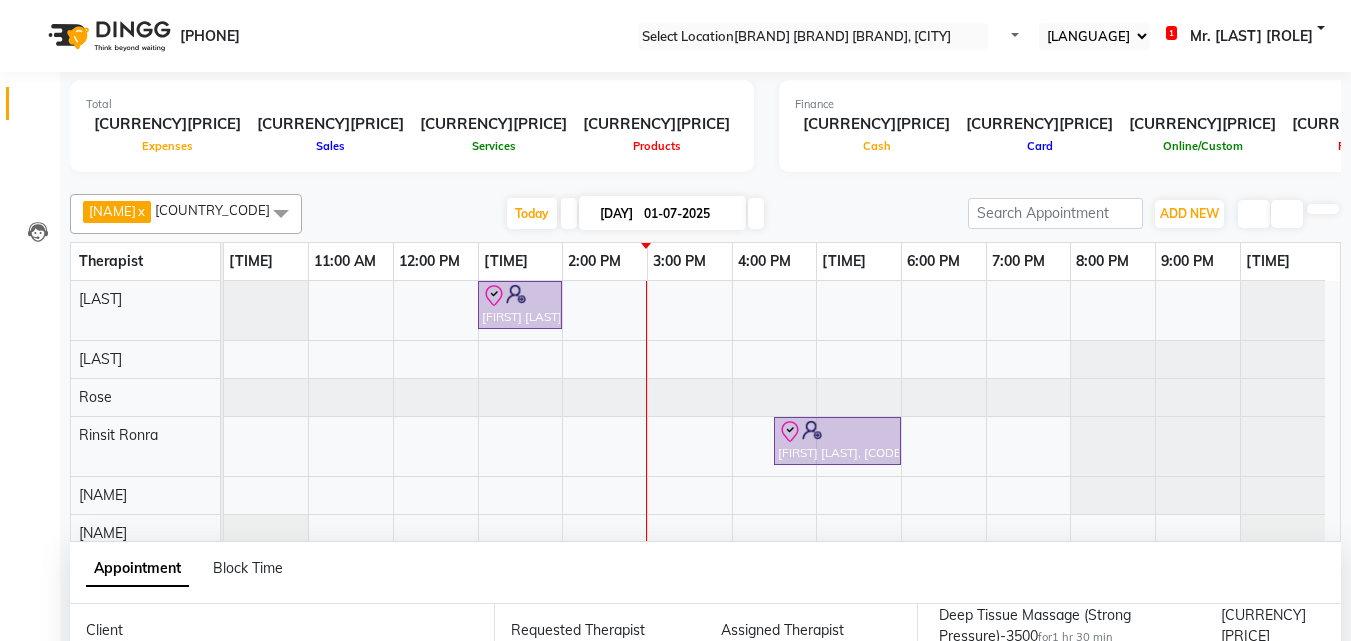 click at bounding box center [756, 213] 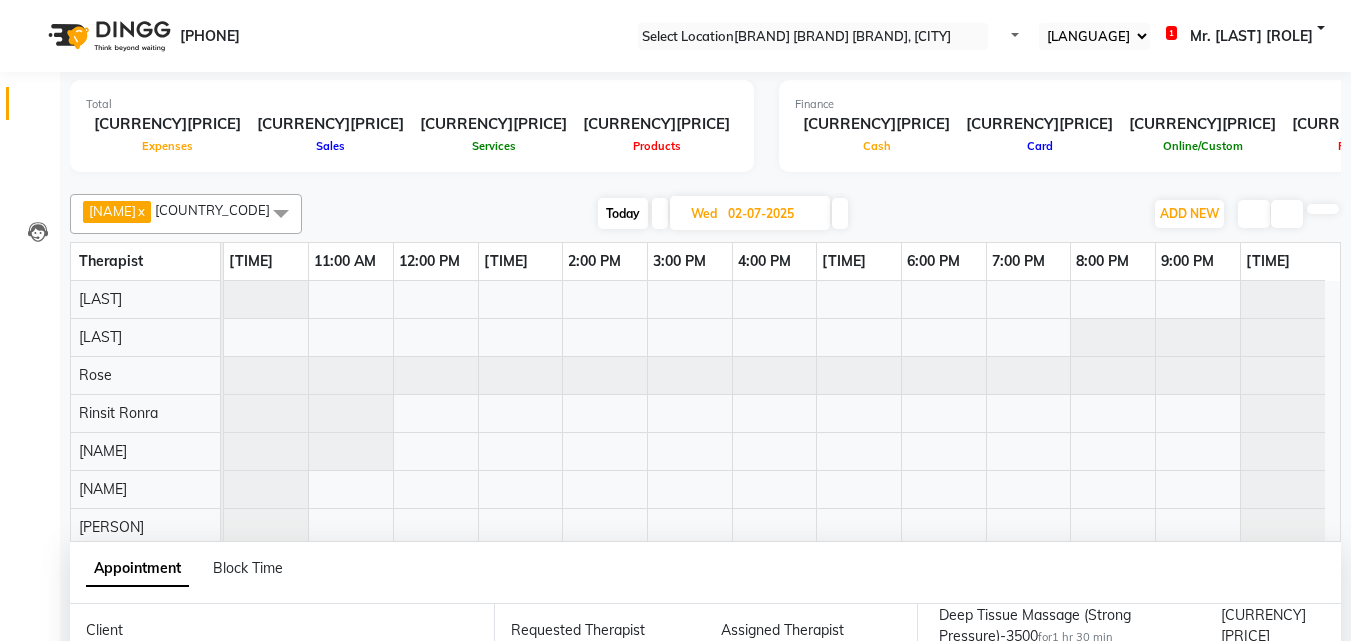 click at bounding box center [224, 299] 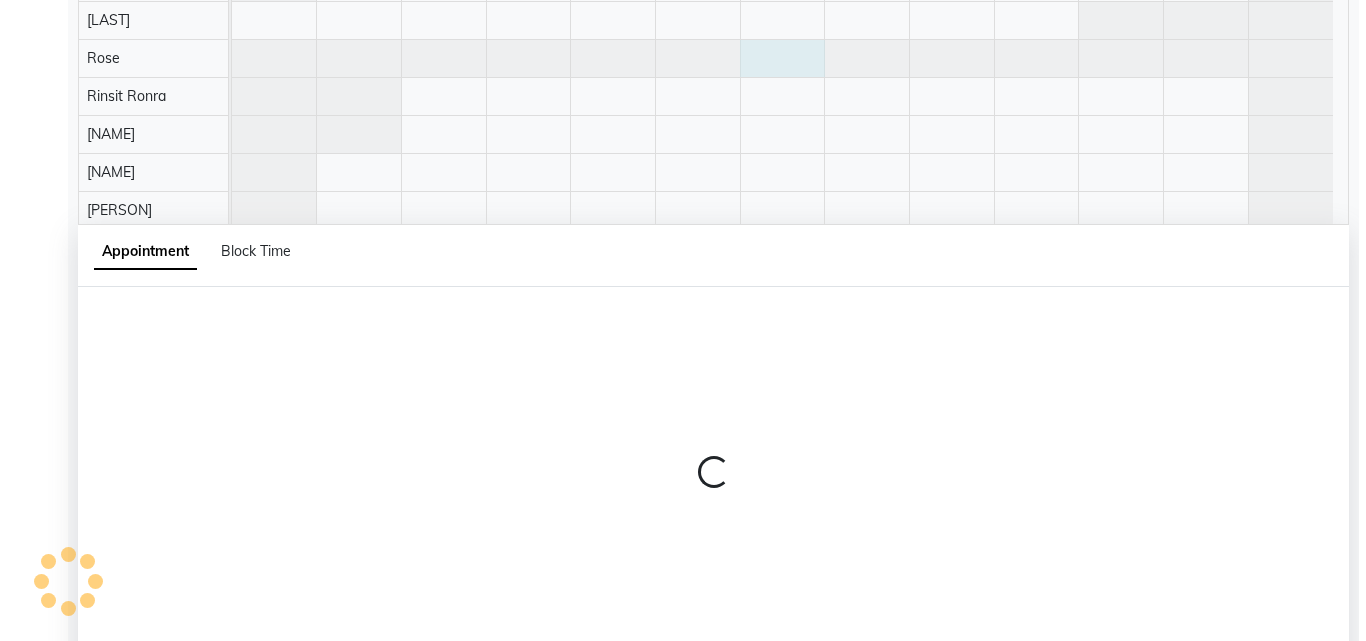 scroll, scrollTop: 377, scrollLeft: 0, axis: vertical 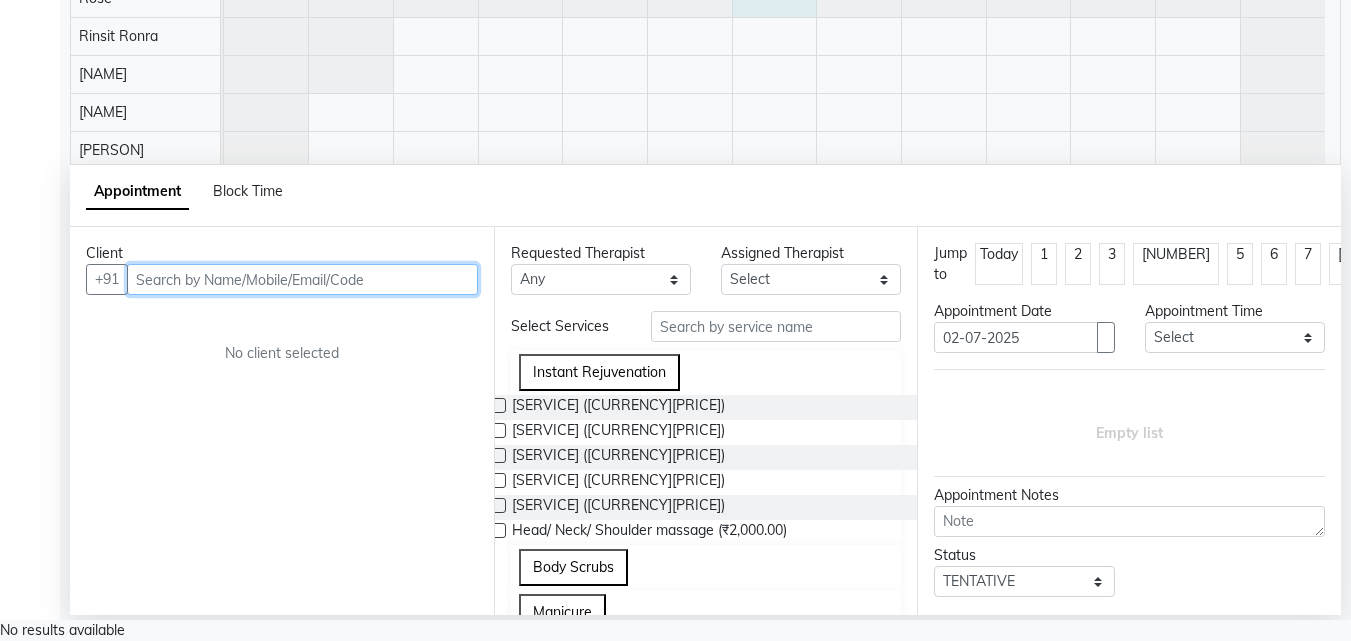 click at bounding box center (302, 279) 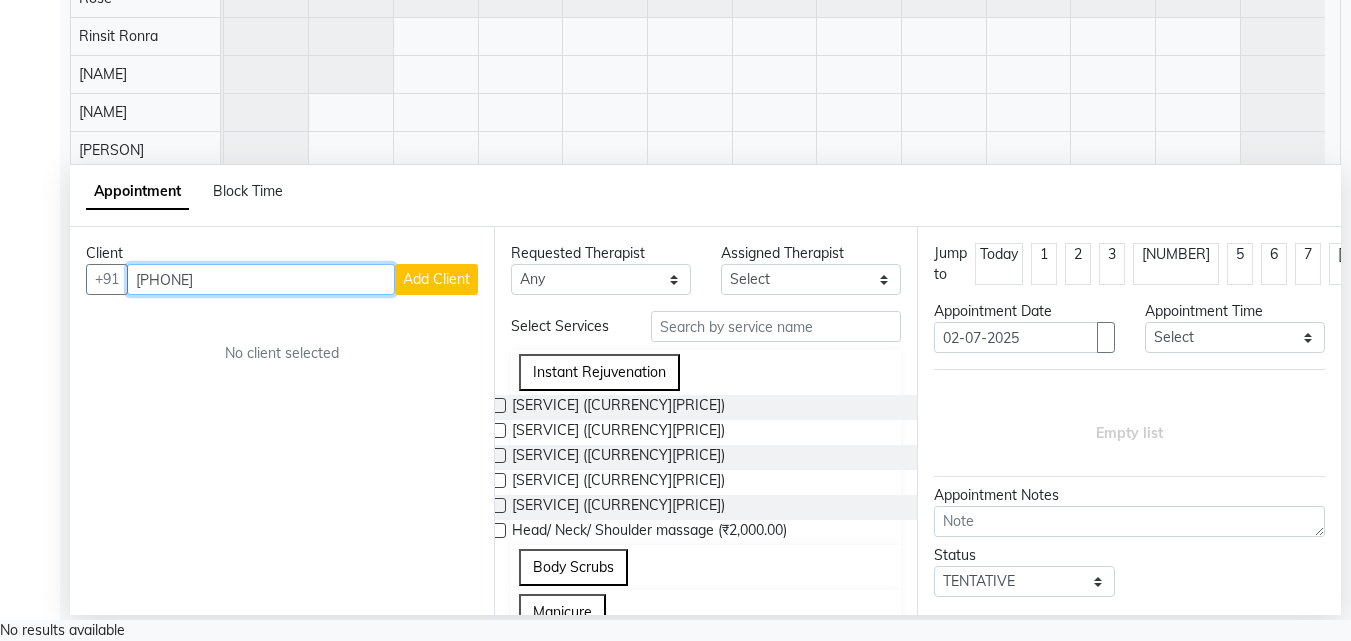type on "[PHONE]" 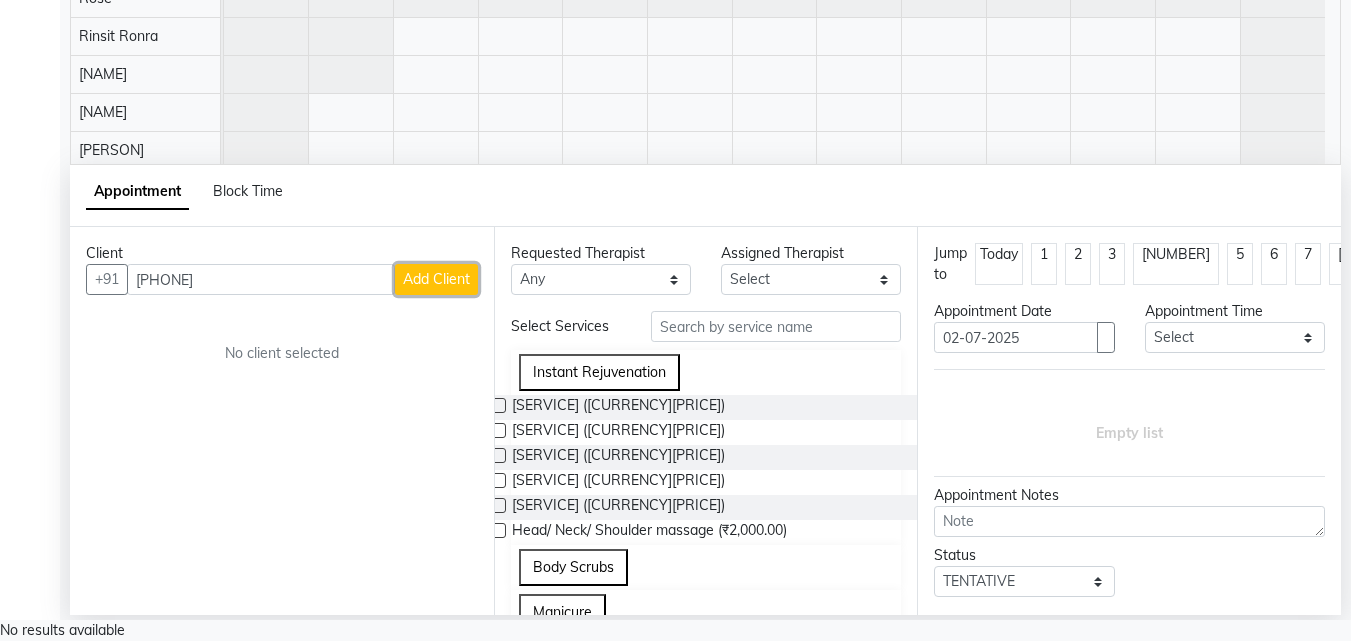 click on "Add Client" at bounding box center [436, 279] 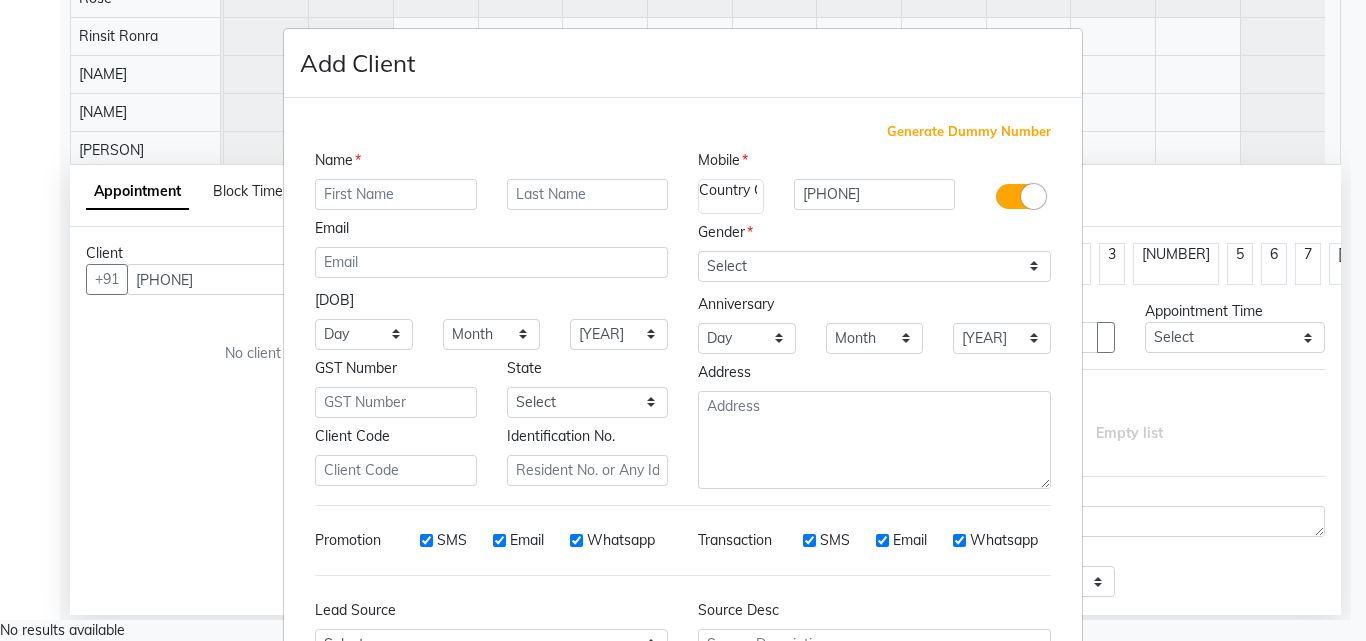 click at bounding box center [396, 194] 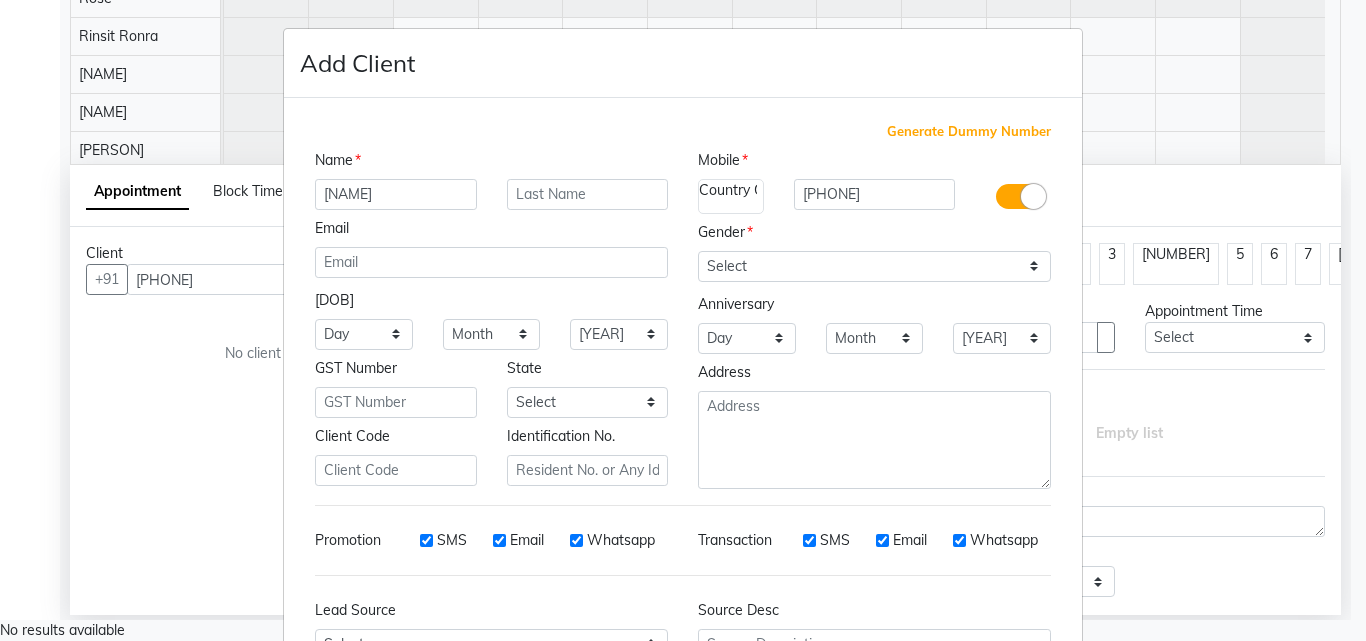 click on "ashwini Jaybhaya" at bounding box center [396, 194] 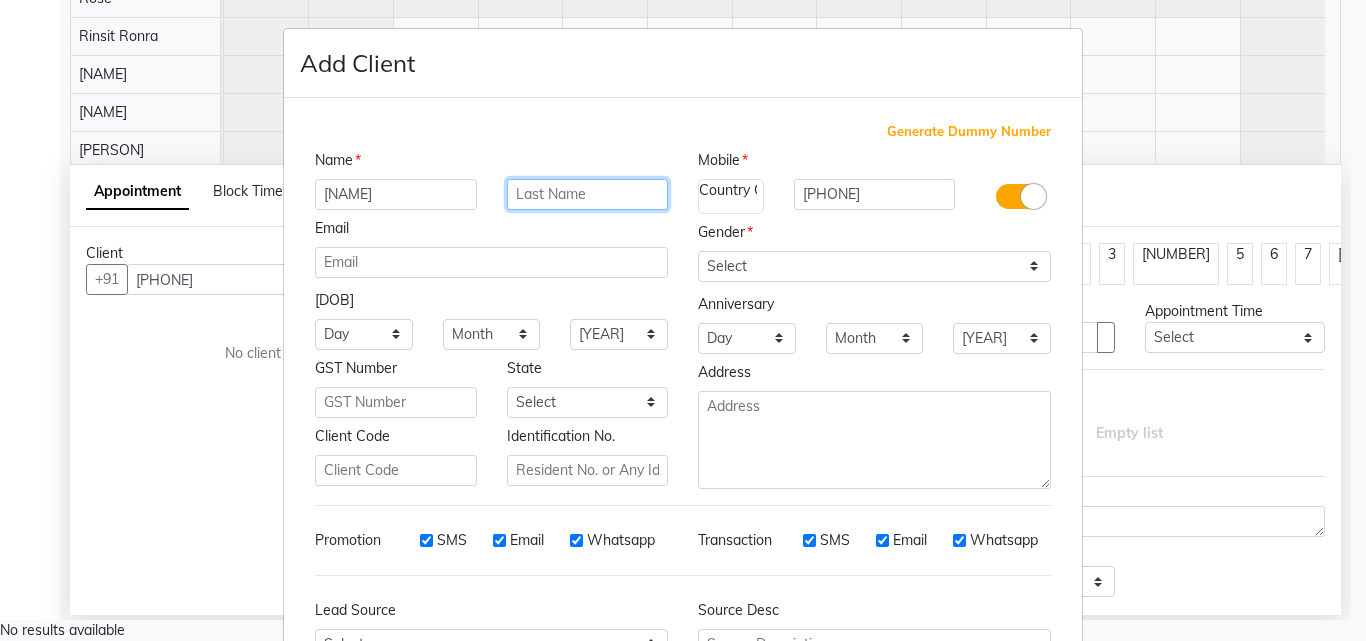 click at bounding box center [588, 194] 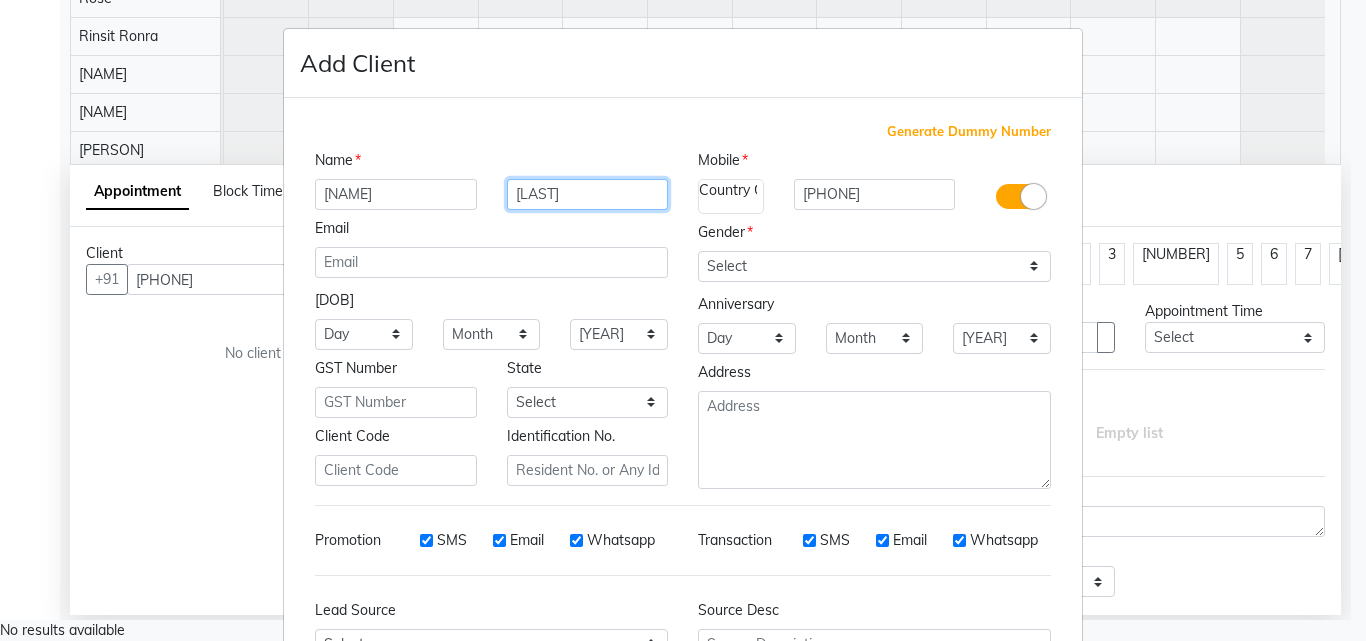type on "[FIRST]" 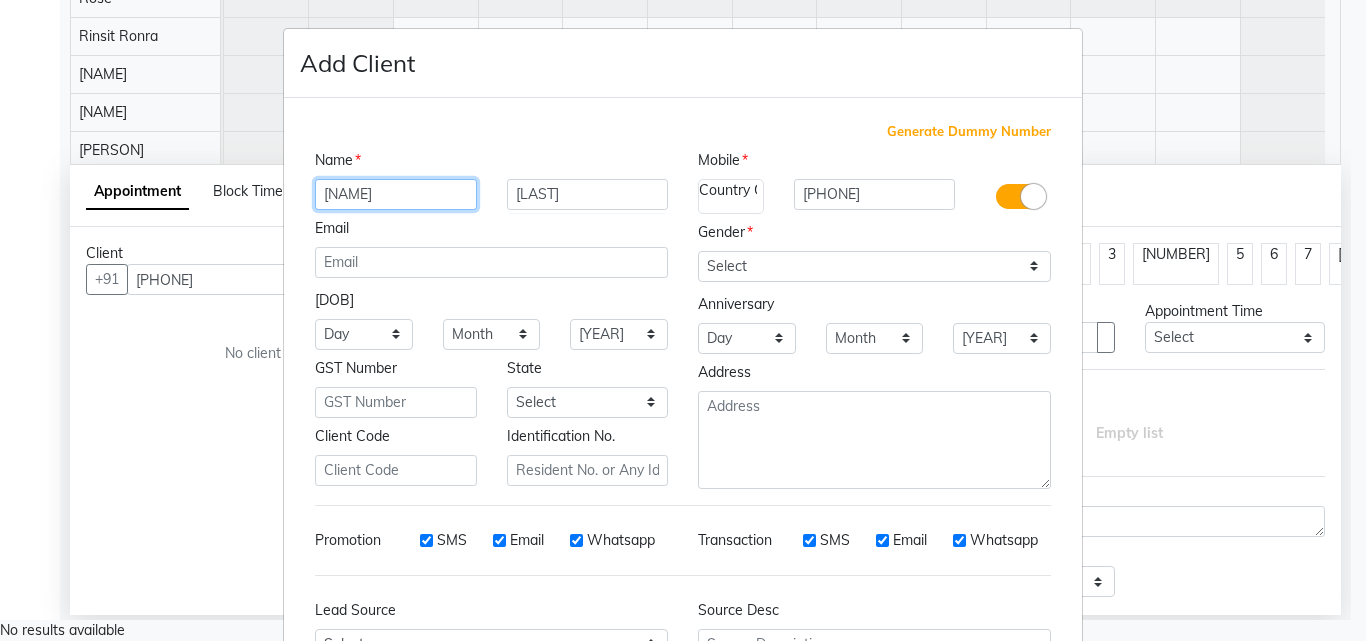 drag, startPoint x: 438, startPoint y: 189, endPoint x: 370, endPoint y: 197, distance: 68.46897 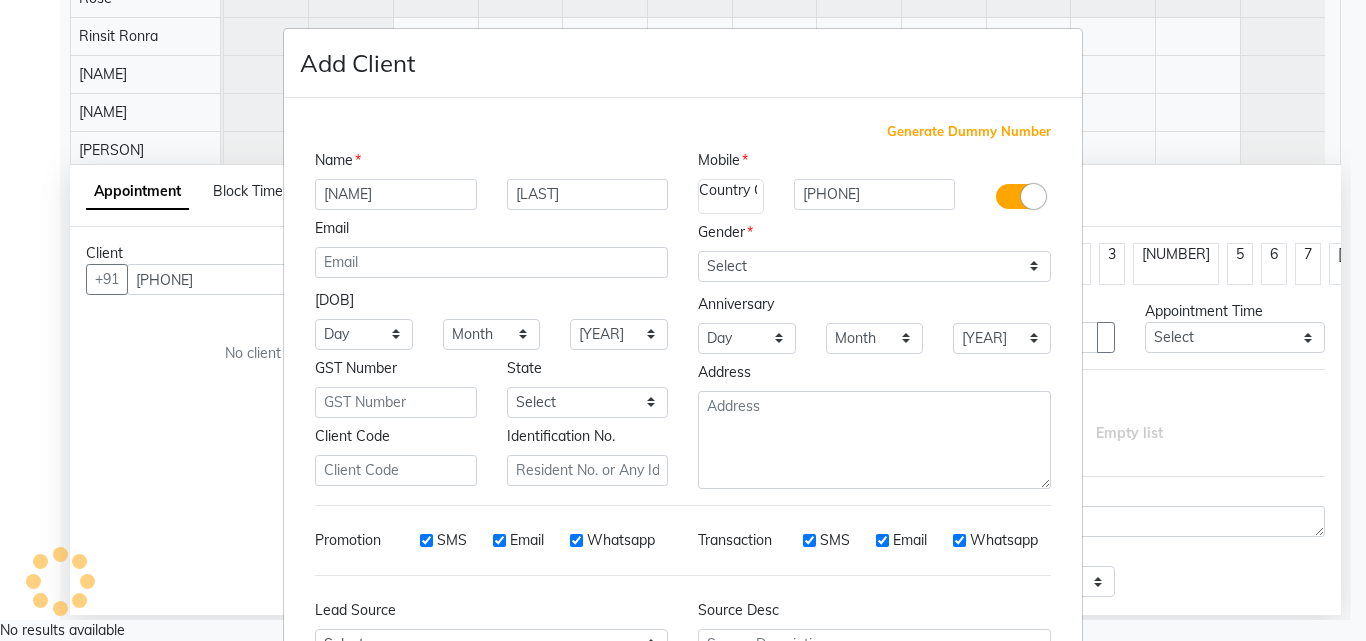 click on "Email" at bounding box center (491, 232) 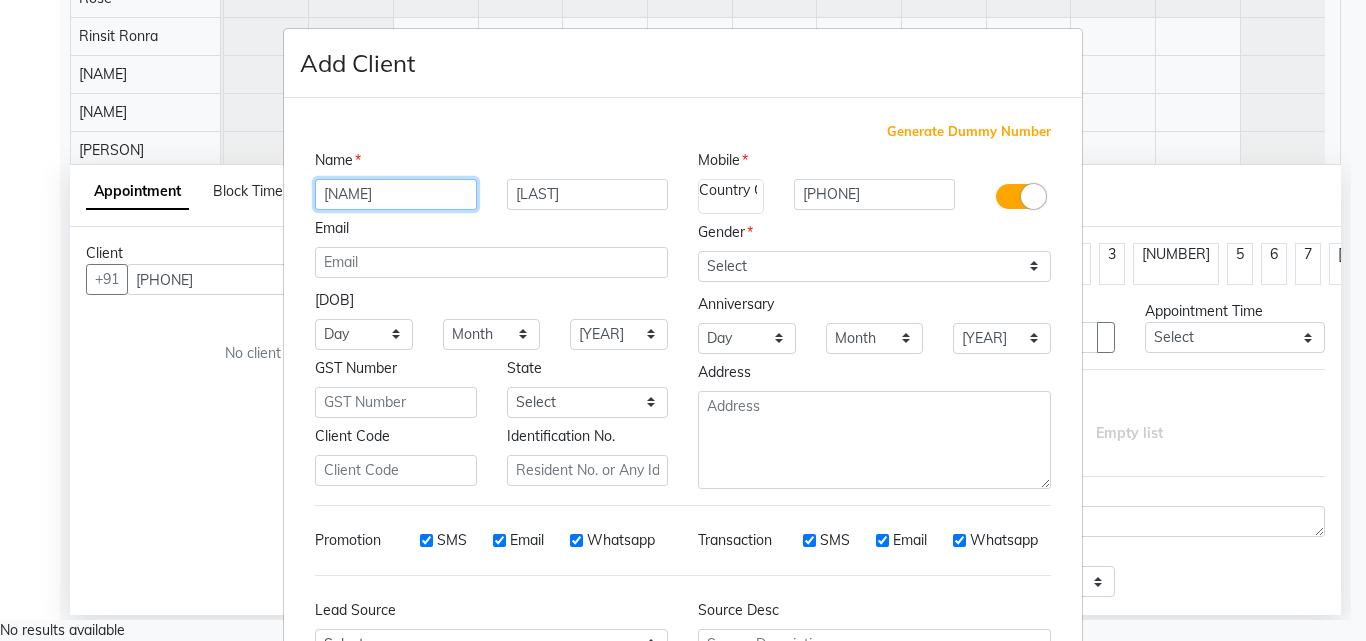 click on "ashwini" at bounding box center (396, 194) 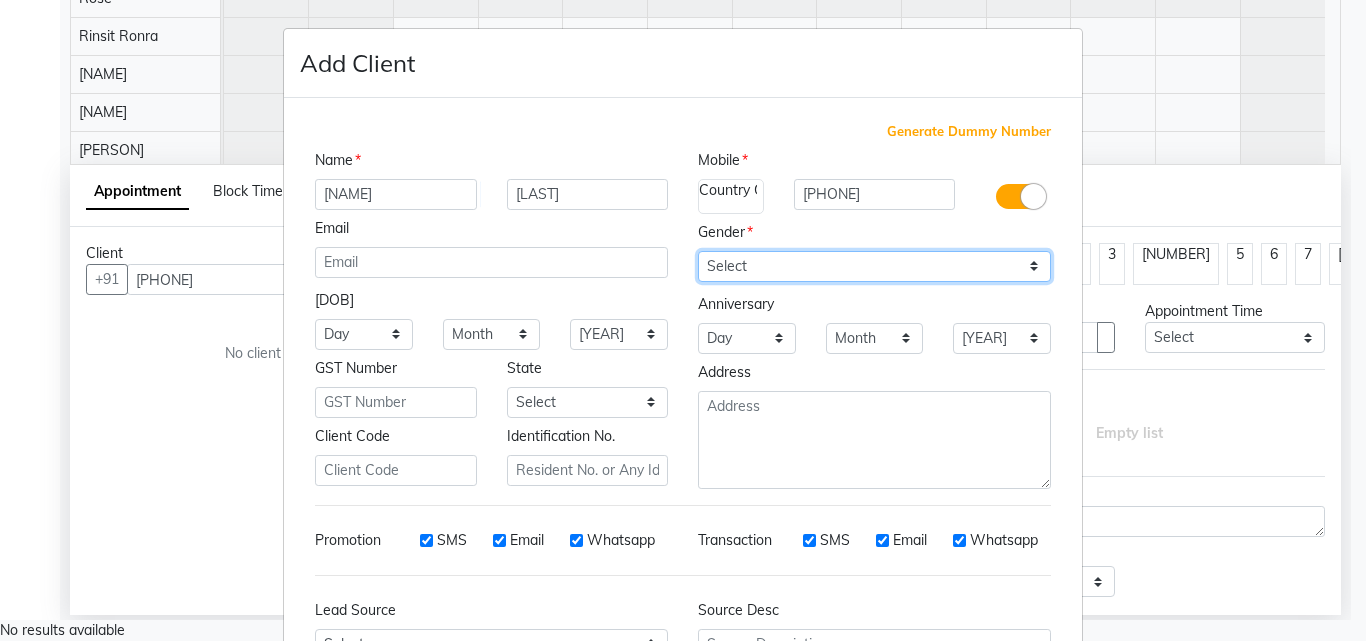 click on "Select [GENDER] [GENDER] [GENDER] Prefer Not To Say" at bounding box center (874, 266) 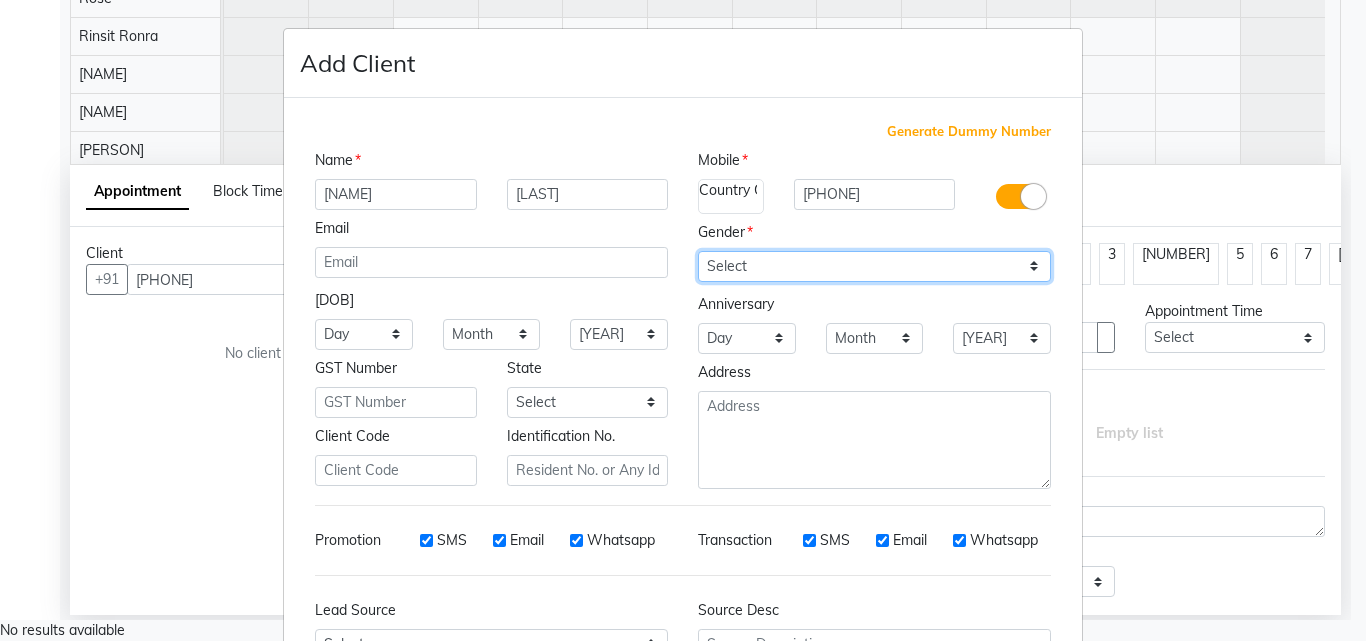select on "female" 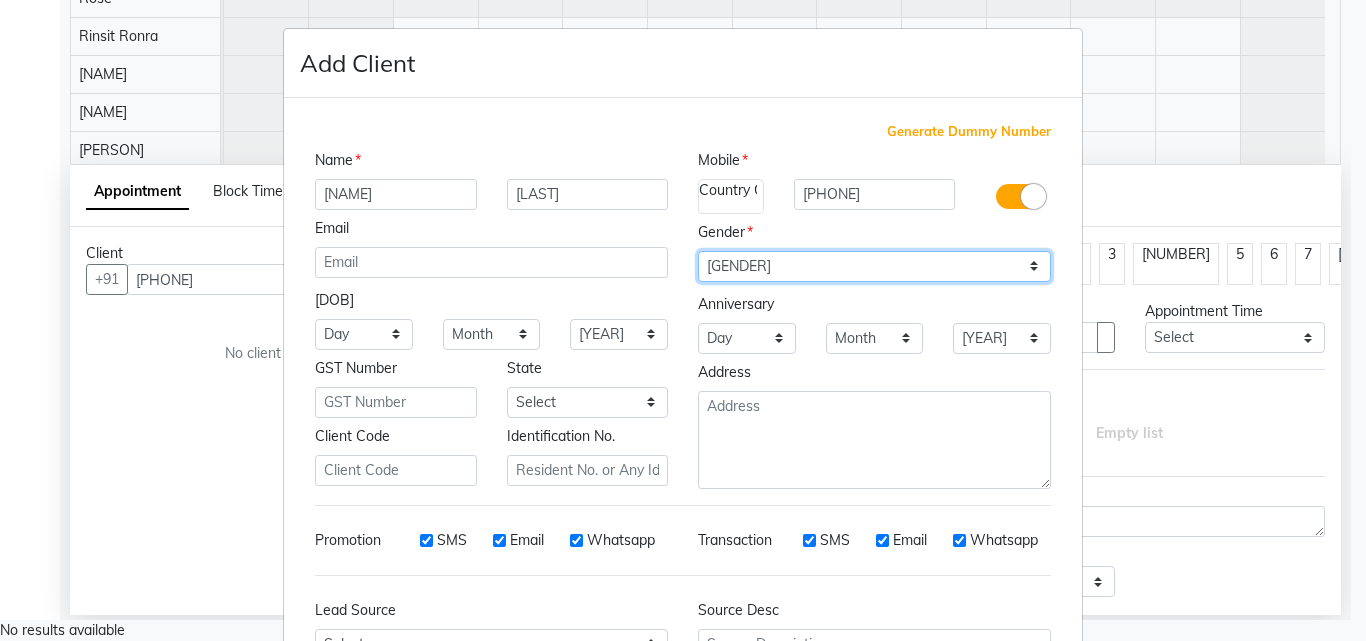click on "Select [GENDER] [GENDER] [GENDER] Prefer Not To Say" at bounding box center [874, 266] 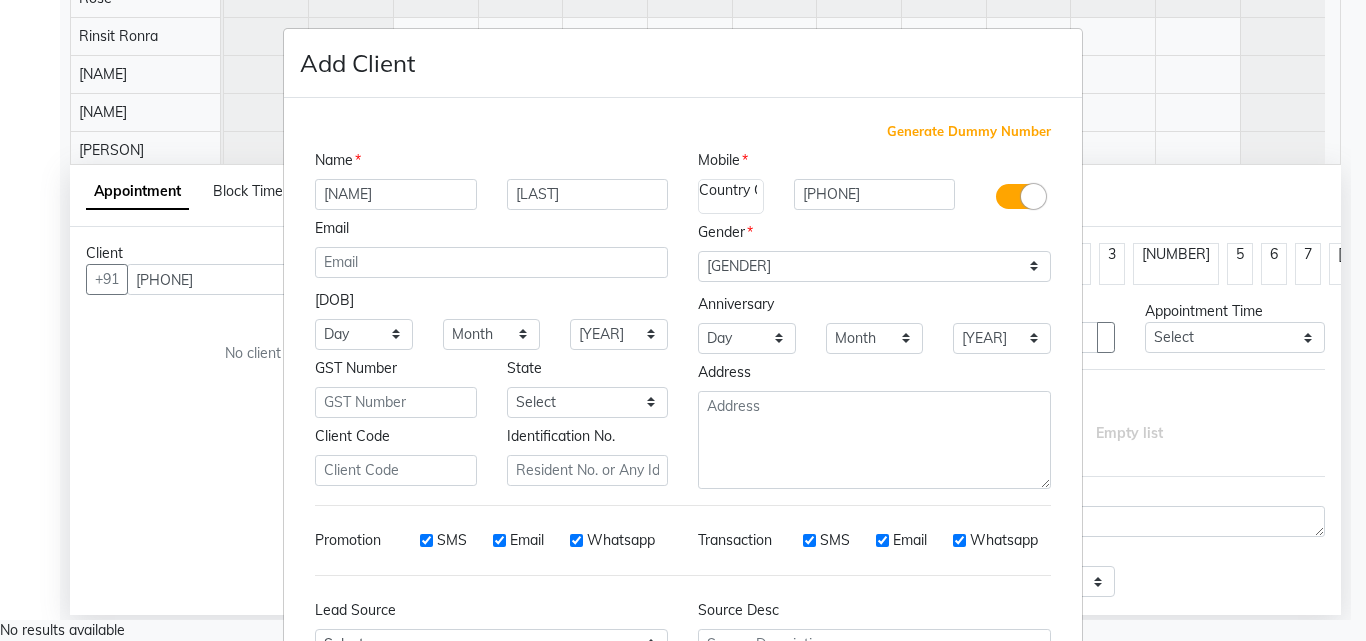 click on "Email" at bounding box center (499, 540) 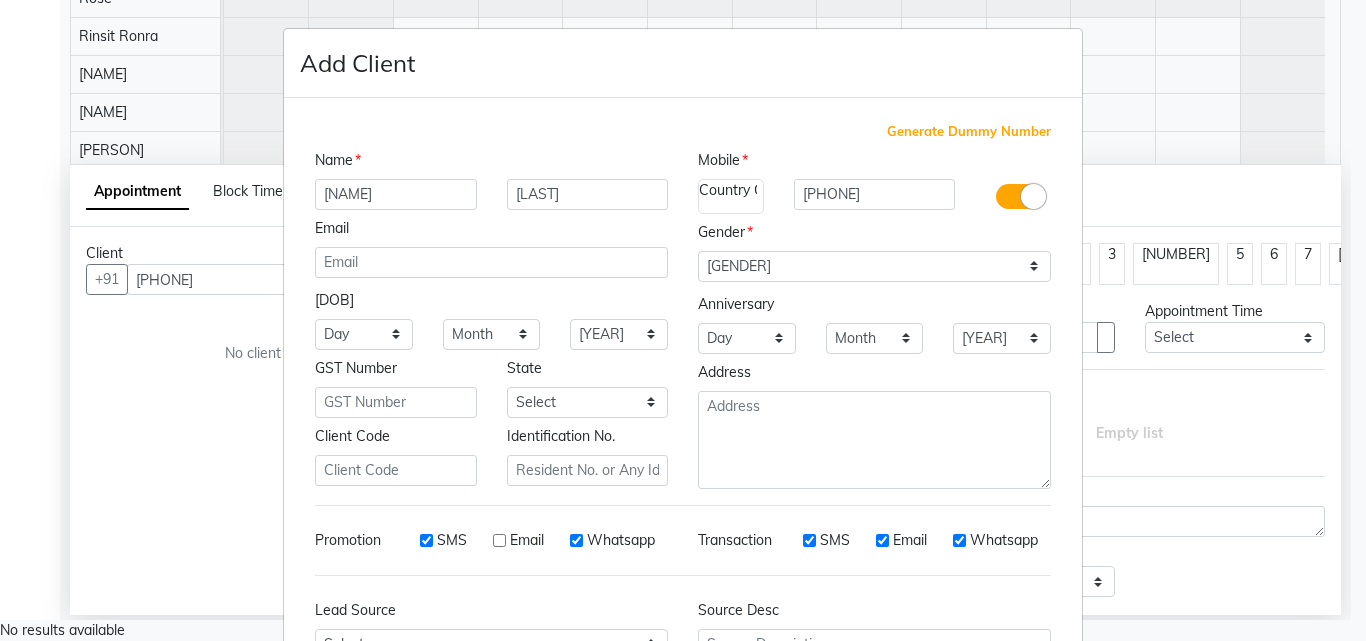 drag, startPoint x: 418, startPoint y: 531, endPoint x: 524, endPoint y: 532, distance: 106.004715 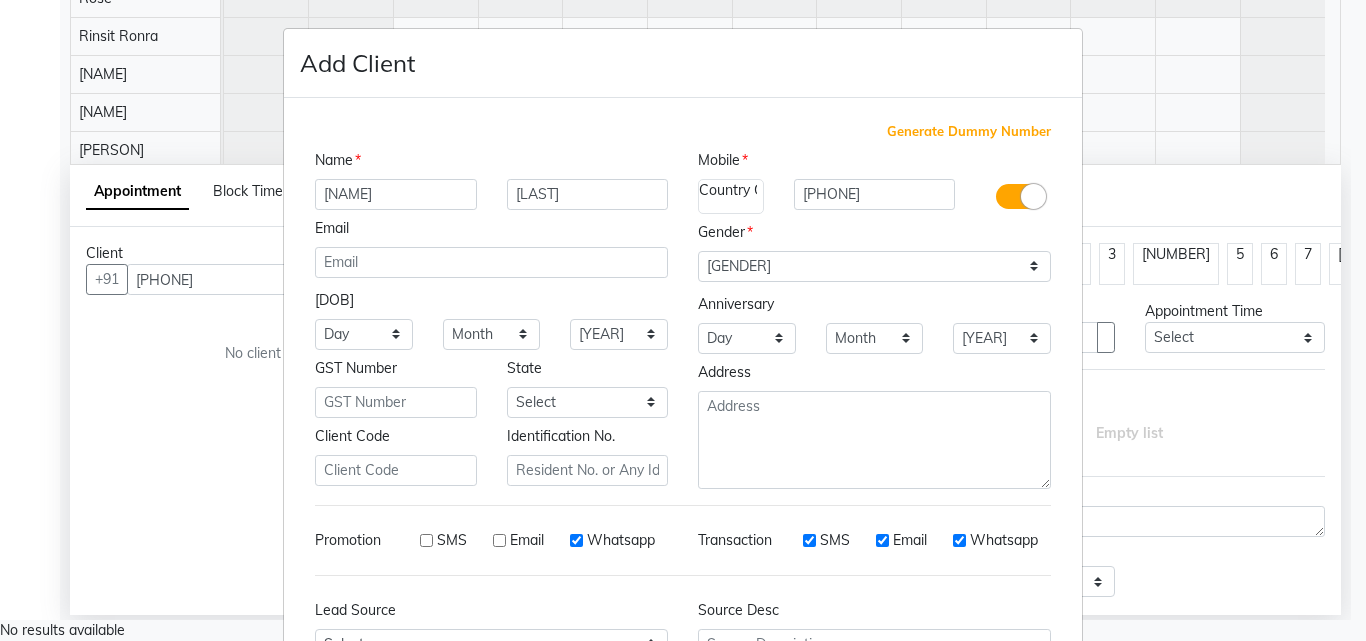 click on "Whatsapp" at bounding box center (576, 540) 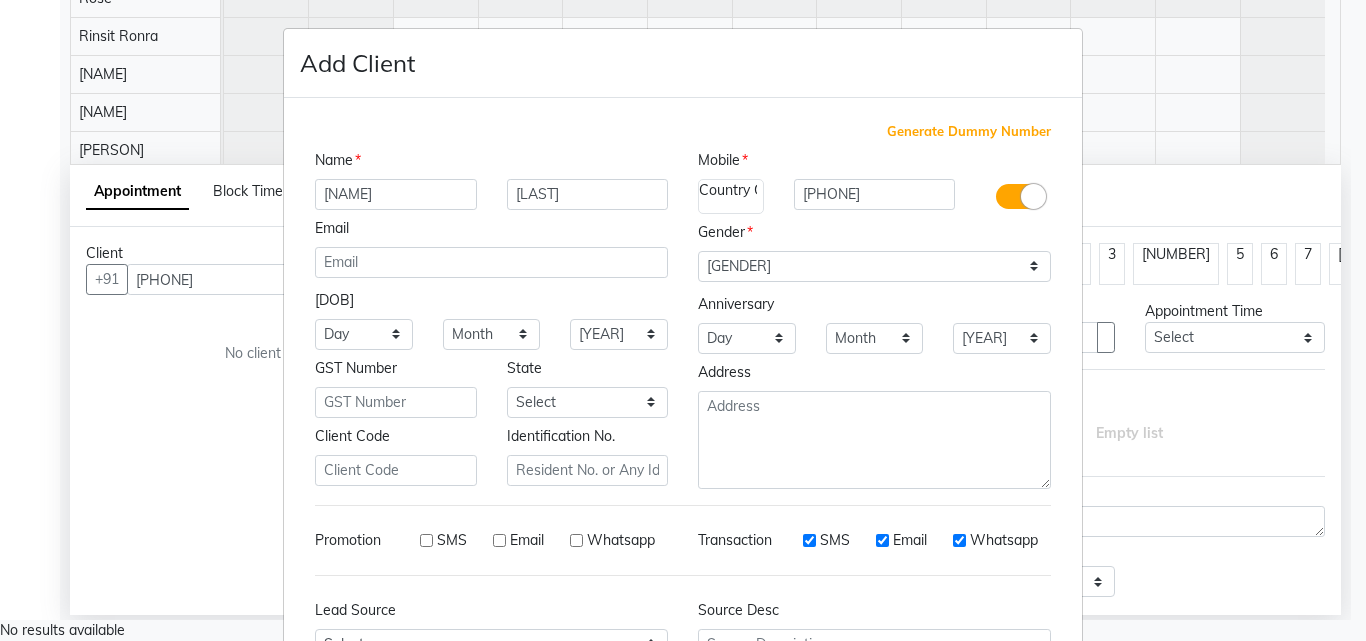 drag, startPoint x: 1334, startPoint y: 345, endPoint x: 1338, endPoint y: 563, distance: 218.0367 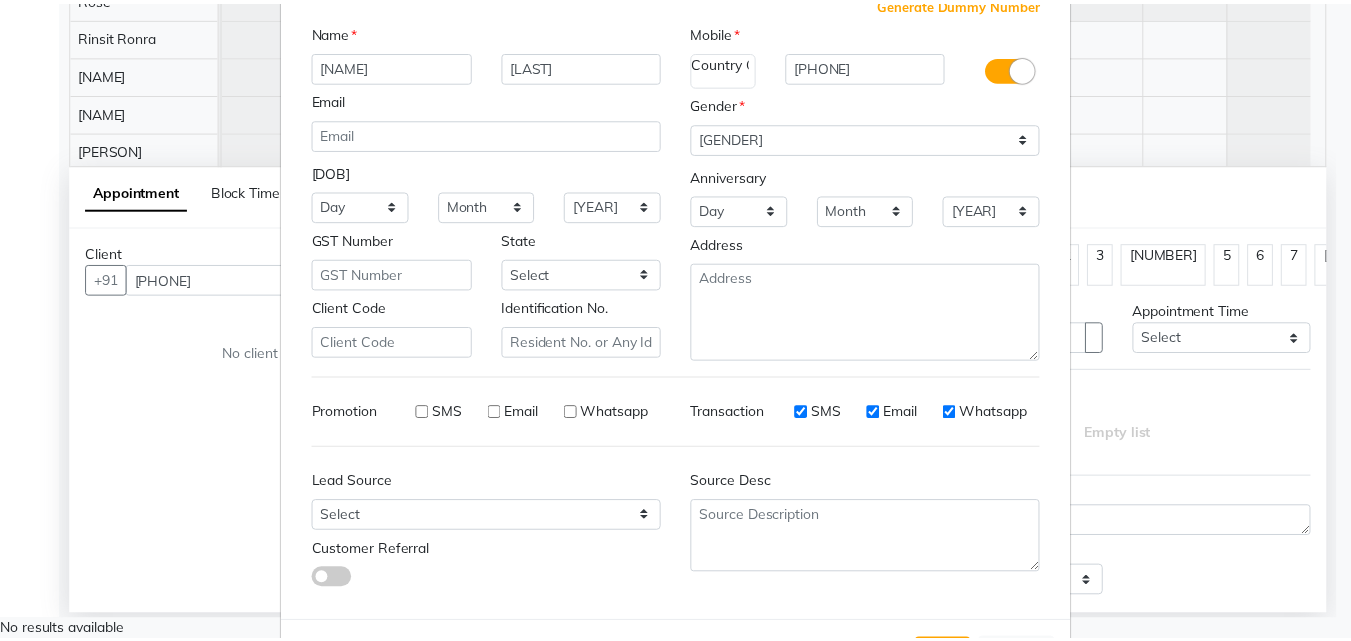 scroll, scrollTop: 208, scrollLeft: 0, axis: vertical 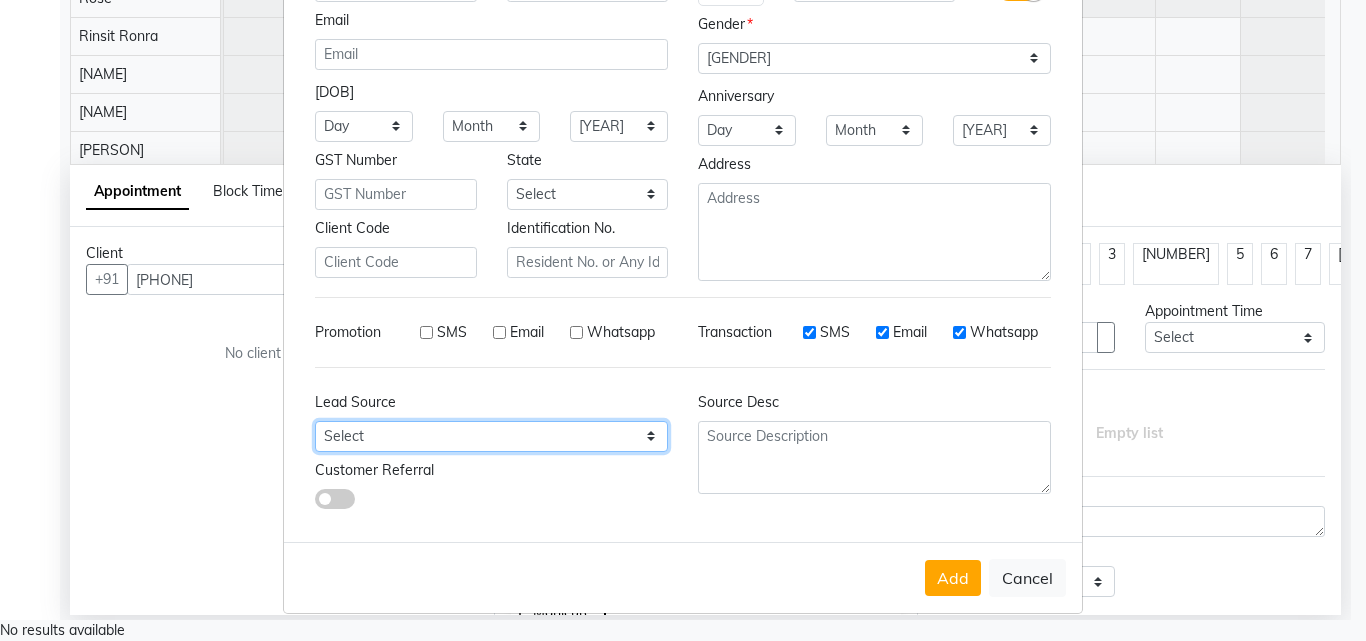 click on "Select Walk-in Referral Internet Friend Word of Mouth Advertisement Facebook JustDial Google Other" at bounding box center (364, 126) 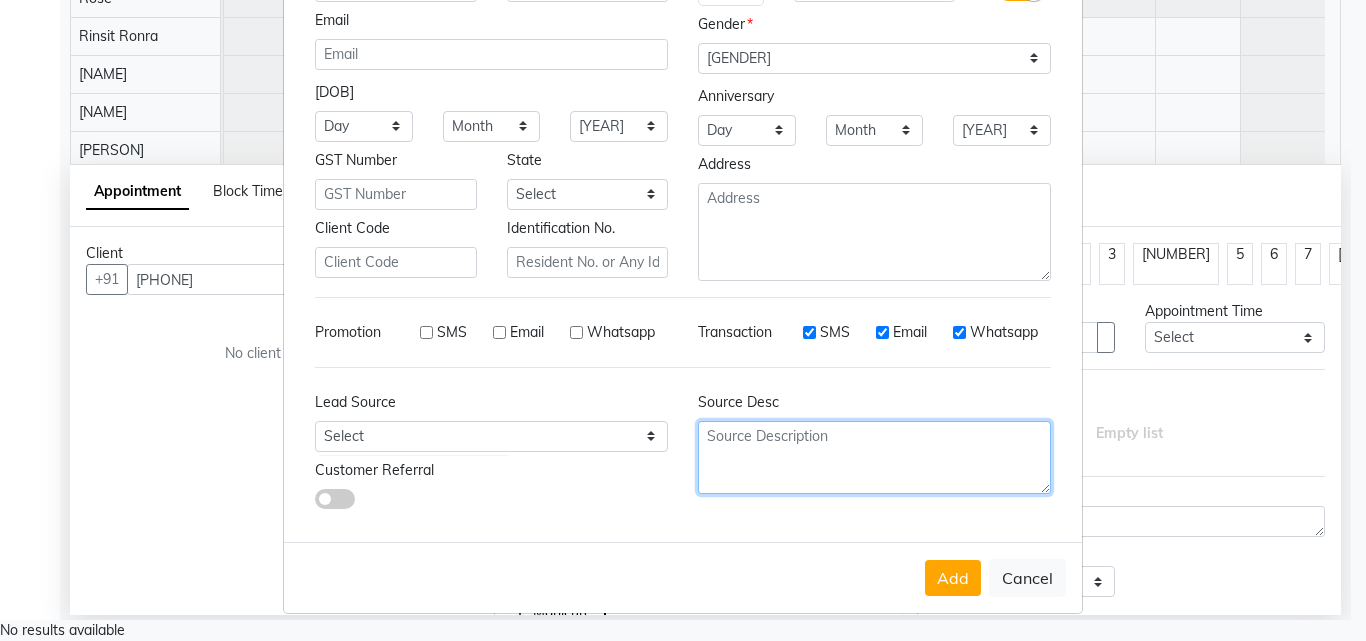 click at bounding box center (874, 232) 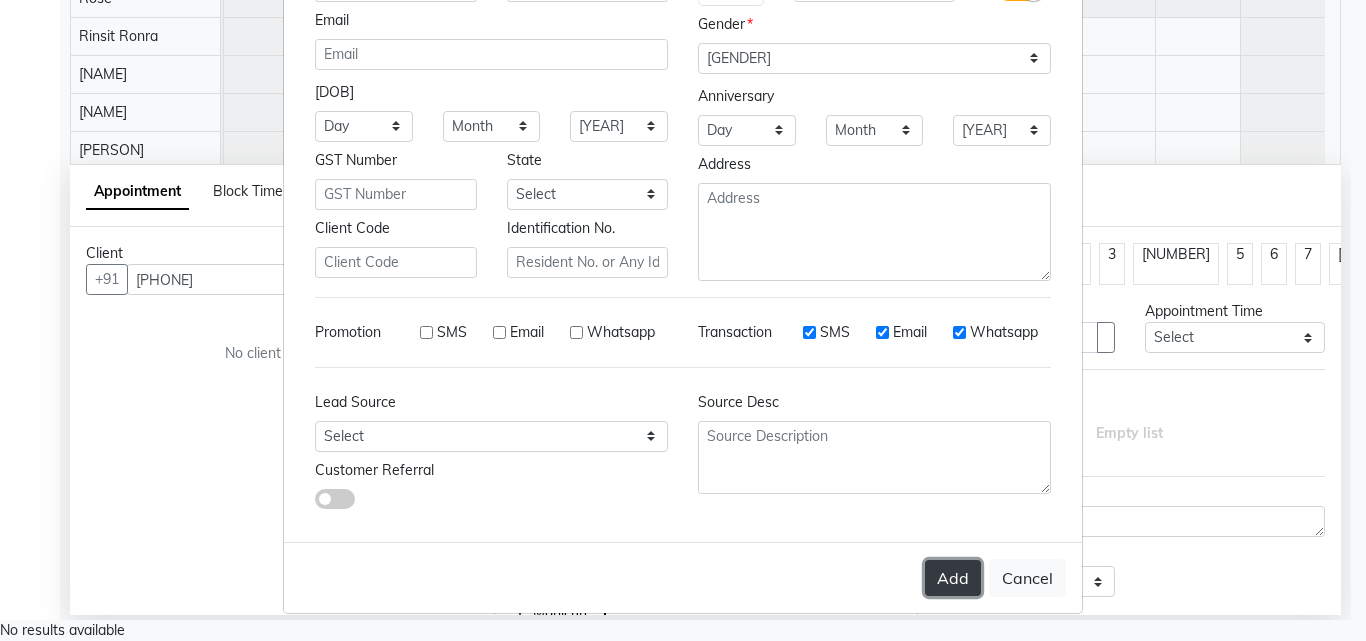 click on "Add" at bounding box center (953, 578) 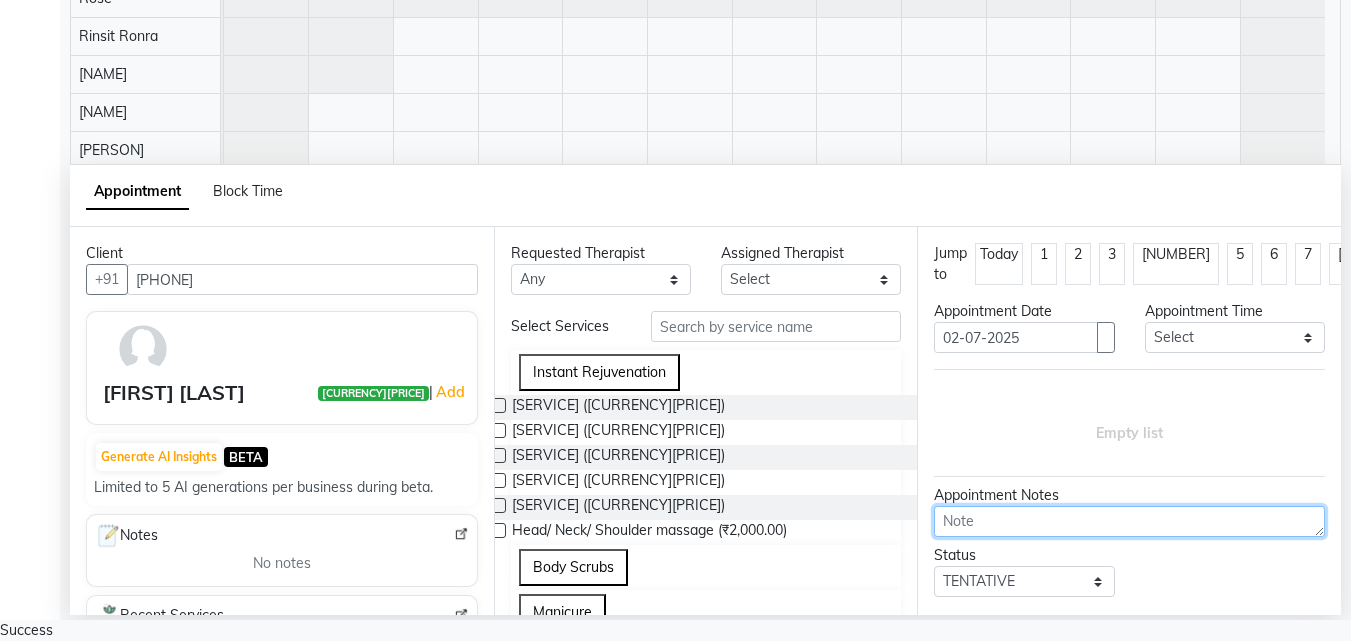 click at bounding box center (1129, 521) 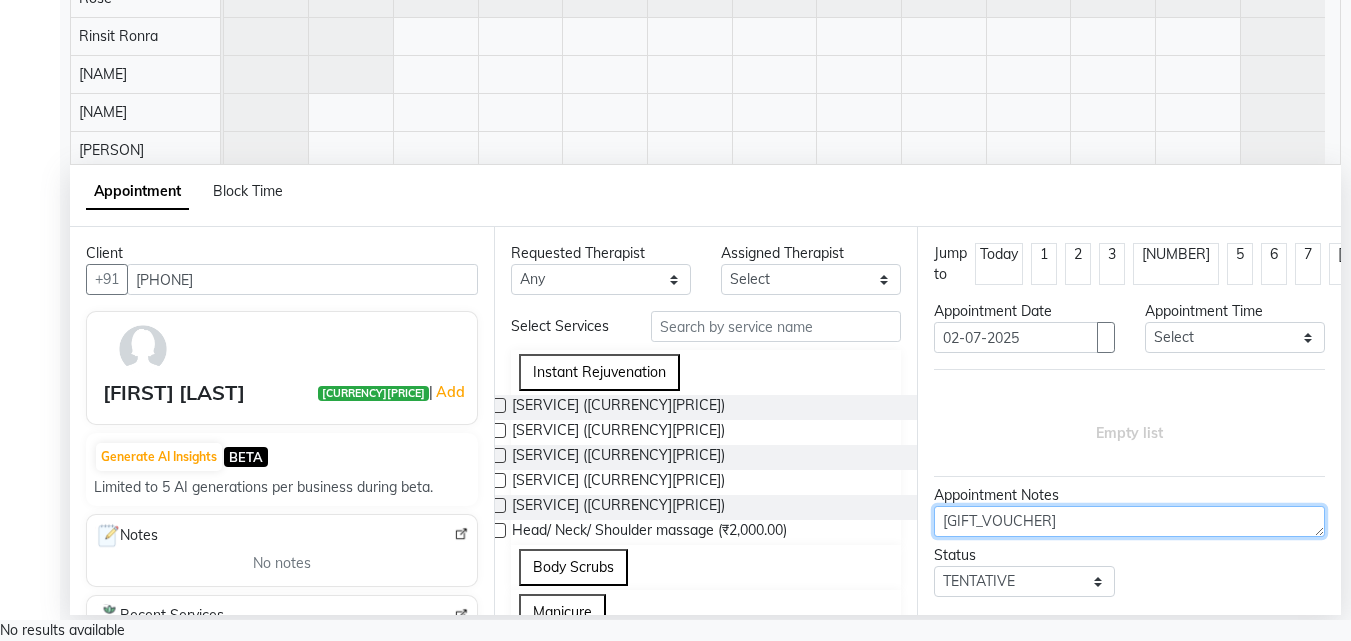 type on "gift voucher" 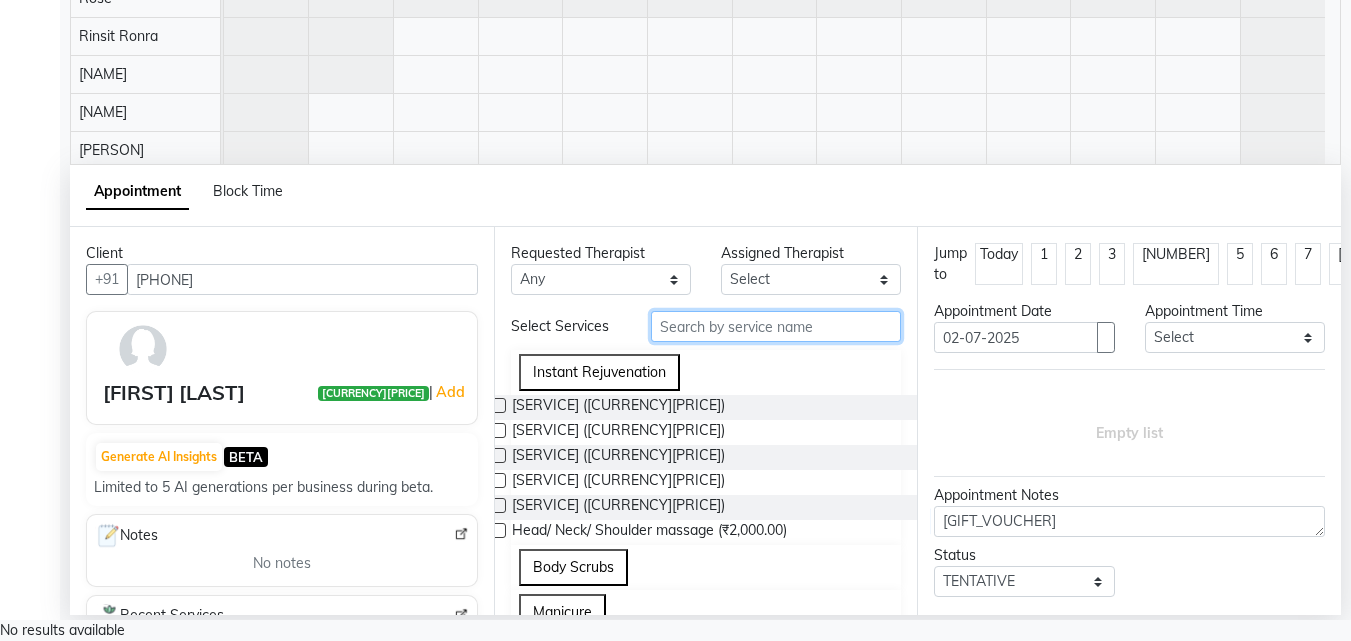click at bounding box center (776, 326) 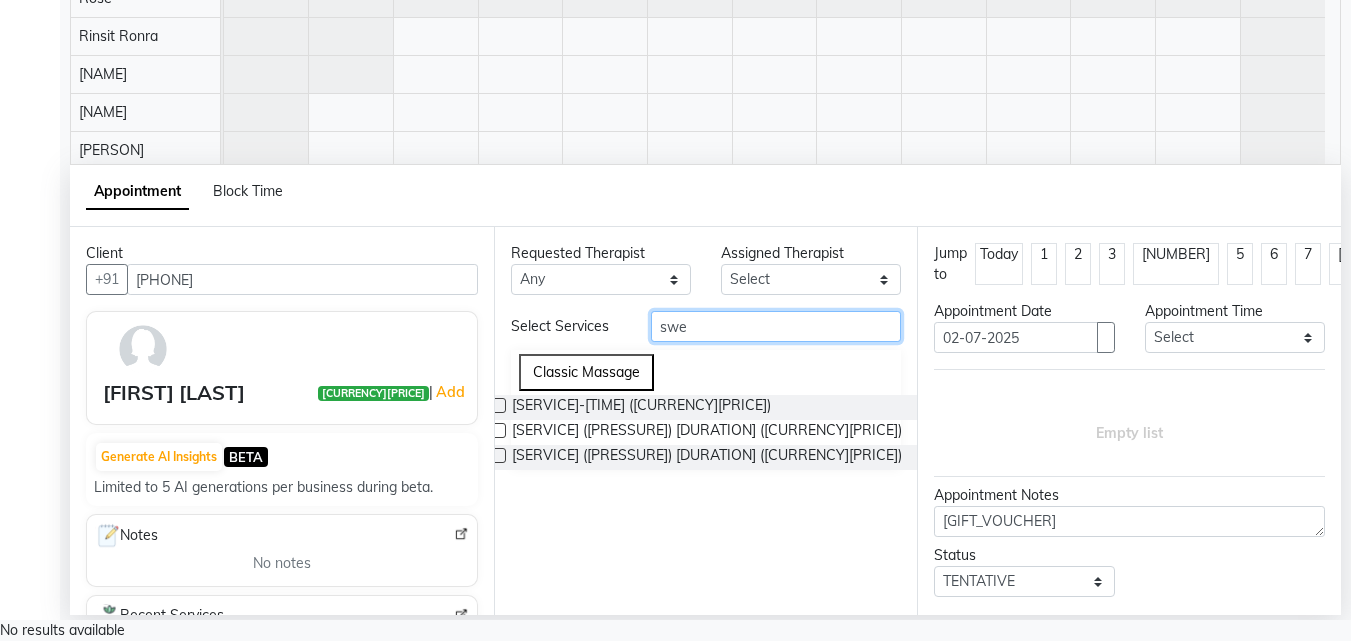 type on "swe" 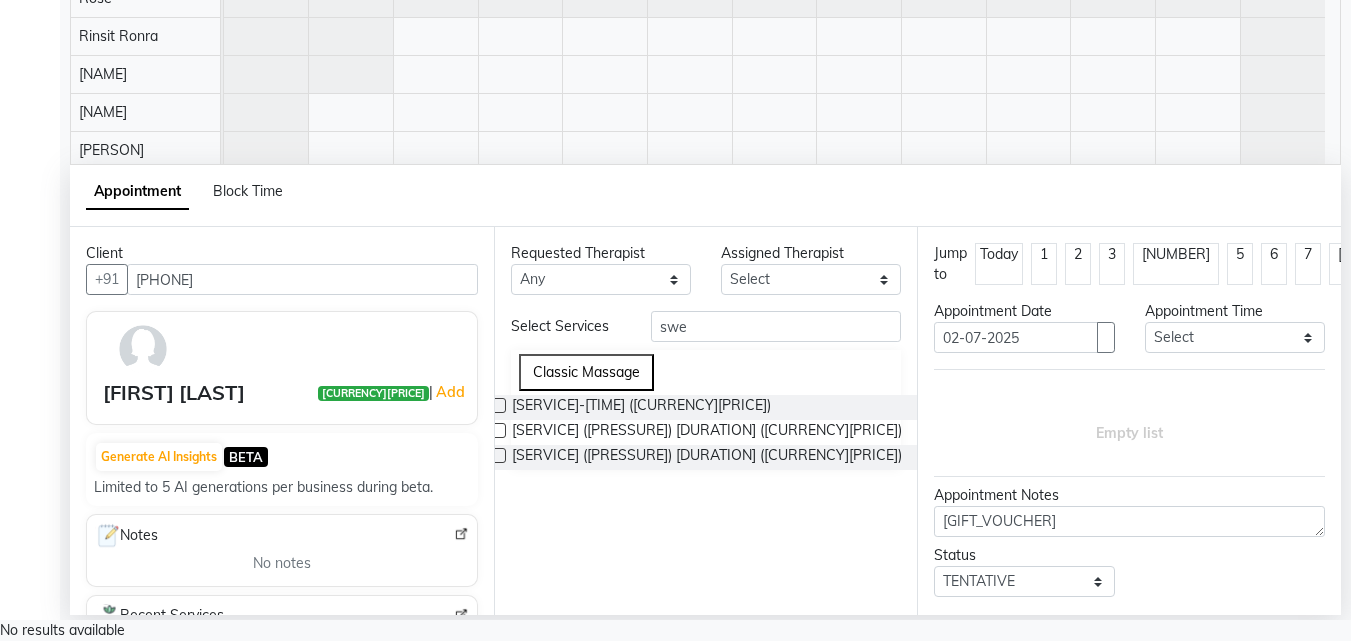 click at bounding box center [498, 405] 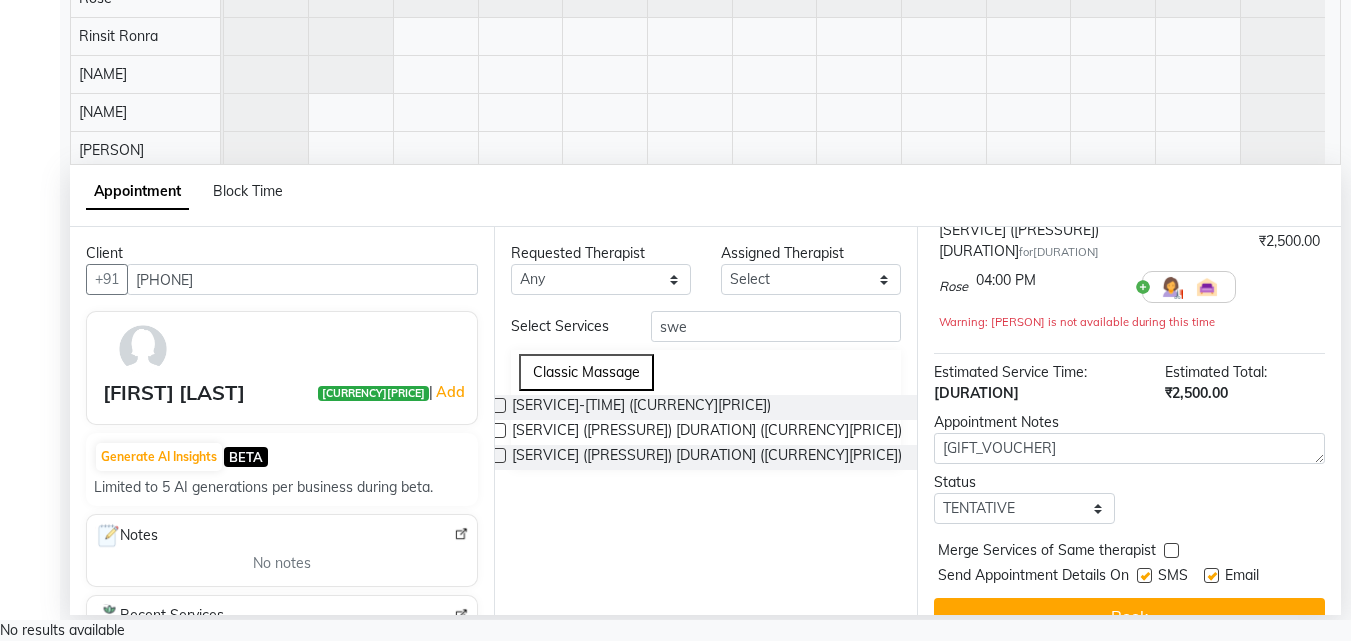 scroll, scrollTop: 165, scrollLeft: 0, axis: vertical 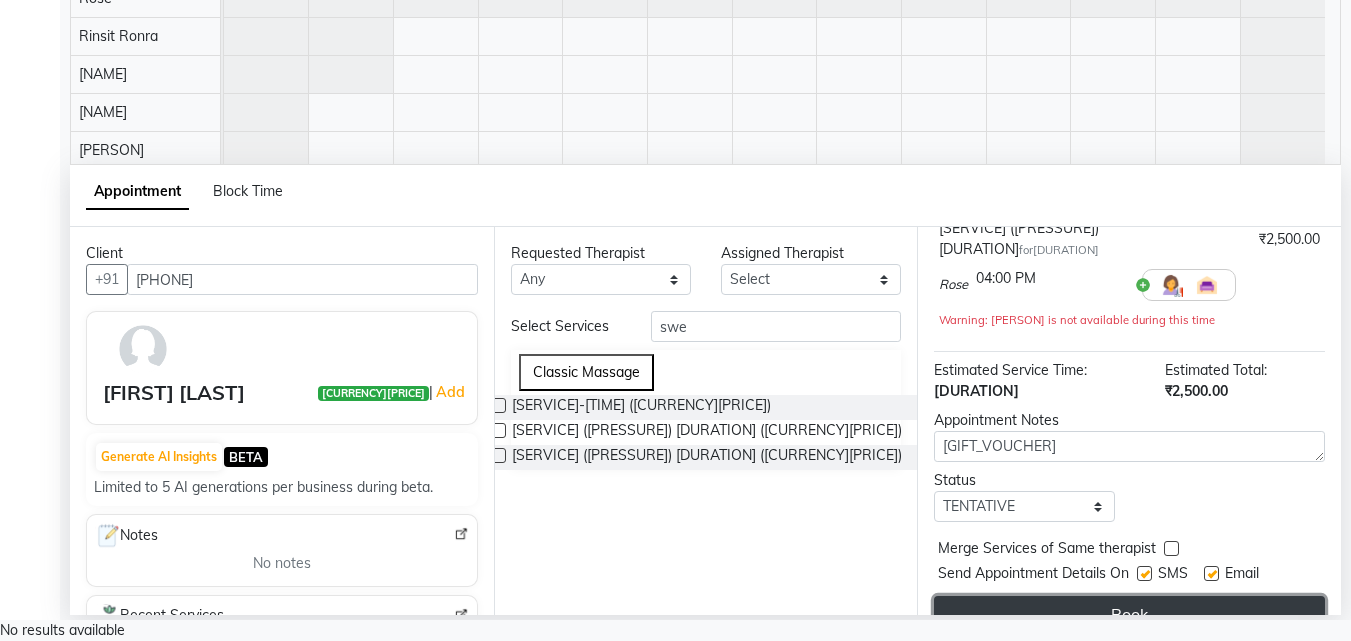 click on "Book" at bounding box center (1129, 614) 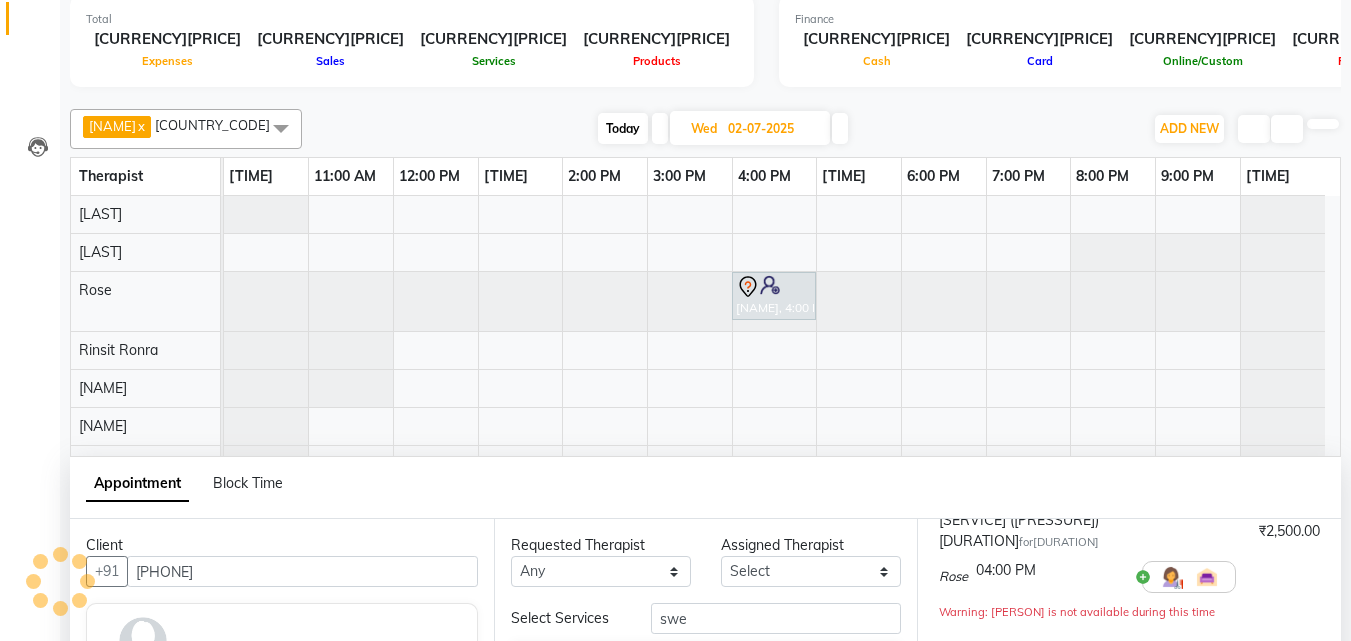 scroll, scrollTop: 0, scrollLeft: 0, axis: both 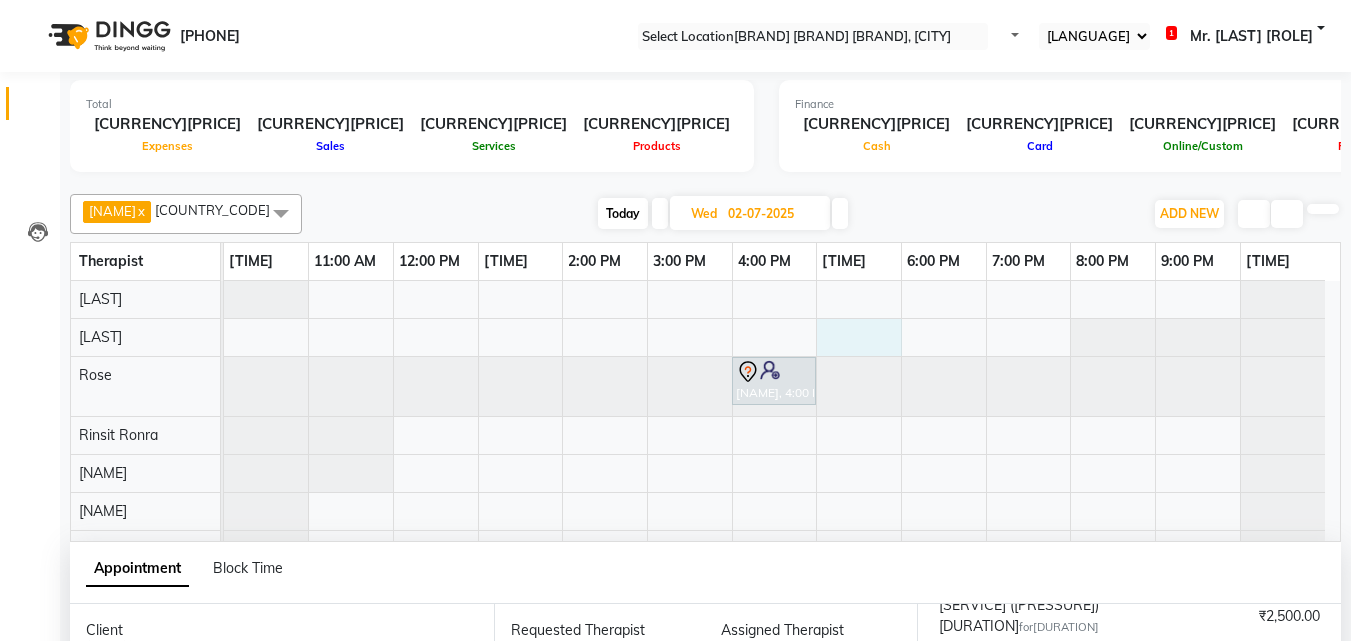 click on "[FIRST] [LAST], [TIME]-[TIME], Swedish Massage (Medium Pressure)-60min" at bounding box center (782, 443) 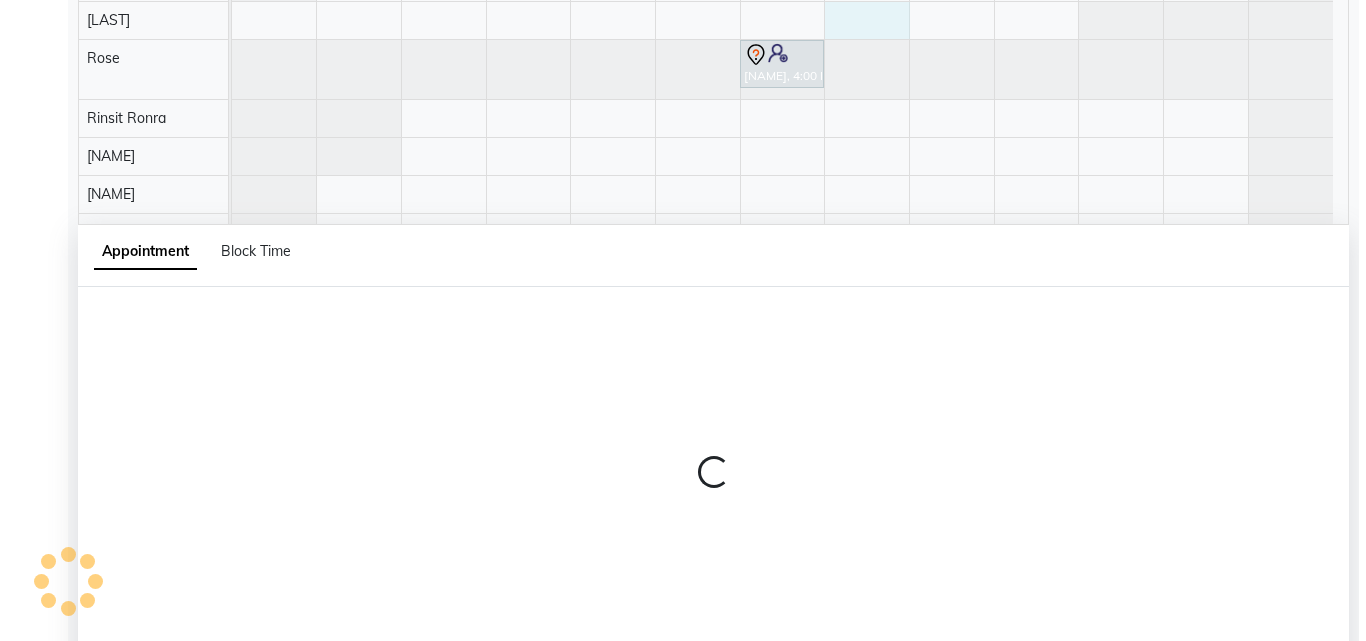 scroll, scrollTop: 377, scrollLeft: 0, axis: vertical 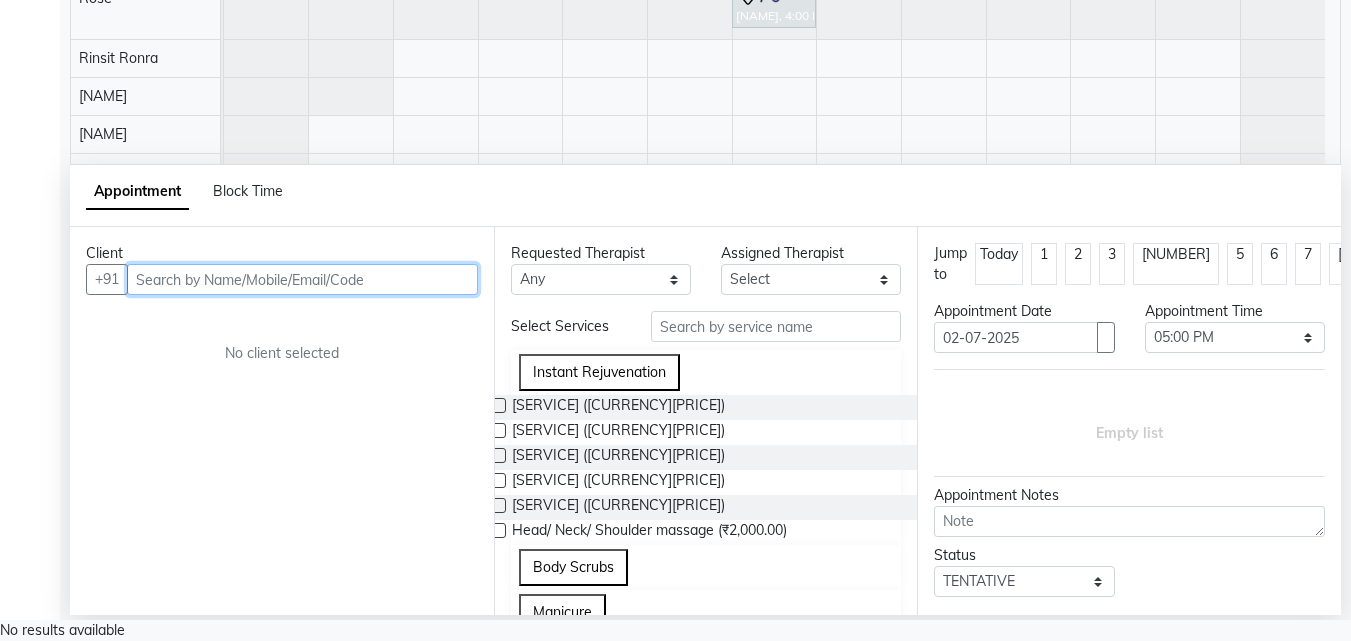click at bounding box center [302, 279] 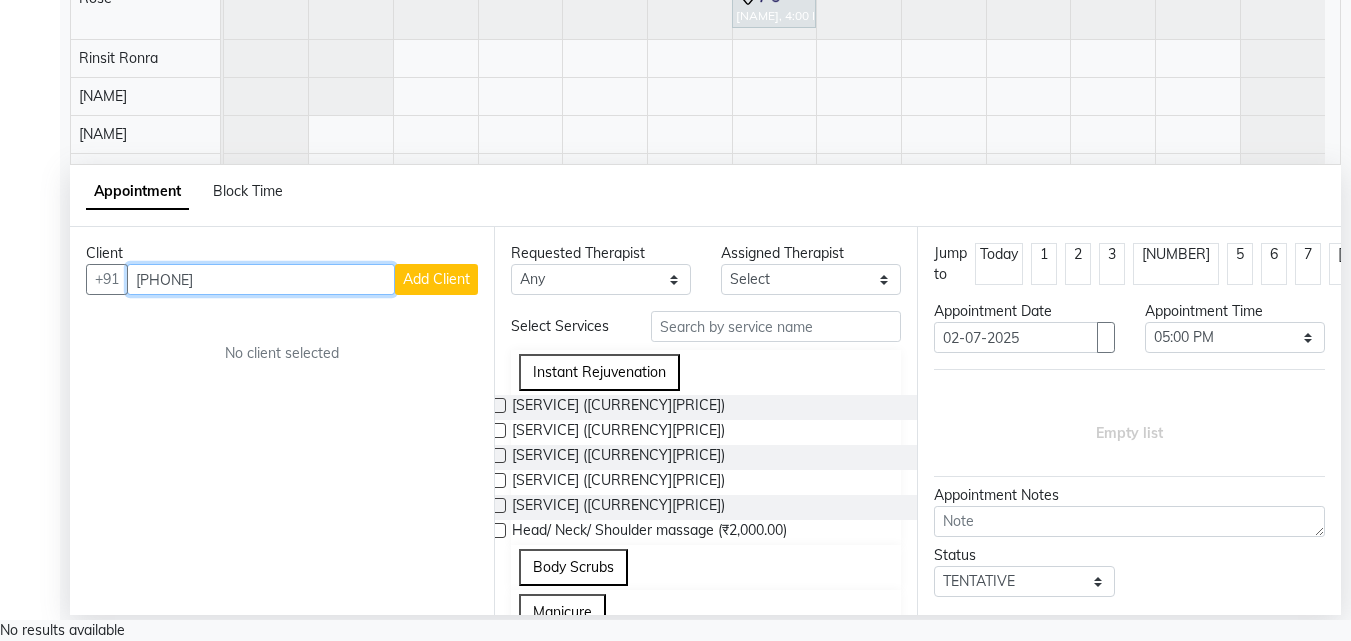 type on "[PHONE]" 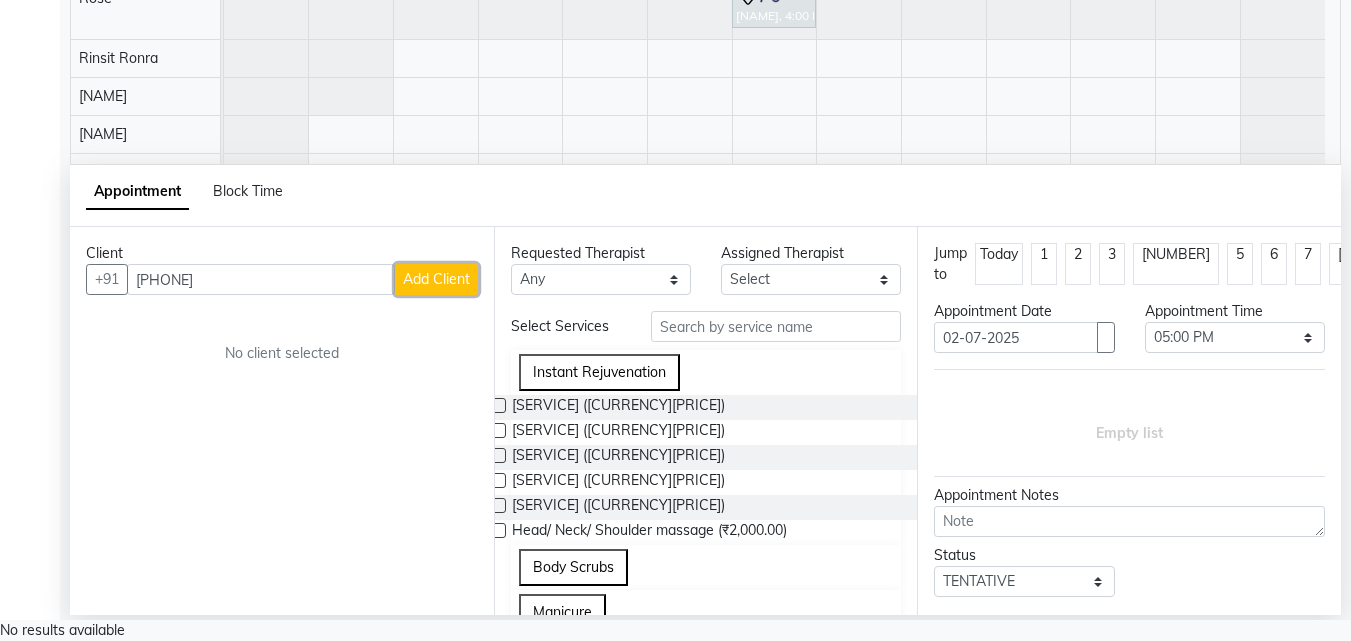 click on "Add Client" at bounding box center [436, 279] 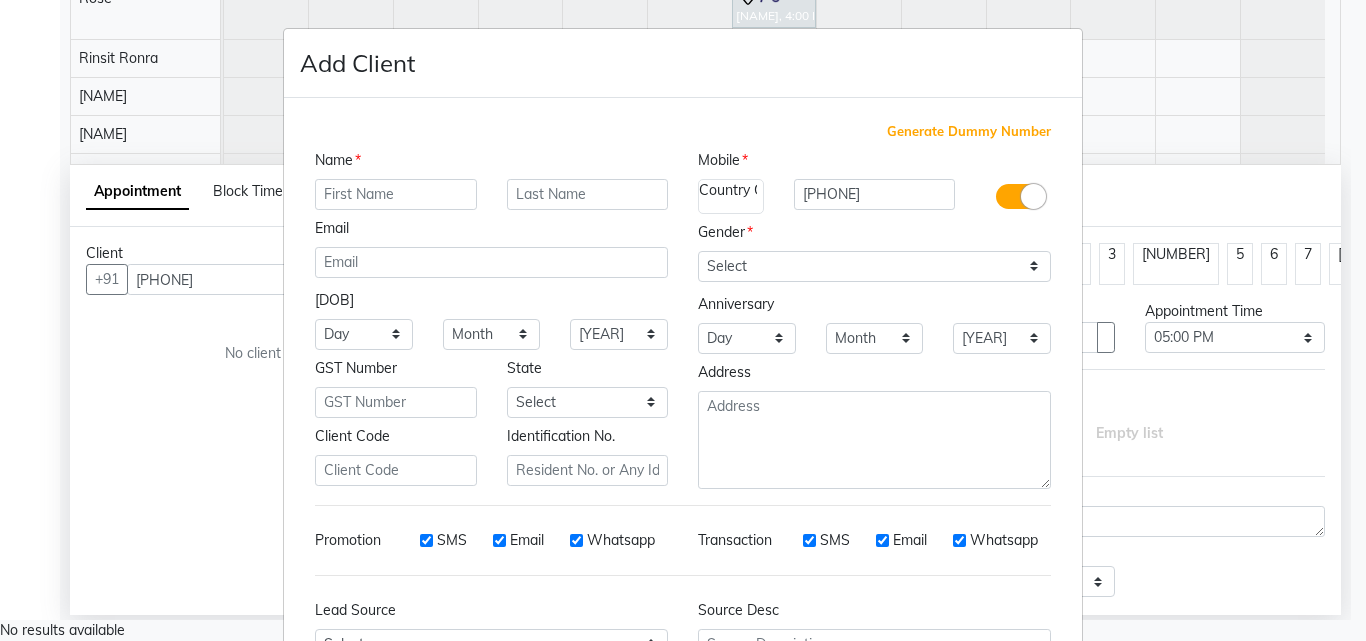 click at bounding box center (396, 194) 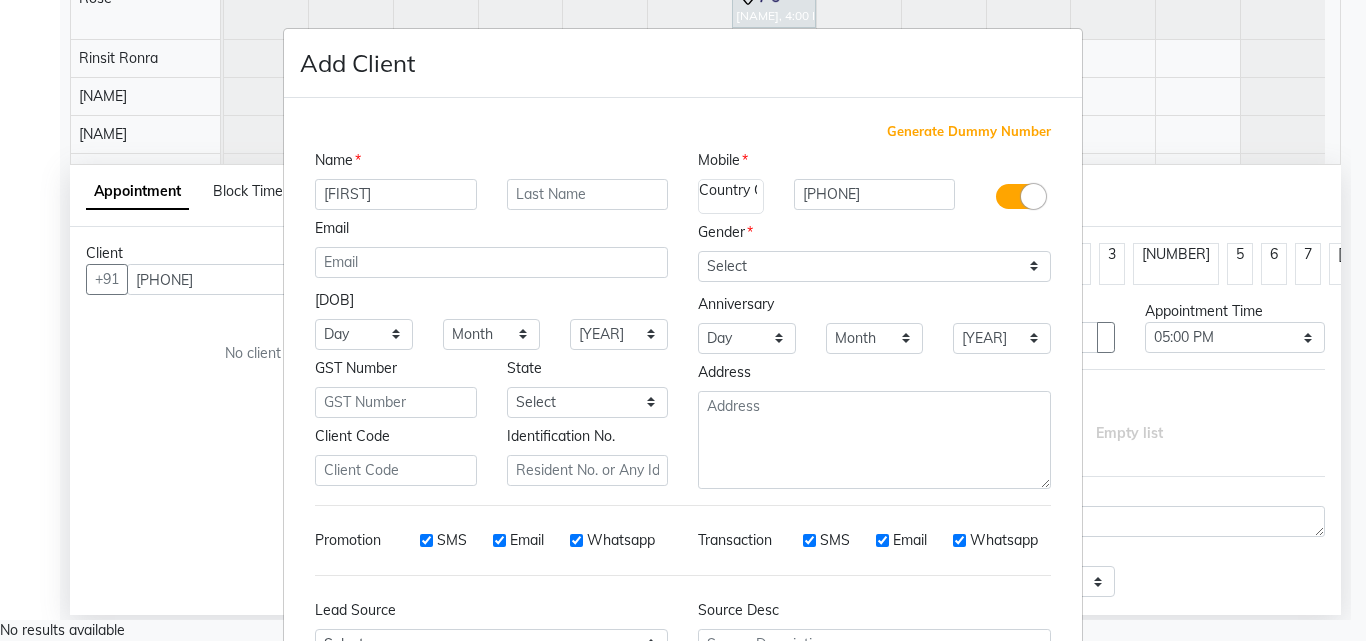 type on "Sanjeev" 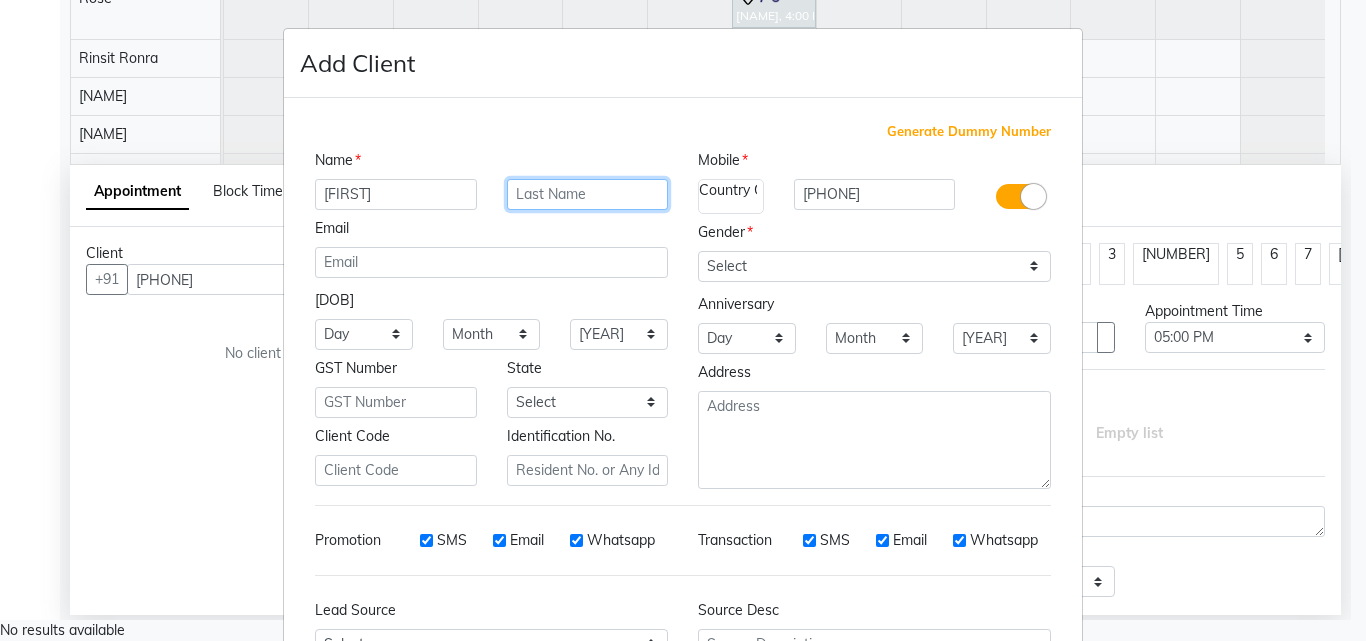 click at bounding box center [588, 194] 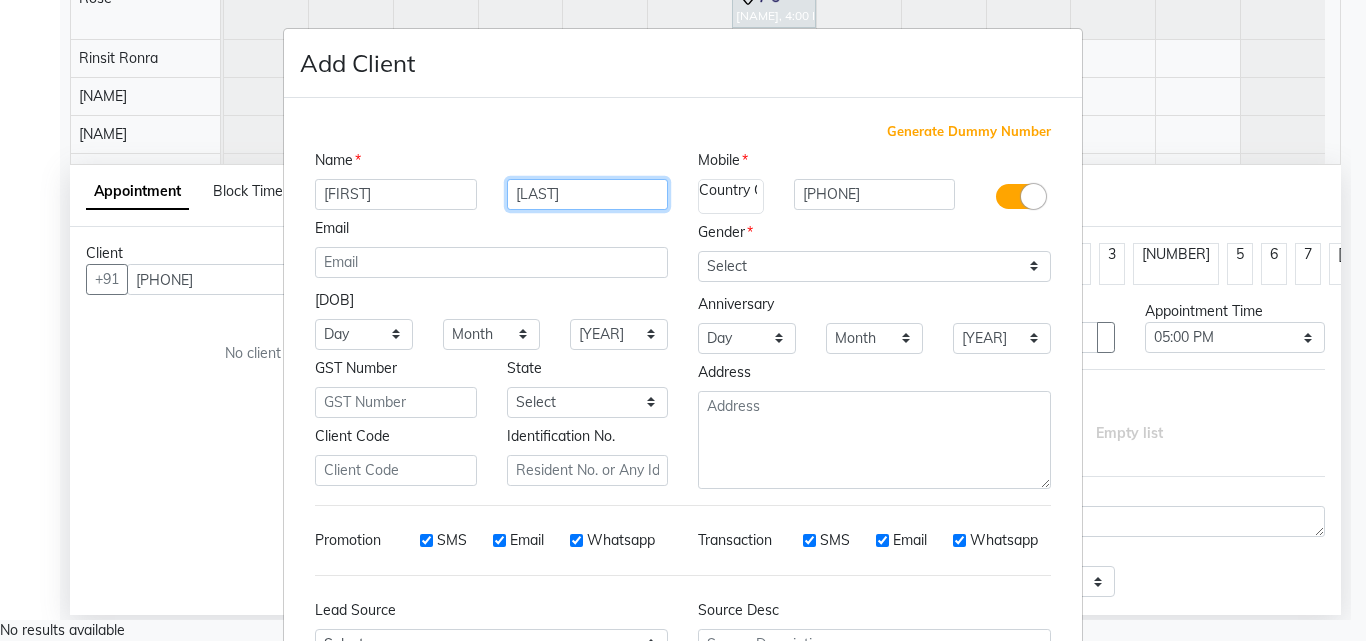 type on "[LAST]" 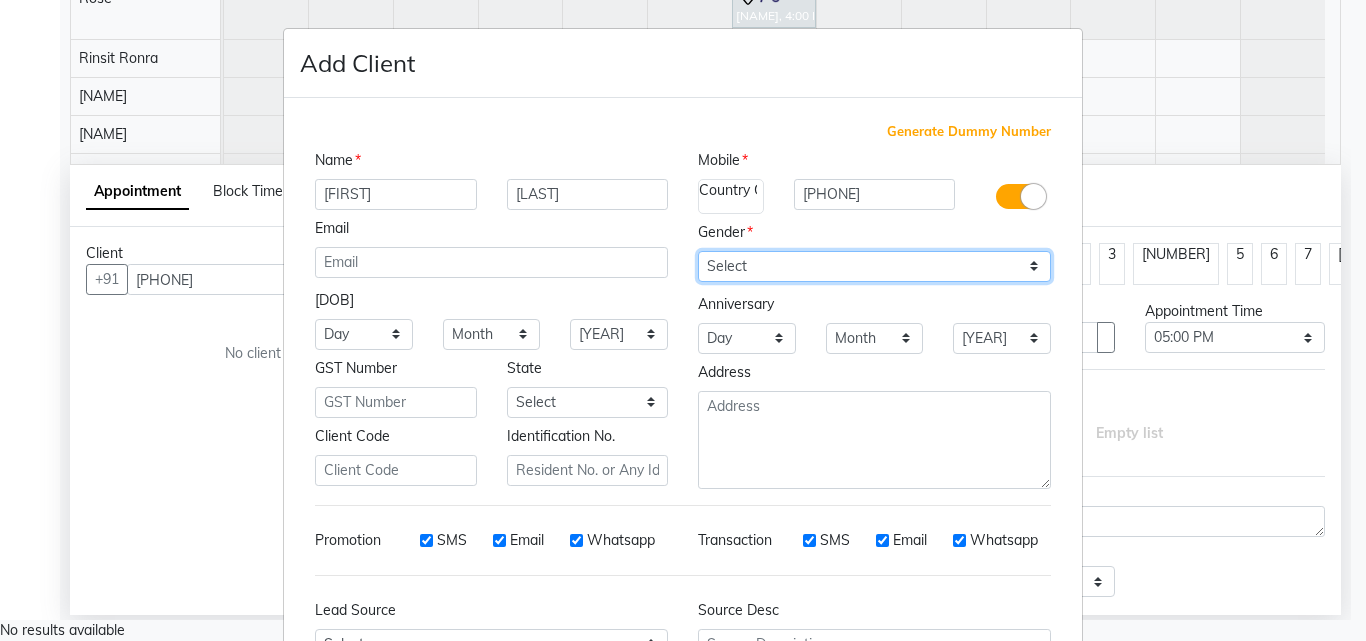 click on "Select [GENDER] [GENDER] [GENDER] Prefer Not To Say" at bounding box center [874, 266] 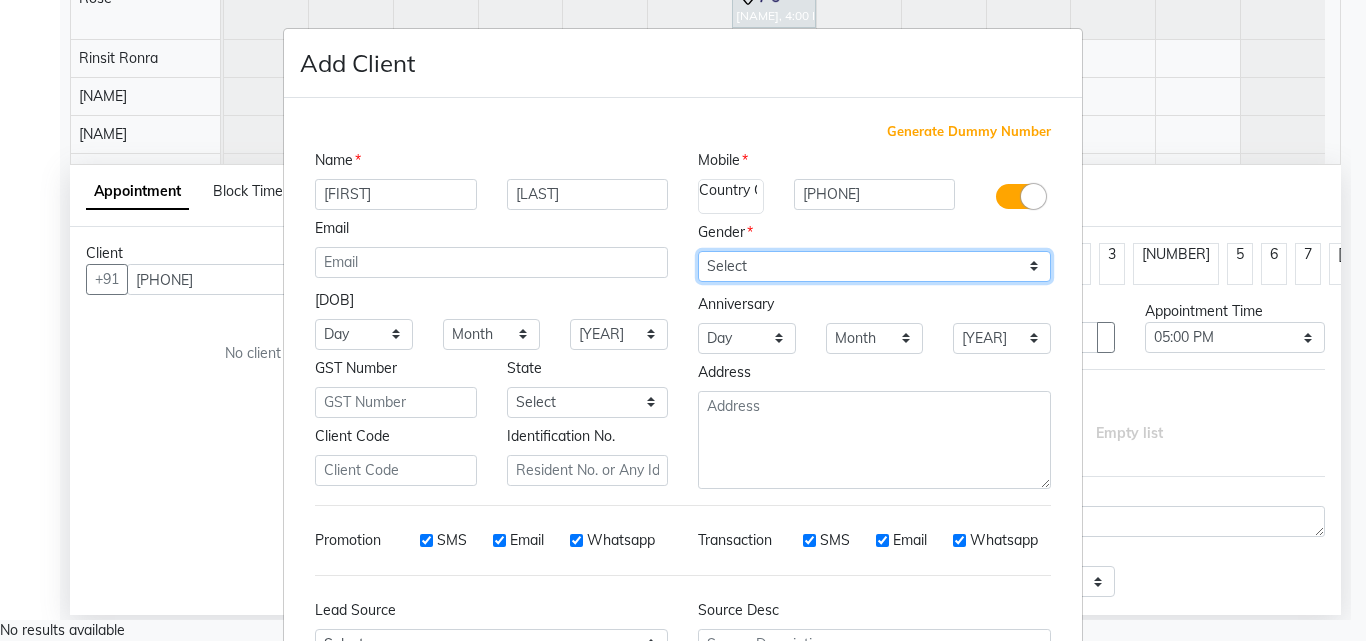 select on "[GENDER]" 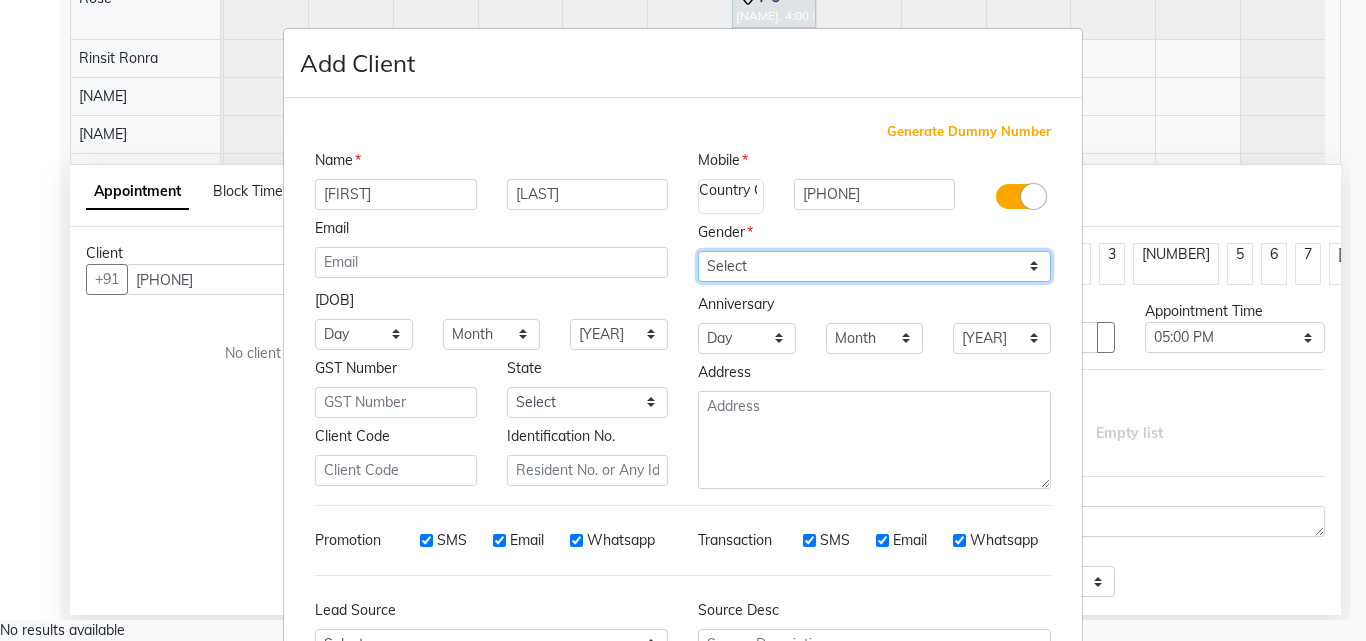 click on "Select [GENDER] [GENDER] [GENDER] Prefer Not To Say" at bounding box center [874, 266] 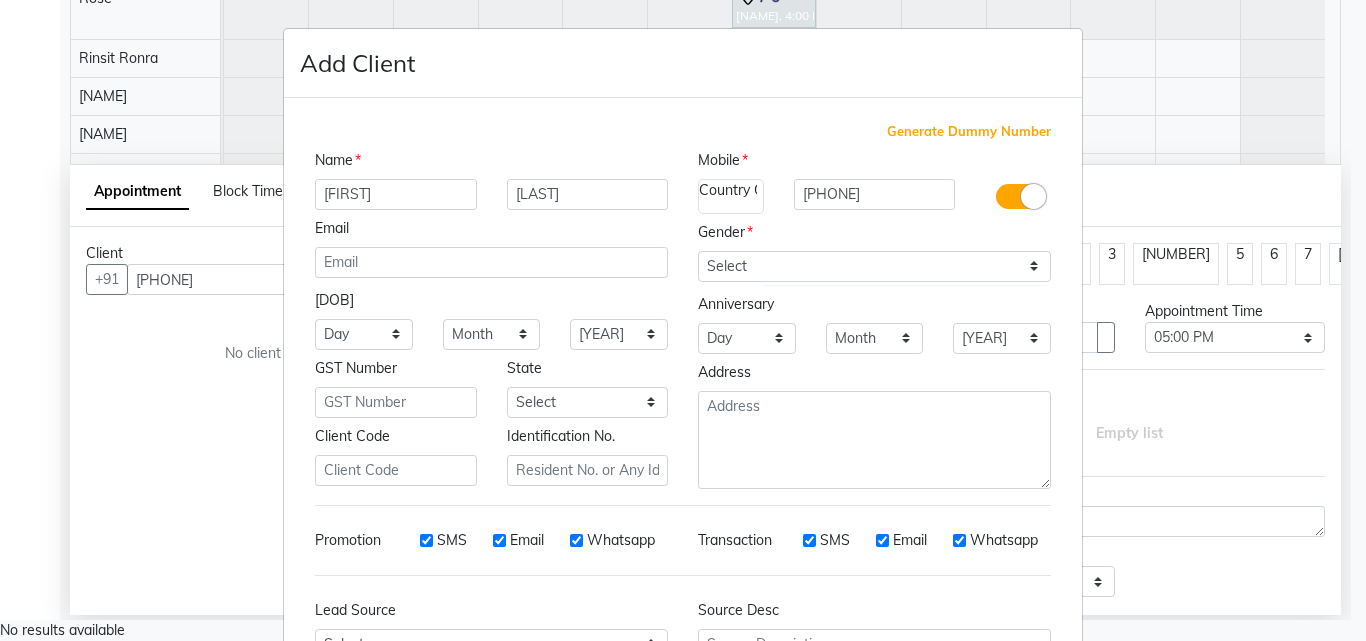 click on "Email" at bounding box center [499, 540] 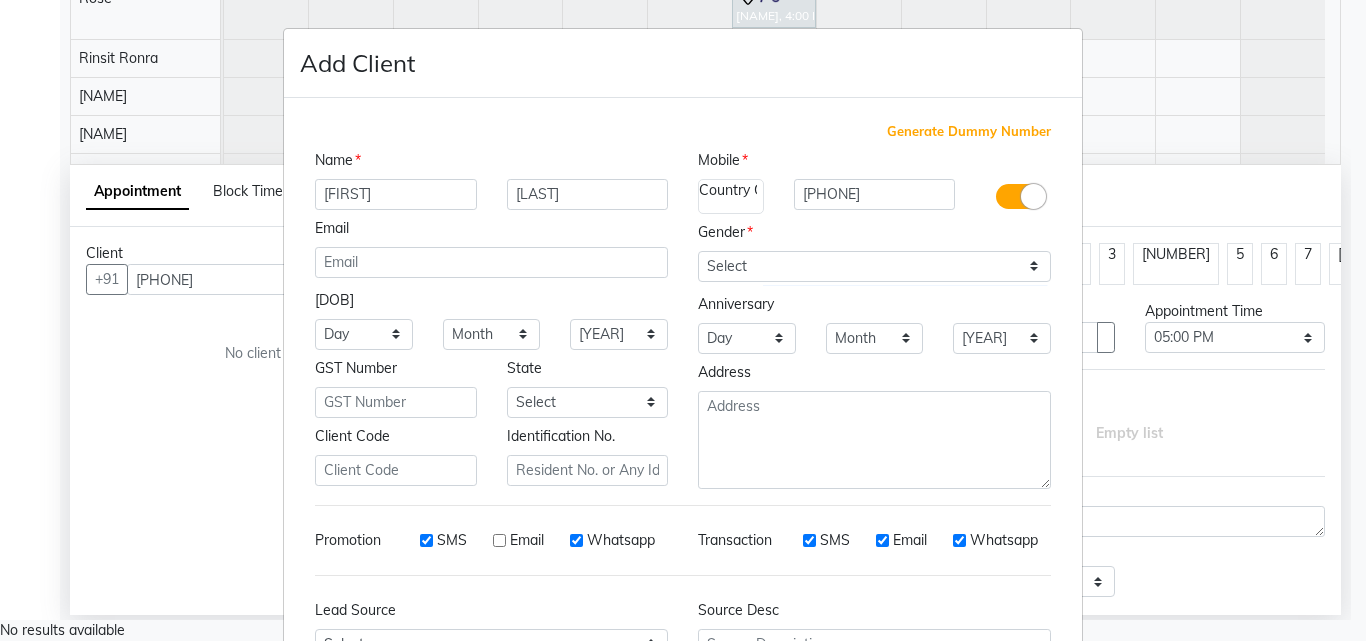 click on "SMS" at bounding box center [426, 540] 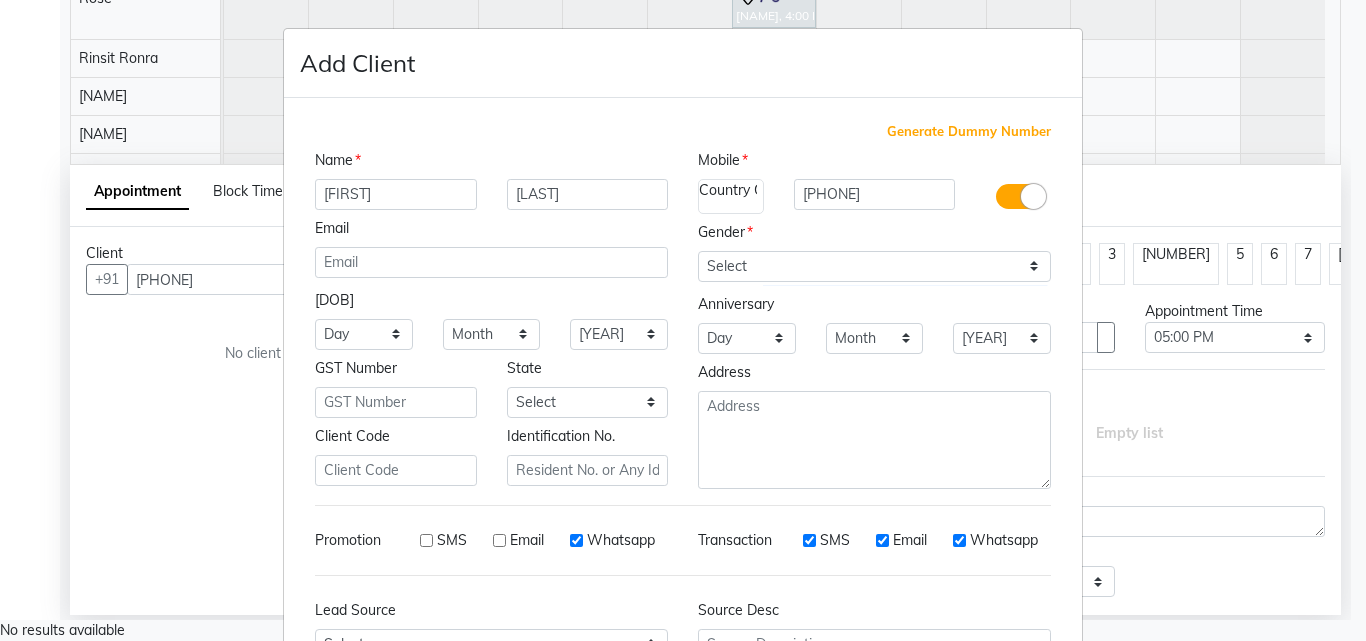 click on "Whatsapp" at bounding box center (576, 540) 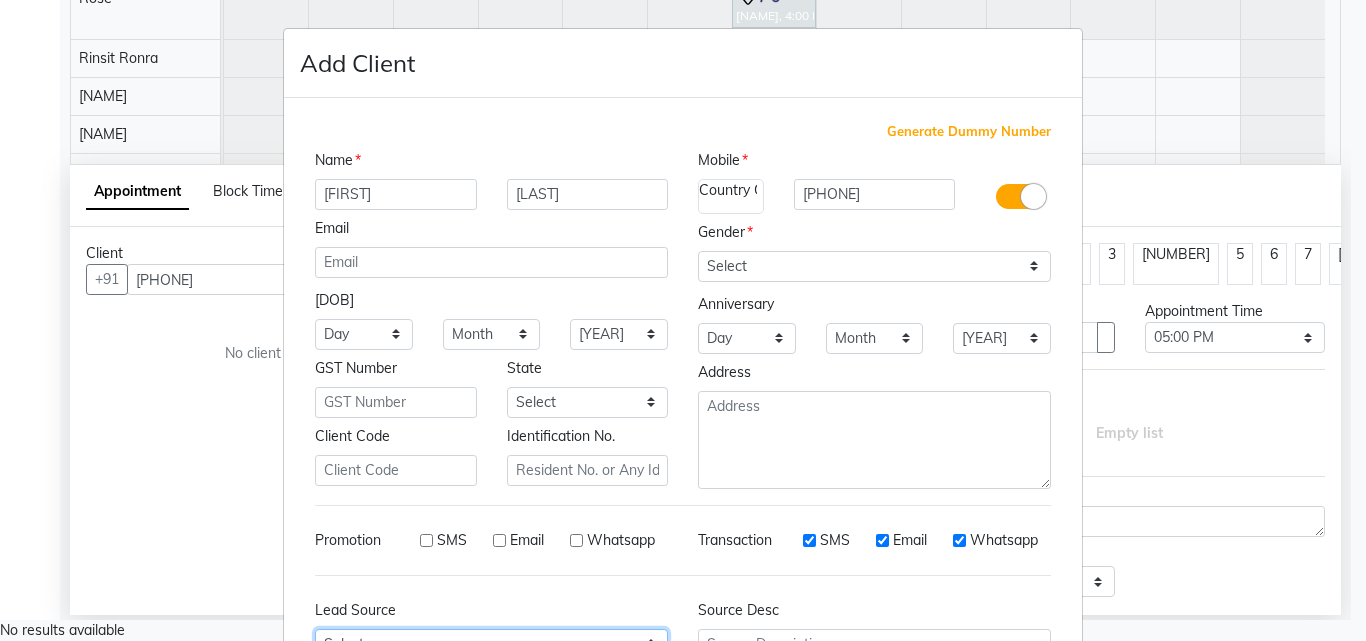 drag, startPoint x: 548, startPoint y: 626, endPoint x: 545, endPoint y: 615, distance: 11.401754 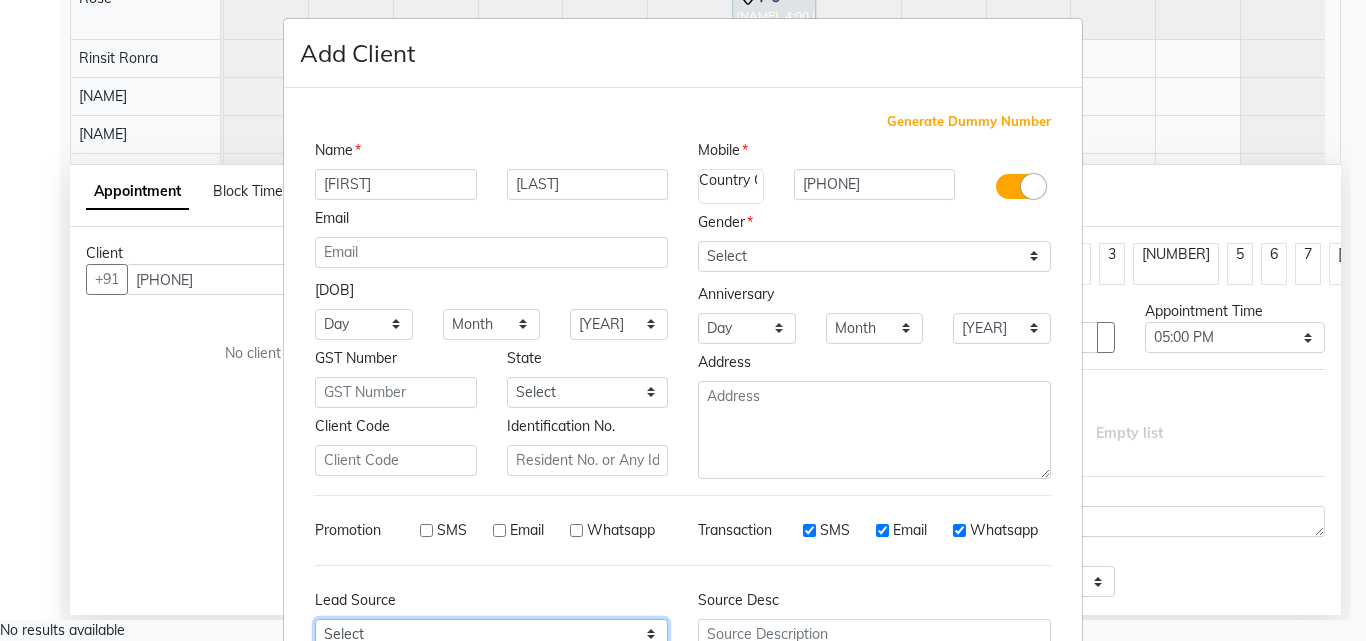 select on "54341" 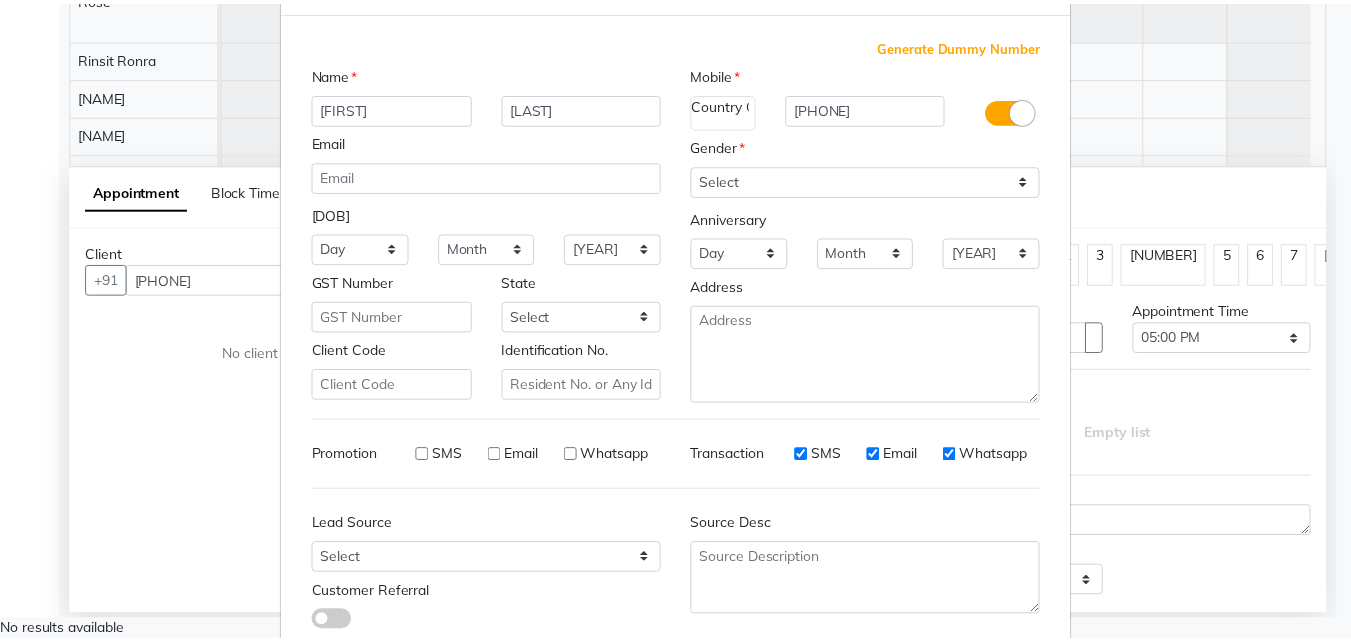 scroll, scrollTop: 208, scrollLeft: 0, axis: vertical 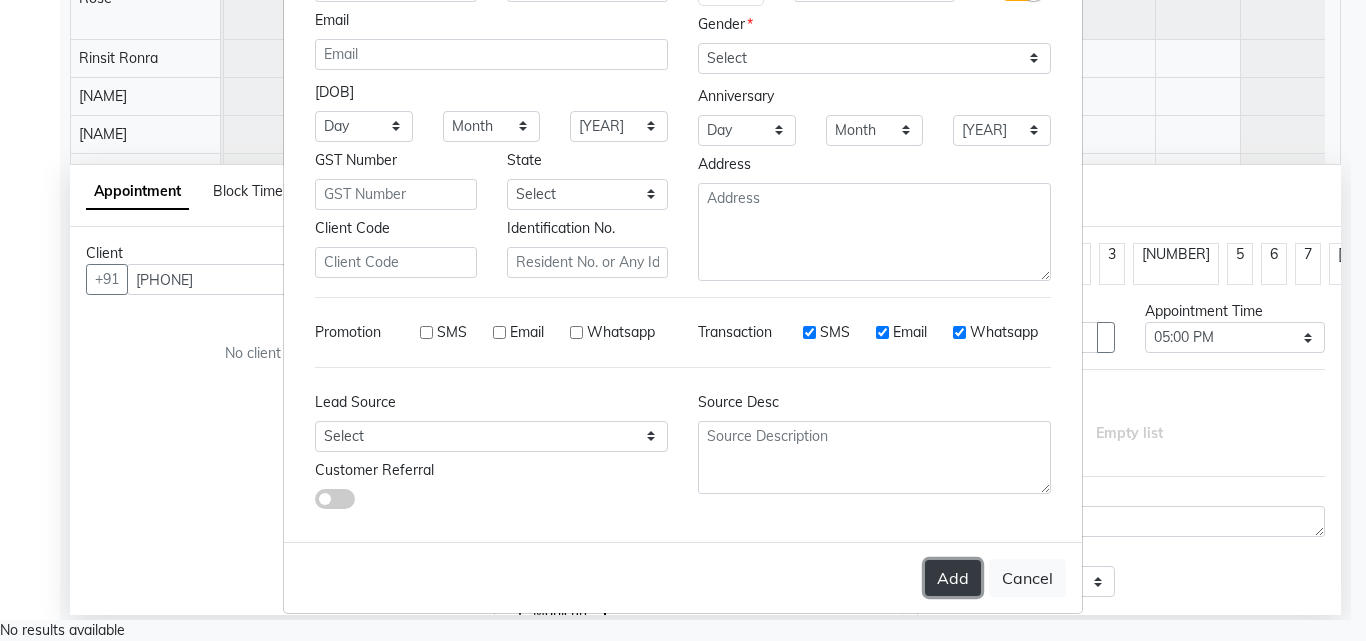 click on "Add" at bounding box center [953, 578] 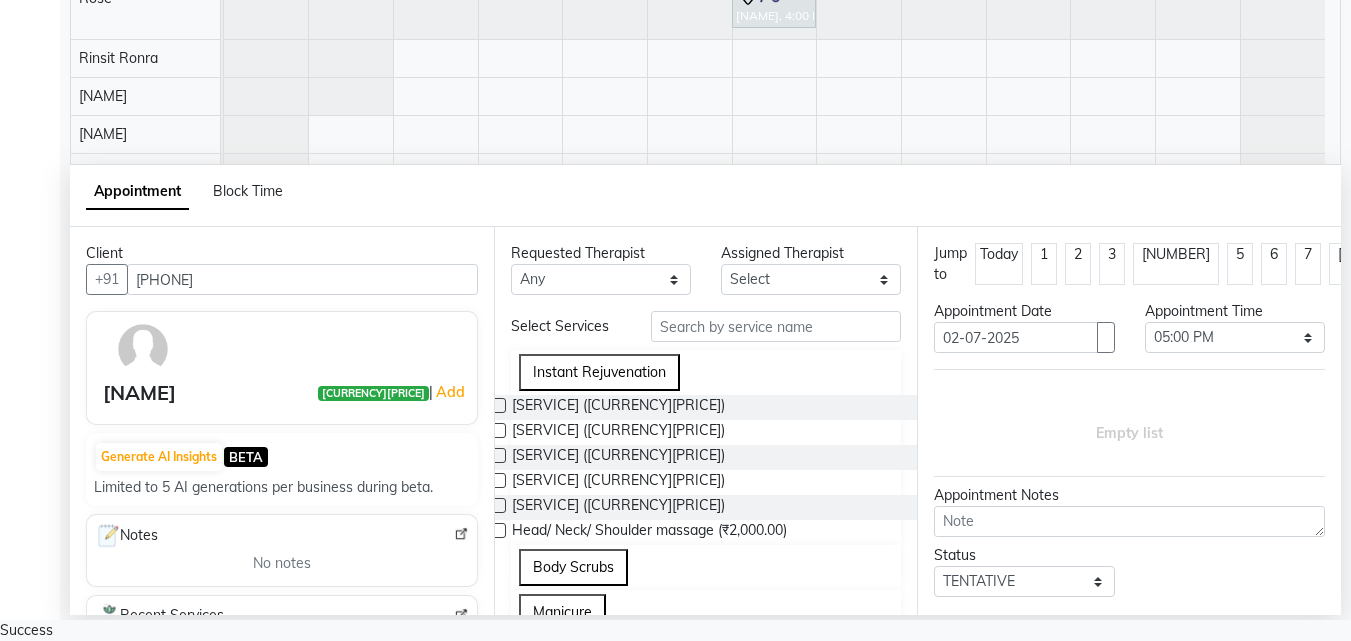 scroll, scrollTop: 134, scrollLeft: 0, axis: vertical 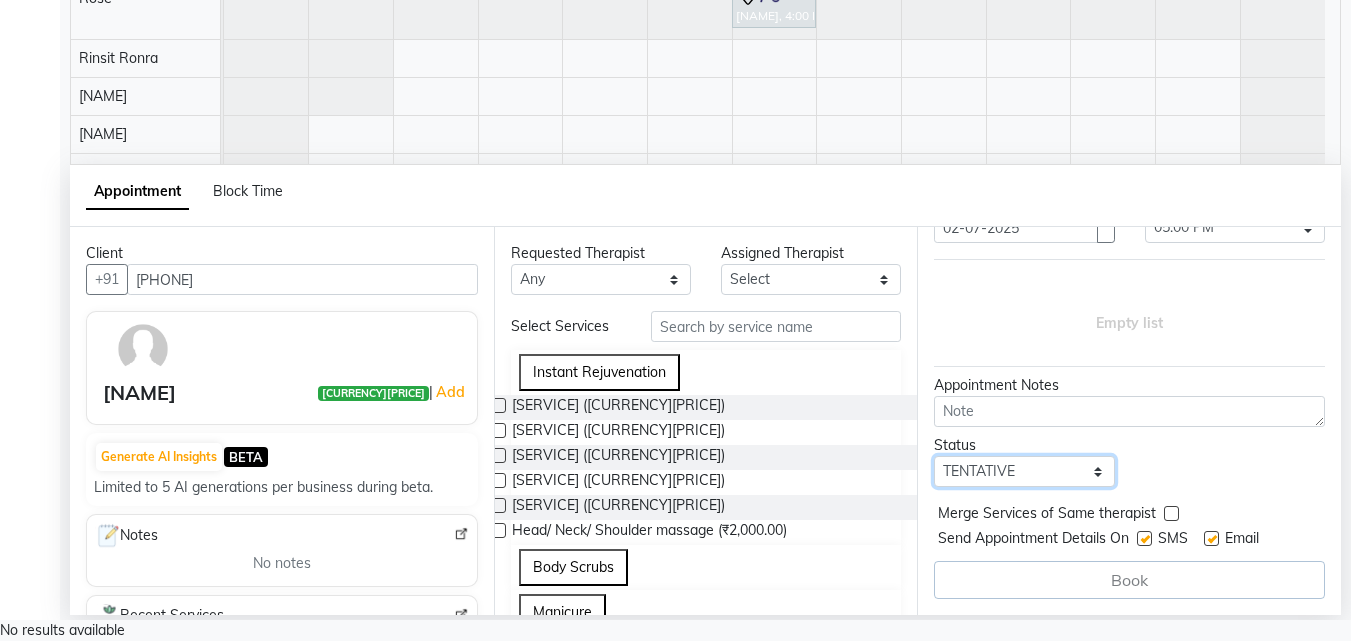 click on "Select TENTATIVE CONFIRM UPCOMING" at bounding box center [1024, 471] 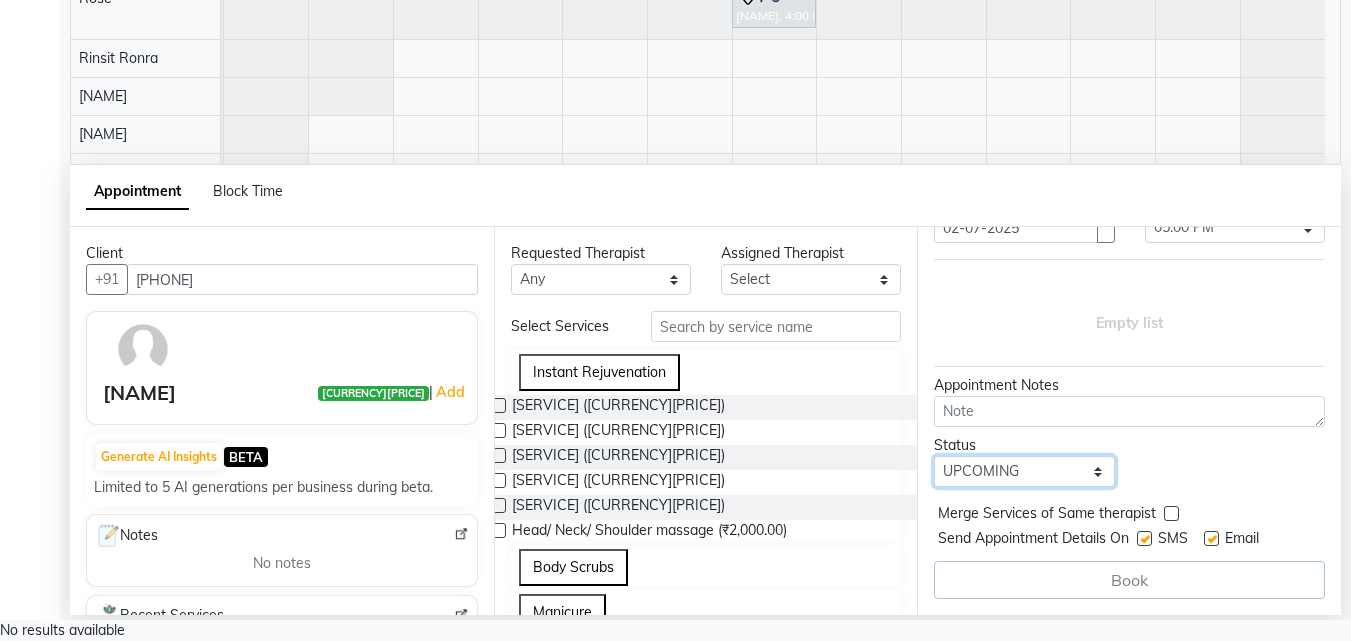 click on "Select TENTATIVE CONFIRM UPCOMING" at bounding box center (1024, 471) 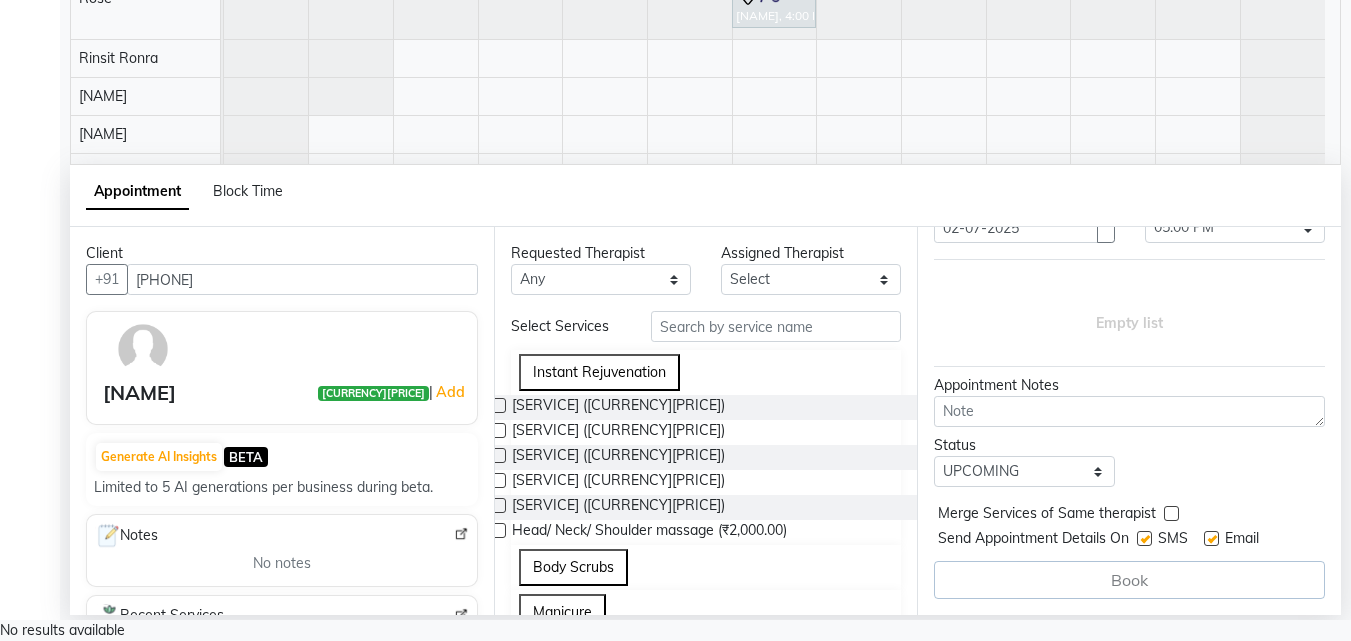click on "Book" at bounding box center [1129, 580] 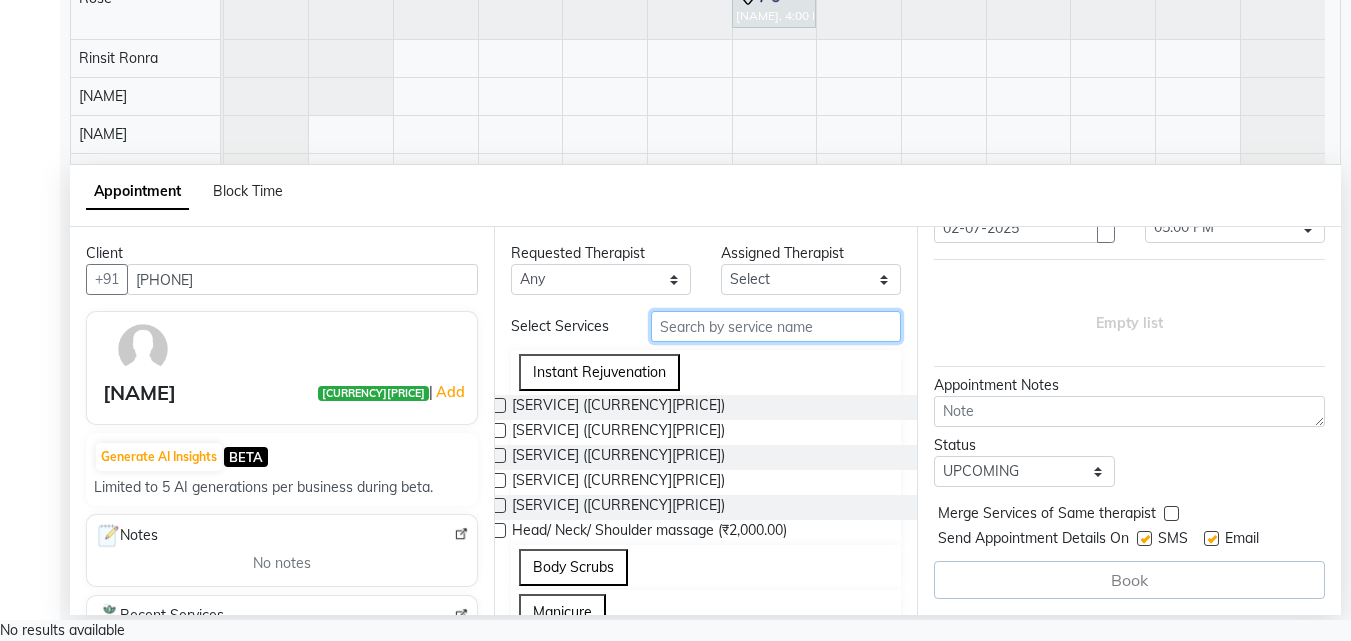 click at bounding box center [776, 326] 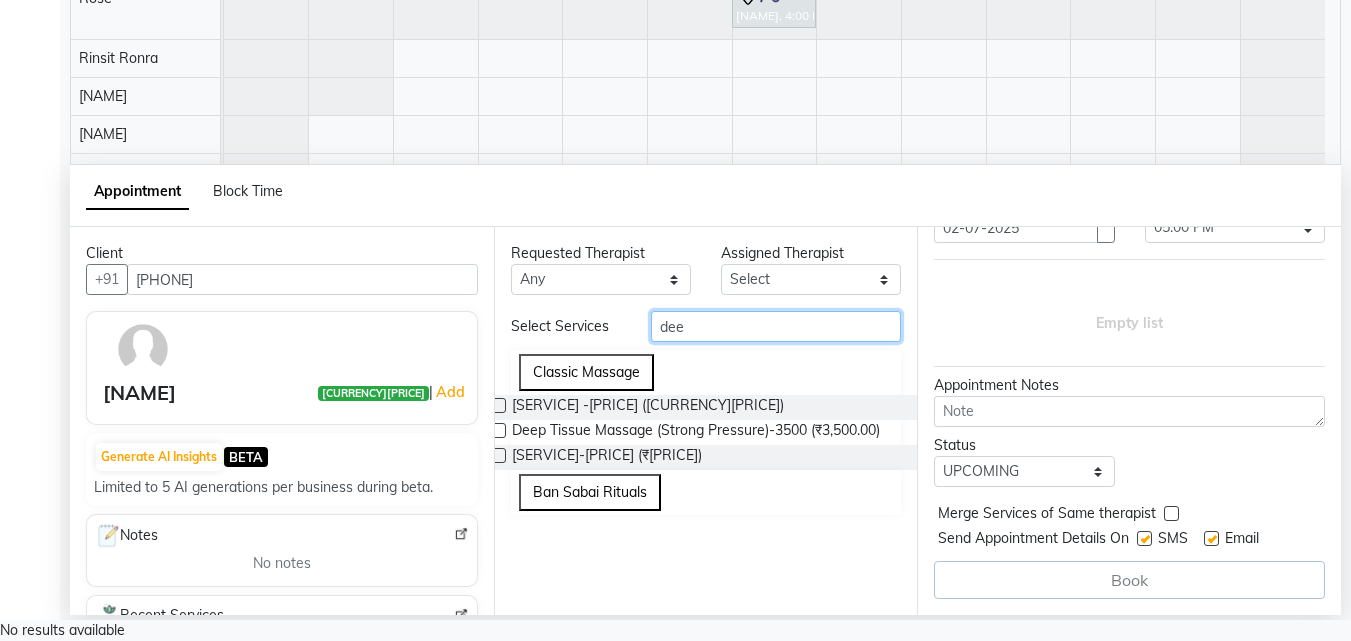 type on "[FIRST]" 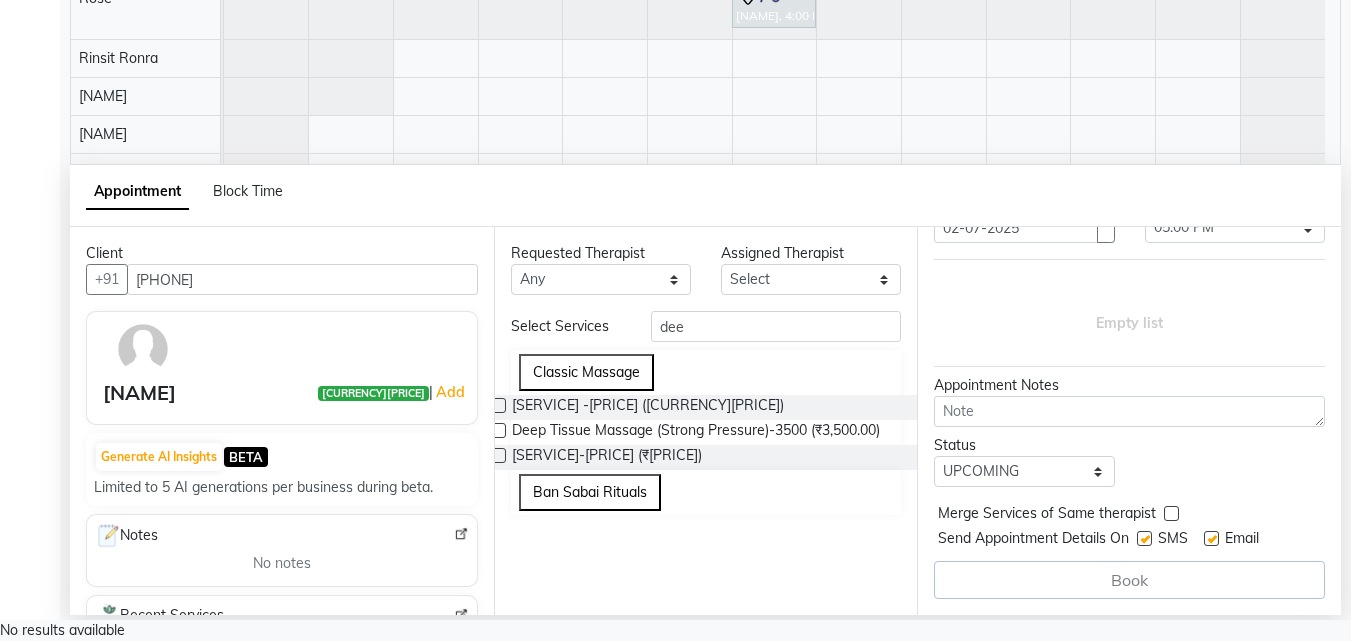 click at bounding box center (498, 405) 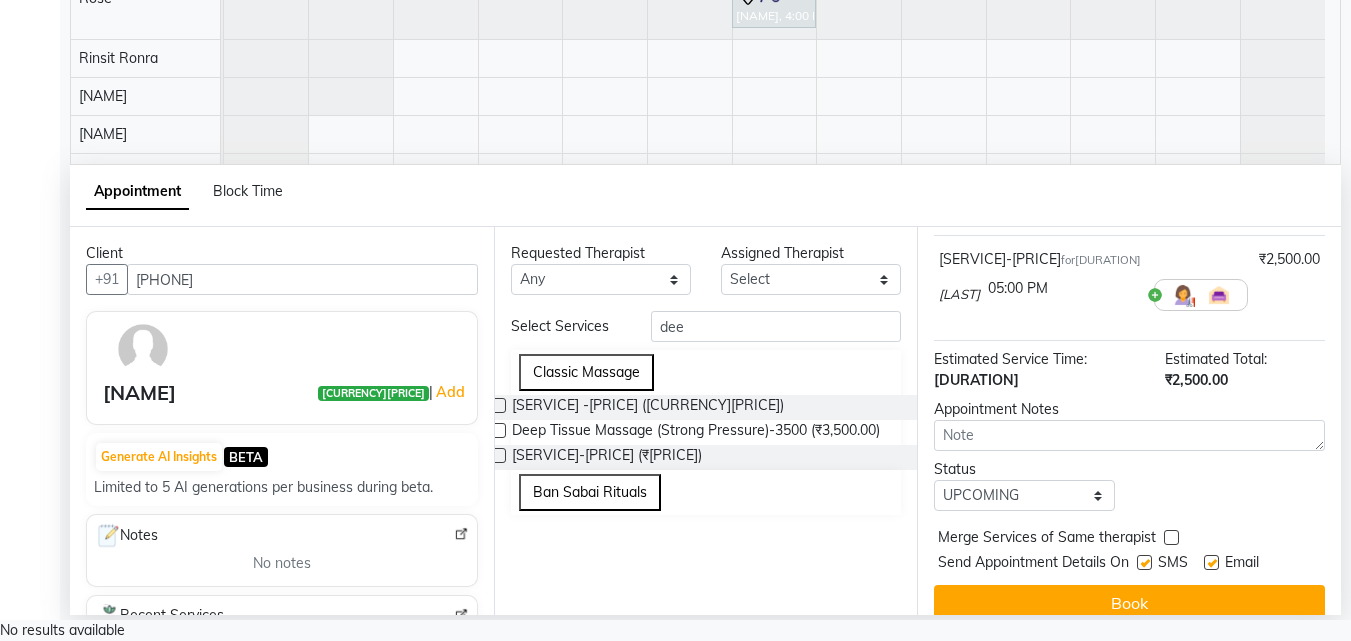 scroll, scrollTop: 0, scrollLeft: 0, axis: both 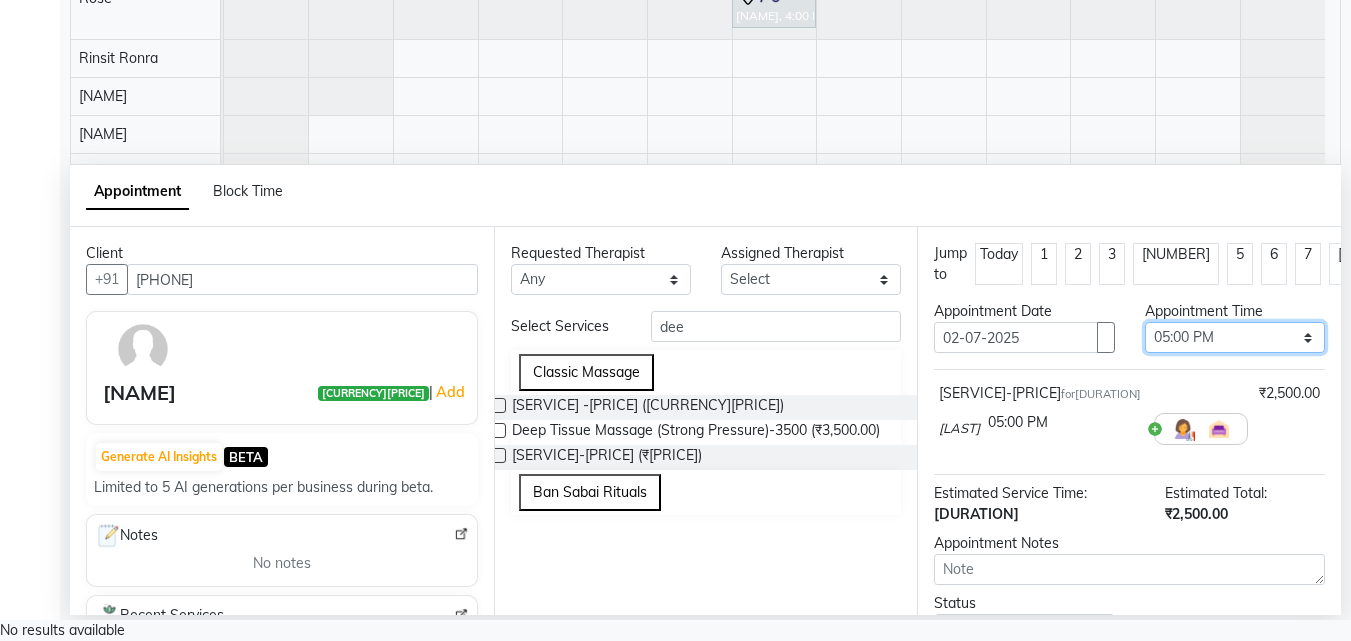 click on "Select 11:00 AM 11:05 AM 11:10 AM 11:15 AM 11:20 AM 11:25 AM 11:30 AM 11:35 AM 11:40 AM 11:45 AM 11:50 AM 11:55 AM 12:00 PM 12:05 PM 12:10 PM 12:15 PM 12:20 PM 12:25 PM 12:30 PM 12:35 PM 12:40 PM 12:45 PM 12:50 PM 12:55 PM 01:00 PM 01:05 PM 01:10 PM 01:15 PM 01:20 PM 01:25 PM 01:30 PM 01:35 PM 01:40 PM 01:45 PM 01:50 PM 01:55 PM 02:00 PM 02:05 PM 02:10 PM 02:15 PM 02:20 PM 02:25 PM 02:30 PM 02:35 PM 02:40 PM 02:45 PM 02:50 PM 02:55 PM 03:00 PM 03:05 PM 03:10 PM 03:15 PM 03:20 PM 03:25 PM 03:30 PM 03:35 PM 03:40 PM 03:45 PM 03:50 PM 03:55 PM 04:00 PM 04:05 PM 04:10 PM 04:15 PM 04:20 PM 04:25 PM 04:30 PM 04:35 PM 04:40 PM 04:45 PM 04:50 PM 04:55 PM 05:00 PM 05:05 PM 05:10 PM 05:15 PM 05:20 PM 05:25 PM 05:30 PM 05:35 PM 05:40 PM 05:45 PM 05:50 PM 05:55 PM 06:00 PM 06:05 PM 06:10 PM 06:15 PM 06:20 PM 06:25 PM 06:30 PM 06:35 PM 06:40 PM 06:45 PM 06:50 PM 06:55 PM 07:00 PM 07:05 PM 07:10 PM 07:15 PM 07:20 PM 07:25 PM 07:30 PM 07:35 PM 07:40 PM 07:45 PM 07:50 PM 07:55 PM 08:00 PM 08:05 PM 08:10 PM 08:15 PM 08:20 PM" at bounding box center (1235, 337) 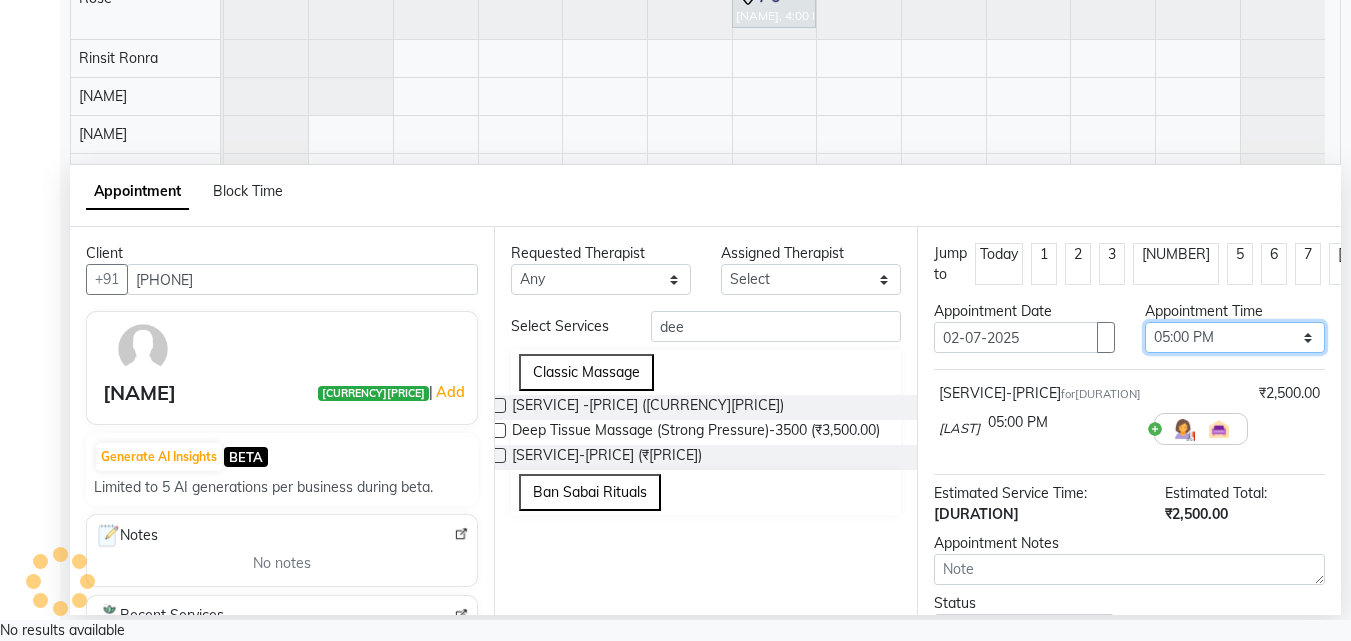 select on "[NUMBER]" 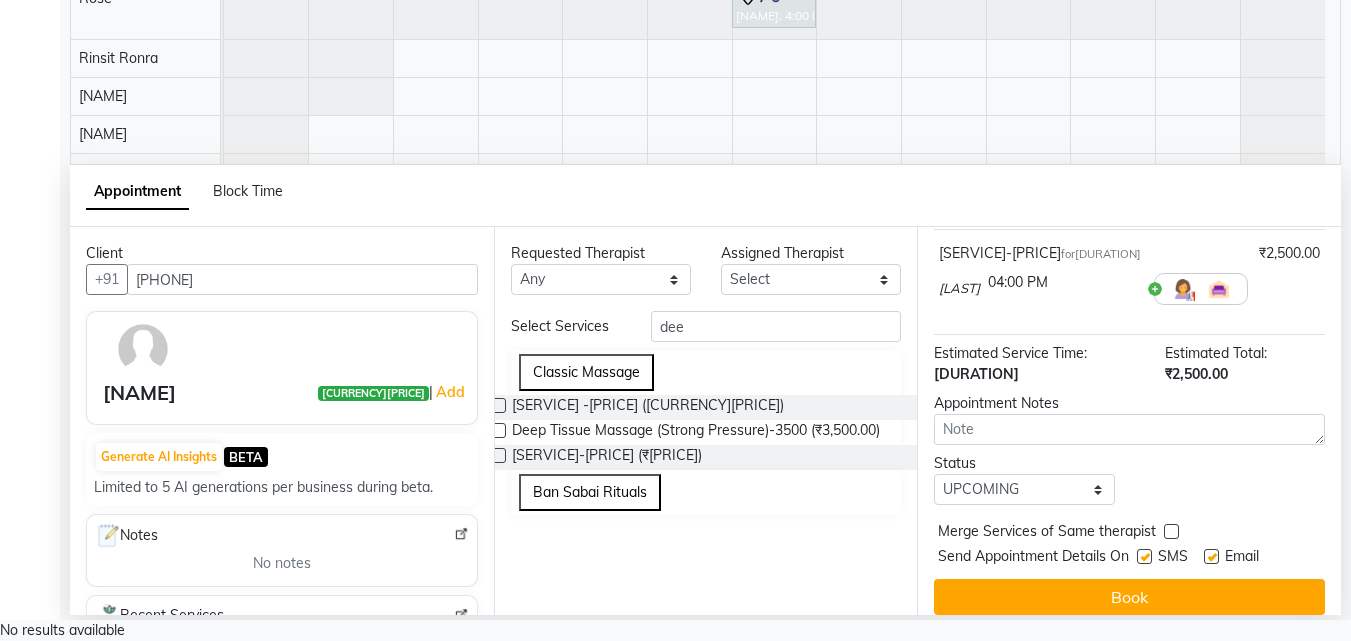 scroll, scrollTop: 174, scrollLeft: 0, axis: vertical 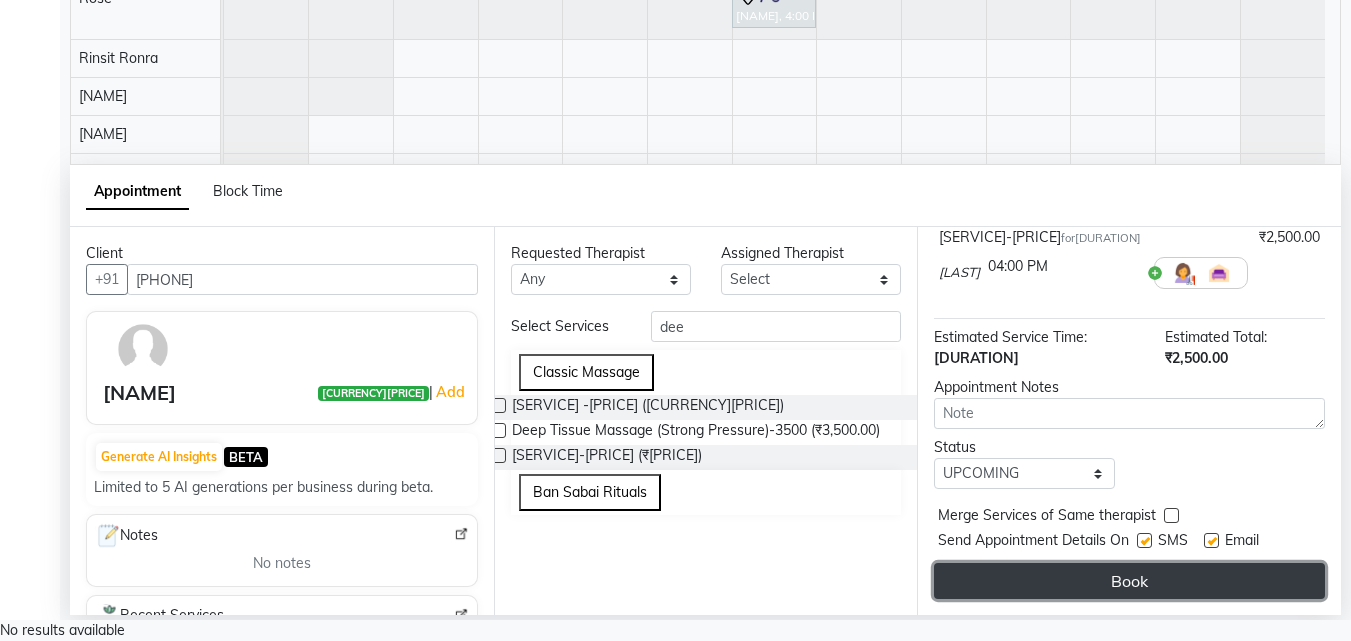 click on "Book" at bounding box center (1129, 581) 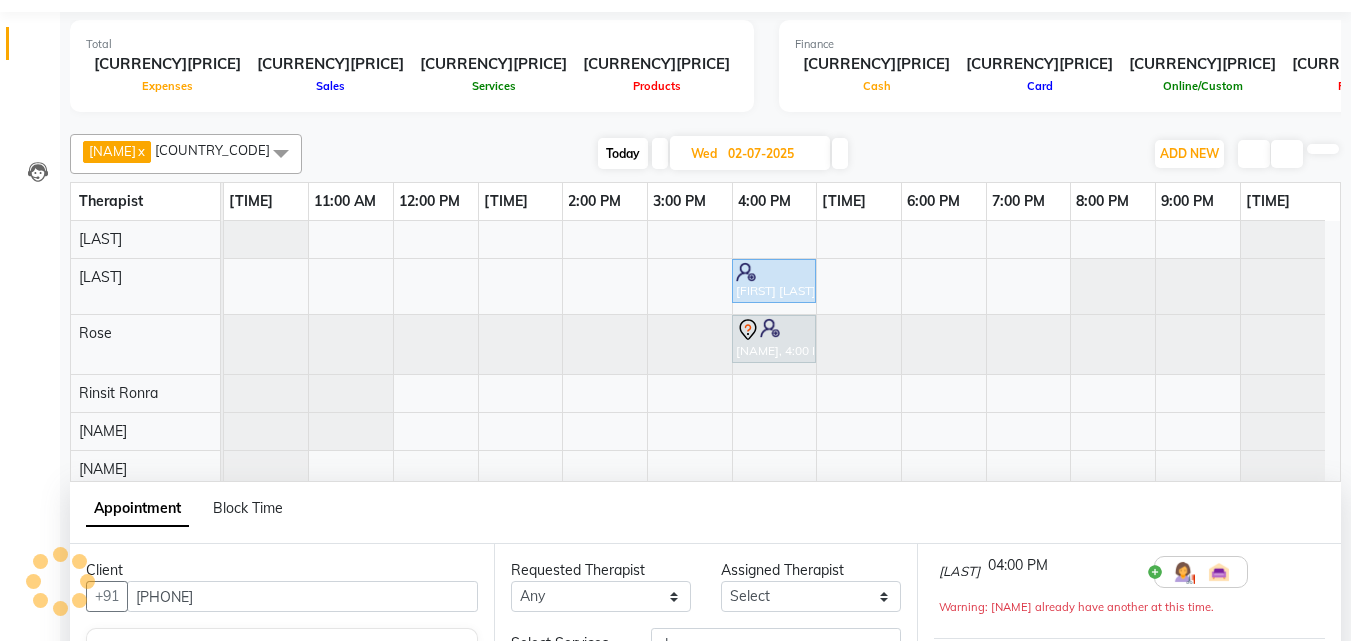 scroll, scrollTop: 0, scrollLeft: 0, axis: both 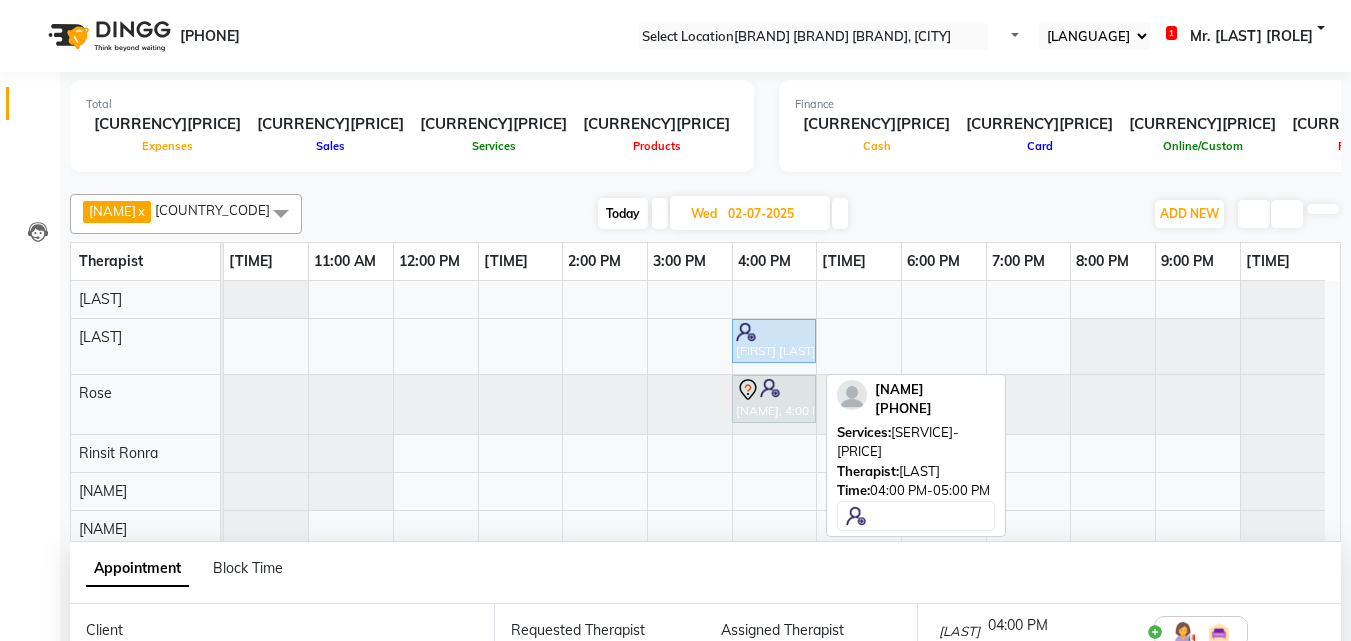click at bounding box center (774, 332) 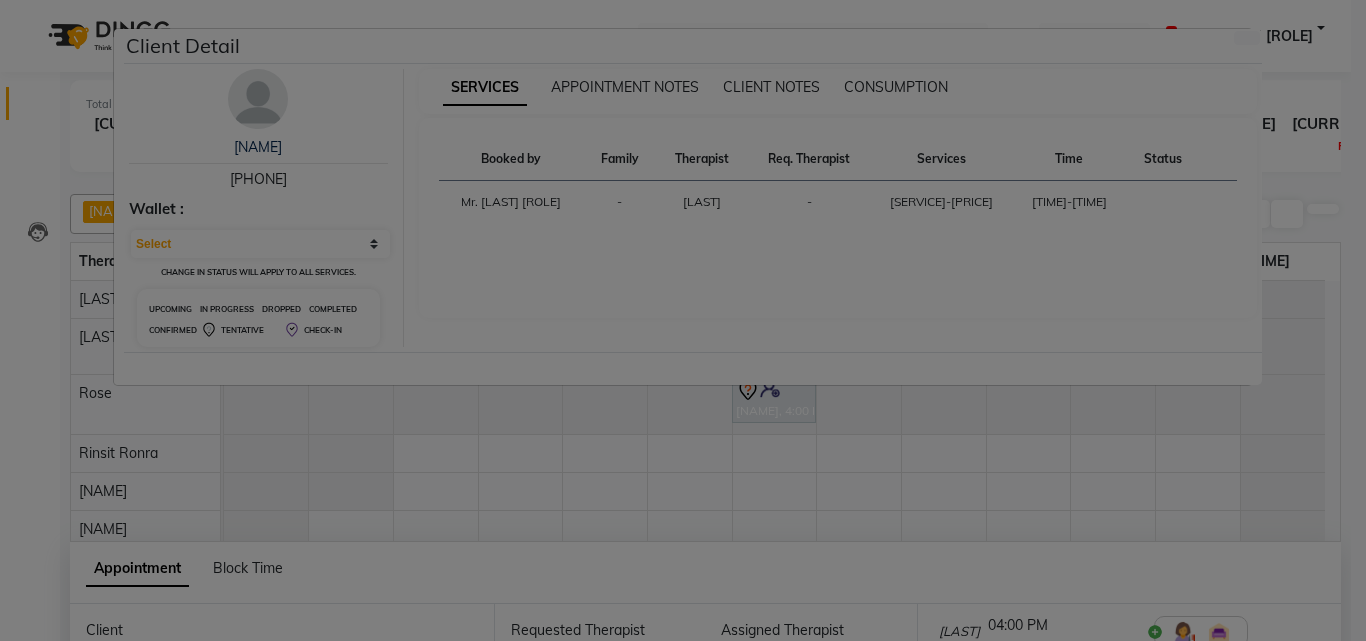 click on "Client Detail  Sanjeev Yadav   9492100215 Wallet : Select CONFIRMED TENTATIVE Change in status will apply to all services. UPCOMING IN PROGRESS DROPPED COMPLETED CONFIRMED TENTATIVE CHECK-IN SERVICES APPOINTMENT NOTES CLIENT NOTES CONSUMPTION Booked by Family Therapist Req. Therapist Services Time Status  Rinky Manager  - Beni -  Deep Tissue Massage (Strong Pressure)-2500   4:00 PM-5:00 PM" at bounding box center [683, 320] 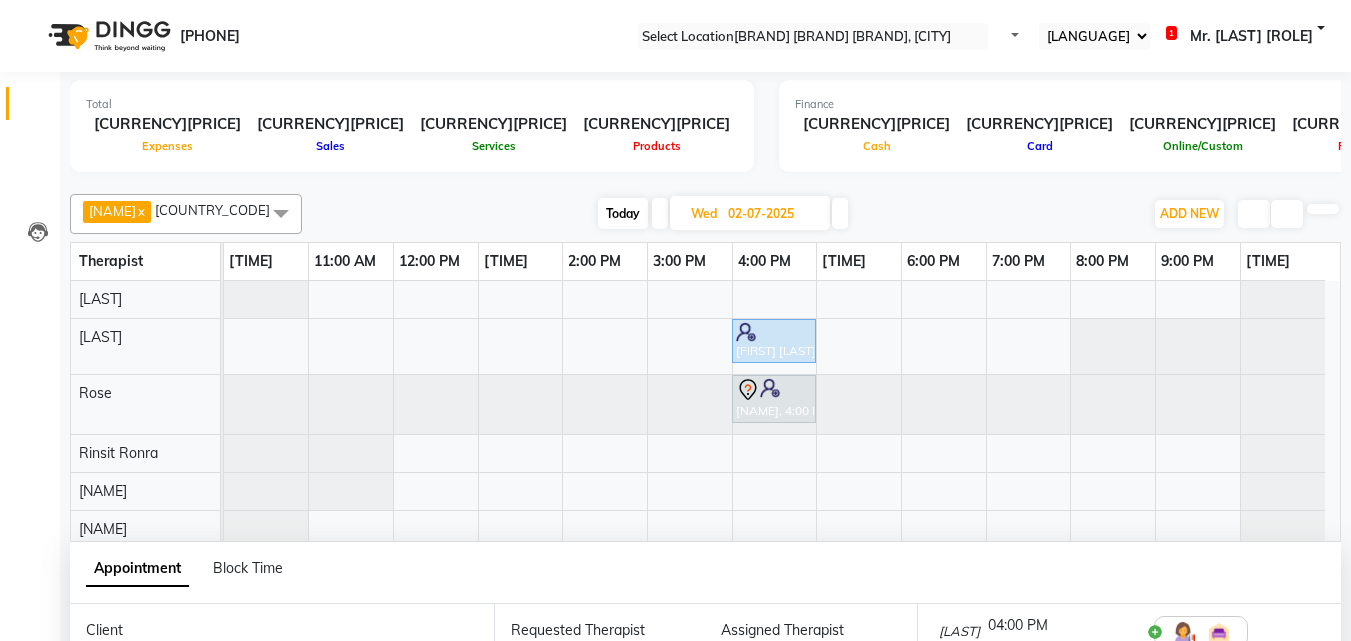 click on "Edit" at bounding box center (20, 1031) 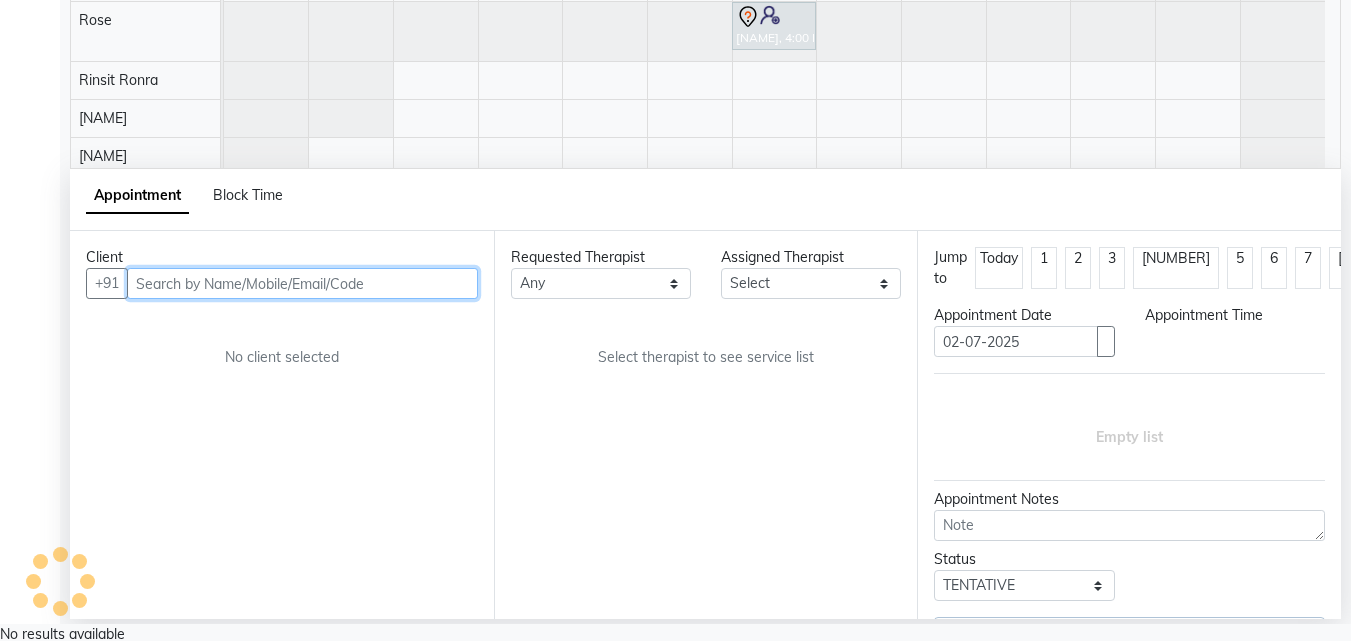 scroll, scrollTop: 377, scrollLeft: 0, axis: vertical 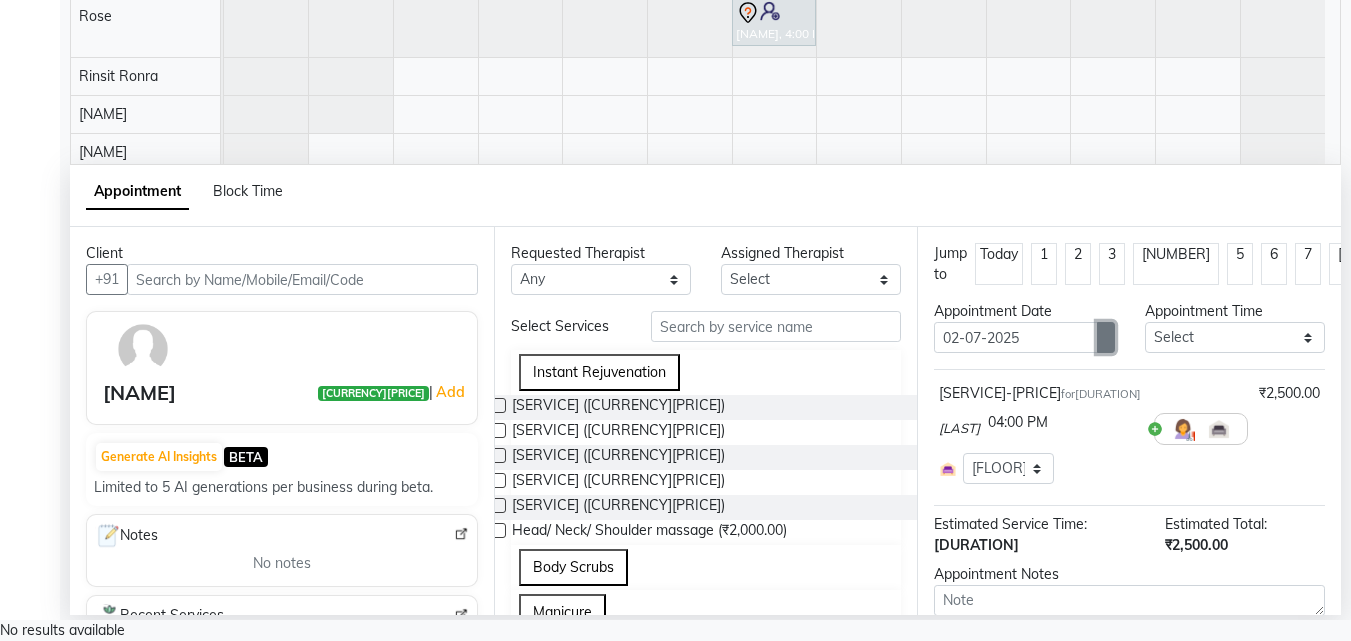 click at bounding box center (1106, 338) 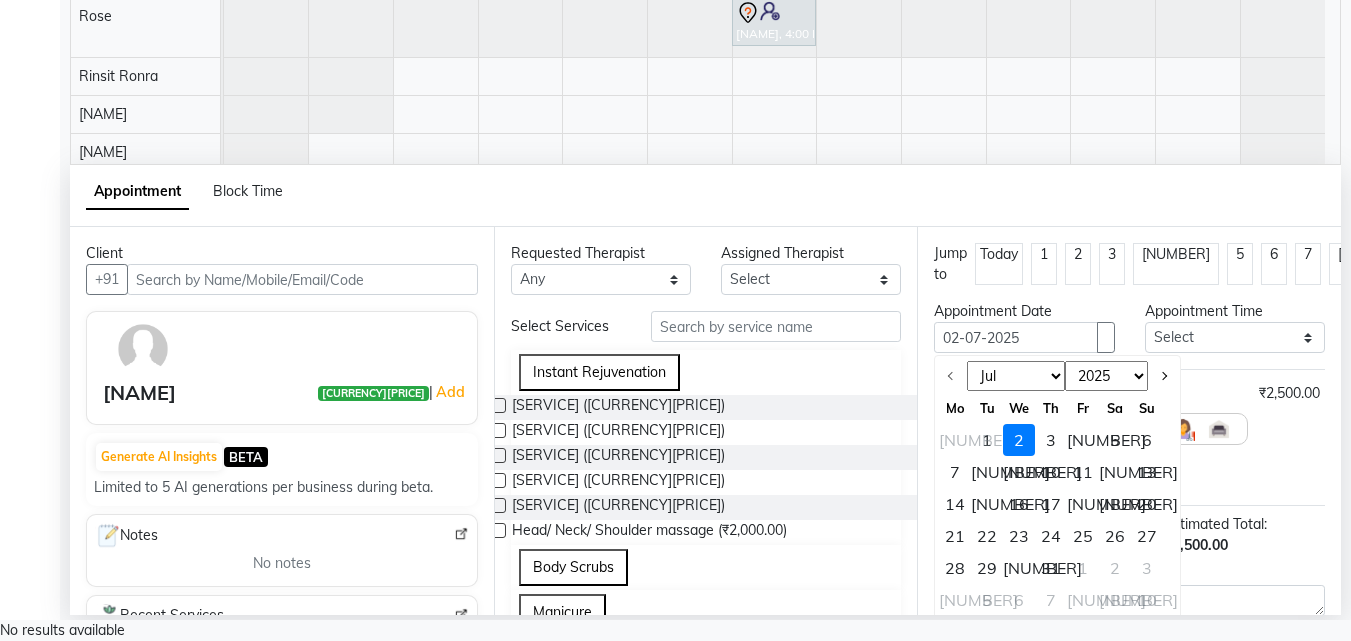 click on "1" at bounding box center [987, 440] 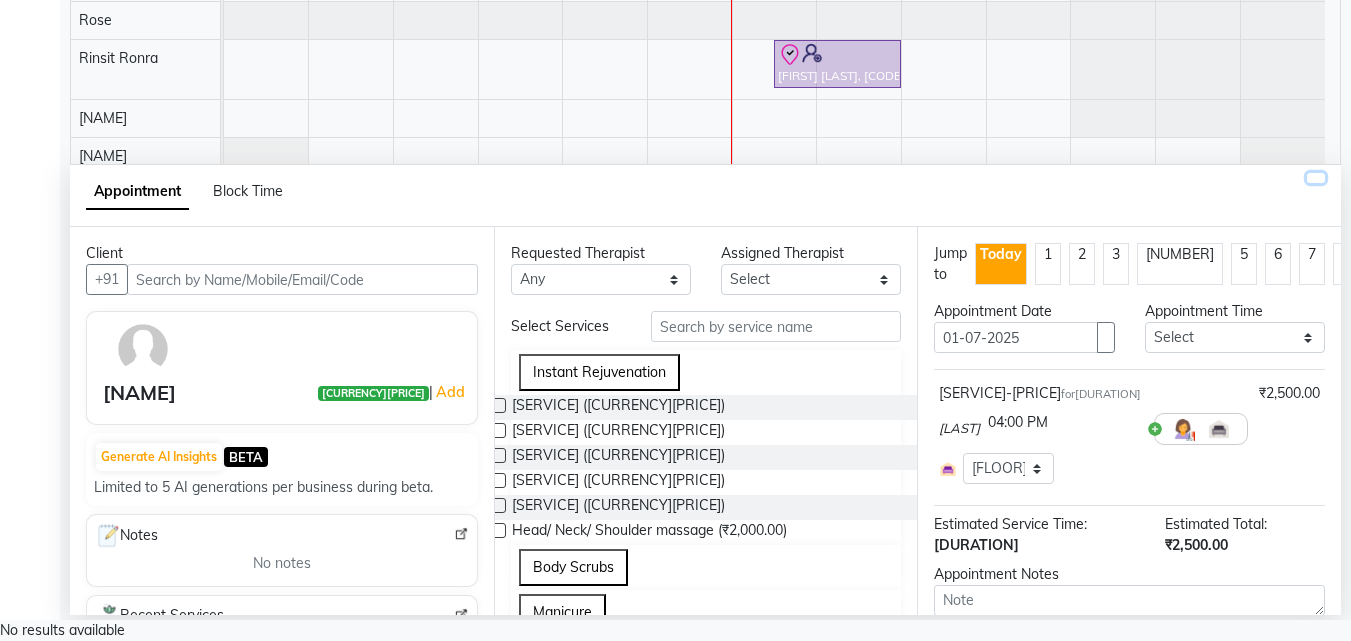 click at bounding box center (1316, 178) 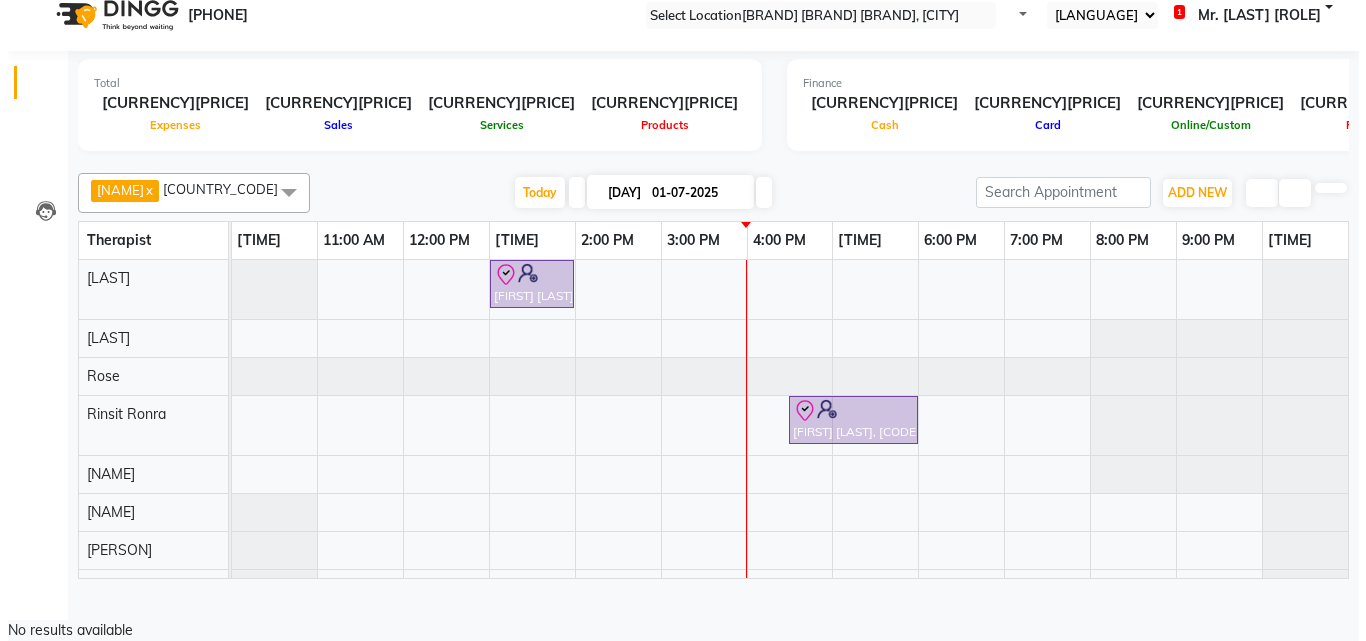 scroll, scrollTop: 0, scrollLeft: 0, axis: both 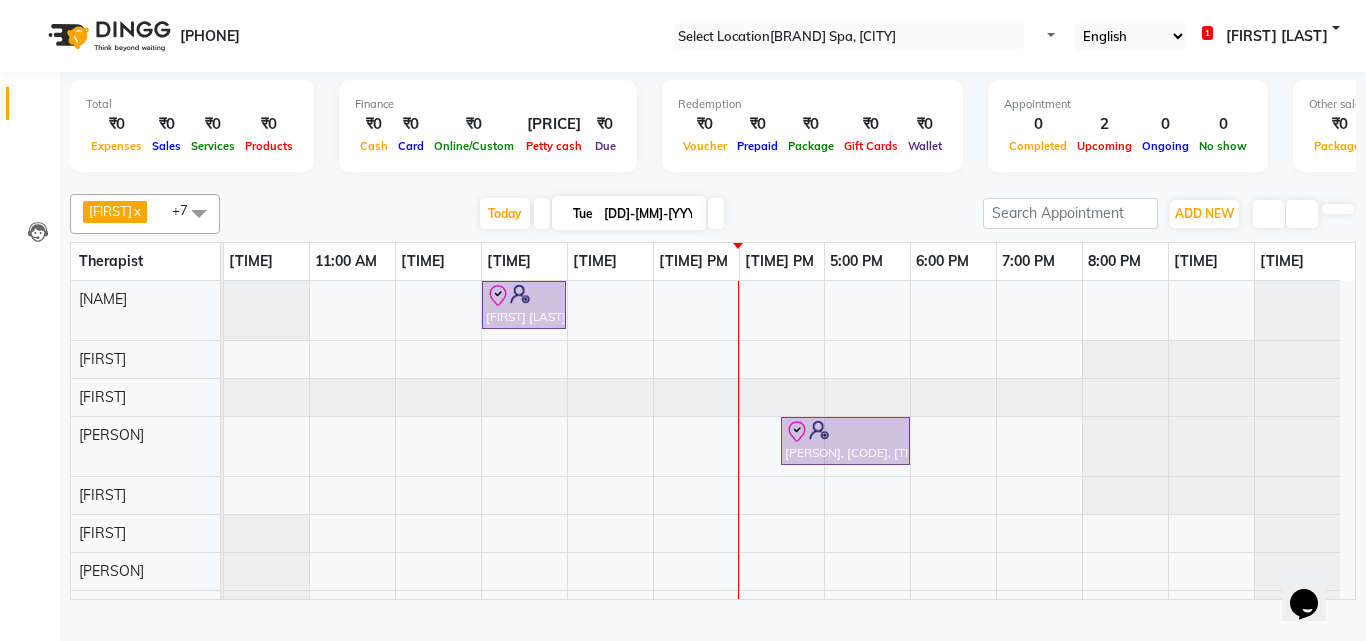 click at bounding box center [716, 213] 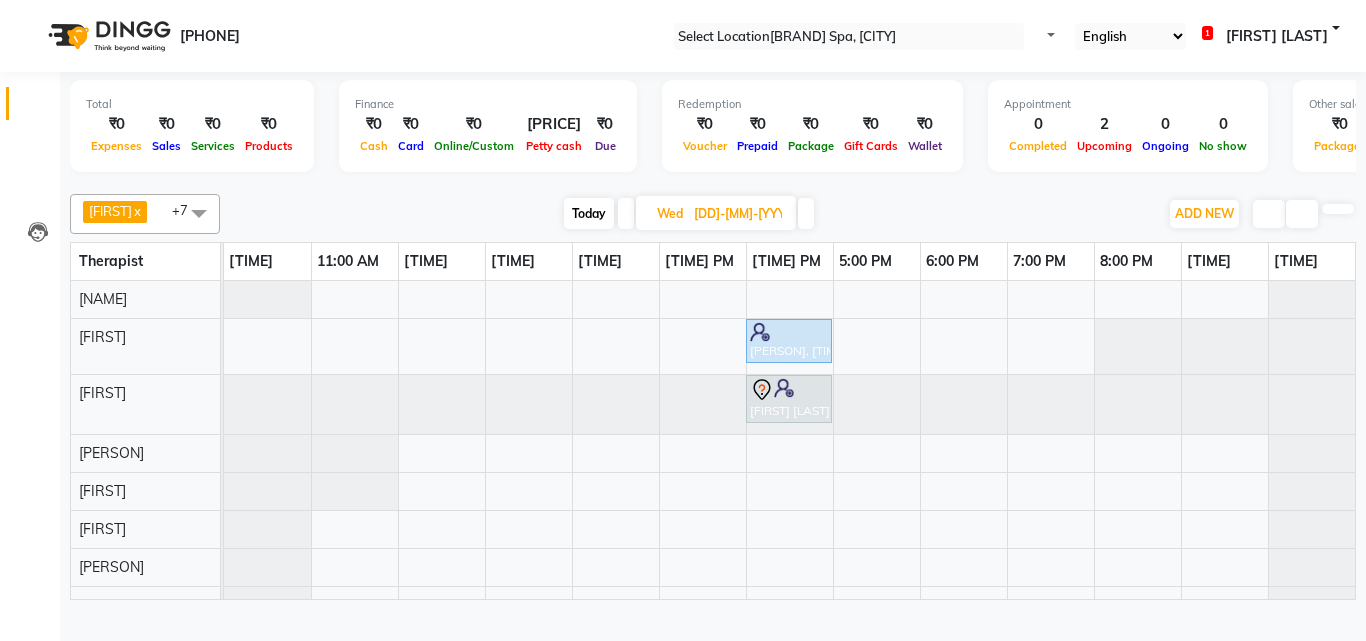 click on "Edit" at bounding box center [20, 654] 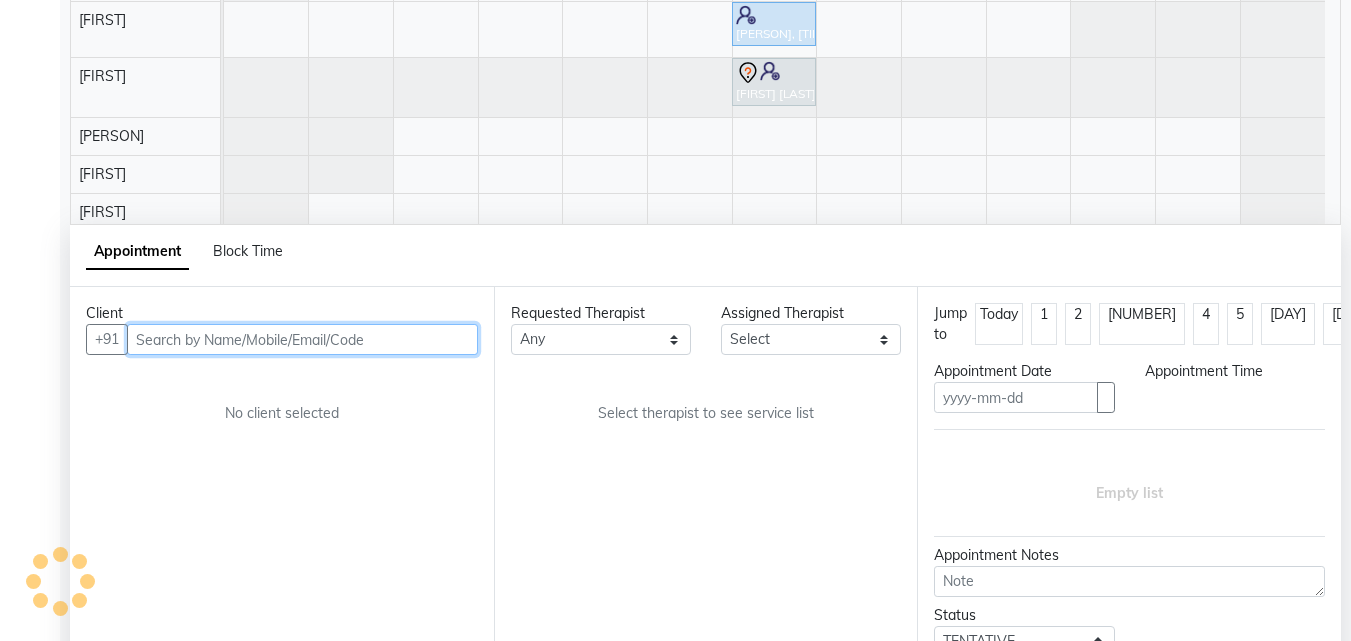 scroll, scrollTop: 377, scrollLeft: 0, axis: vertical 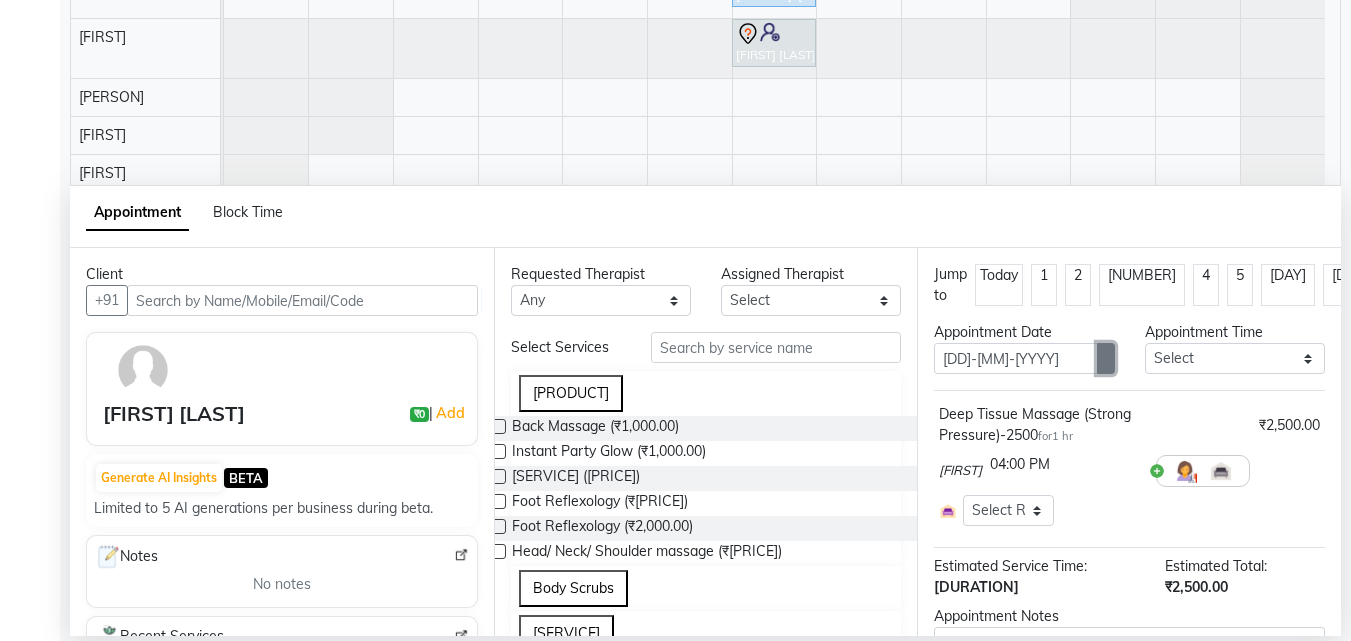 click at bounding box center (1106, 359) 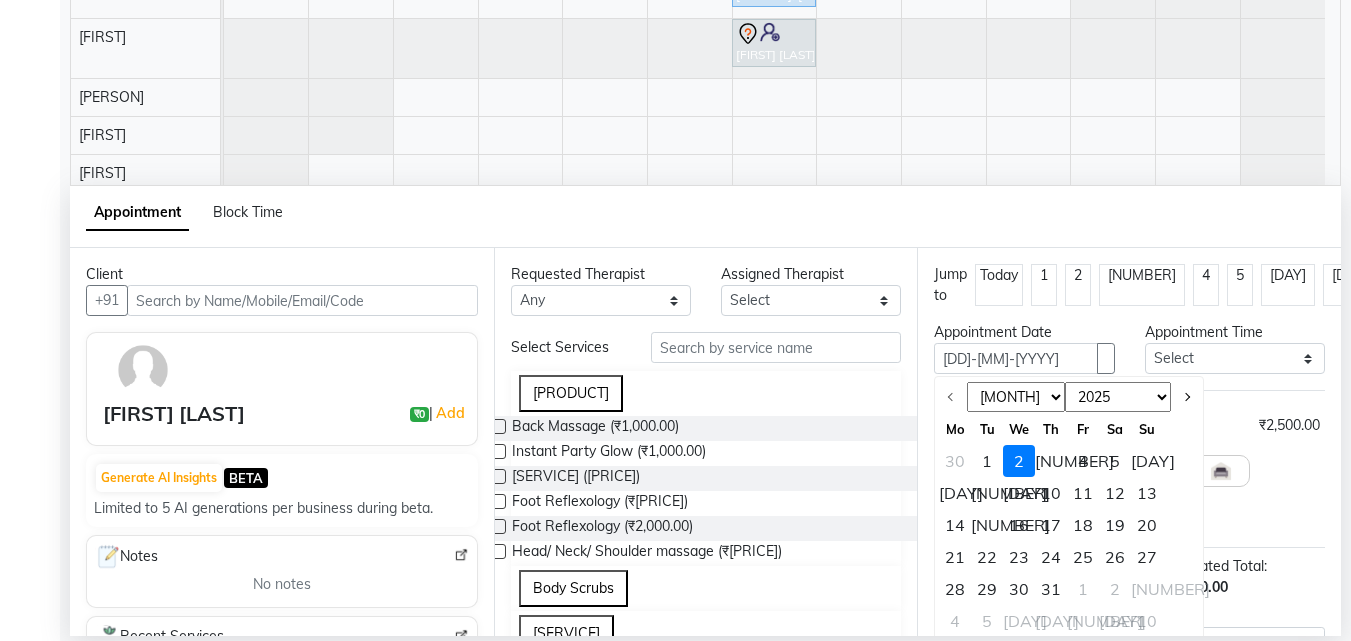 click on "1" at bounding box center [987, 461] 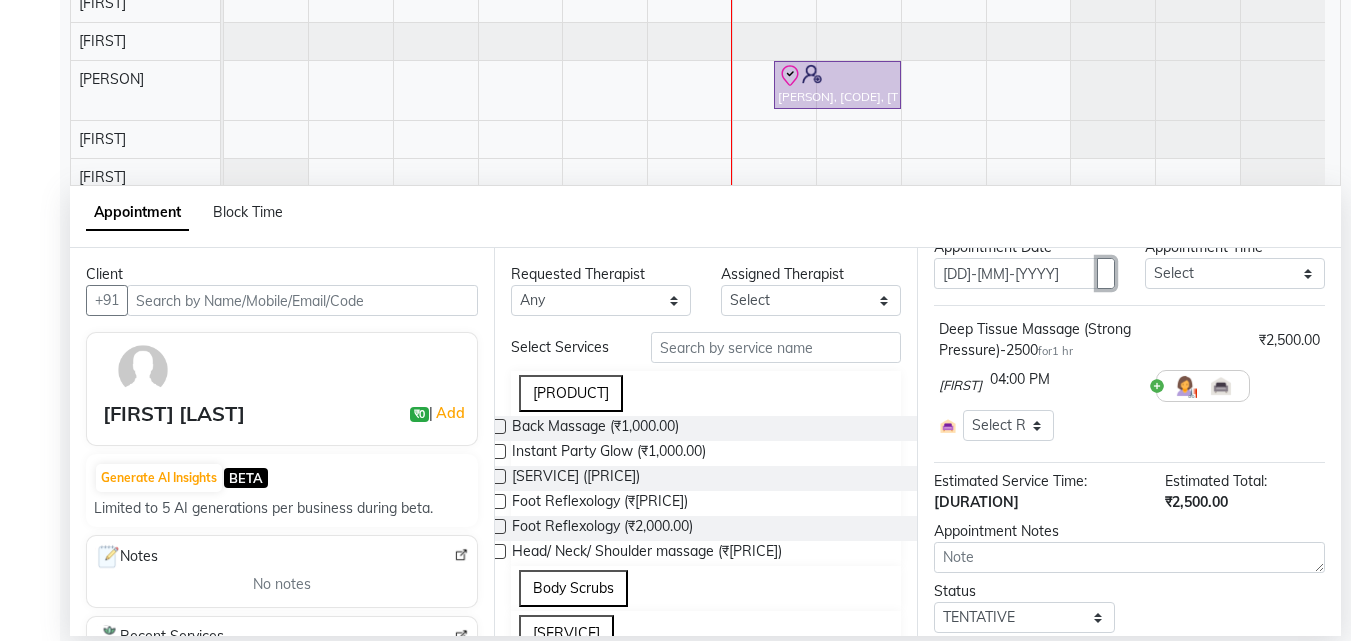 scroll, scrollTop: 147, scrollLeft: 0, axis: vertical 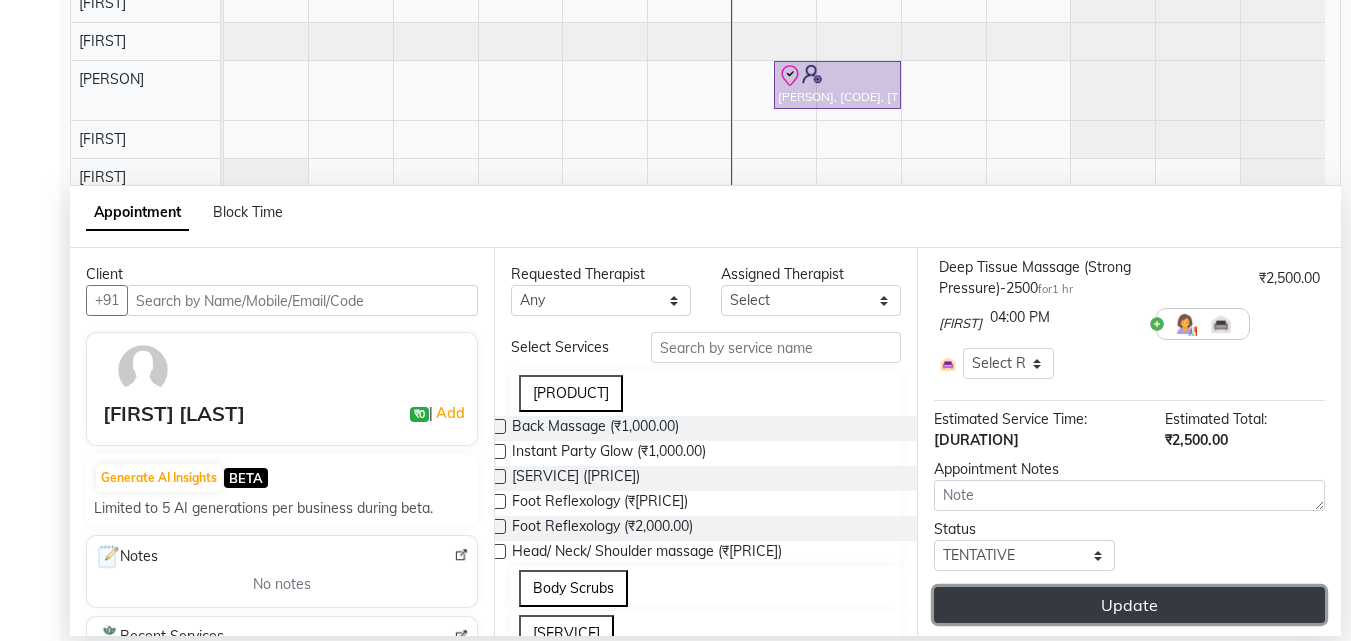 click on "Update" at bounding box center [1129, 605] 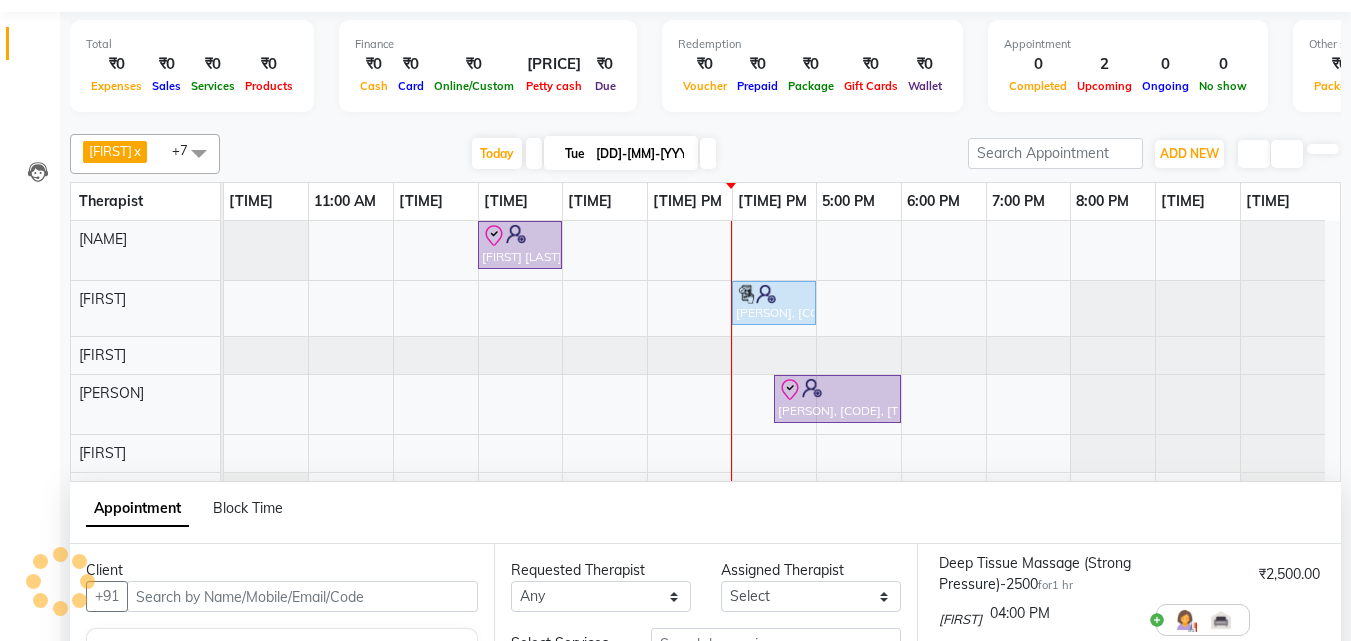 scroll, scrollTop: 0, scrollLeft: 0, axis: both 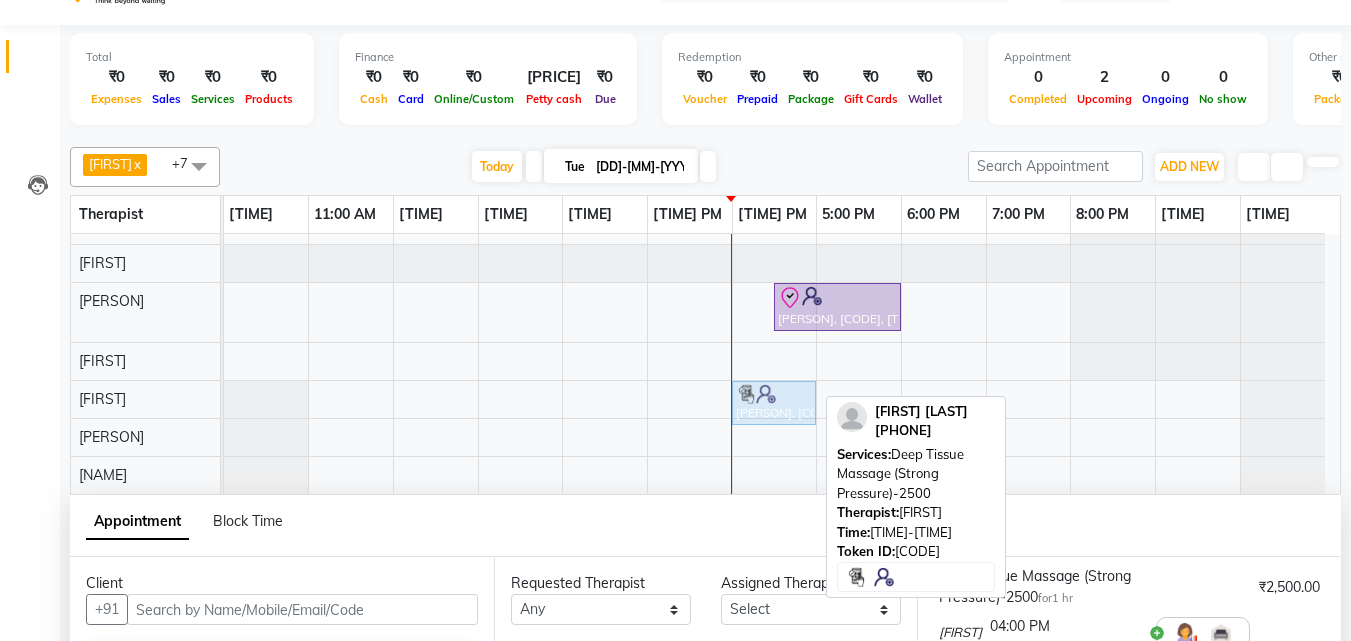drag, startPoint x: 769, startPoint y: 380, endPoint x: 778, endPoint y: 408, distance: 29.410883 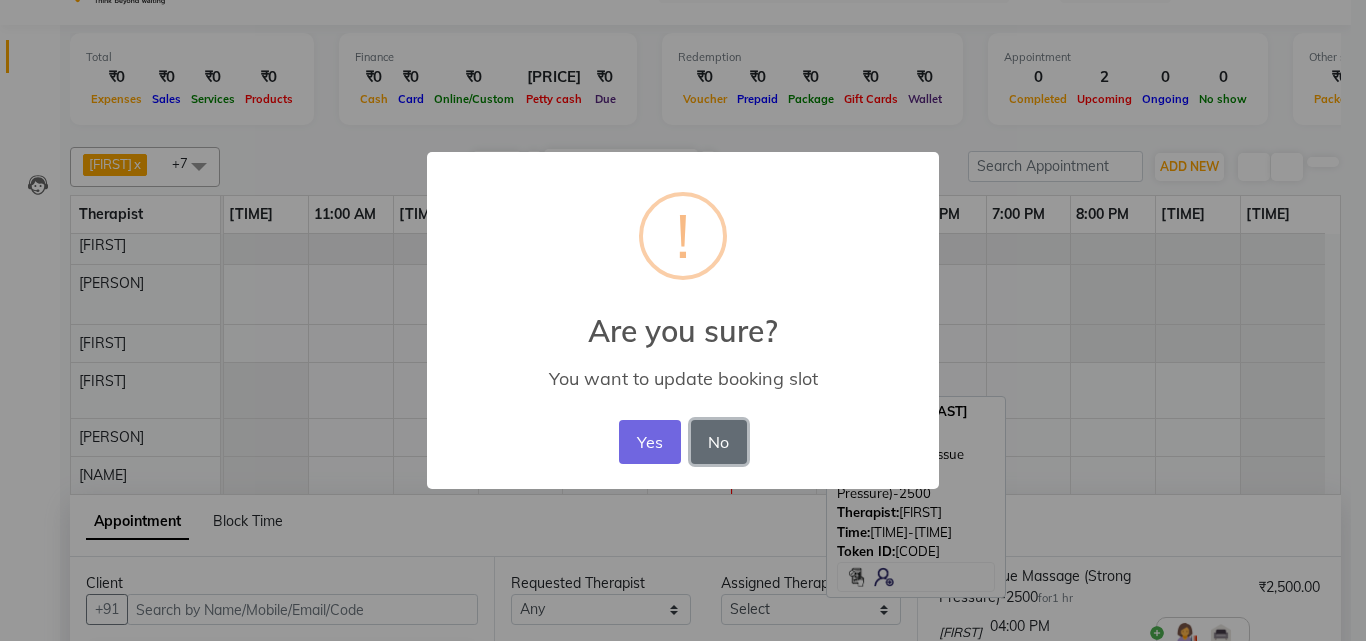 click on "No" at bounding box center (719, 442) 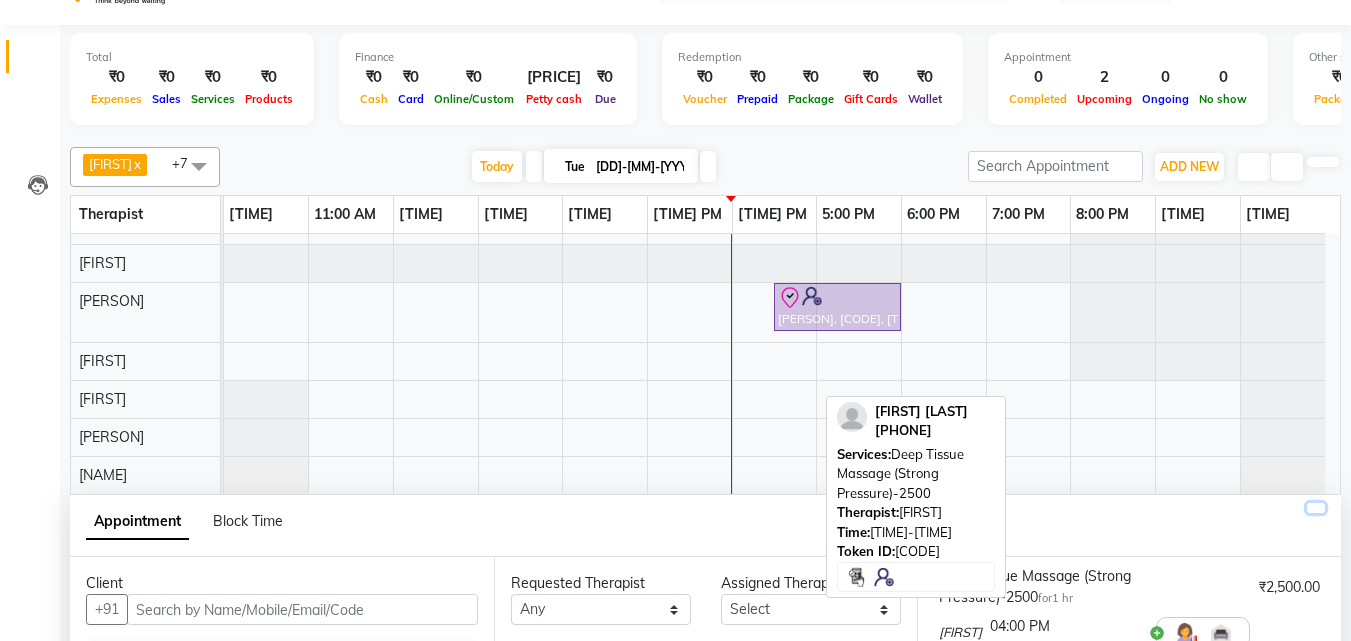 click at bounding box center (1316, 508) 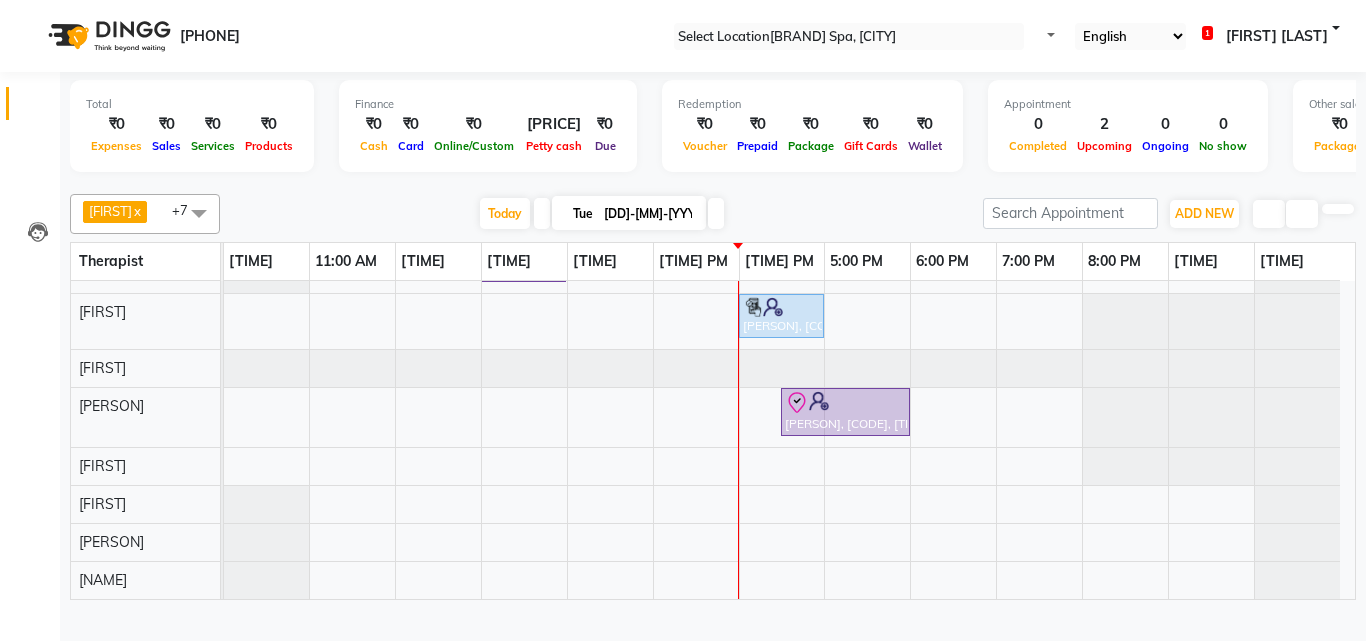click at bounding box center (199, 213) 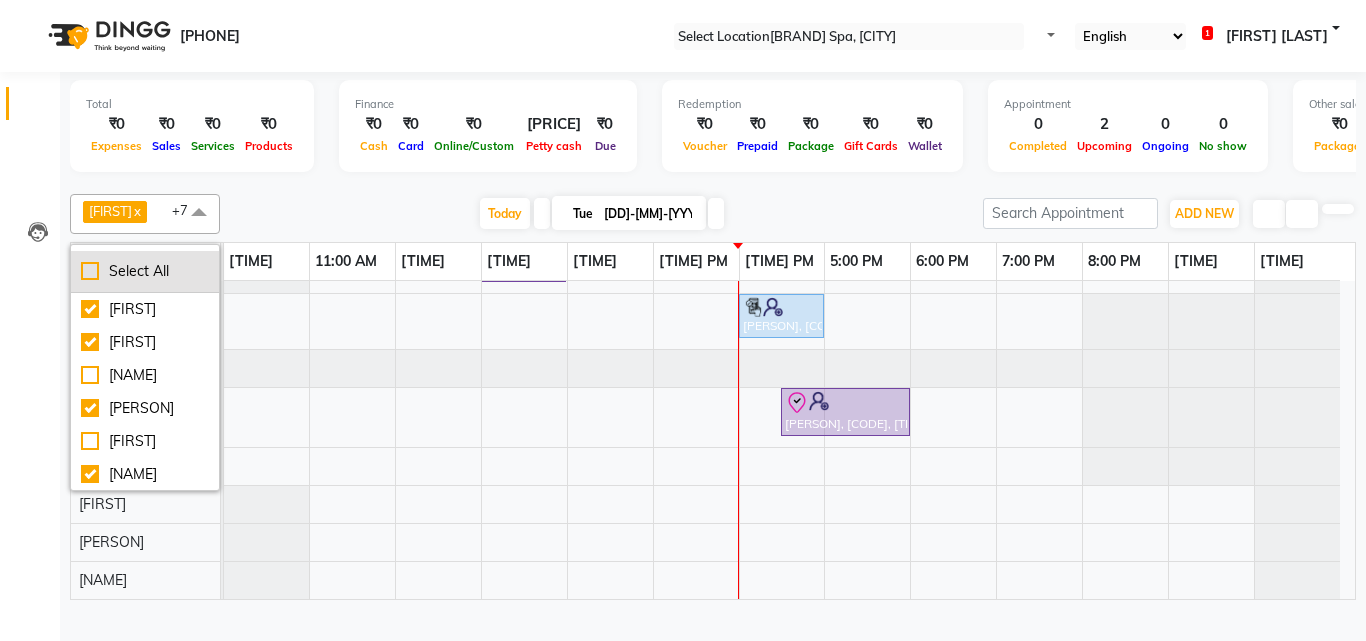 click on "Select All" at bounding box center (145, 271) 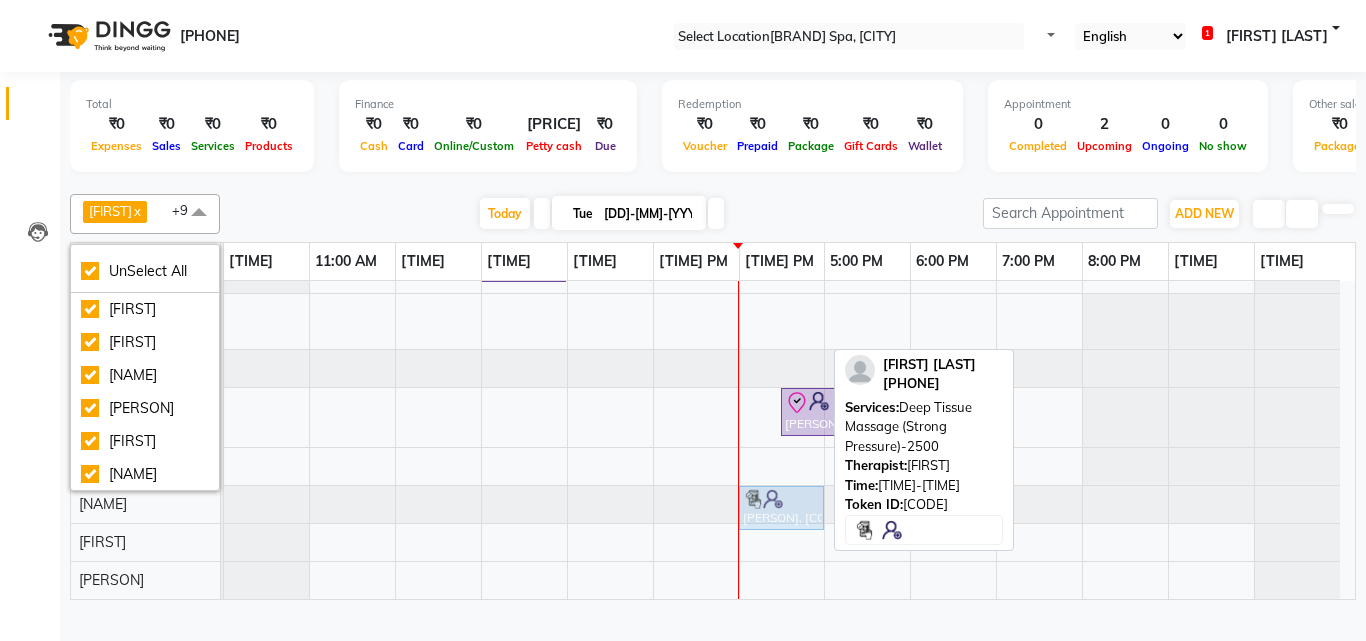 drag, startPoint x: 770, startPoint y: 332, endPoint x: 759, endPoint y: 509, distance: 177.34148 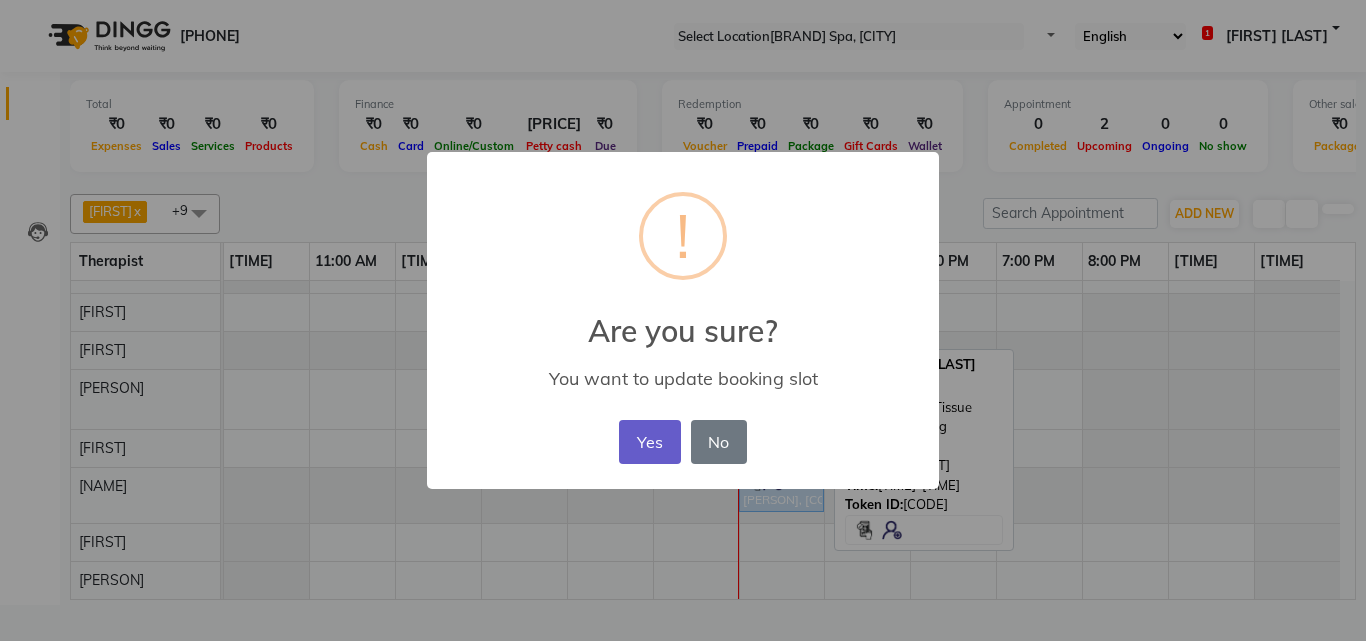 click on "Yes" at bounding box center (649, 442) 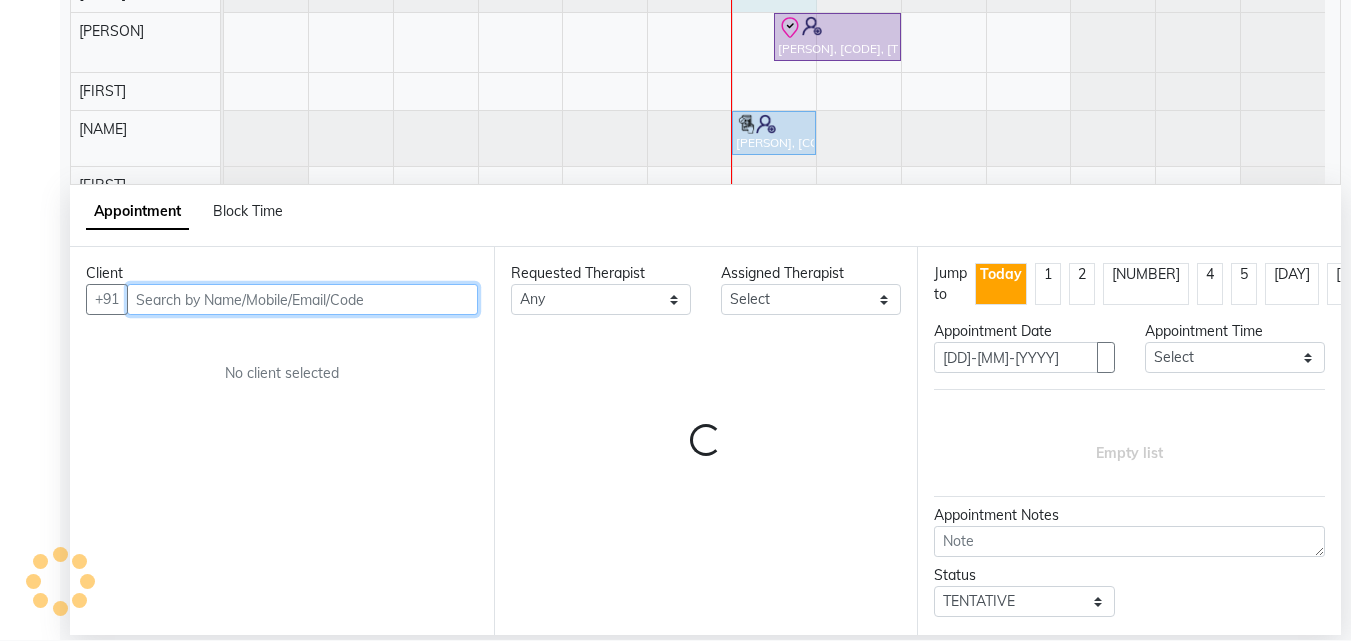 click at bounding box center (302, 299) 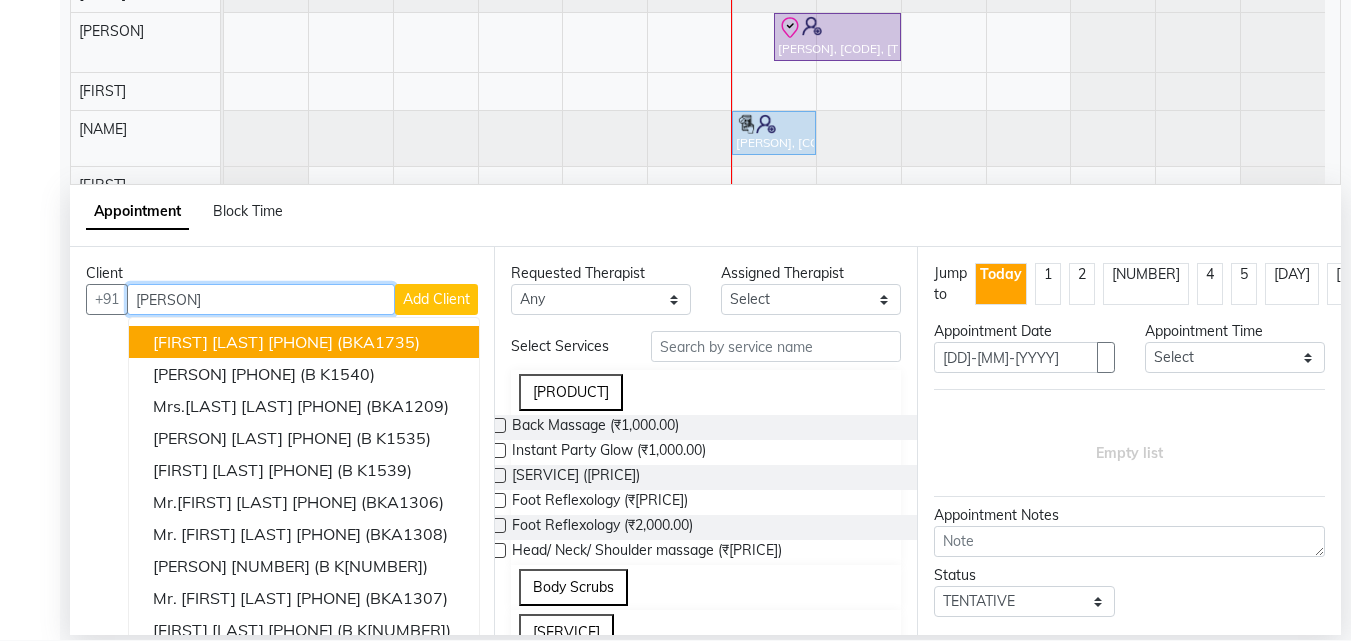 click on "[PHONE]" at bounding box center (300, 342) 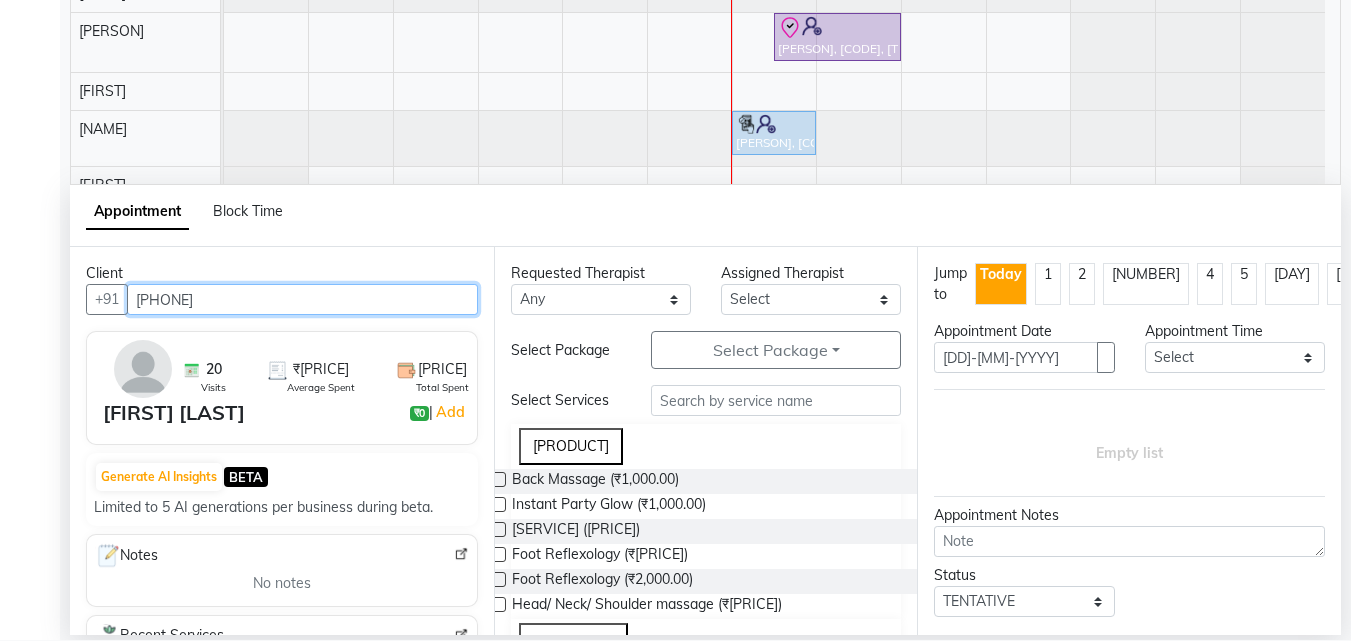type on "[PHONE]" 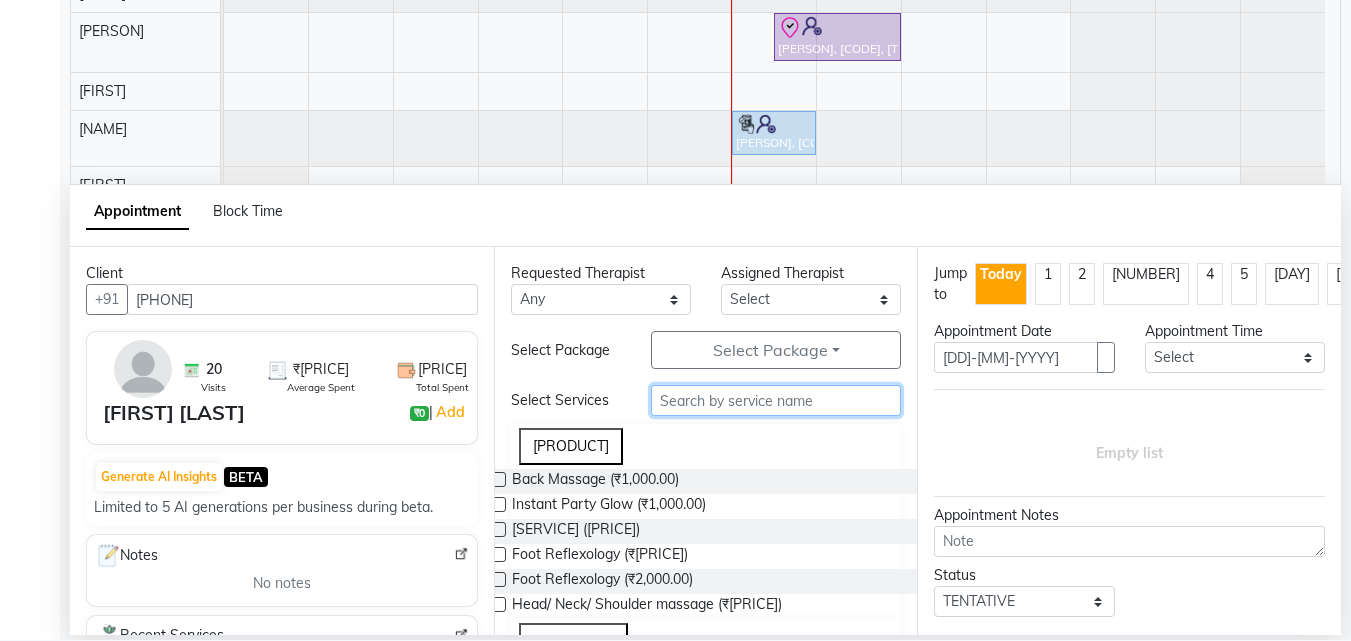 click at bounding box center (776, 400) 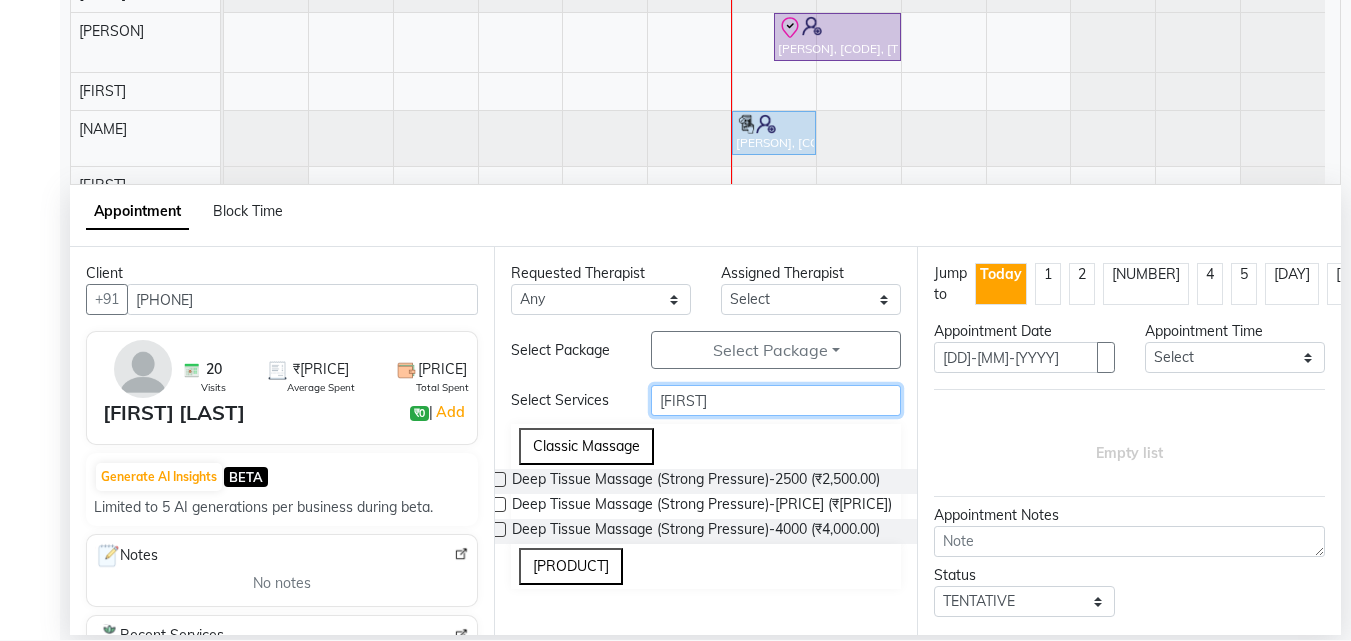 type on "[FIRST]" 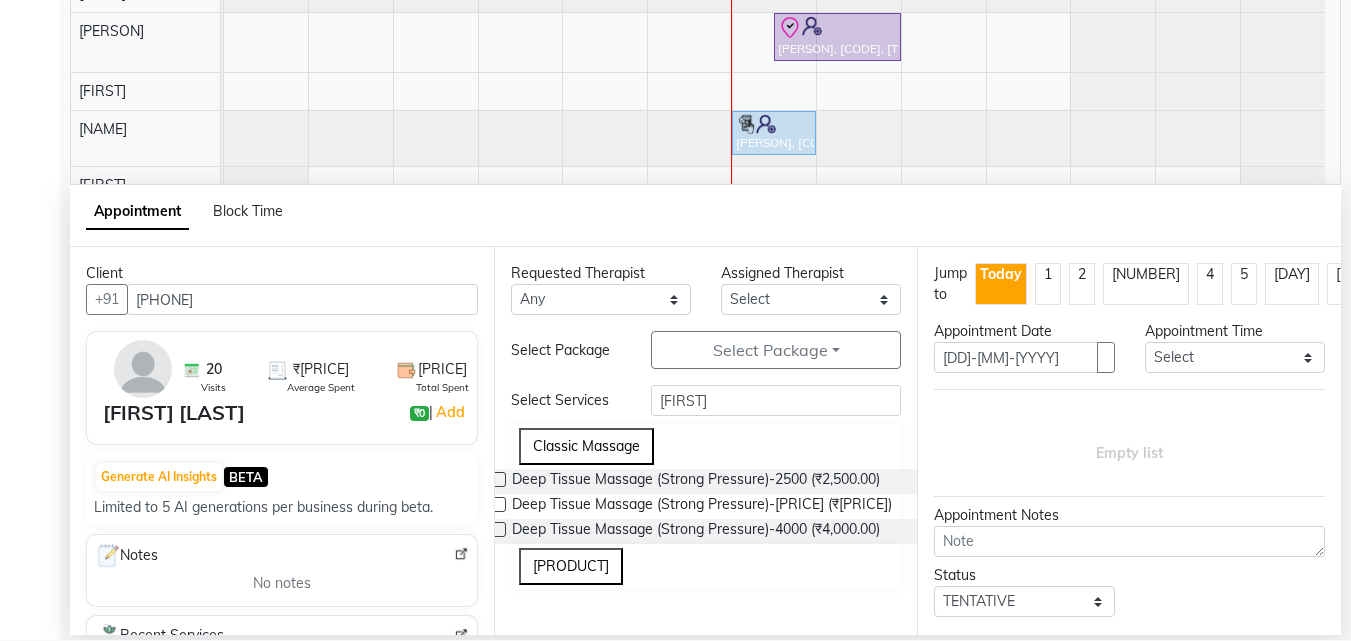 click at bounding box center (498, 479) 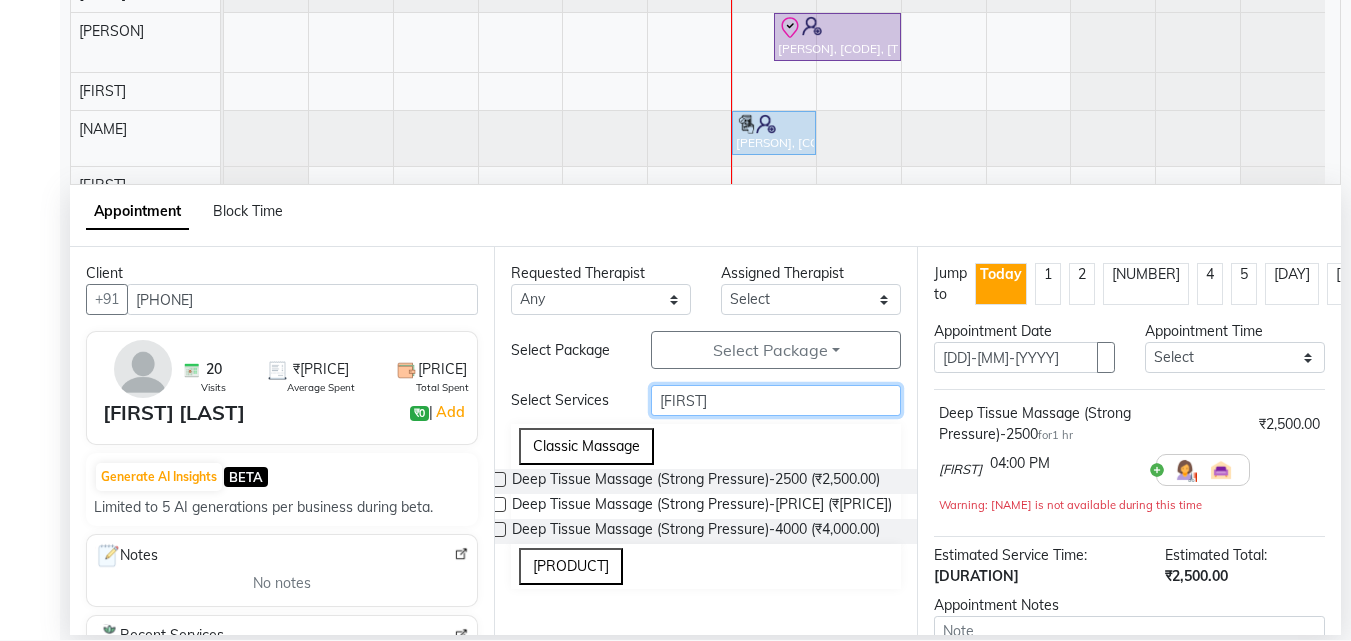 click on "[FIRST]" at bounding box center [776, 400] 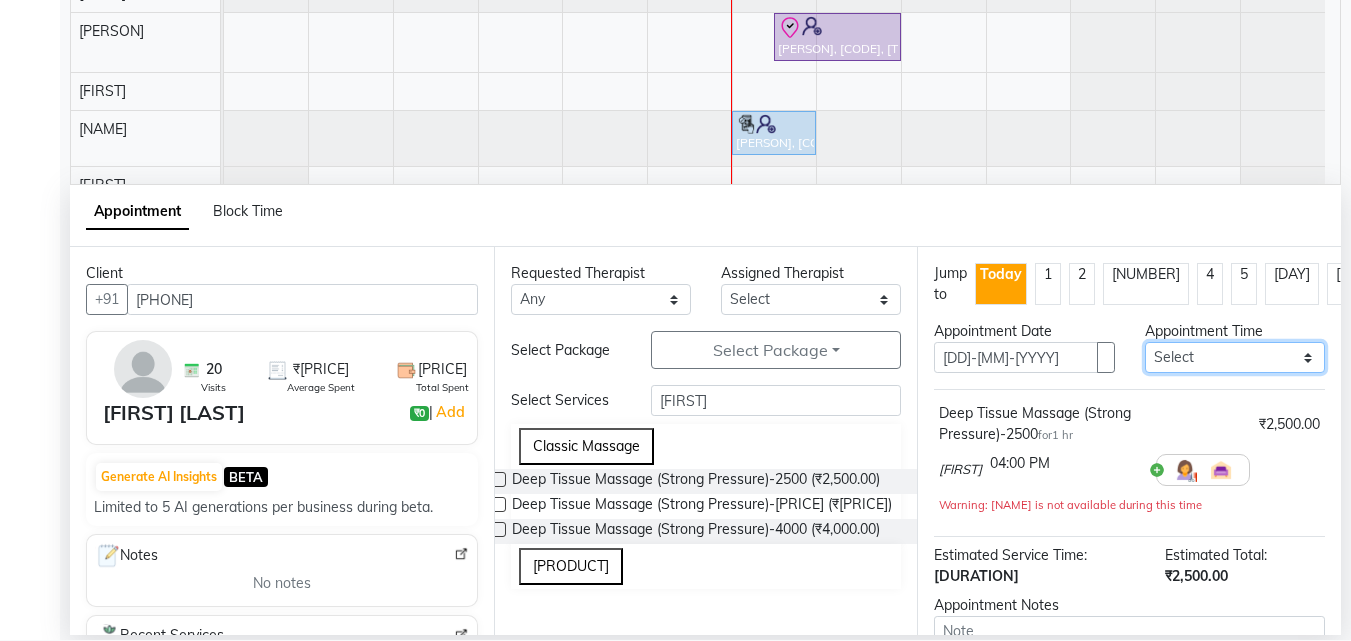 click on "Select 11:00 AM 11:05 AM 11:10 AM 11:15 AM 11:20 AM 11:25 AM 11:30 AM 11:35 AM 11:40 AM 11:45 AM 11:50 AM 11:55 AM 12:00 PM 12:05 PM 12:10 PM 12:15 PM 12:20 PM 12:25 PM 12:30 PM 12:35 PM 12:40 PM 12:45 PM 12:50 PM 12:55 PM 01:00 PM 01:05 PM 01:10 PM 01:15 PM 01:20 PM 01:25 PM 01:30 PM 01:35 PM 01:40 PM 01:45 PM 01:50 PM 01:55 PM 02:00 PM 02:05 PM 02:10 PM 02:15 PM 02:20 PM 02:25 PM 02:30 PM 02:35 PM 02:40 PM 02:45 PM 02:50 PM 02:55 PM 03:00 PM 03:05 PM 03:10 PM 03:15 PM 03:20 PM 03:25 PM 03:30 PM 03:35 PM 03:40 PM 03:45 PM 03:50 PM 03:55 PM 04:00 PM 04:05 PM 04:10 PM 04:15 PM 04:20 PM 04:25 PM 04:30 PM 04:35 PM 04:40 PM 04:45 PM 04:50 PM 04:55 PM 05:00 PM 05:05 PM 05:10 PM 05:15 PM 05:20 PM 05:25 PM 05:30 PM 05:35 PM 05:40 PM 05:45 PM 05:50 PM 05:55 PM 06:00 PM 06:05 PM 06:10 PM 06:15 PM 06:20 PM 06:25 PM 06:30 PM 06:35 PM 06:40 PM 06:45 PM 06:50 PM 06:55 PM 07:00 PM 07:05 PM 07:10 PM 07:15 PM 07:20 PM 07:25 PM 07:30 PM 07:35 PM 07:40 PM 07:45 PM 07:50 PM 07:55 PM 08:00 PM 08:05 PM 08:10 PM 08:15 PM 08:20 PM" at bounding box center [1235, 357] 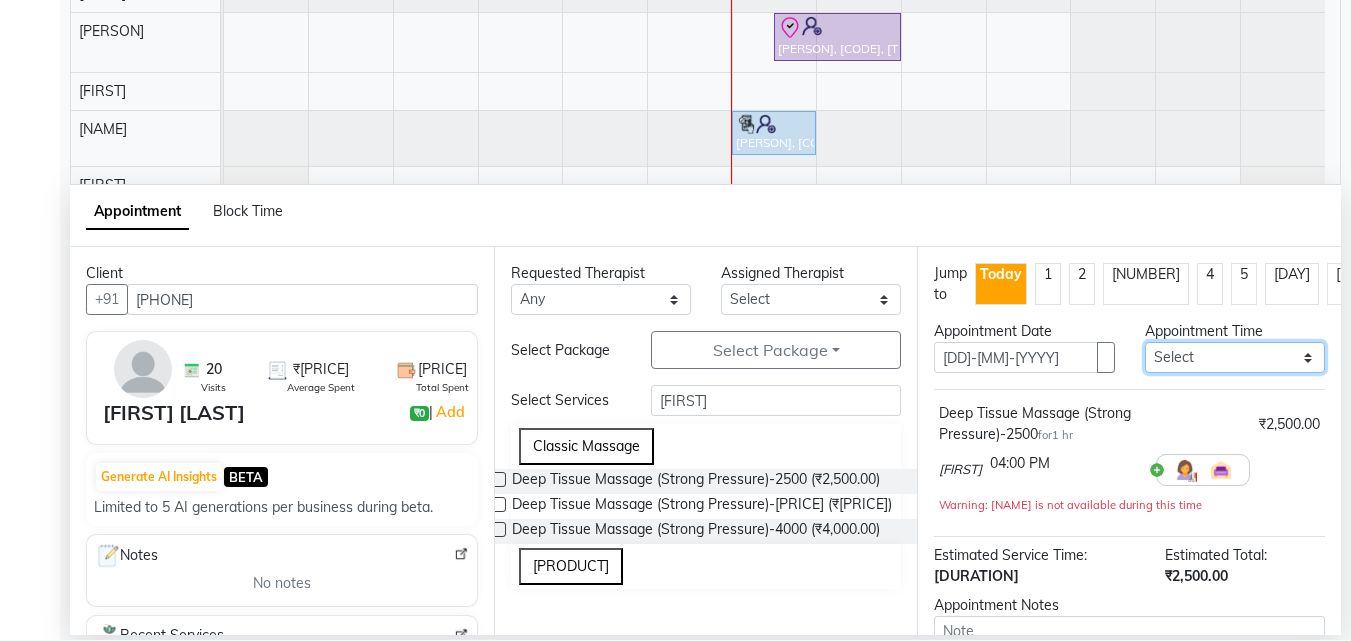 select on "[NUMBER]" 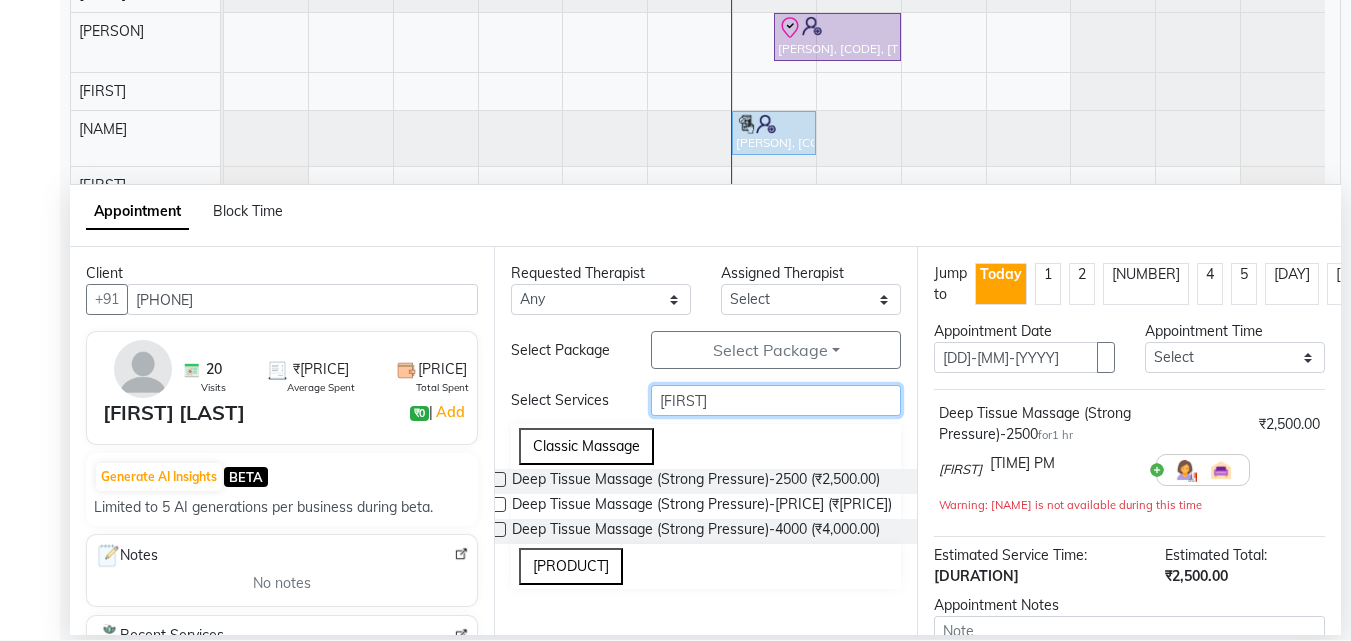 click on "[FIRST]" at bounding box center [776, 400] 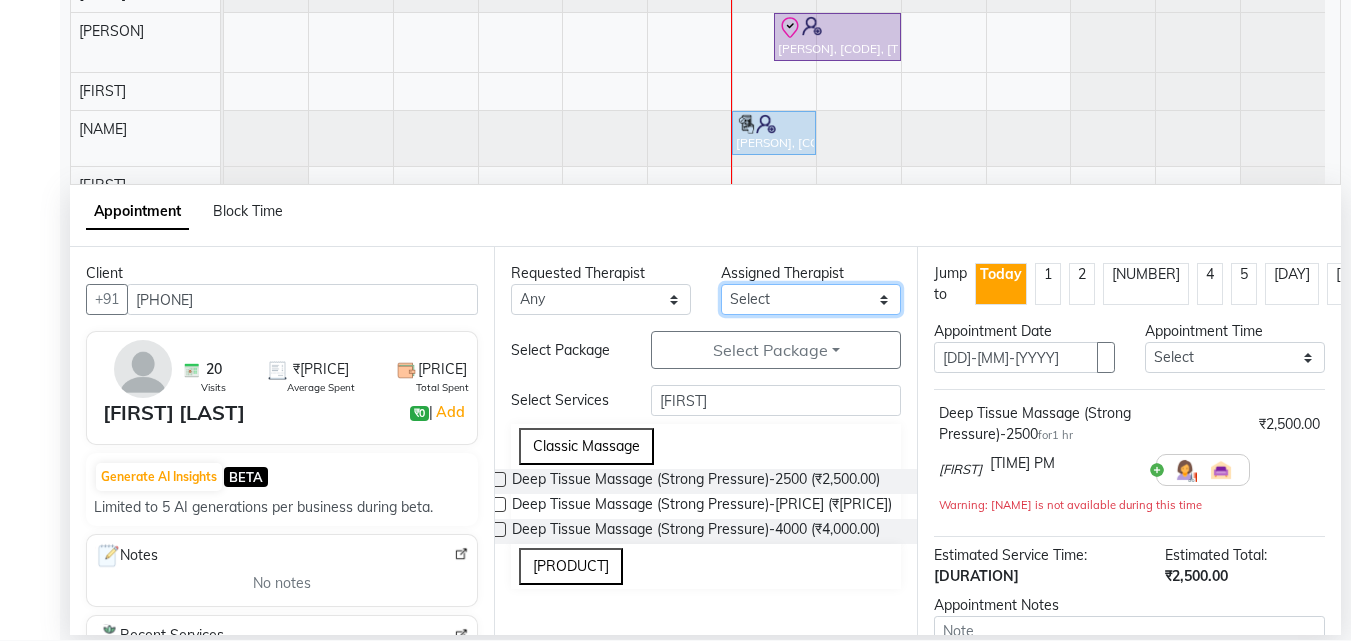 click on "Select [FIRST] [FIRST] [FIRST] [FIRST] [FIRST] [FIRST] [FIRST] [FIRST] [FIRST] +7" at bounding box center (601, 299) 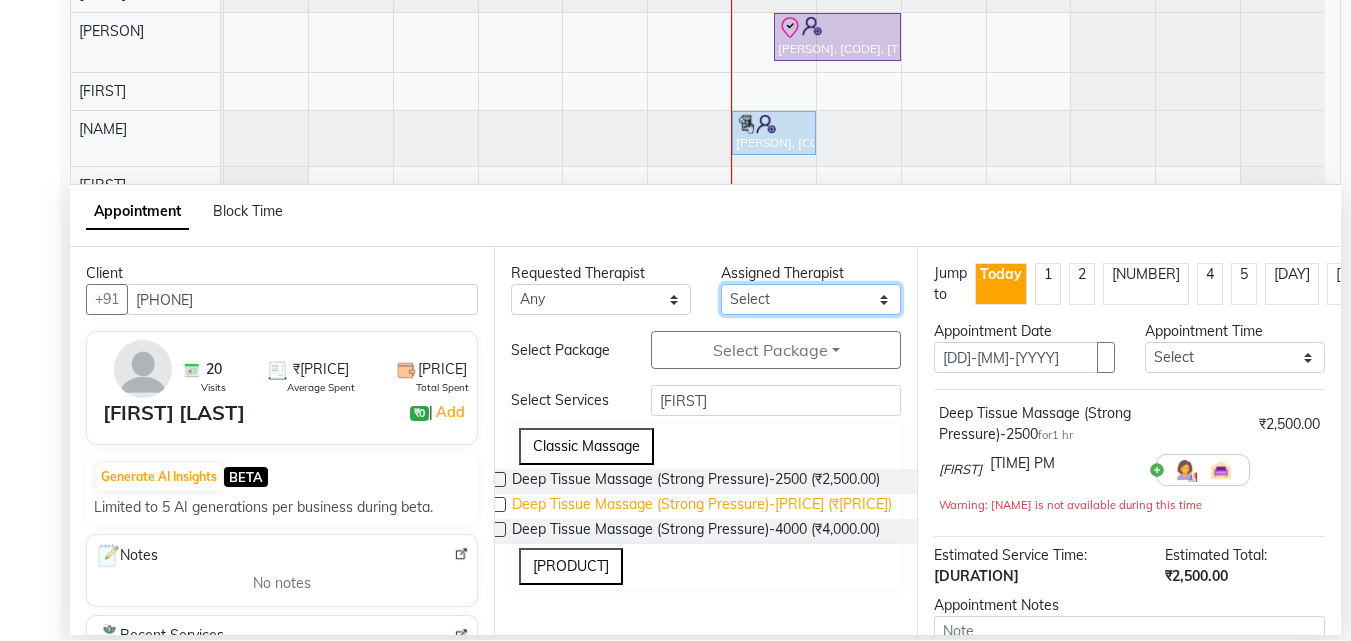 select on "[NUMBER]" 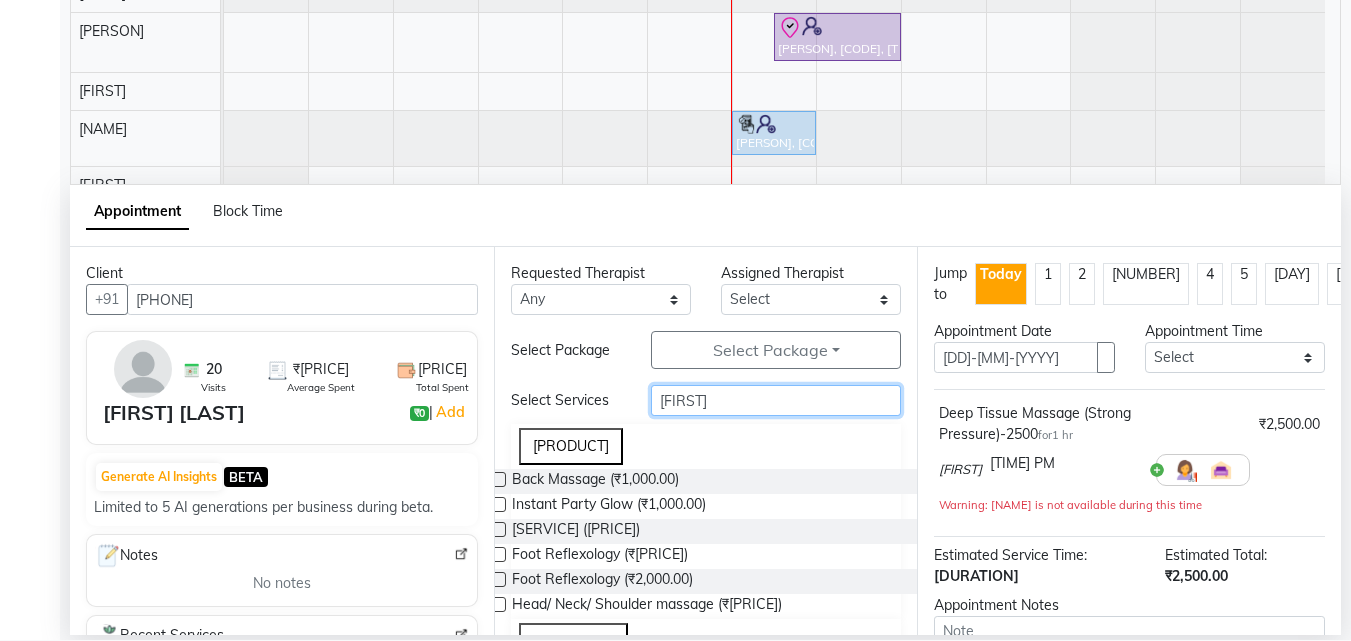 click on "[FIRST]" at bounding box center (776, 400) 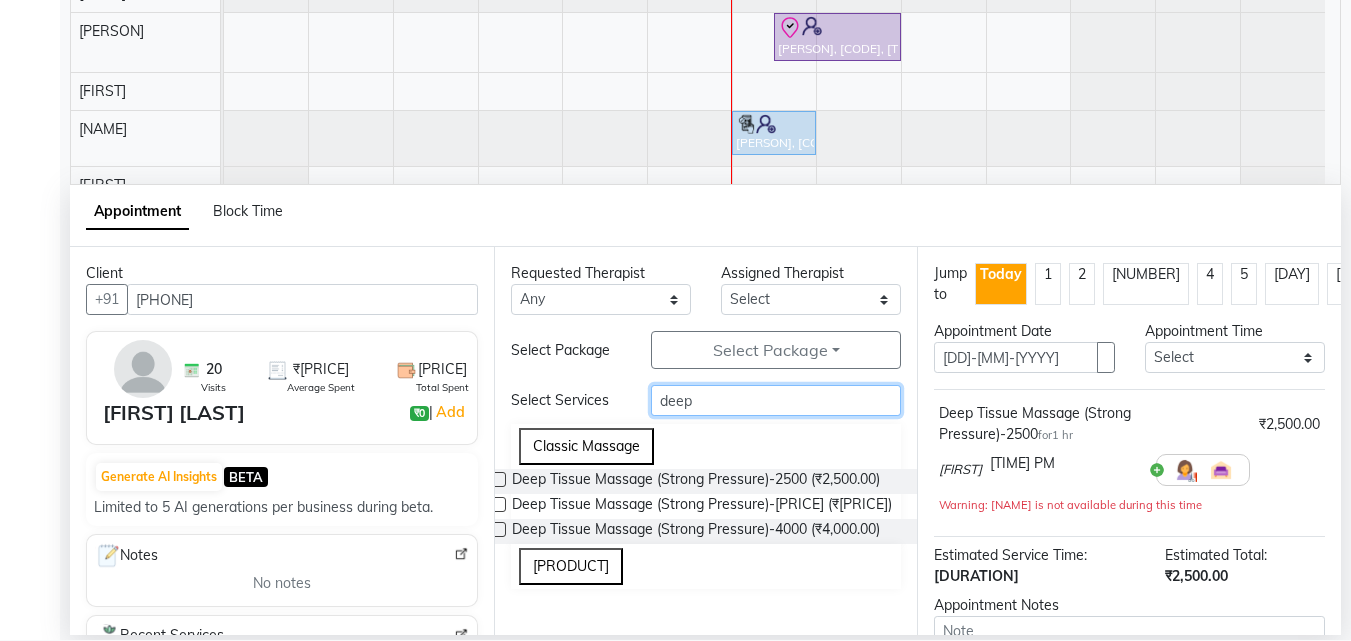 type on "deep" 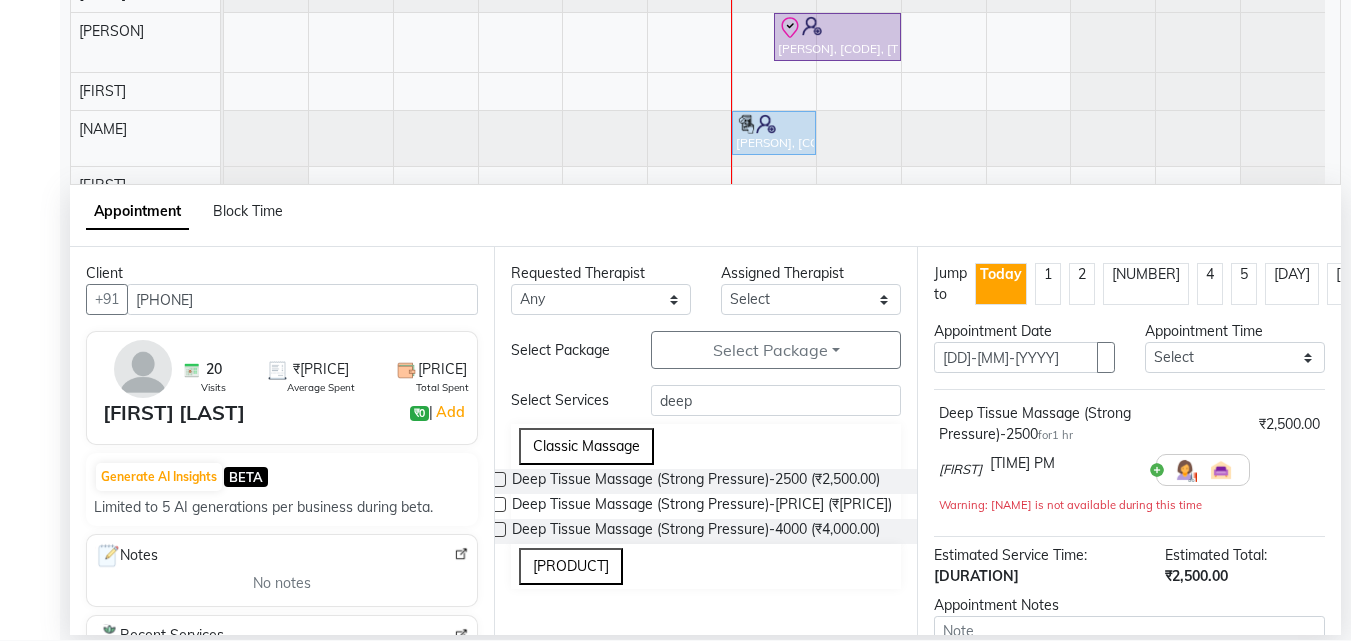 click at bounding box center (498, 479) 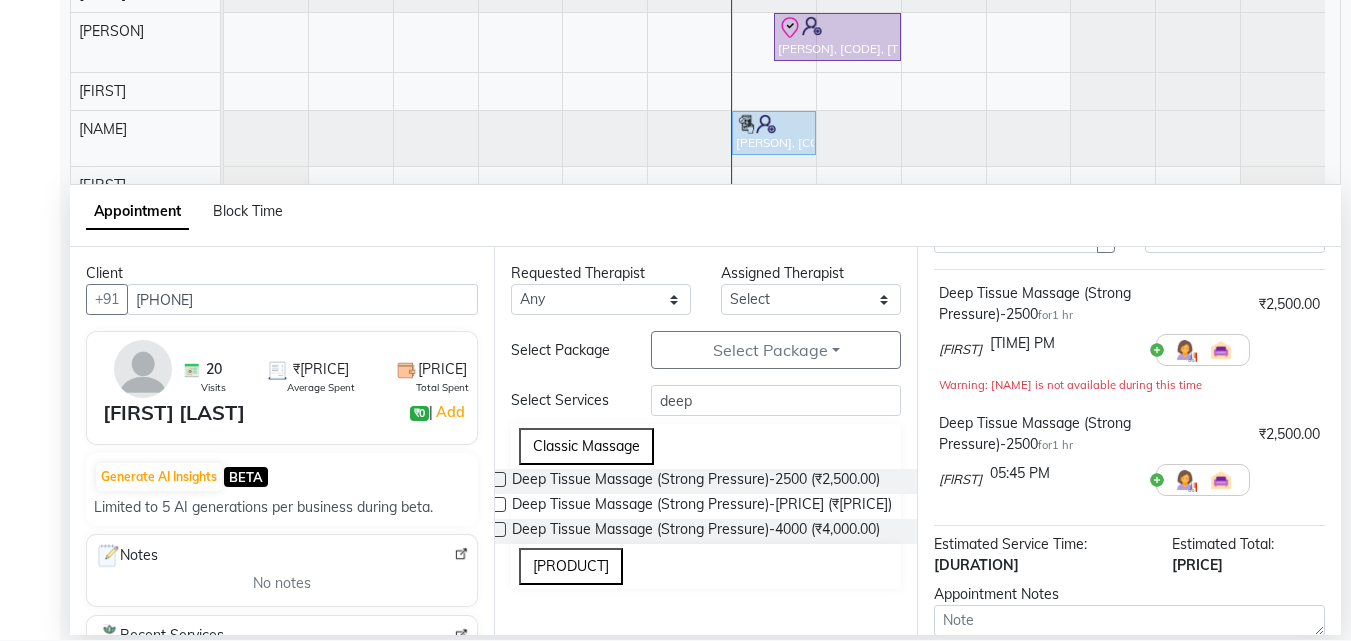 scroll, scrollTop: 181, scrollLeft: 0, axis: vertical 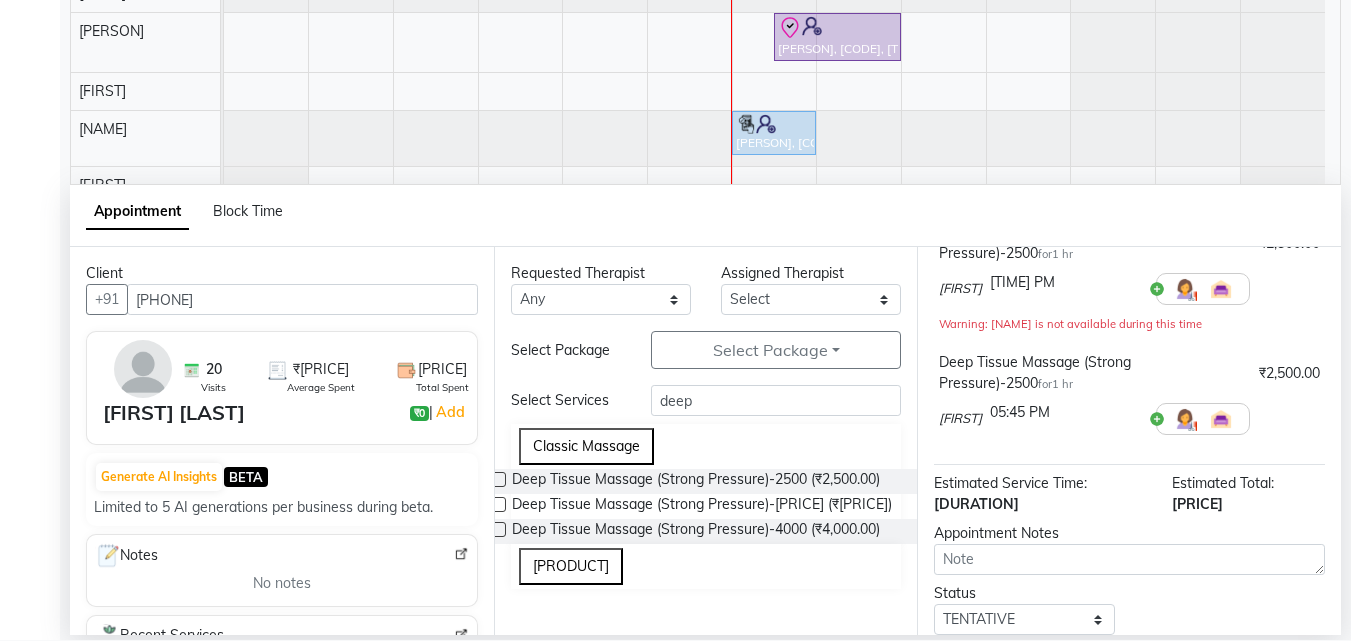 click at bounding box center [1065, 282] 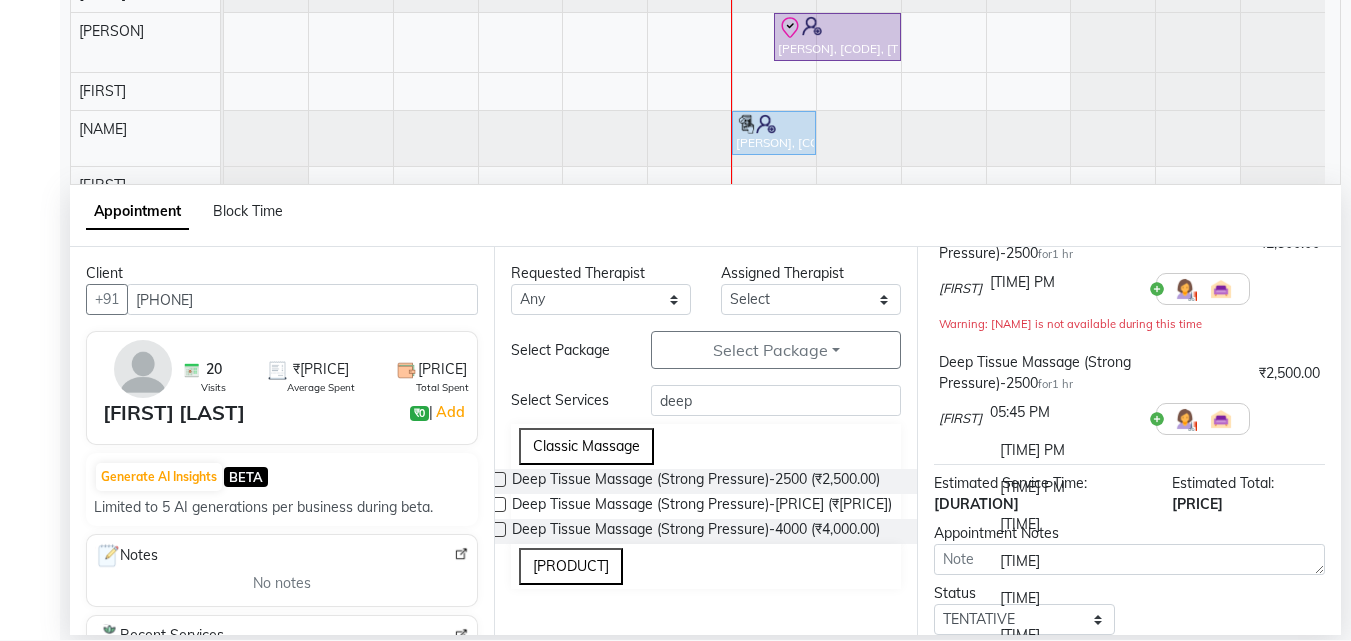 scroll, scrollTop: 2537, scrollLeft: 0, axis: vertical 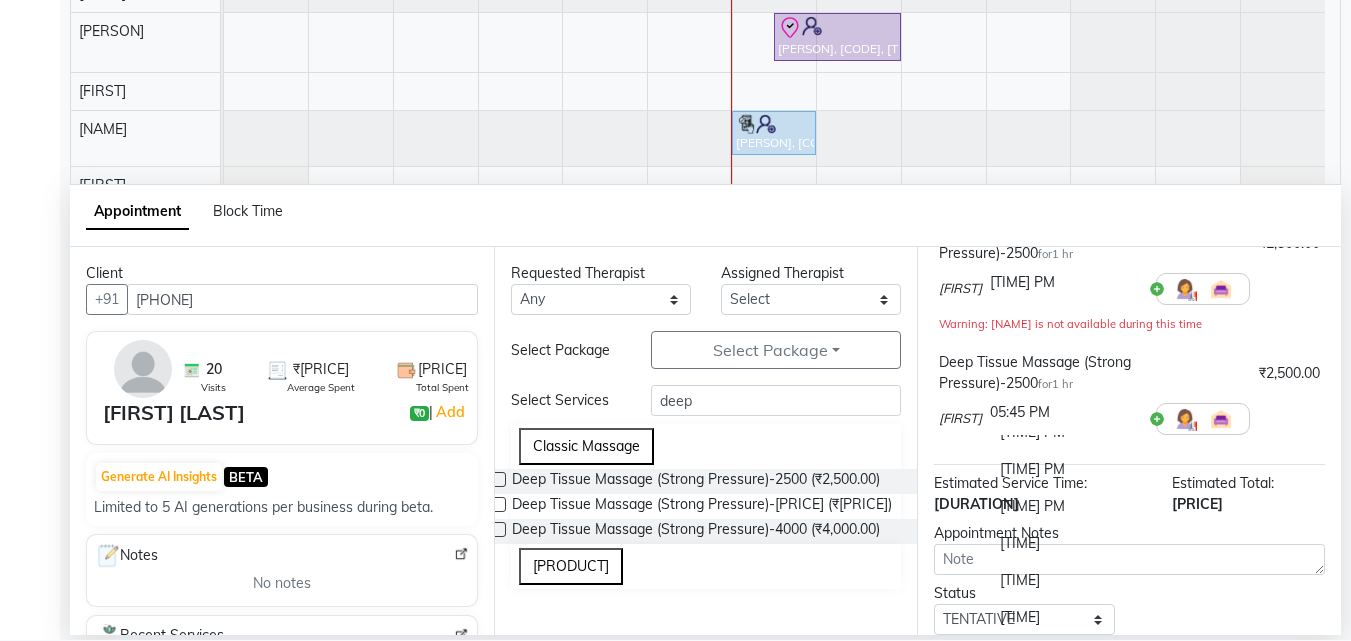 click on "[TIME] PM" at bounding box center (1065, 469) 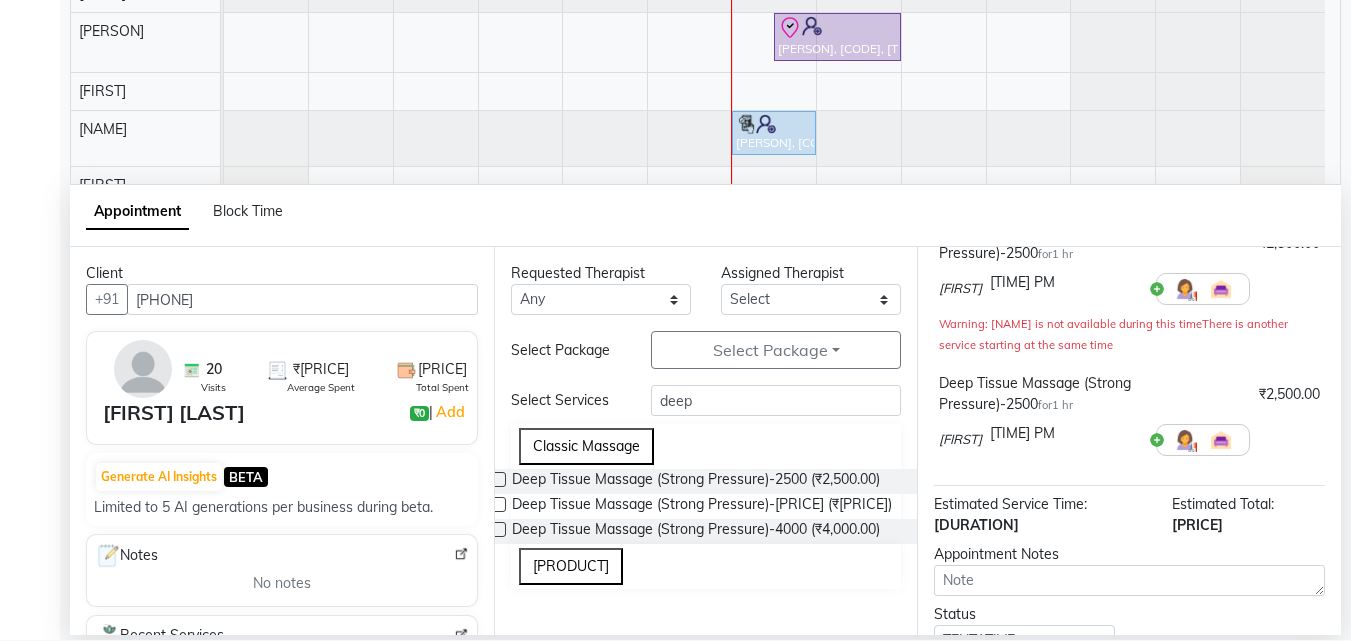 scroll, scrollTop: 349, scrollLeft: 0, axis: vertical 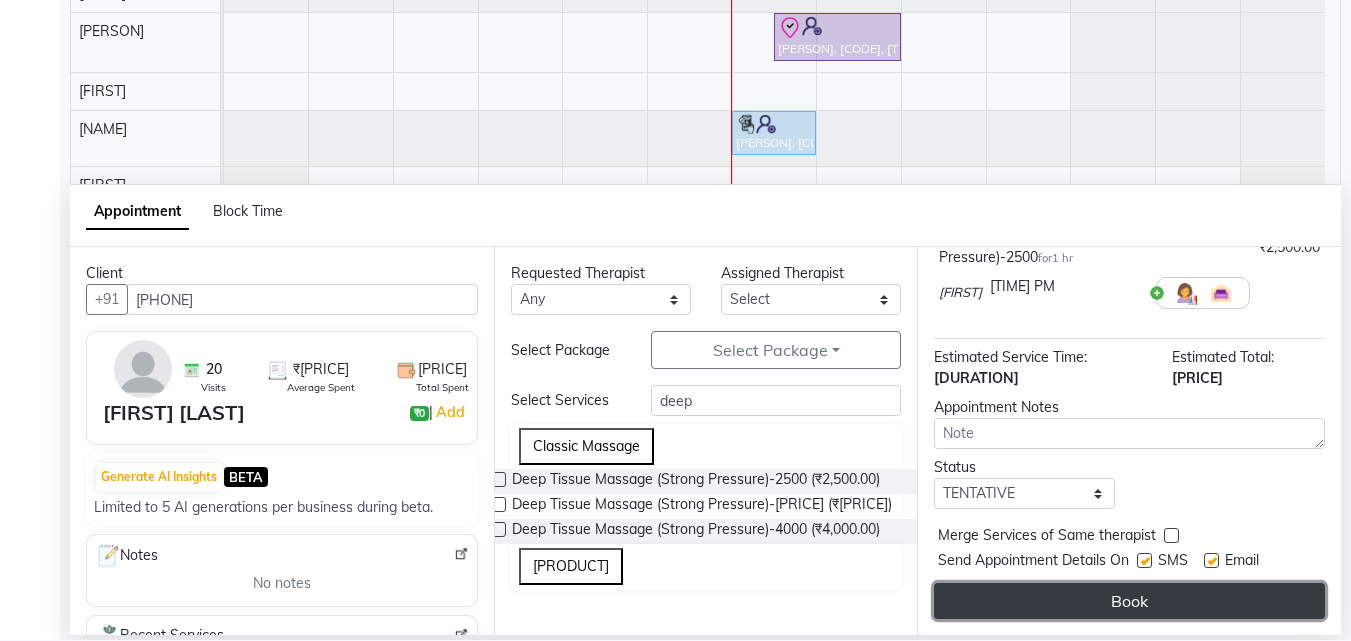 click on "Book" at bounding box center [1129, 601] 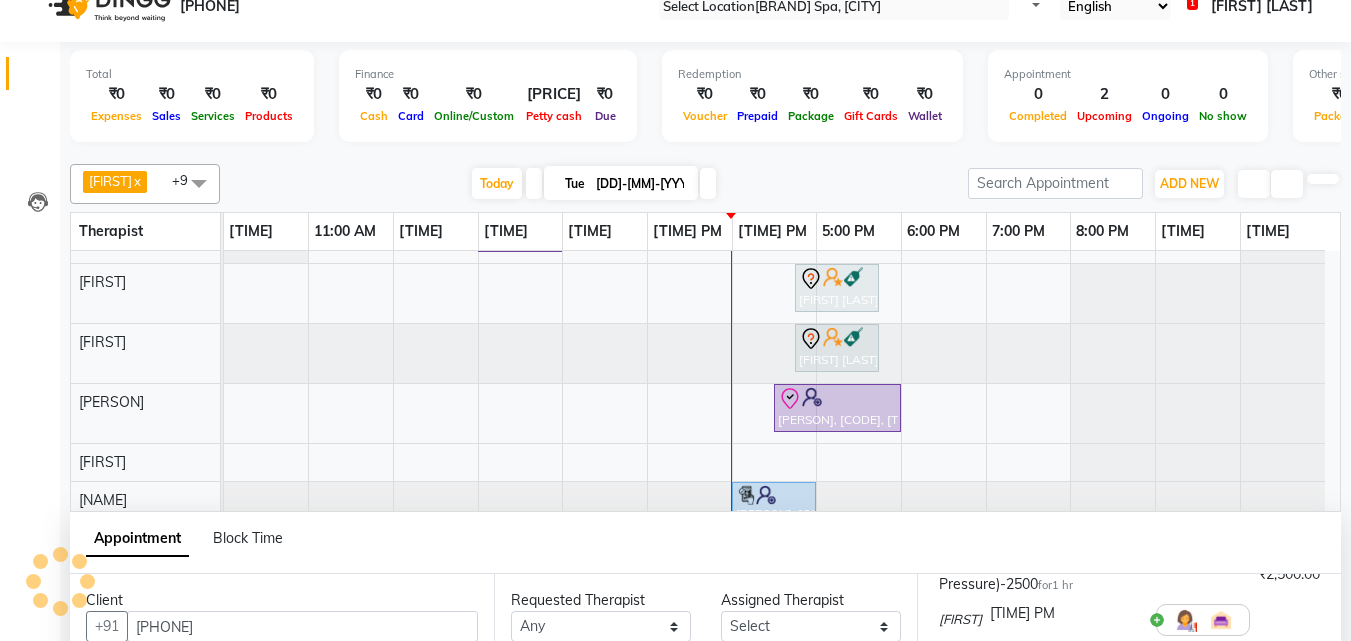 scroll, scrollTop: 0, scrollLeft: 0, axis: both 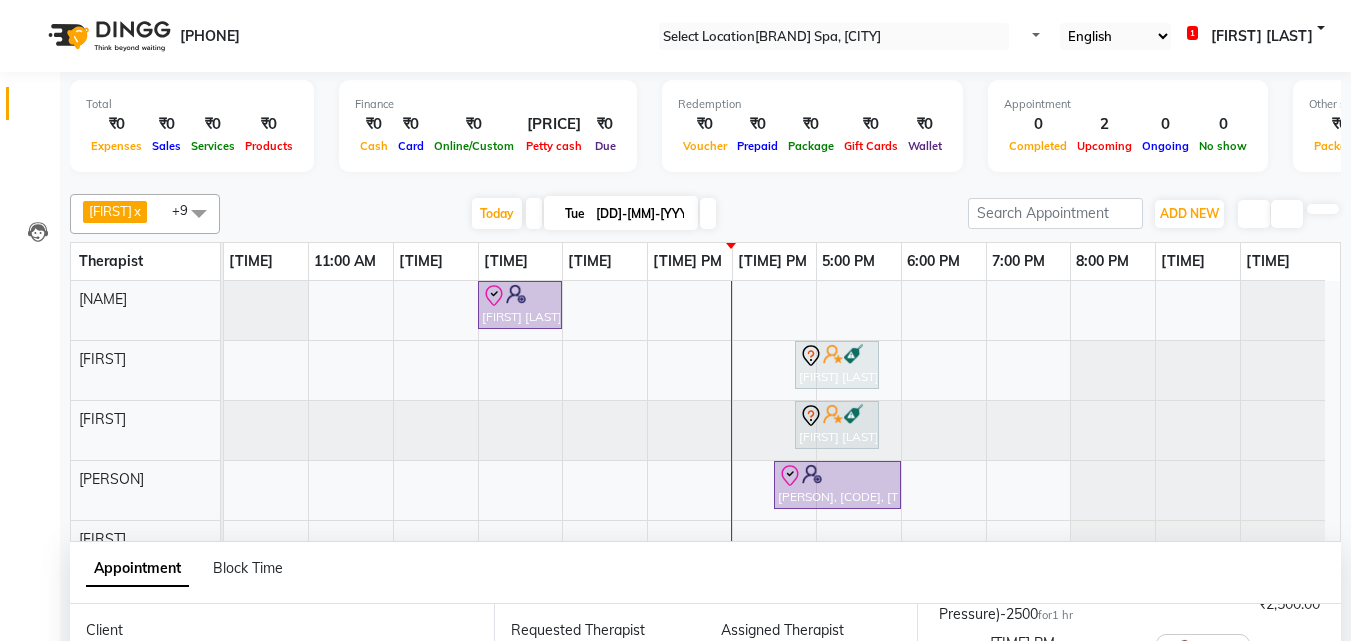 click on "[DD]-[MM]-[YYYY]" at bounding box center (640, 214) 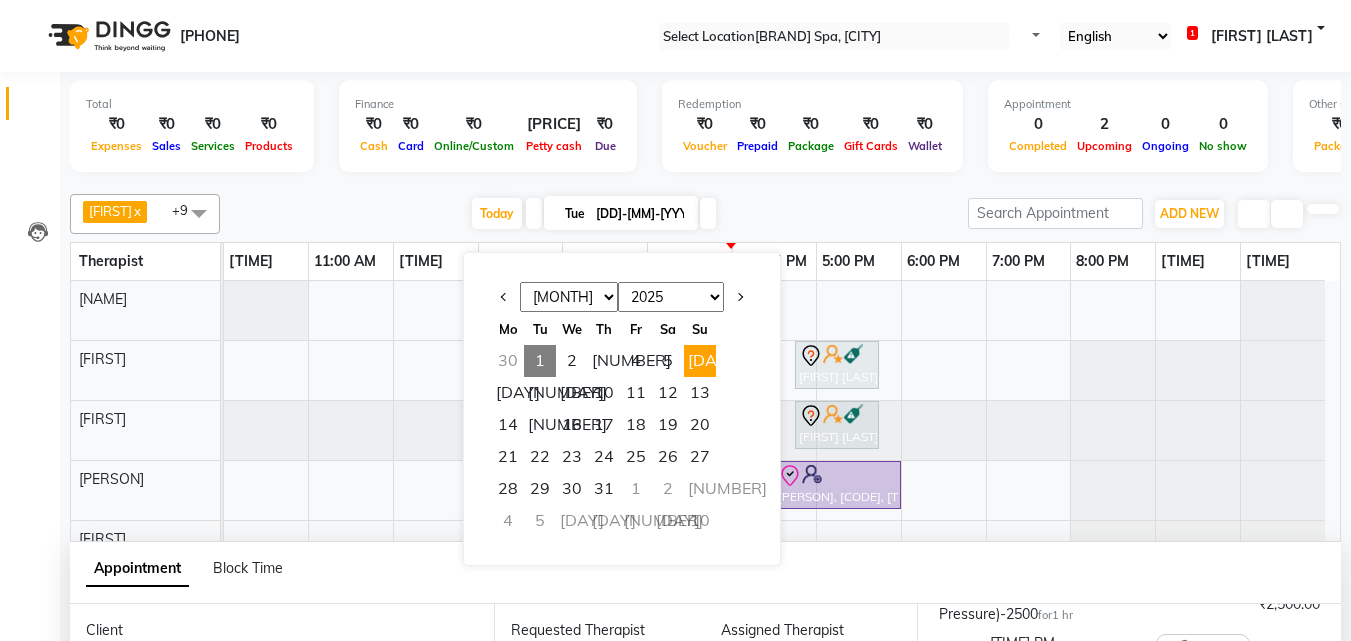 click on "[DAY]" at bounding box center (700, 361) 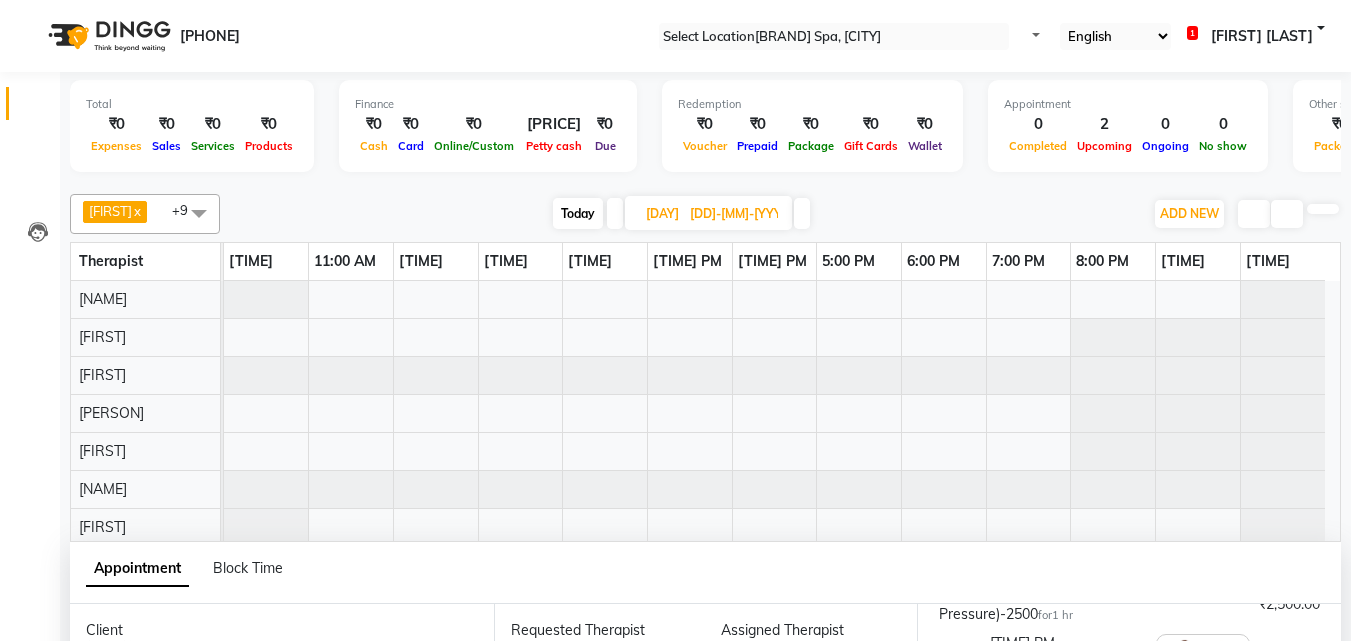 click on "[DD]-[MM]-[YYYY]" at bounding box center [734, 214] 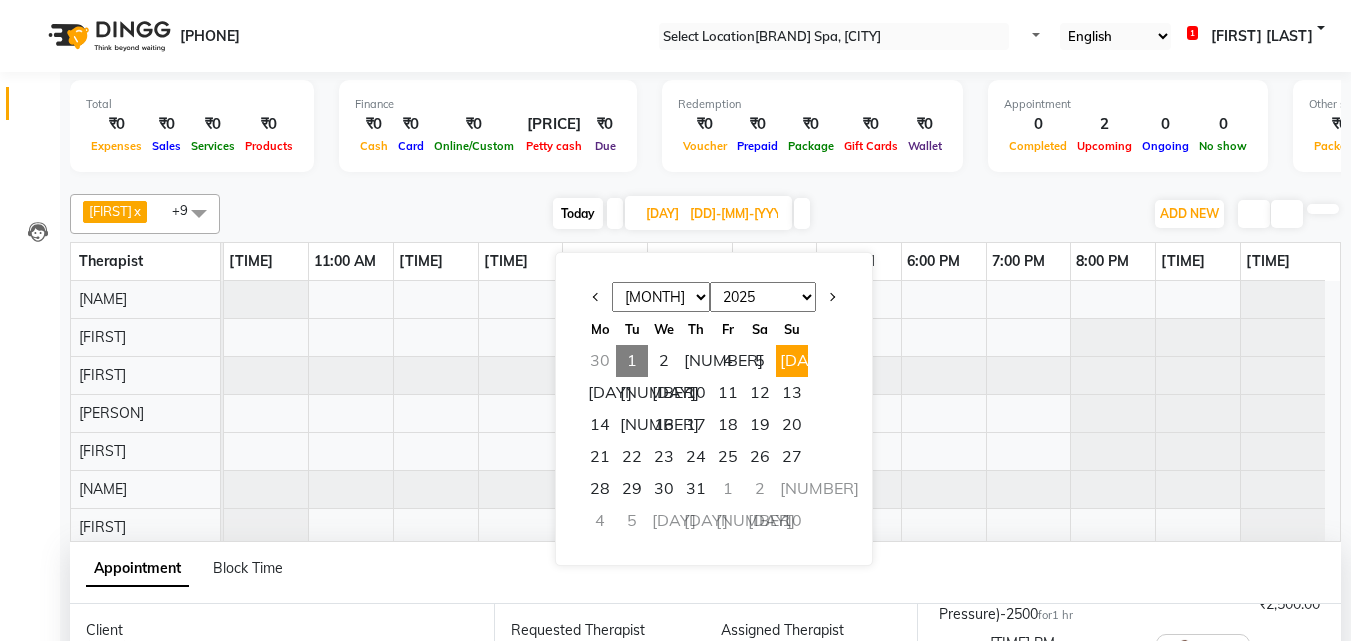 click on "[DAY]" at bounding box center [792, 361] 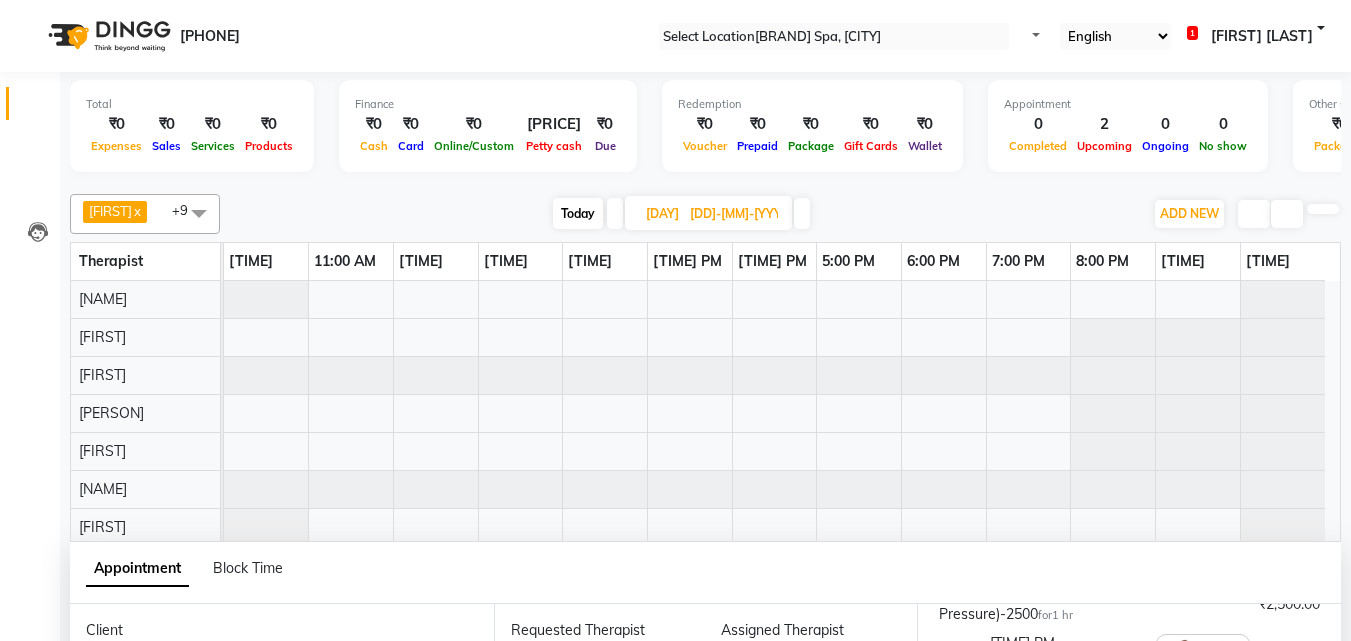 click at bounding box center (266, 470) 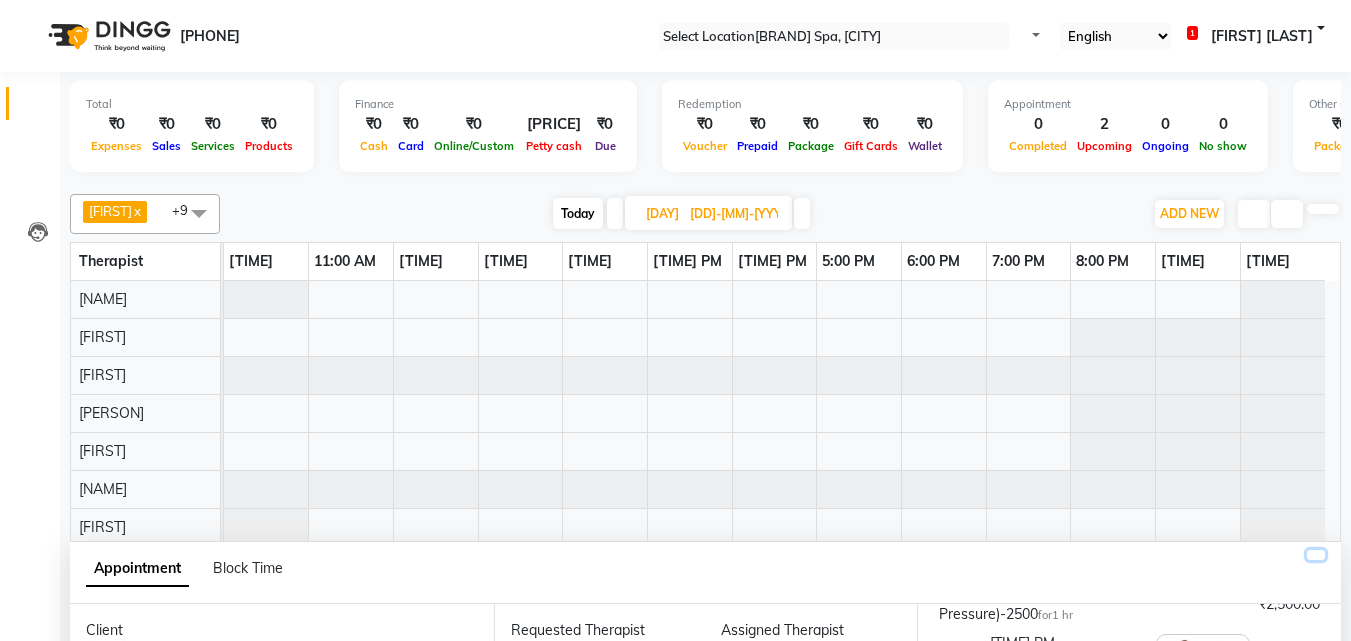 click at bounding box center (1316, 555) 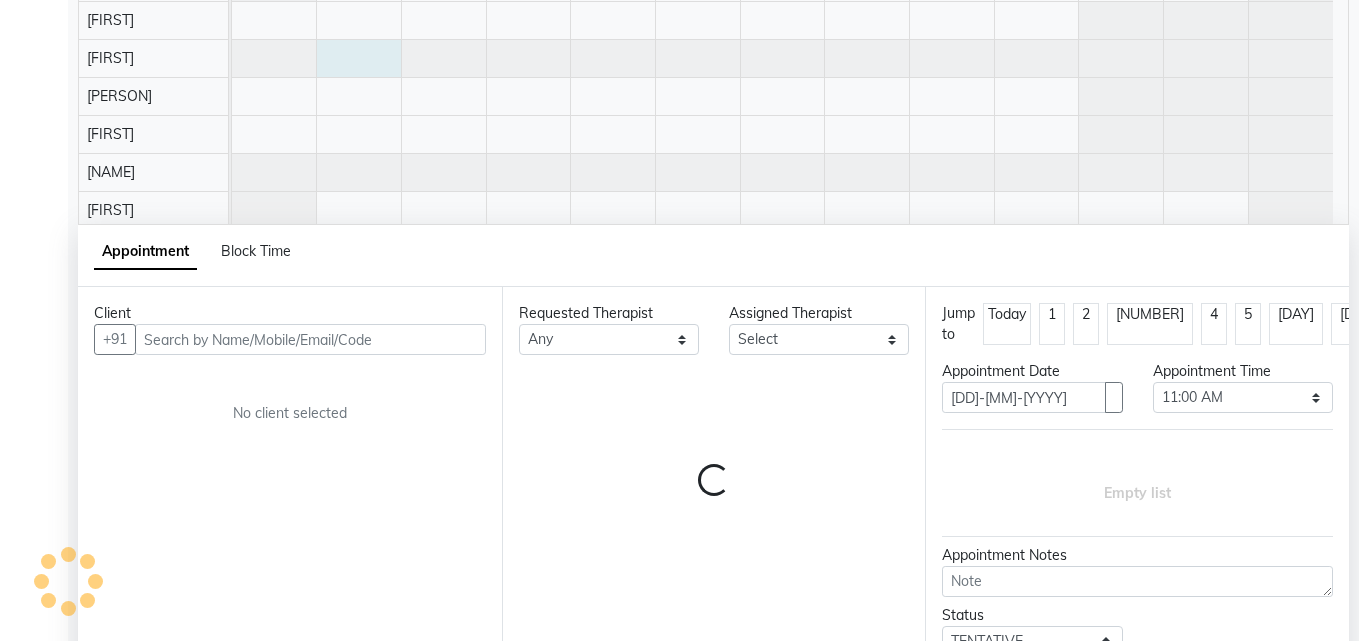 scroll, scrollTop: 377, scrollLeft: 0, axis: vertical 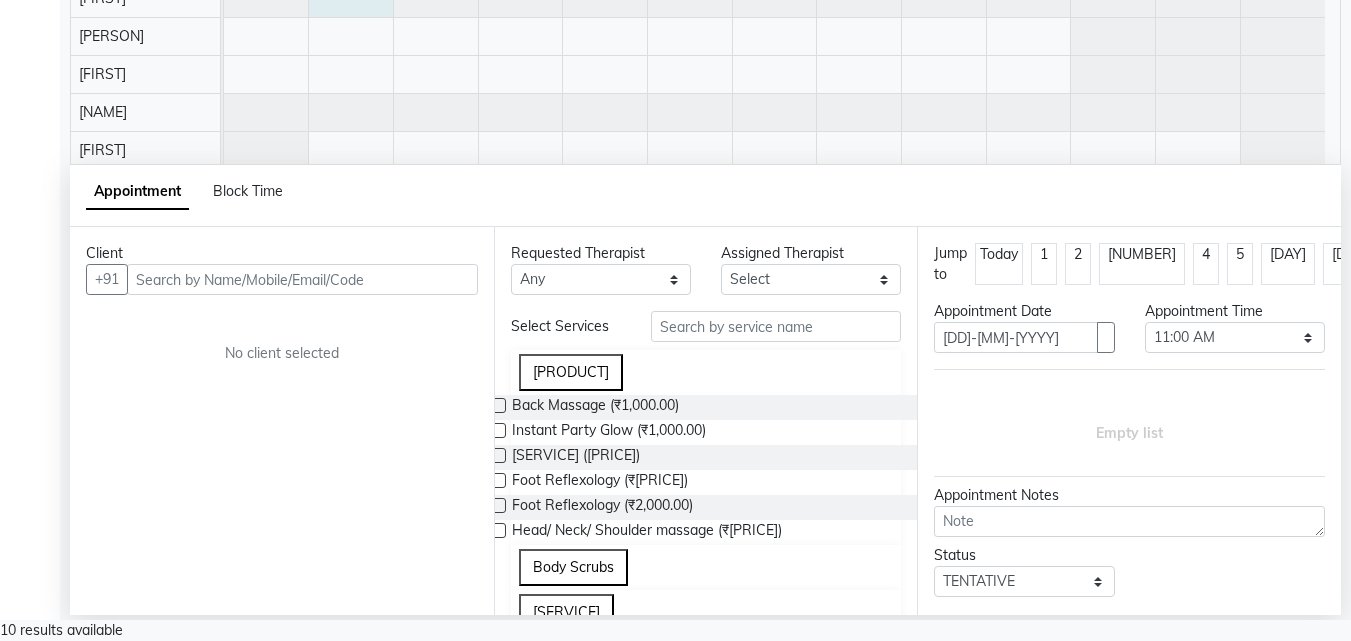 click at bounding box center [302, 279] 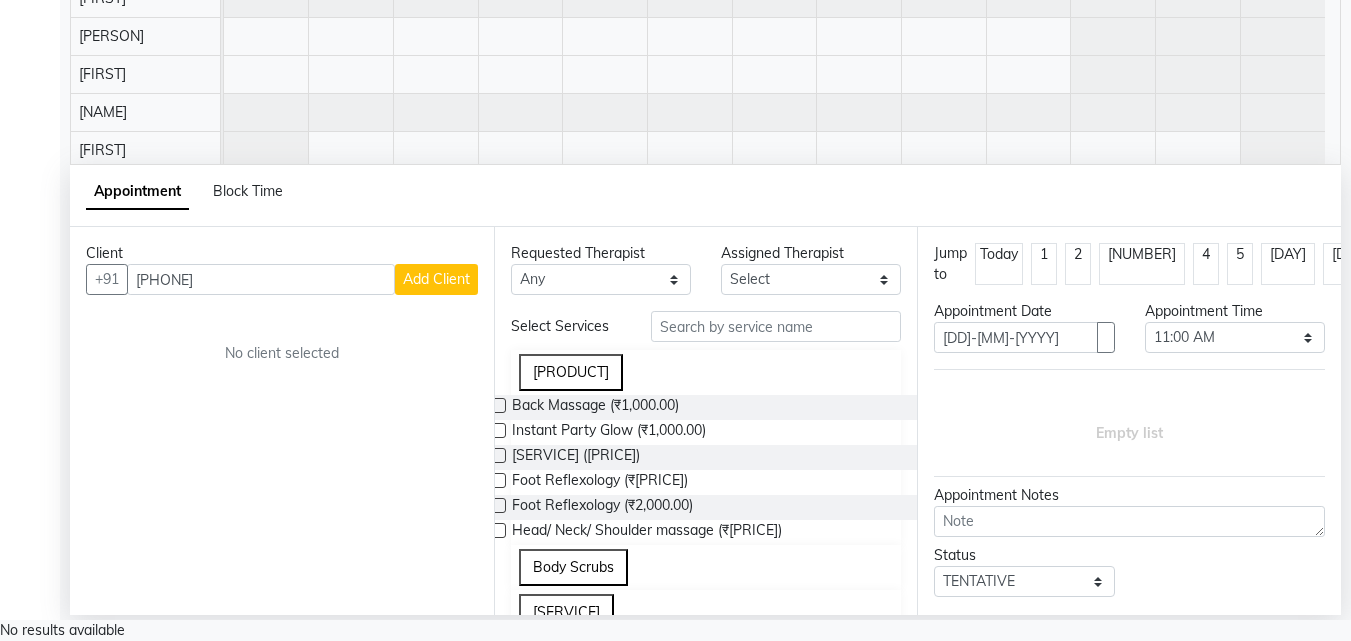 type on "[PHONE]" 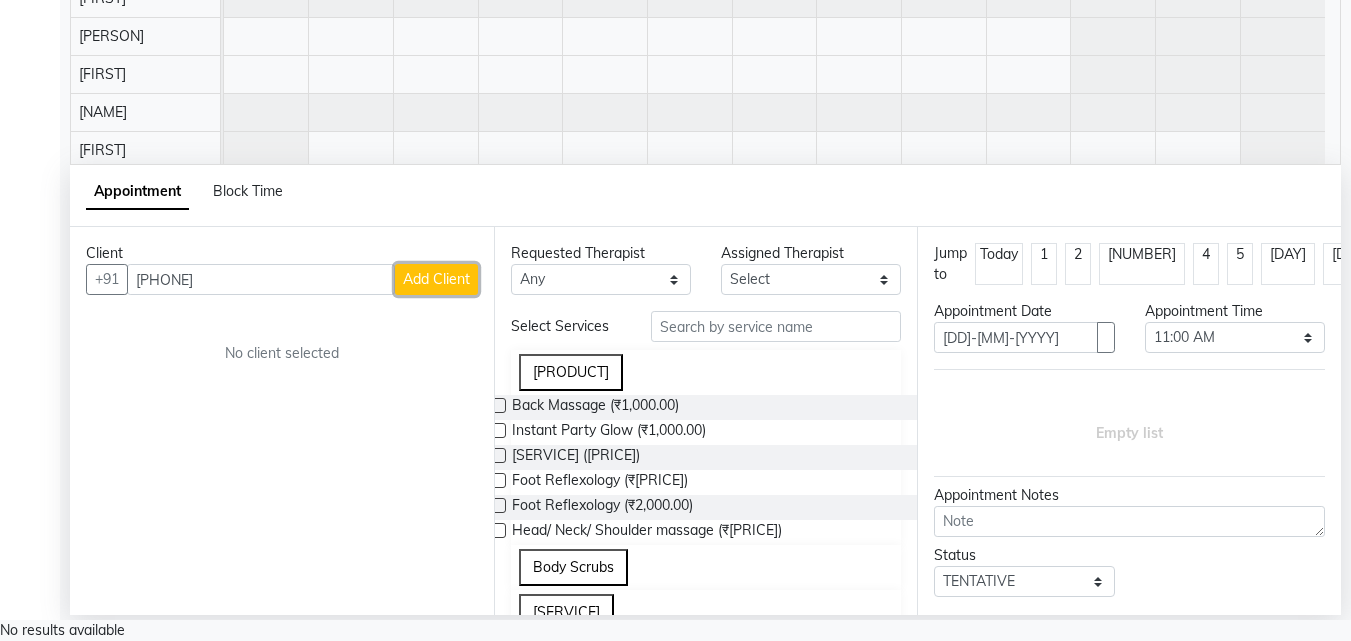 click on "Add Client" at bounding box center [436, 279] 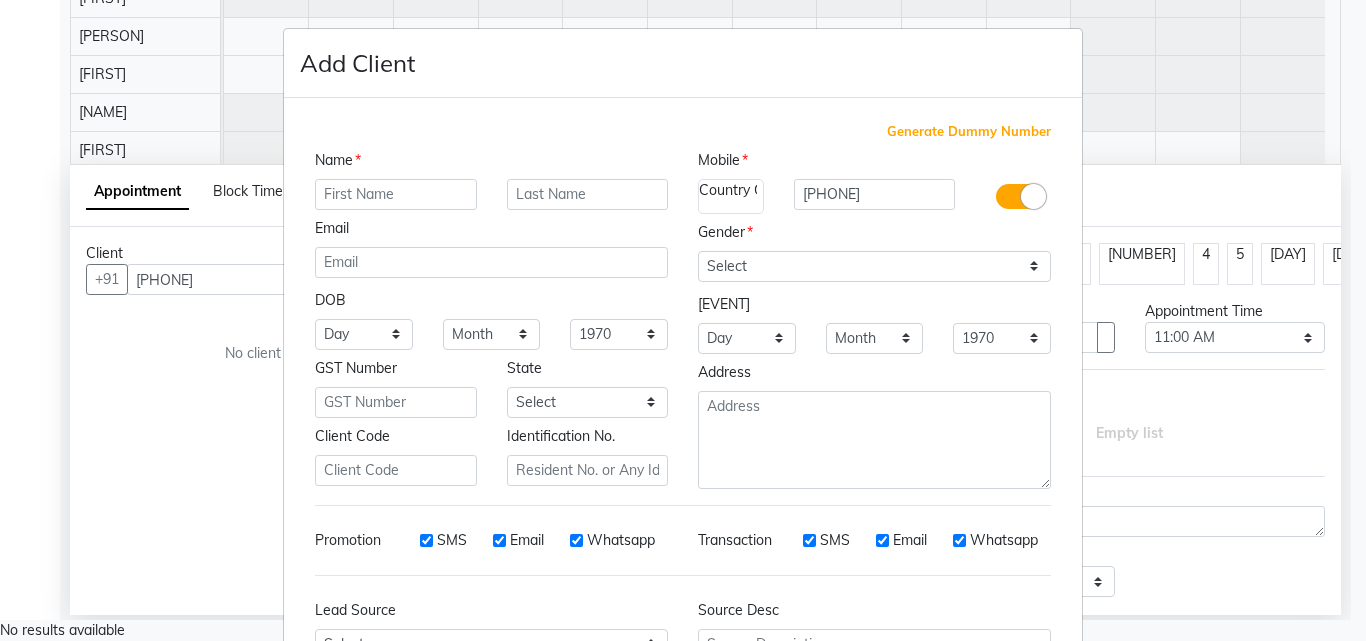 click at bounding box center (396, 194) 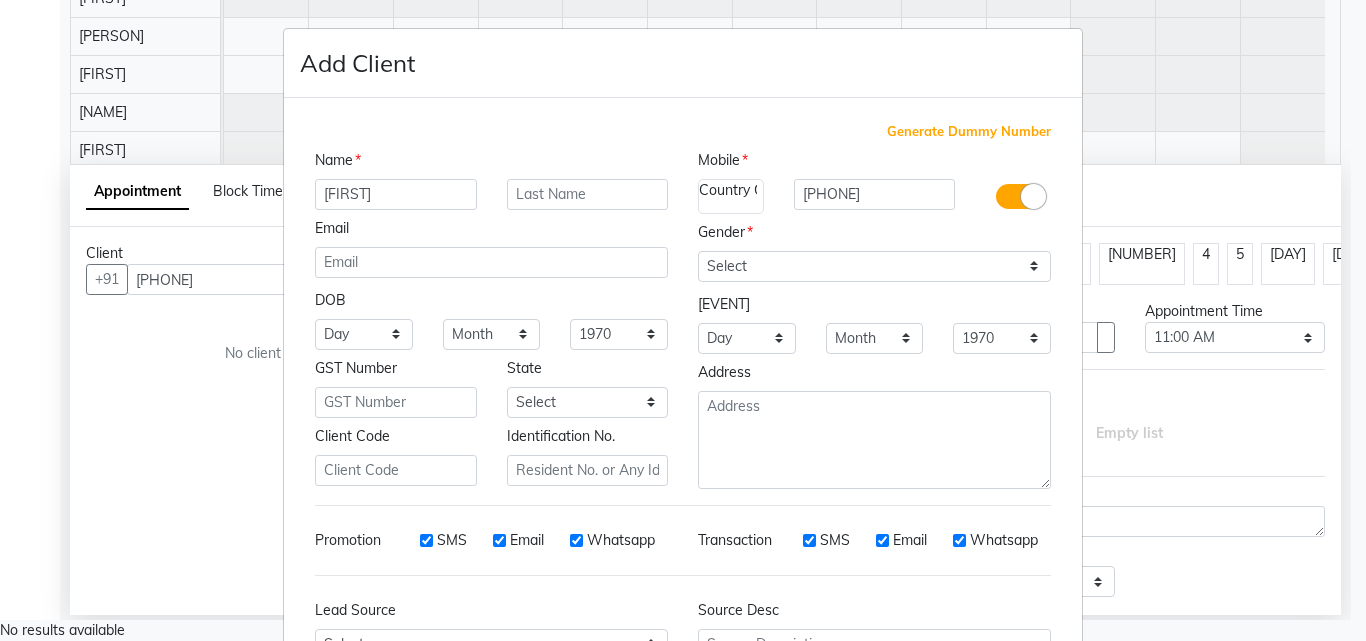 type on "[FIRST]" 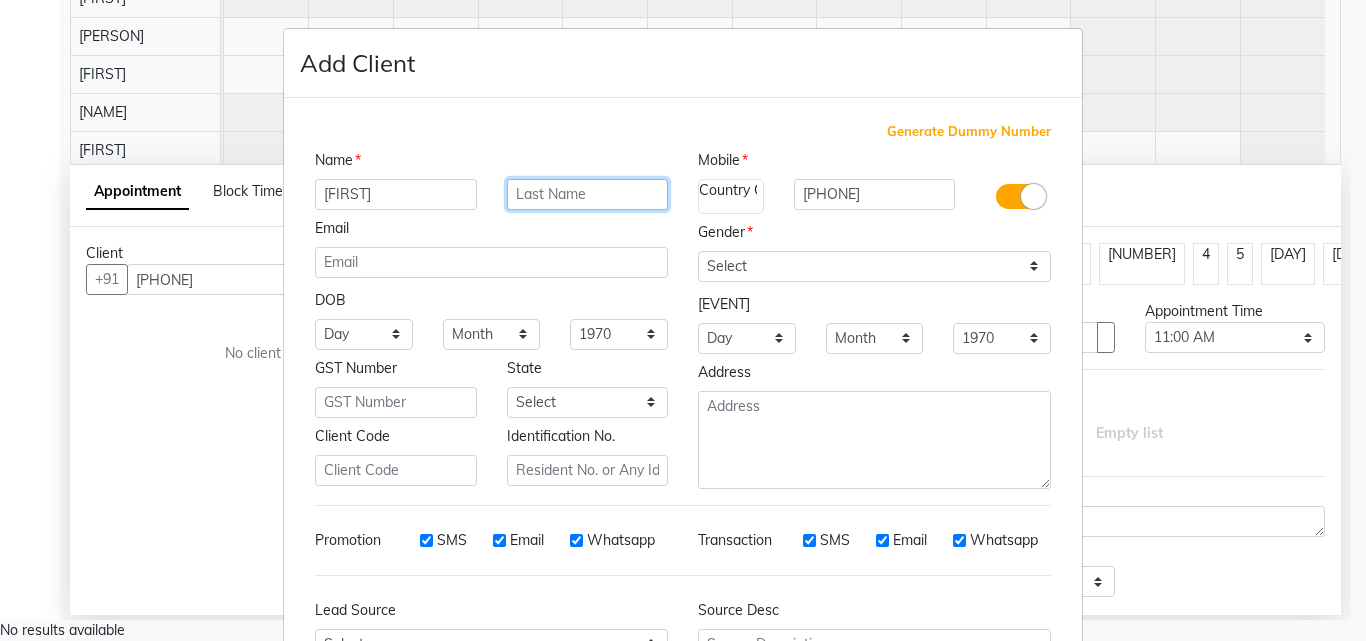 click at bounding box center [588, 194] 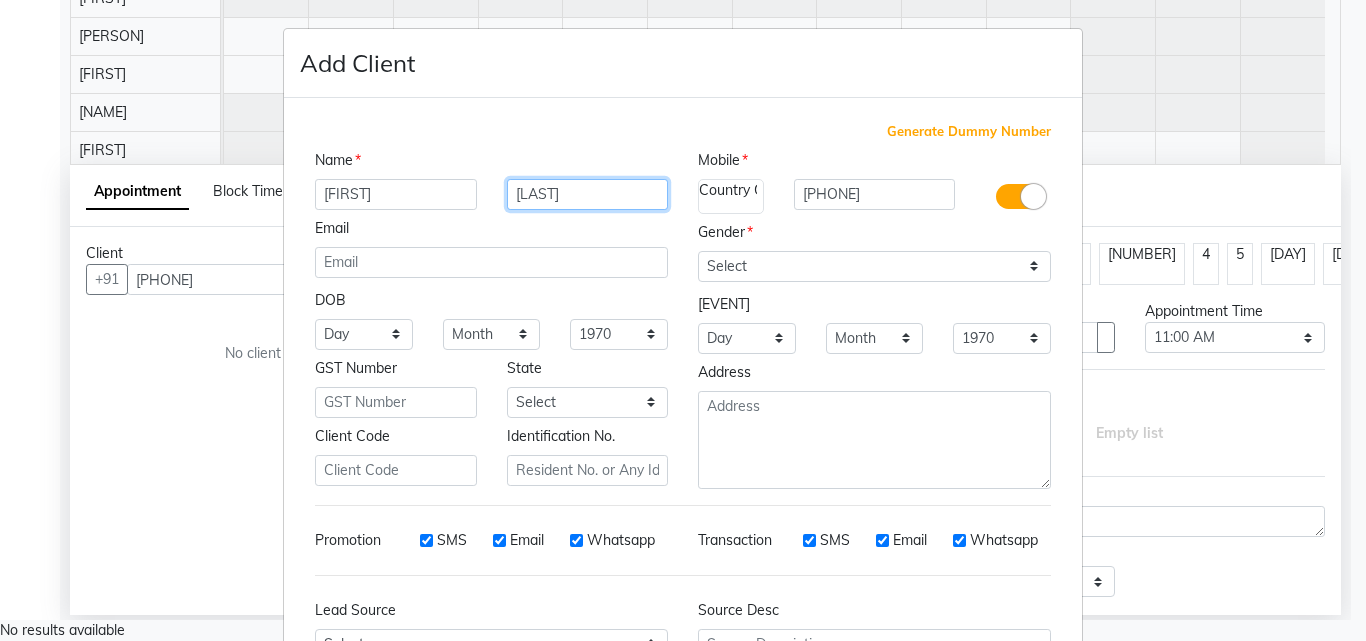 type on "[LAST]" 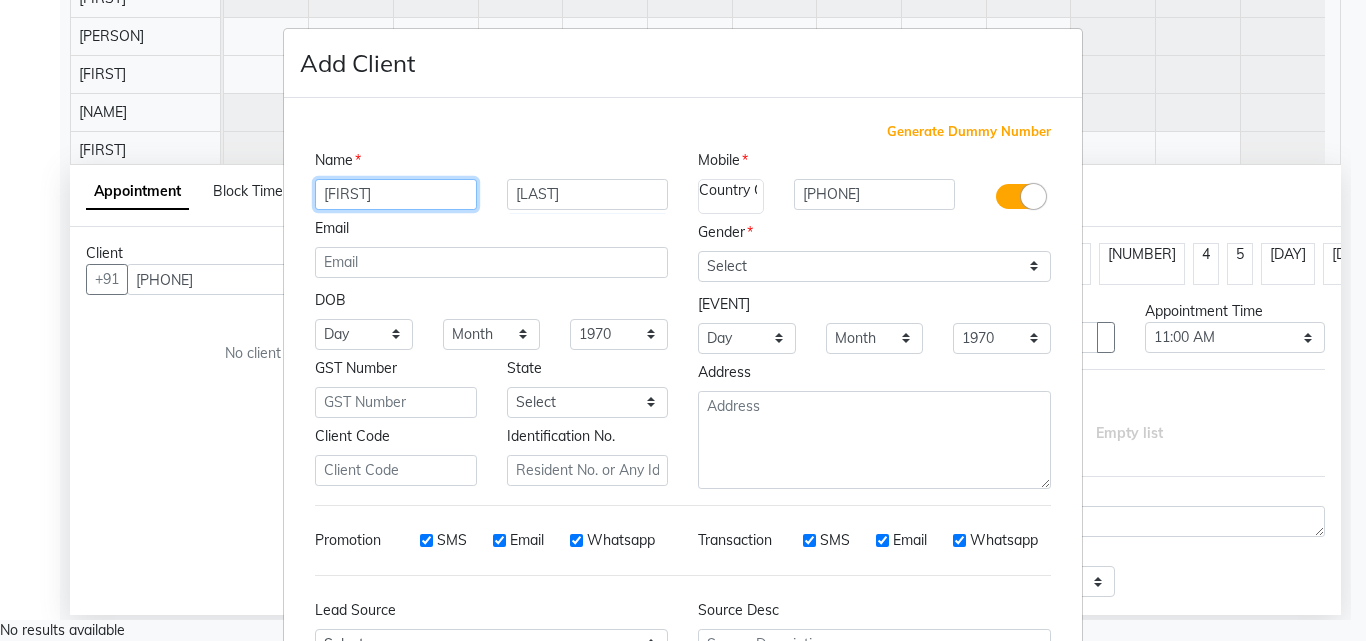 click on "[FIRST]" at bounding box center [396, 194] 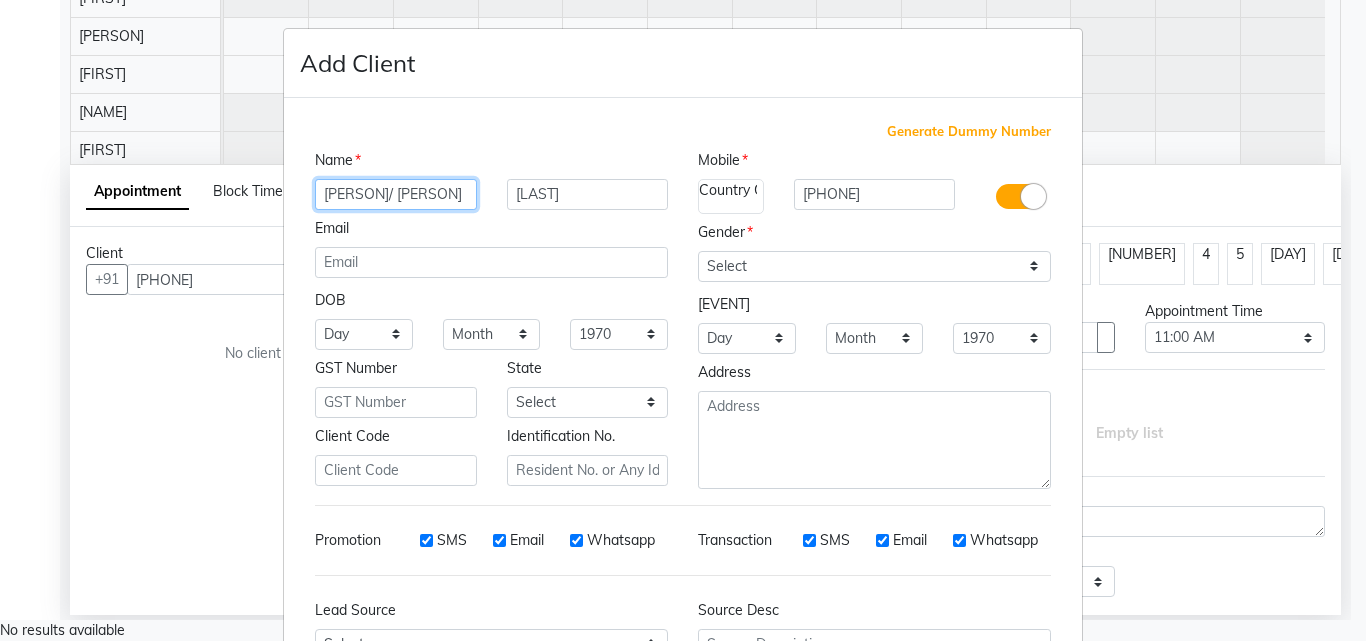 click on "[PERSON]/ [PERSON]" at bounding box center [396, 194] 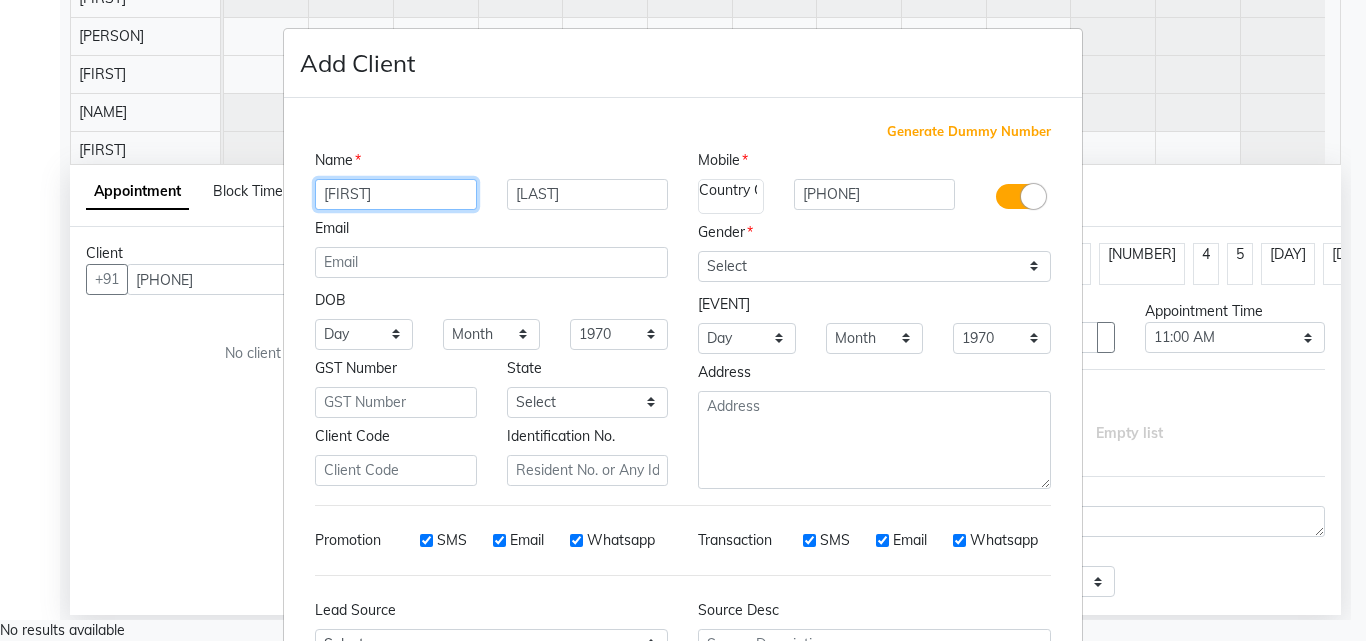 type on "[FIRST]" 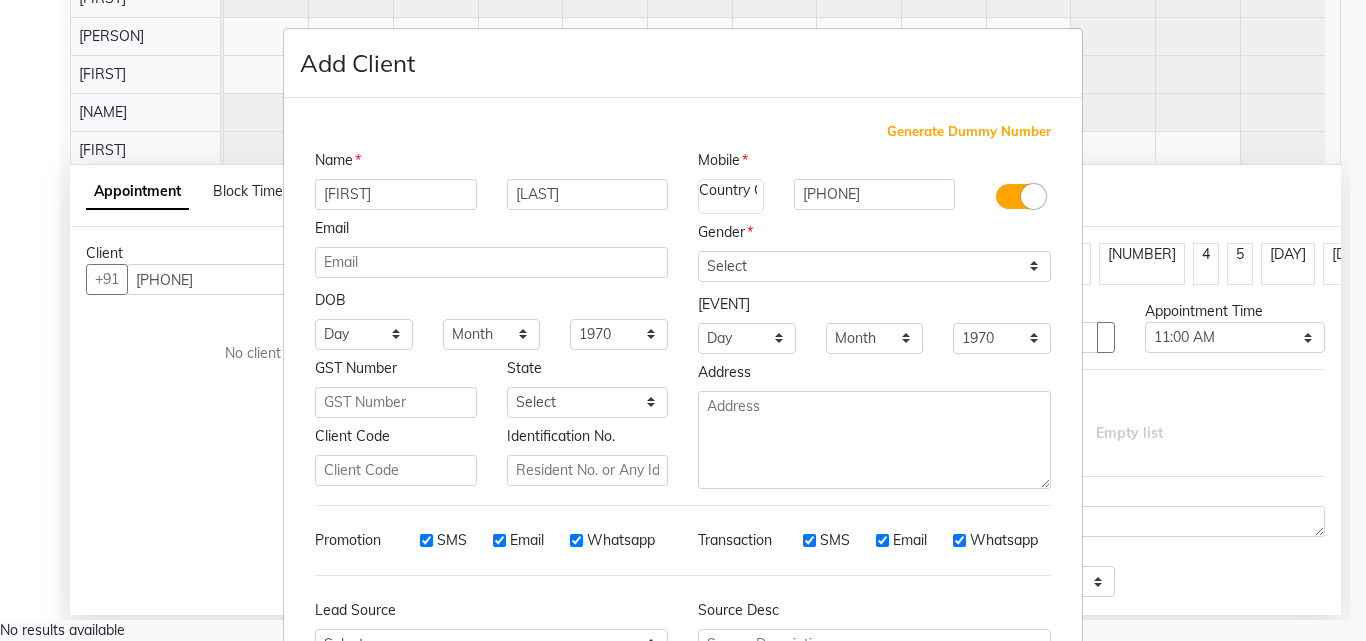 click on "Whatsapp" at bounding box center (576, 540) 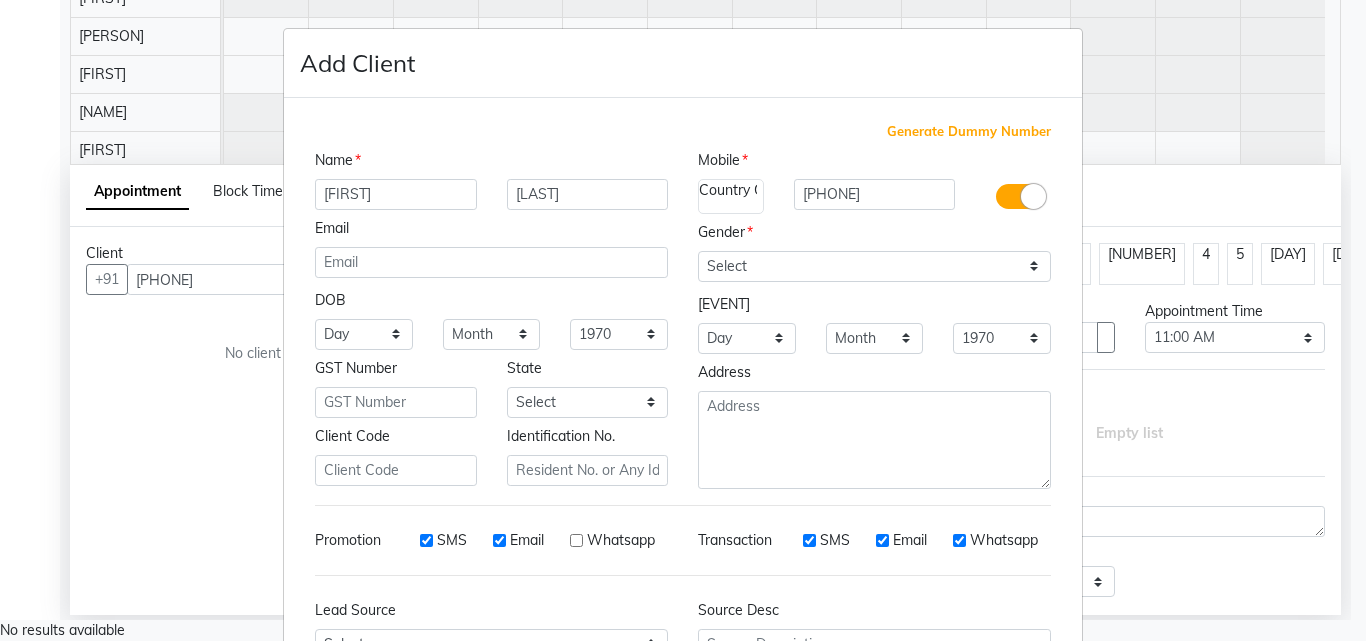 click on "Email" at bounding box center (499, 540) 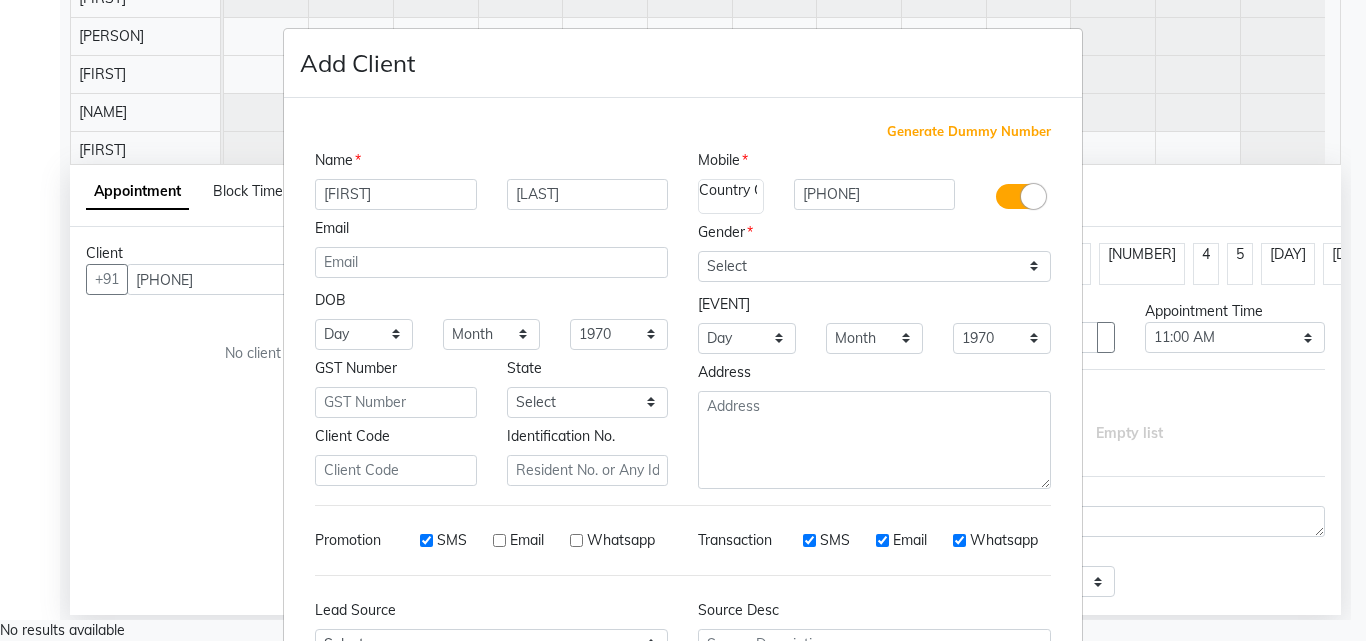 click on "SMS" at bounding box center [426, 540] 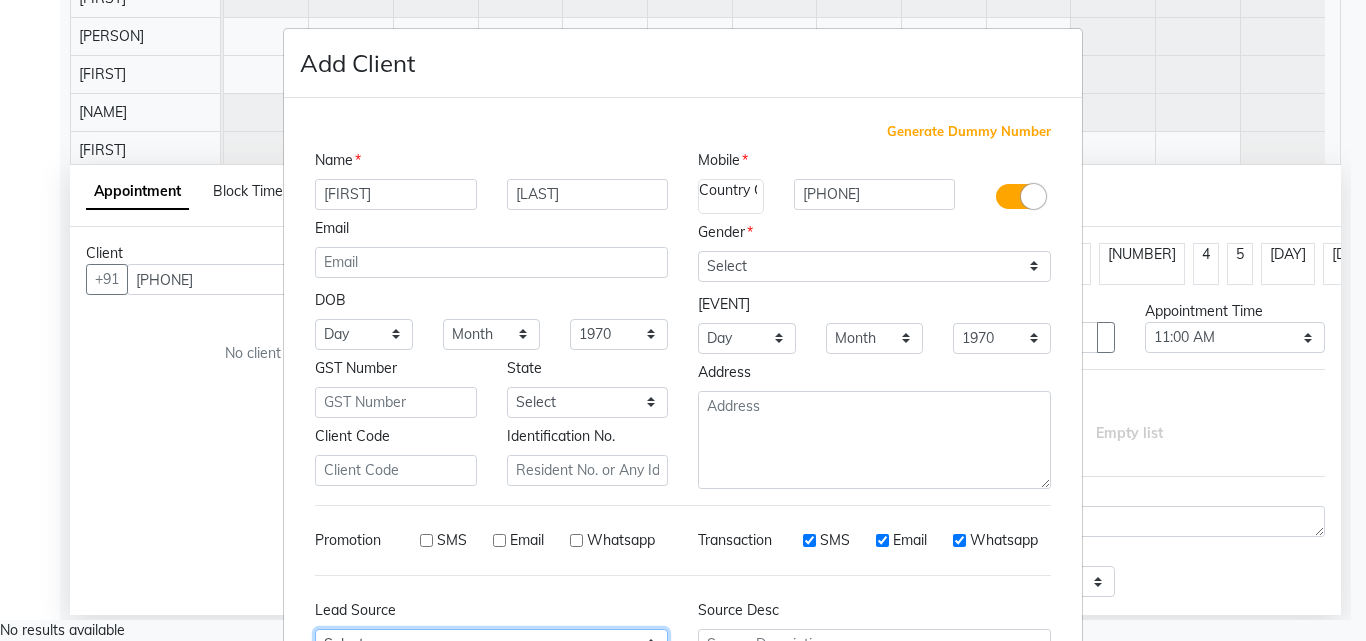 click on "Select Walk-in Referral Internet Friend Word of Mouth Advertisement Facebook JustDial Google Other" at bounding box center (364, 334) 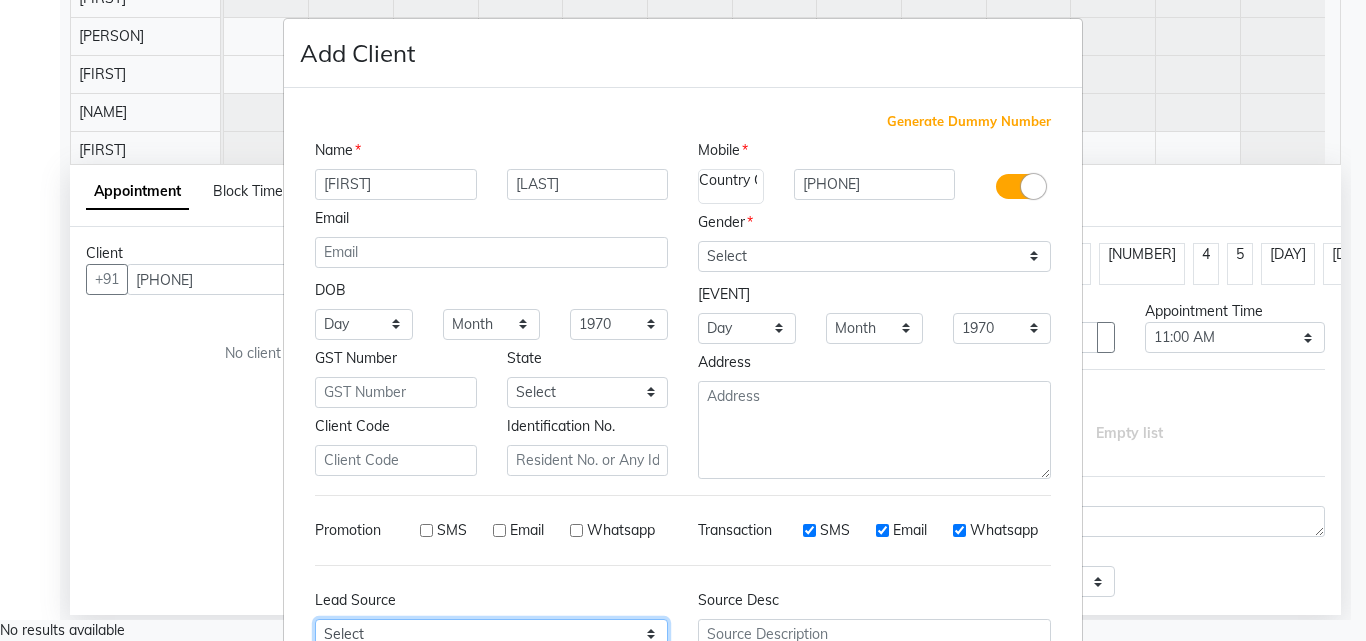 select on "54340" 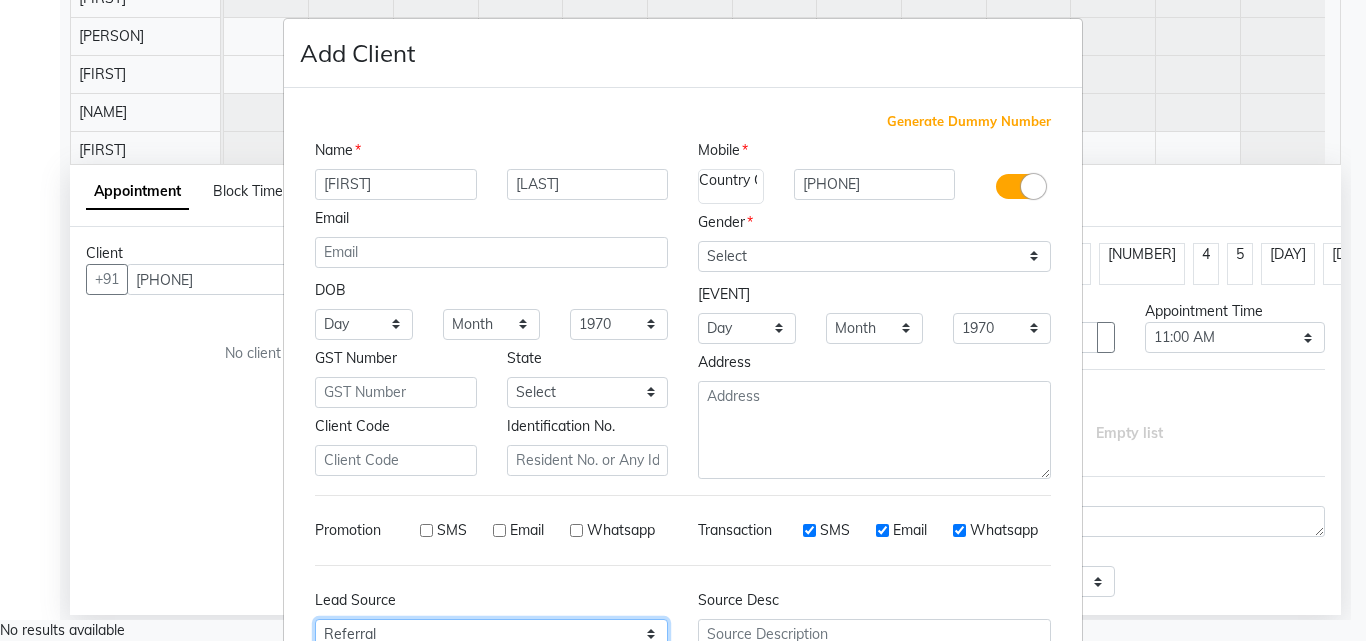 click on "Select Walk-in Referral Internet Friend Word of Mouth Advertisement Facebook JustDial Google Other" at bounding box center [364, 324] 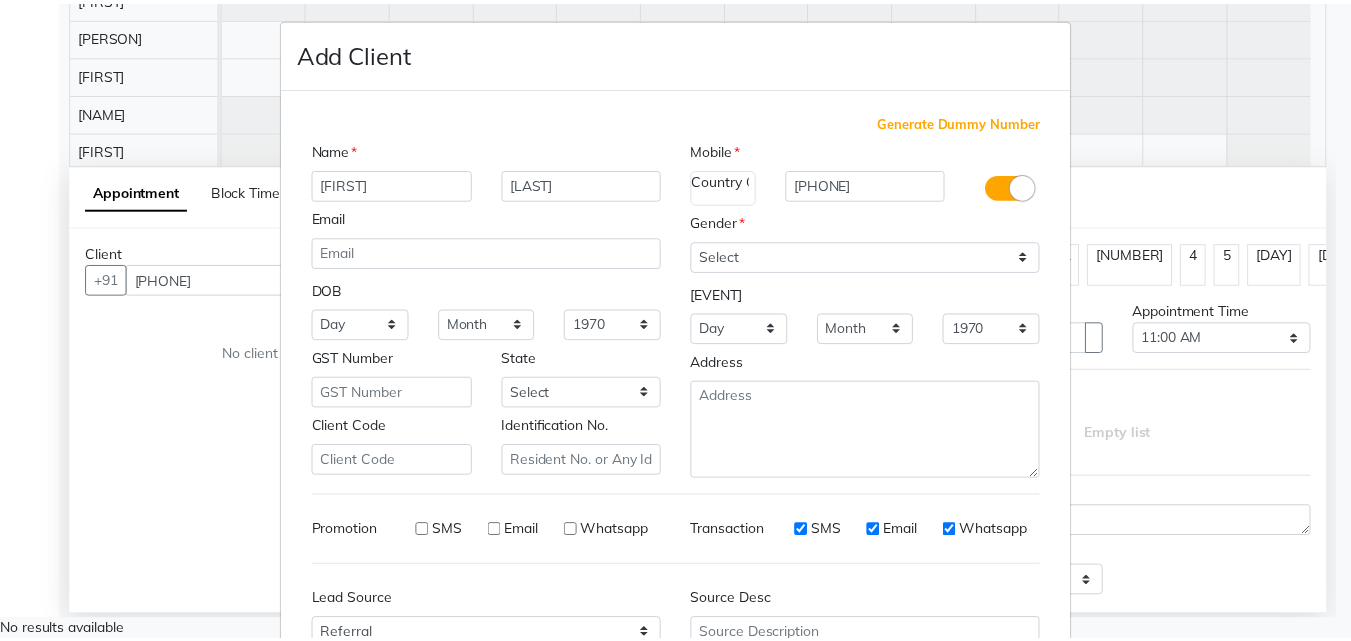 scroll, scrollTop: 208, scrollLeft: 0, axis: vertical 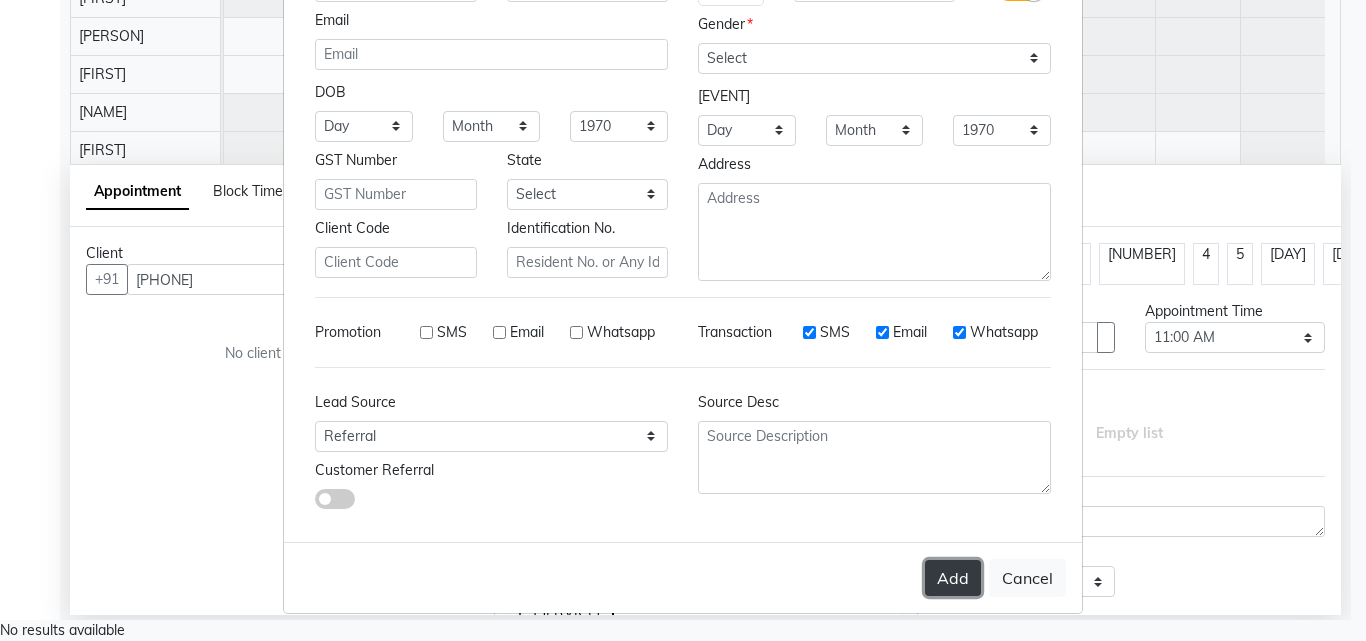 click on "Add" at bounding box center (953, 578) 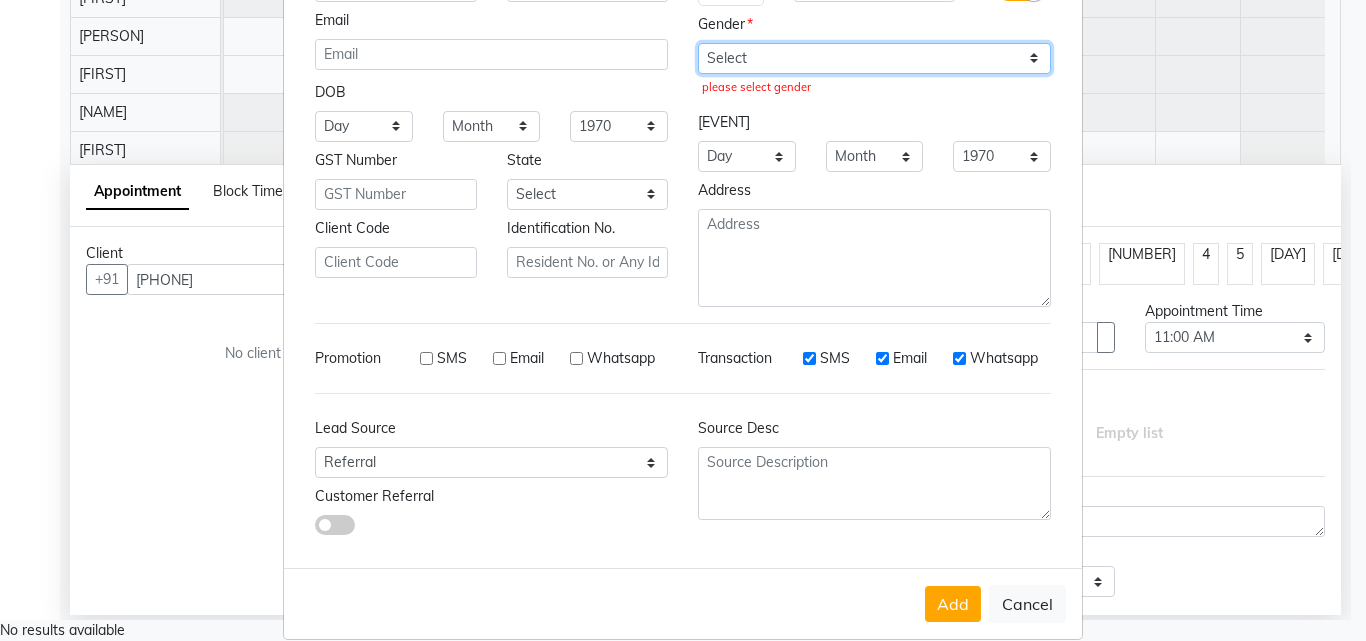 click on "Select [GENDER] [GENDER] [GENDER] Prefer Not To Say" at bounding box center [874, 58] 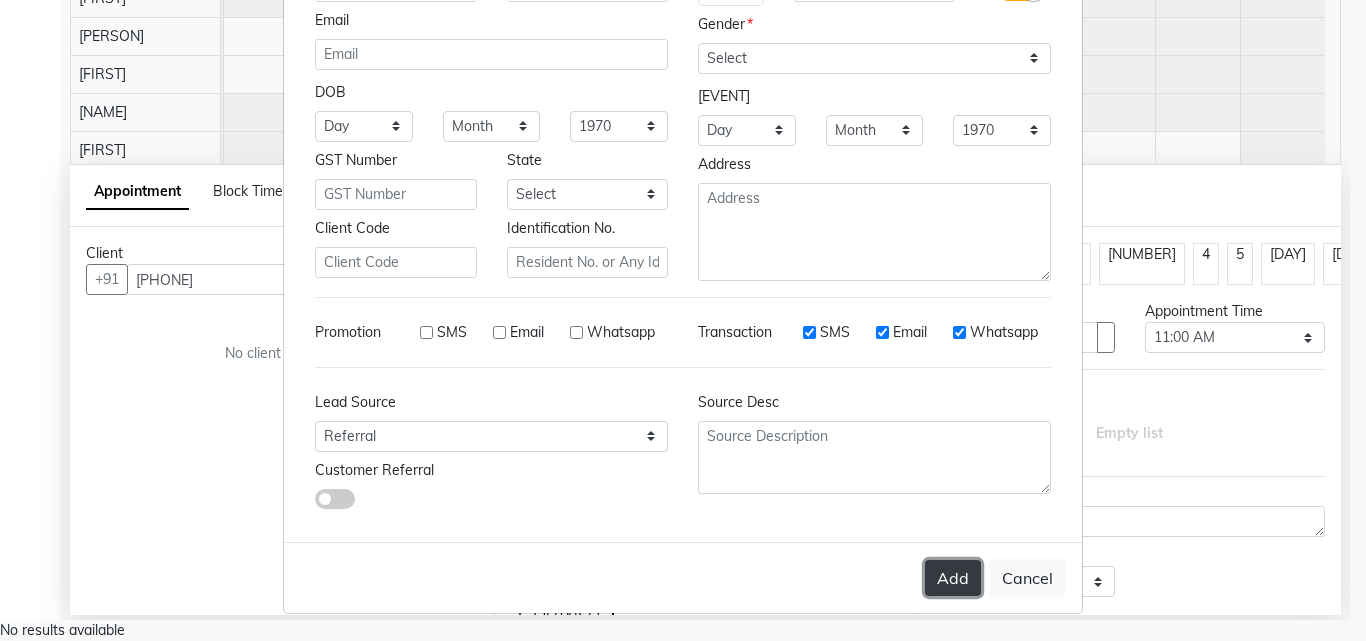 click on "Add" at bounding box center [953, 578] 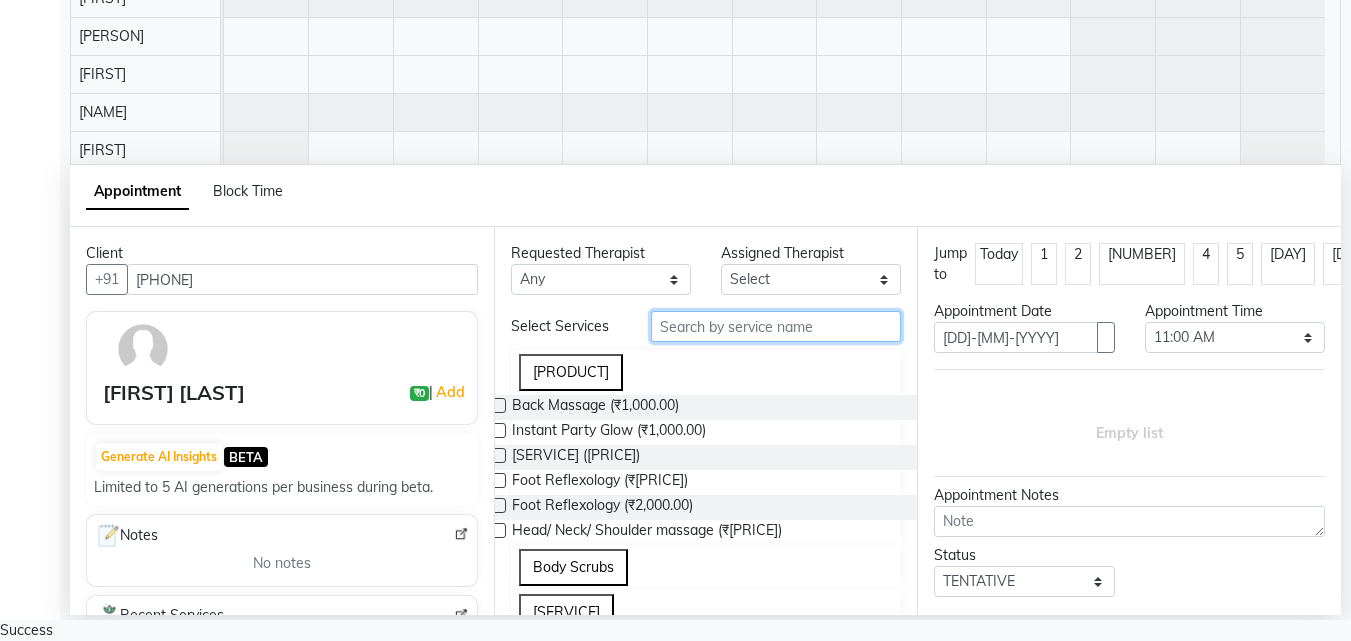 click at bounding box center (776, 326) 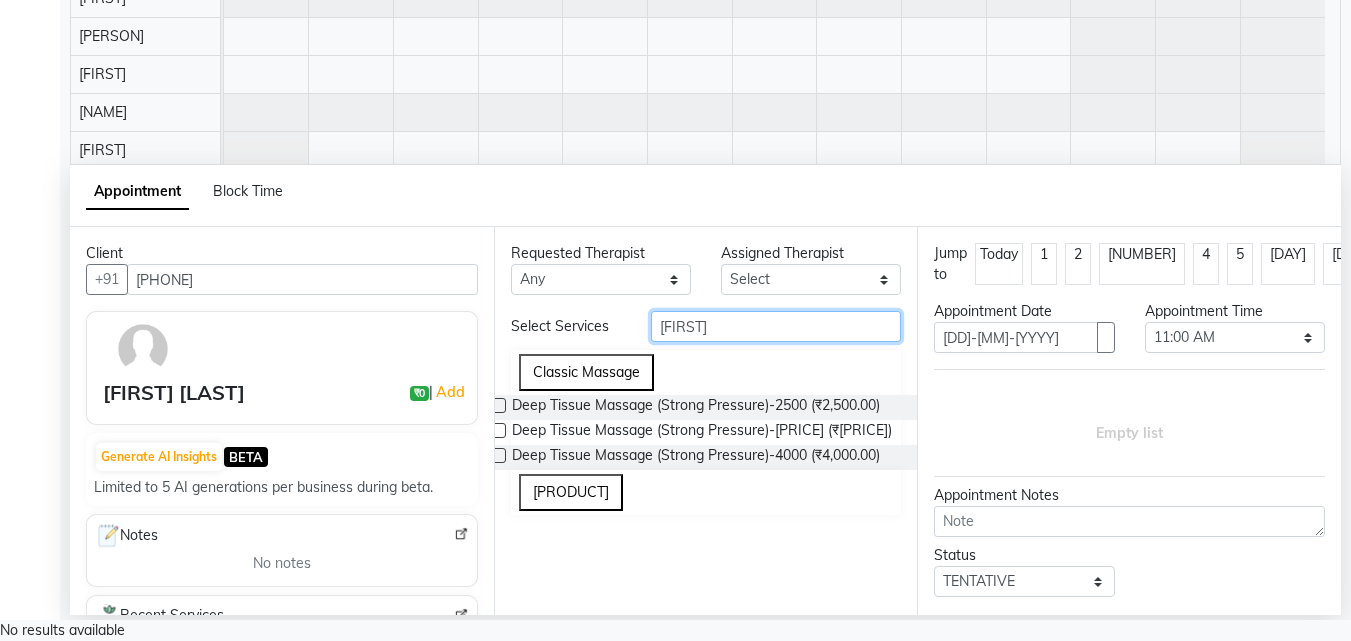 type on "[FIRST]" 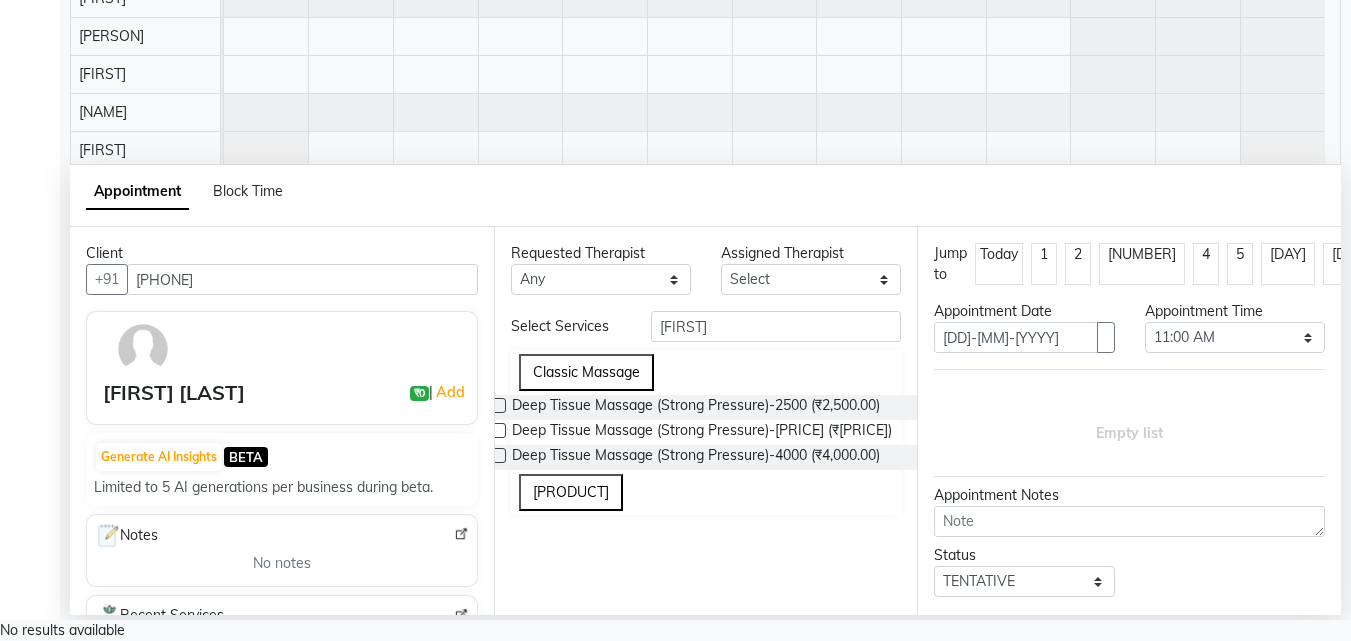 click at bounding box center (498, 405) 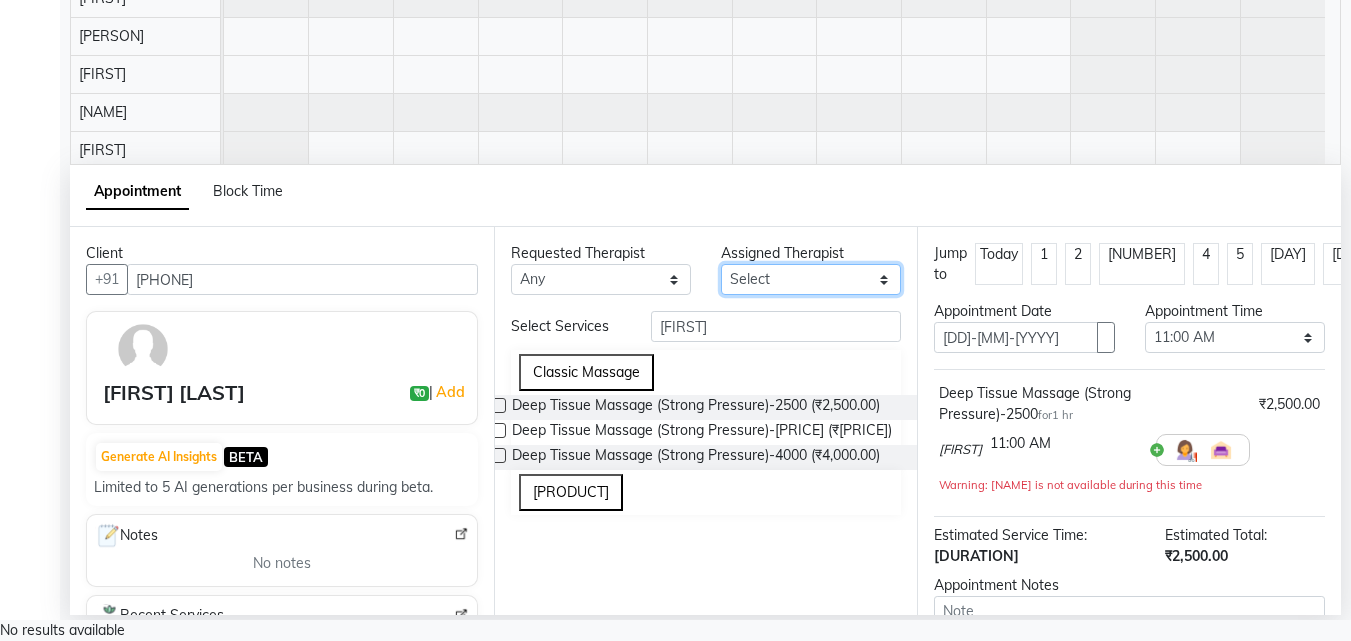 click on "Select [FIRST] [FIRST] [FIRST] [FIRST] [FIRST] [FIRST] [FIRST] [FIRST] [FIRST] +7" at bounding box center (601, 279) 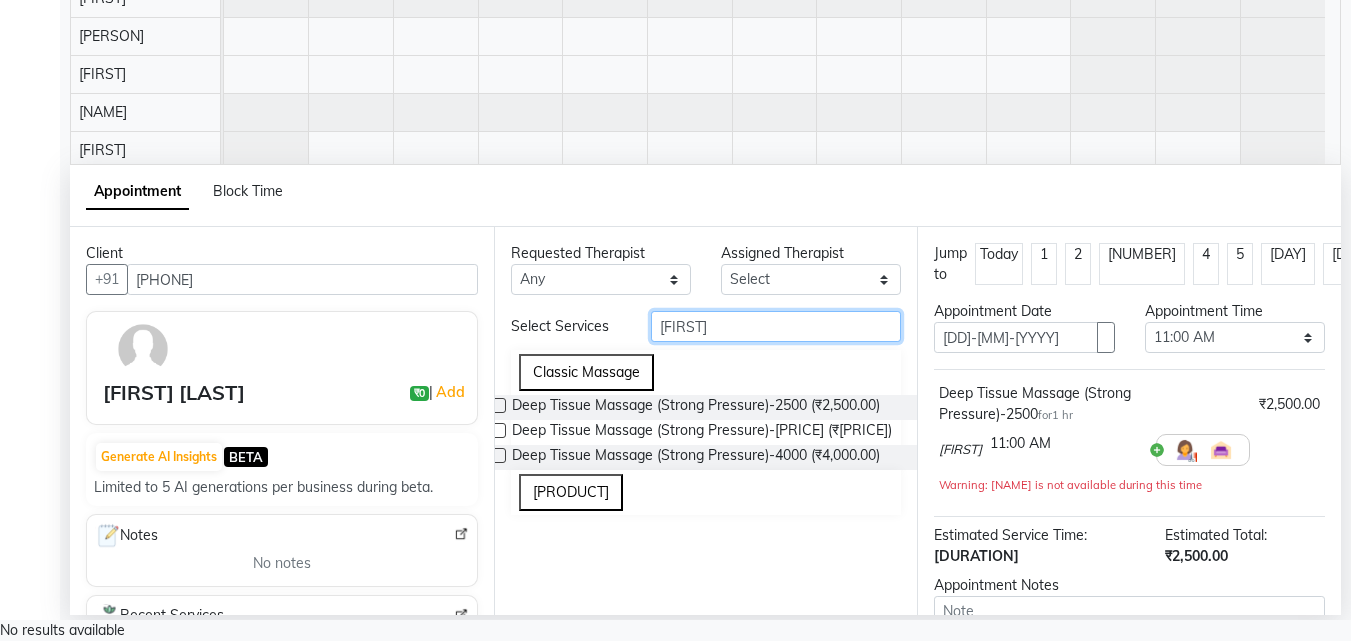 click on "[FIRST]" at bounding box center (776, 326) 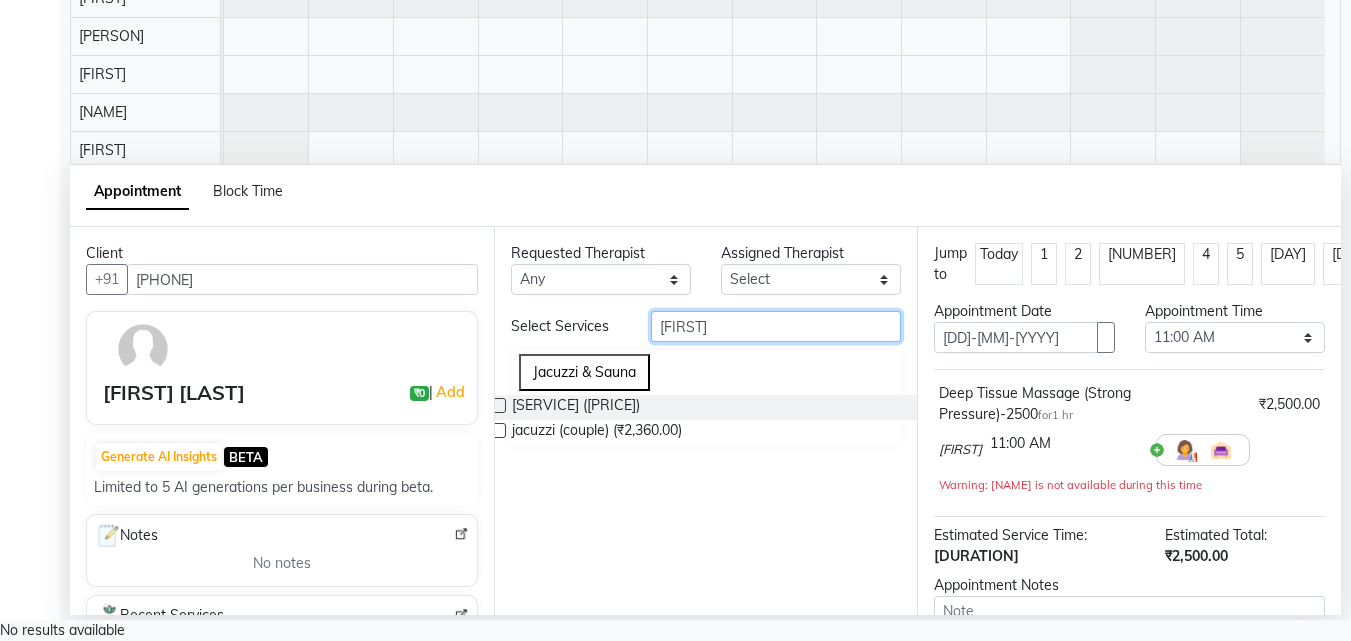 type on "[FIRST]" 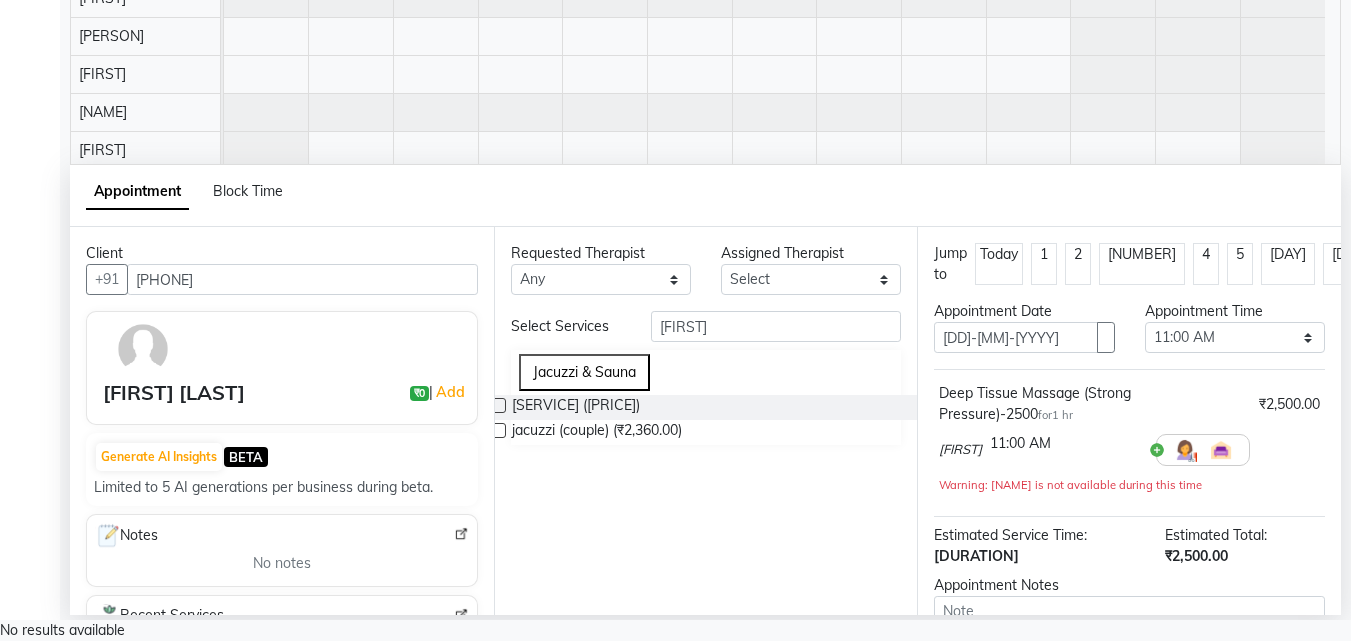 click at bounding box center [498, 405] 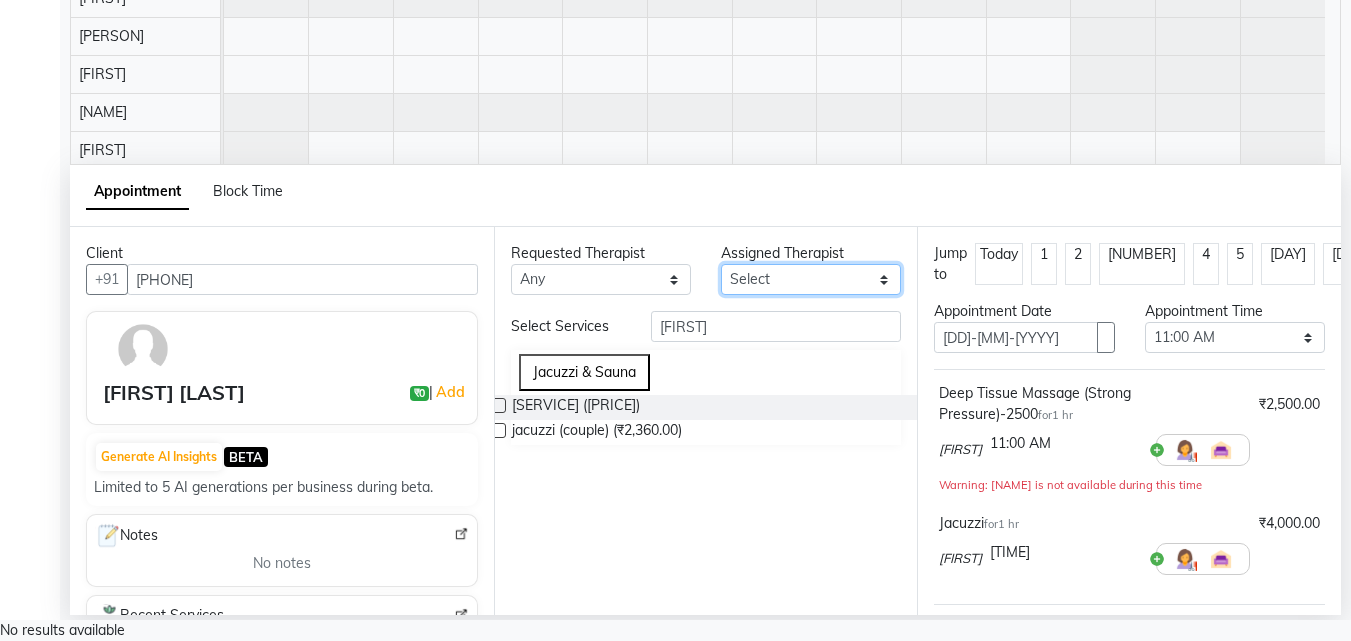 click on "Select [FIRST] [FIRST] [FIRST] [FIRST] [FIRST] [FIRST] [FIRST] [FIRST] [FIRST] +7" at bounding box center (811, 279) 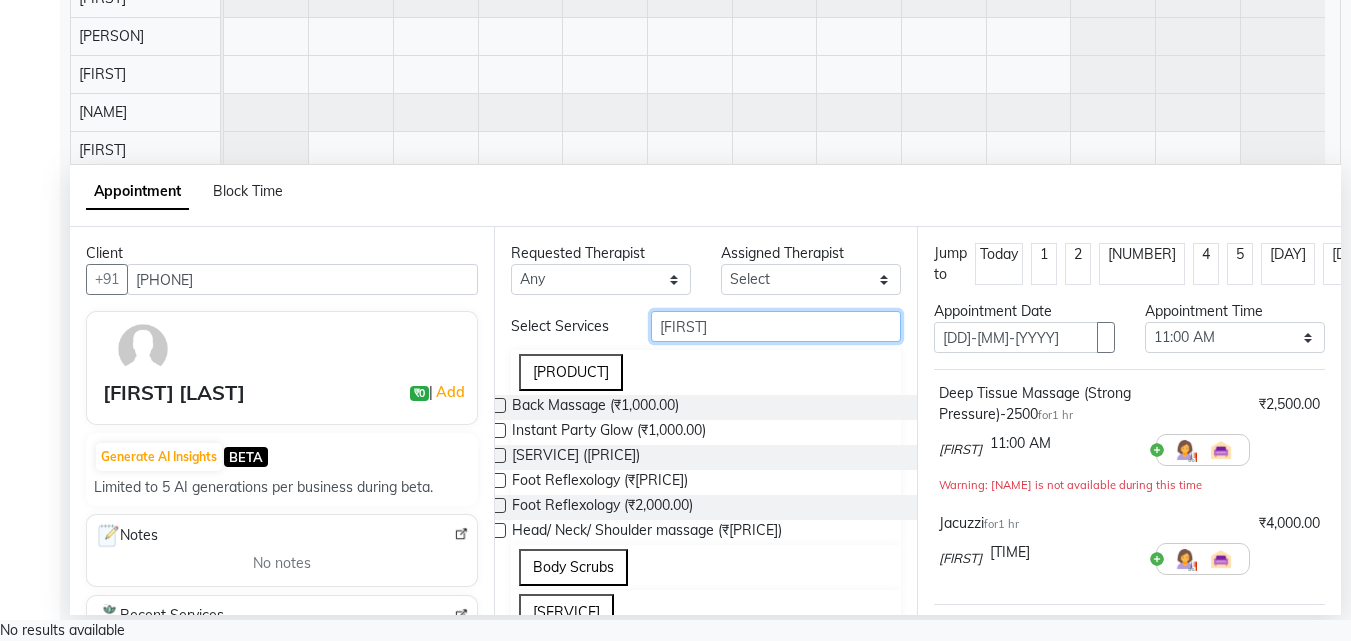 click on "[FIRST]" at bounding box center (776, 326) 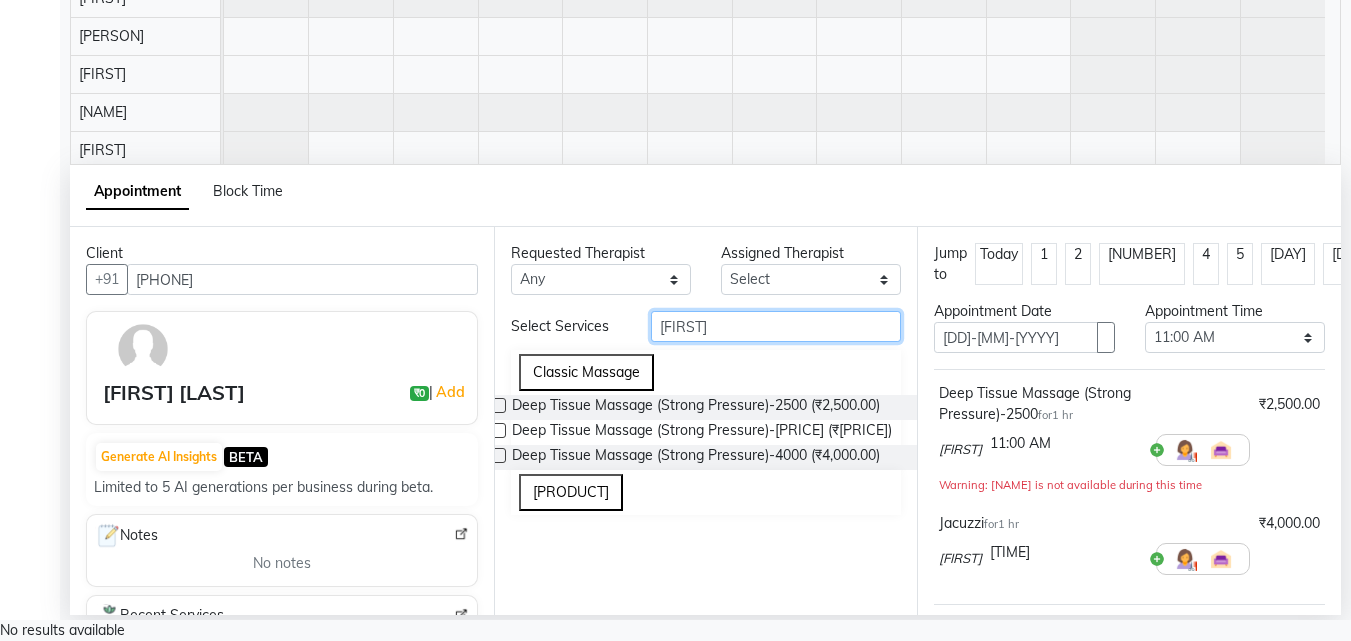 type on "[FIRST]" 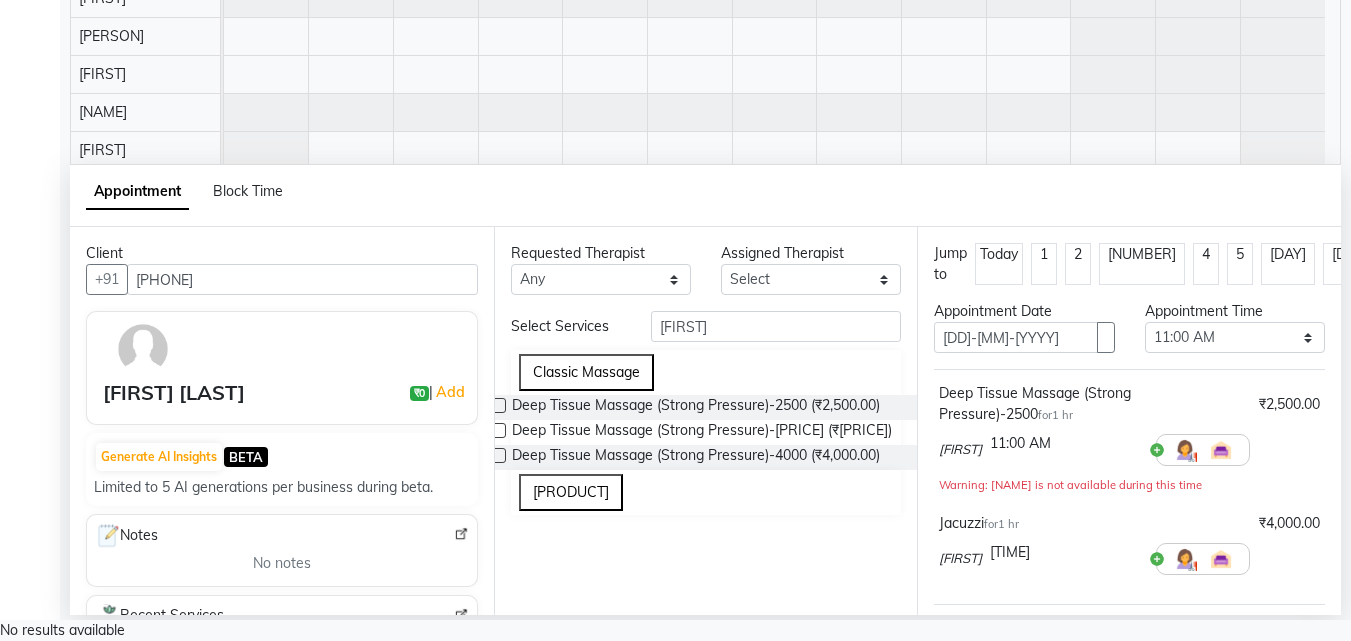 click at bounding box center (498, 405) 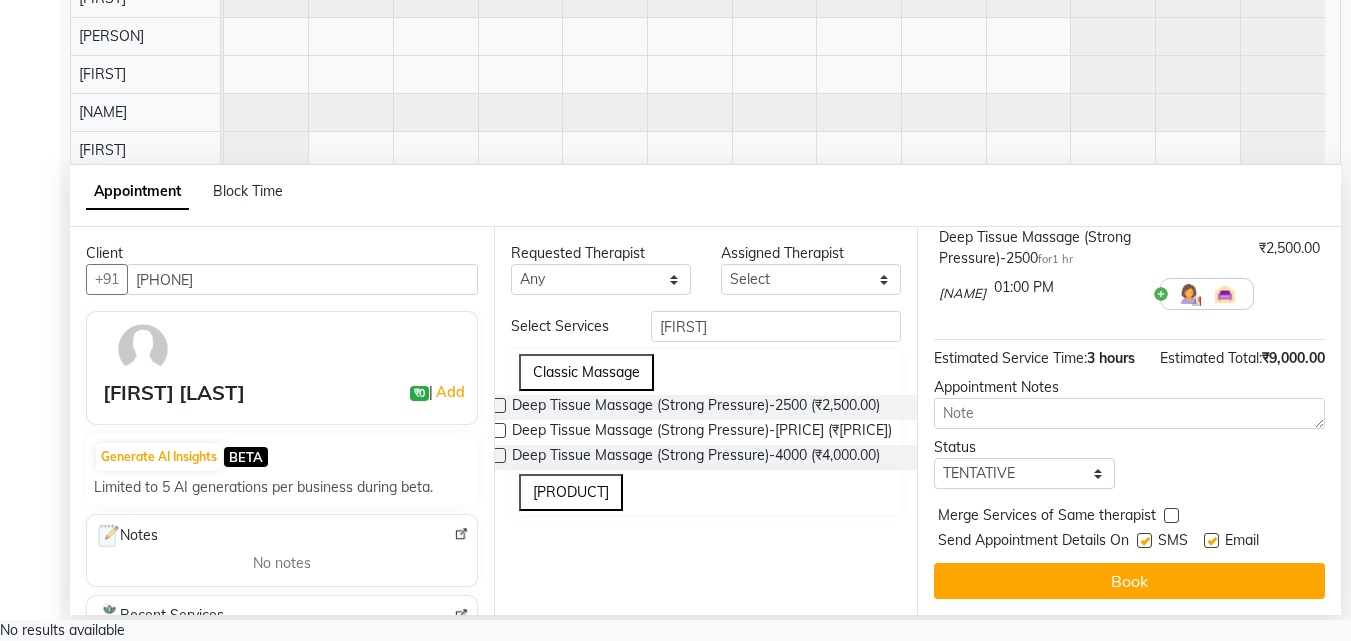 scroll, scrollTop: 407, scrollLeft: 0, axis: vertical 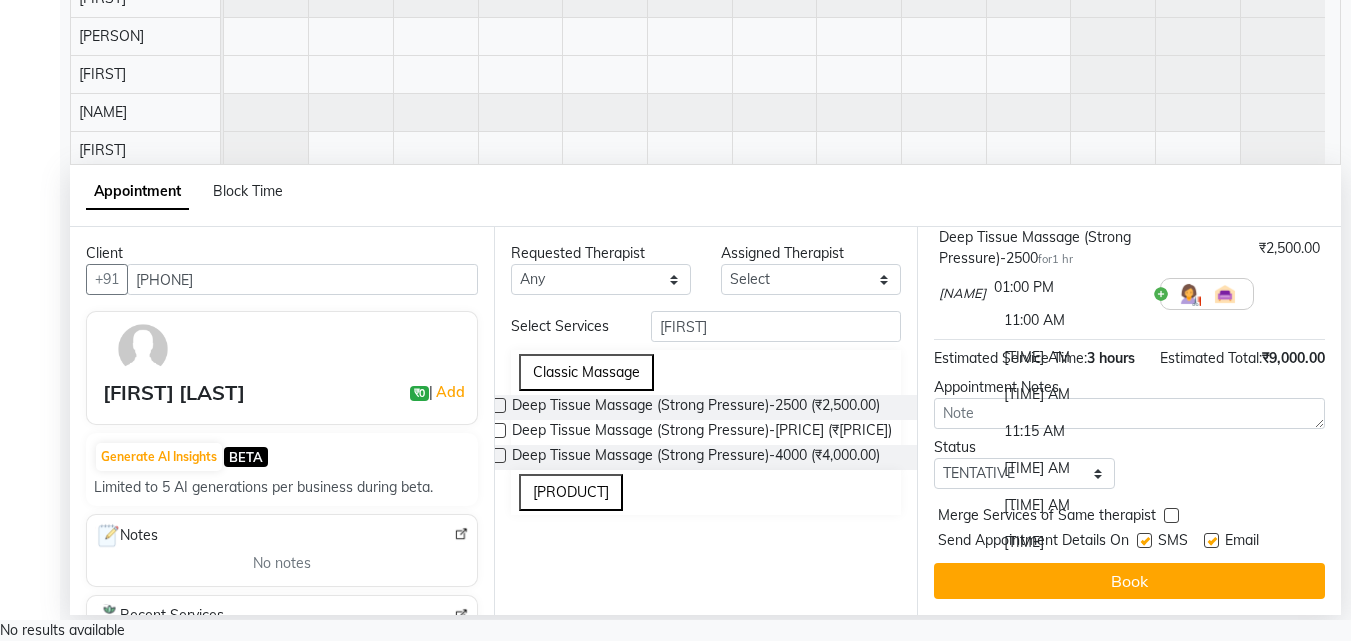 click on "11:00 AM" at bounding box center [1069, 320] 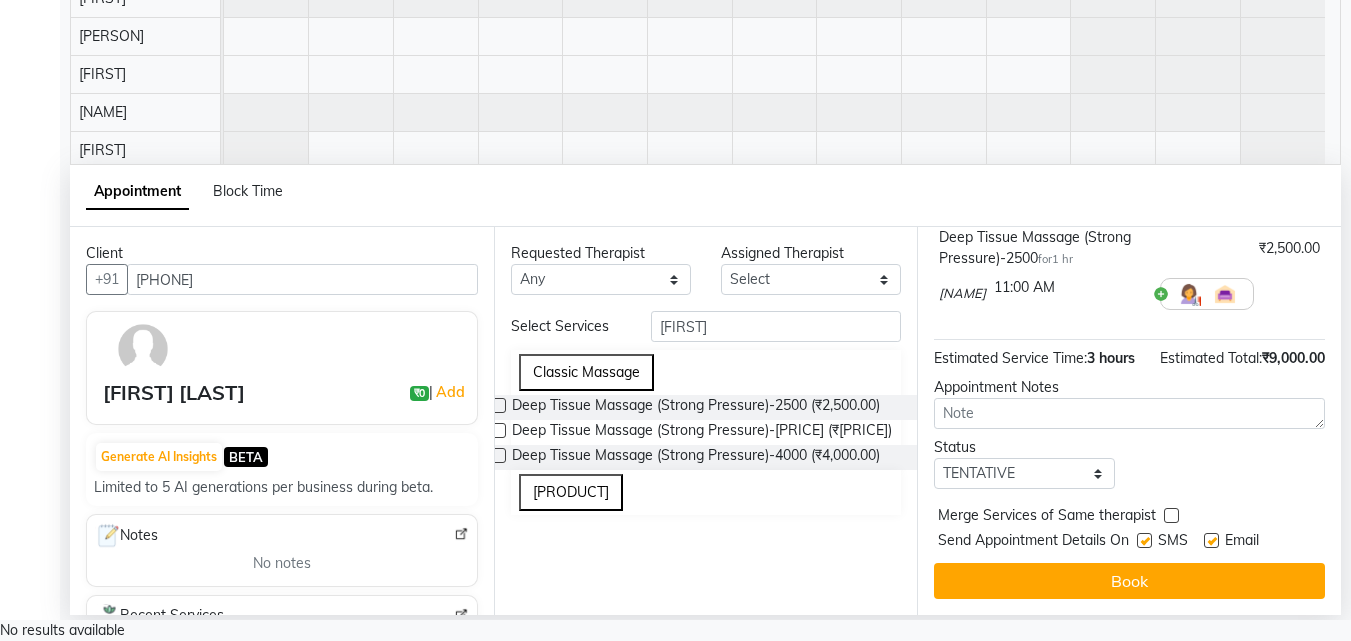 scroll, scrollTop: 428, scrollLeft: 0, axis: vertical 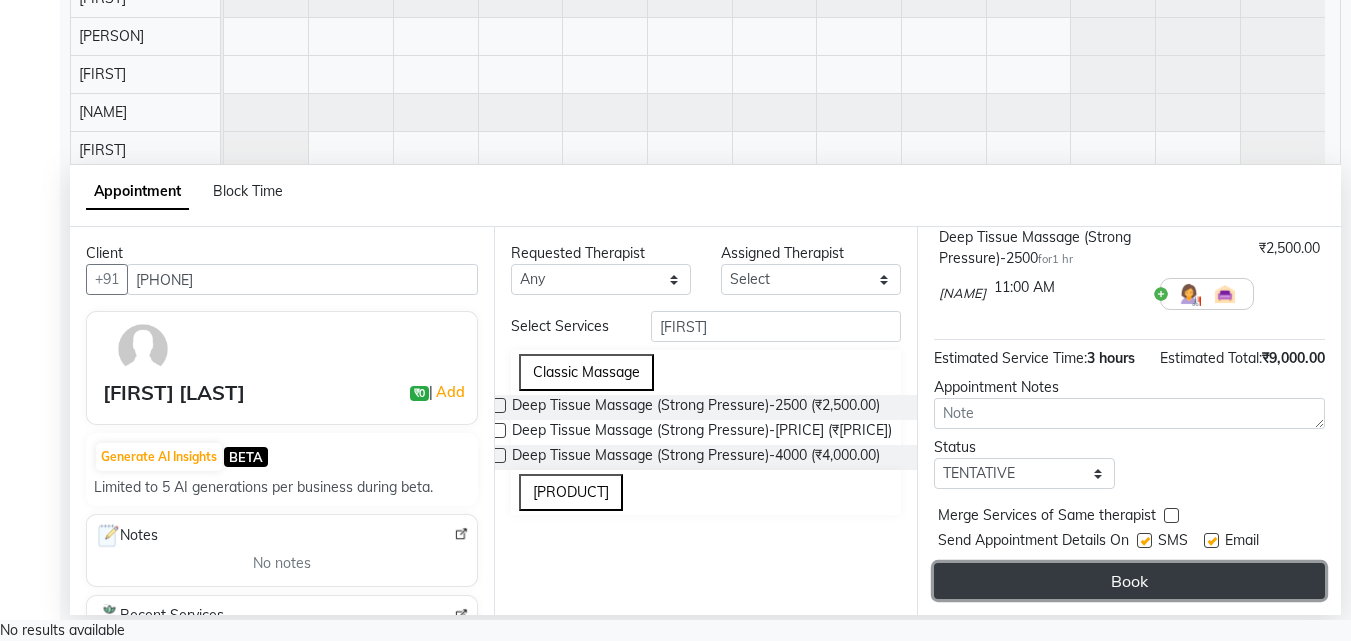 click on "Book" at bounding box center (1129, 581) 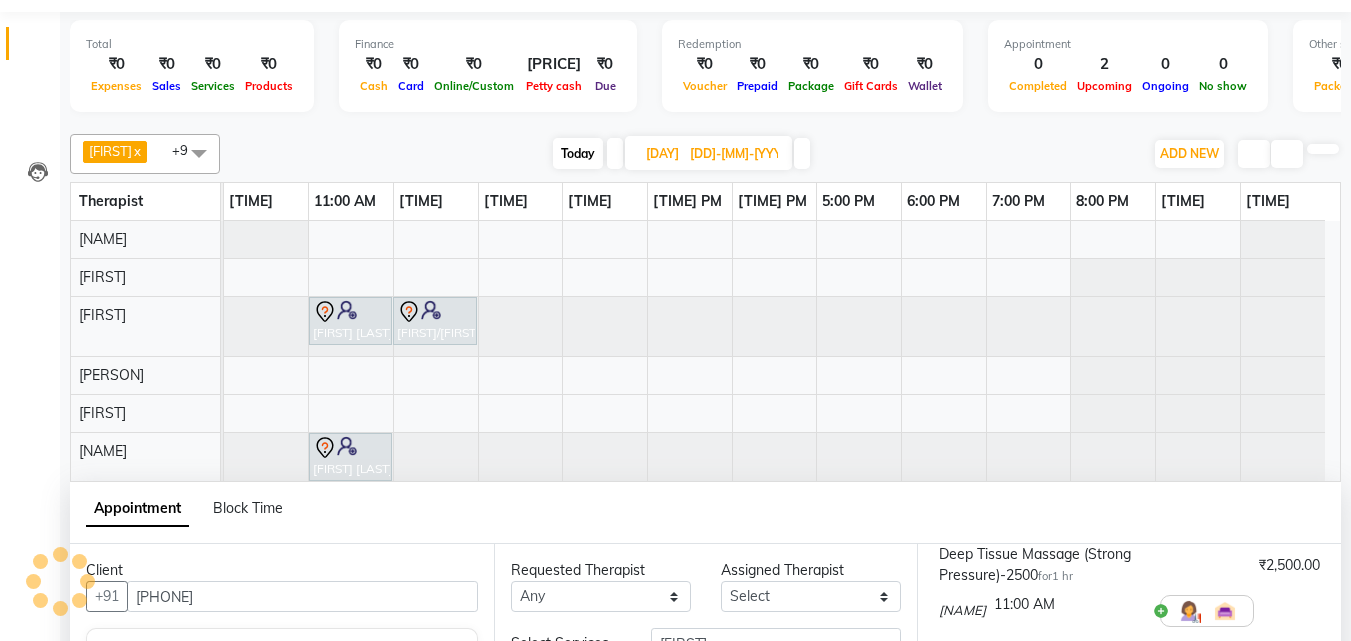 scroll, scrollTop: 0, scrollLeft: 0, axis: both 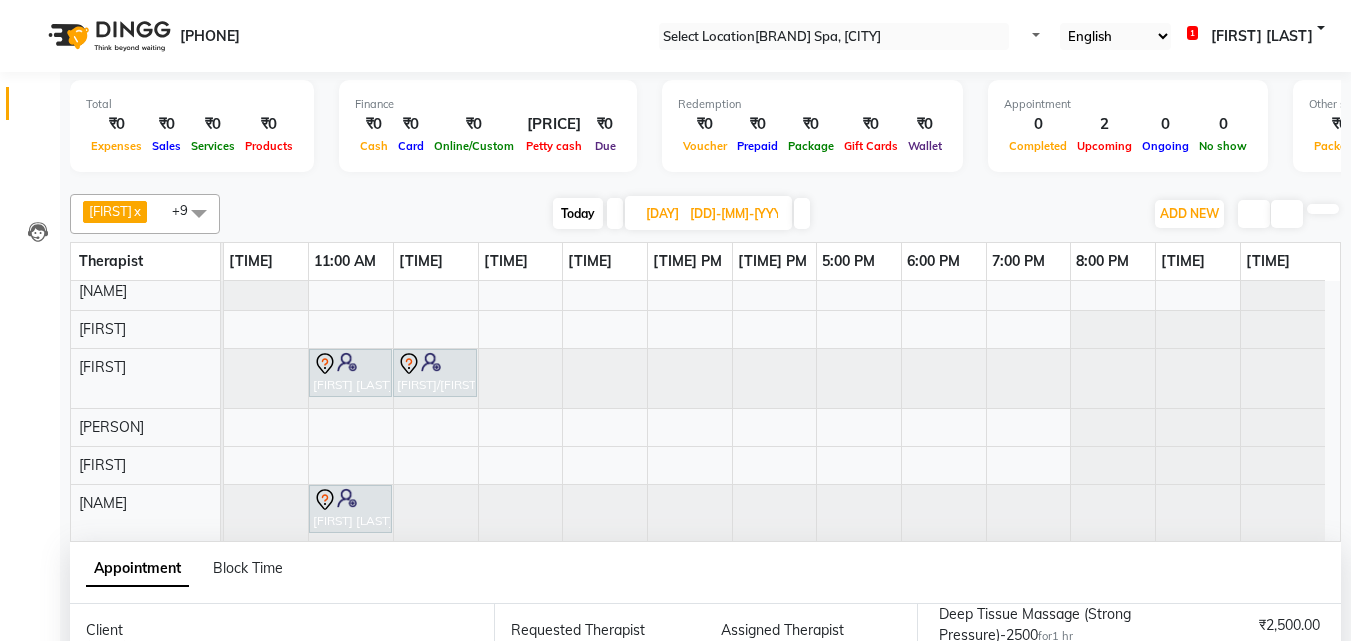 click on "[DD]-[MM]-[YYYY]" at bounding box center [734, 214] 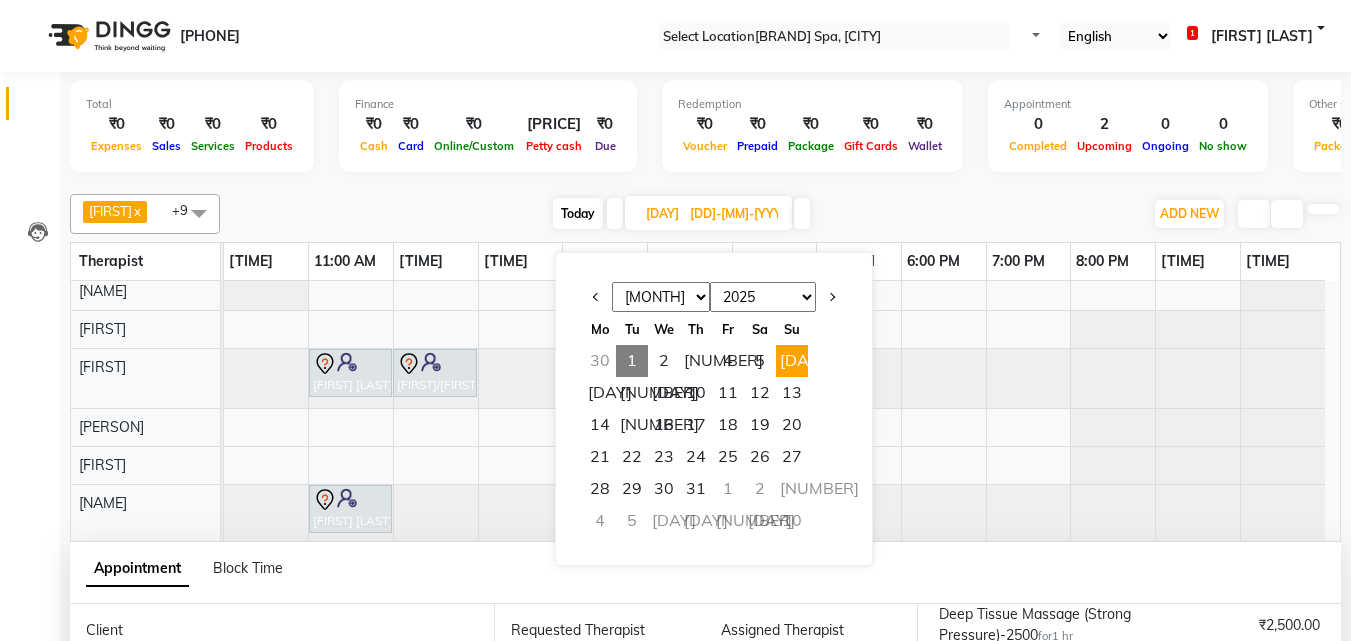 scroll, scrollTop: 51, scrollLeft: 0, axis: vertical 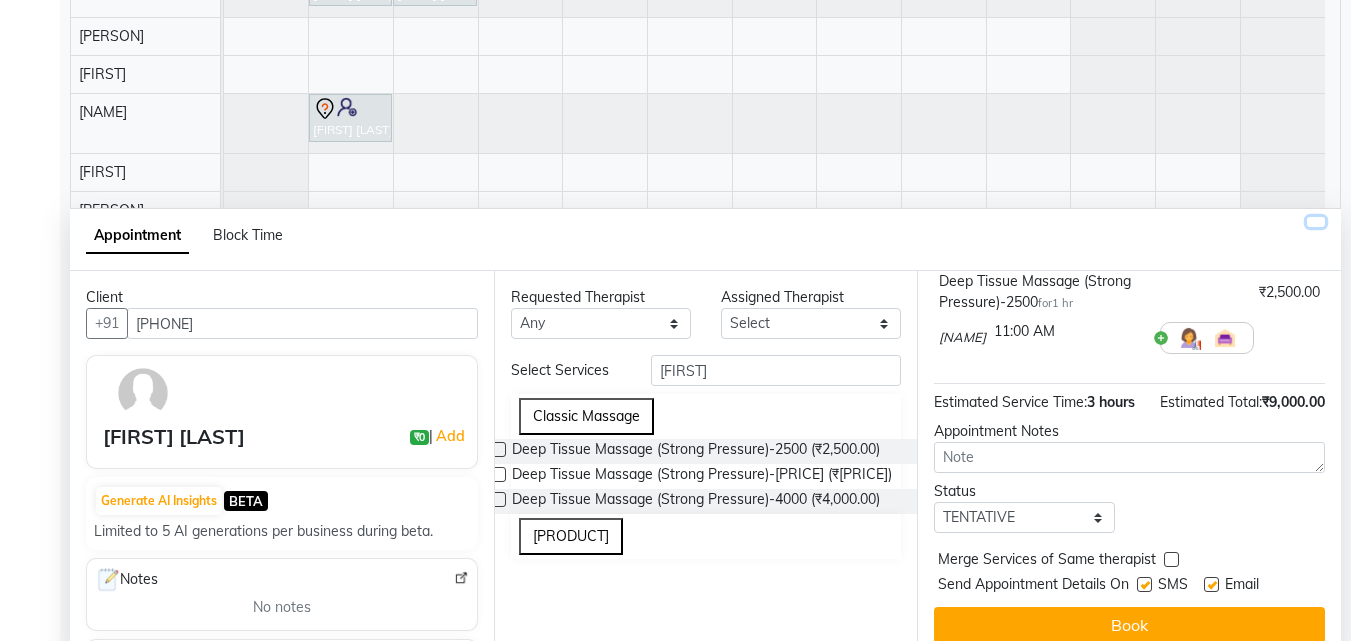click at bounding box center [1316, 222] 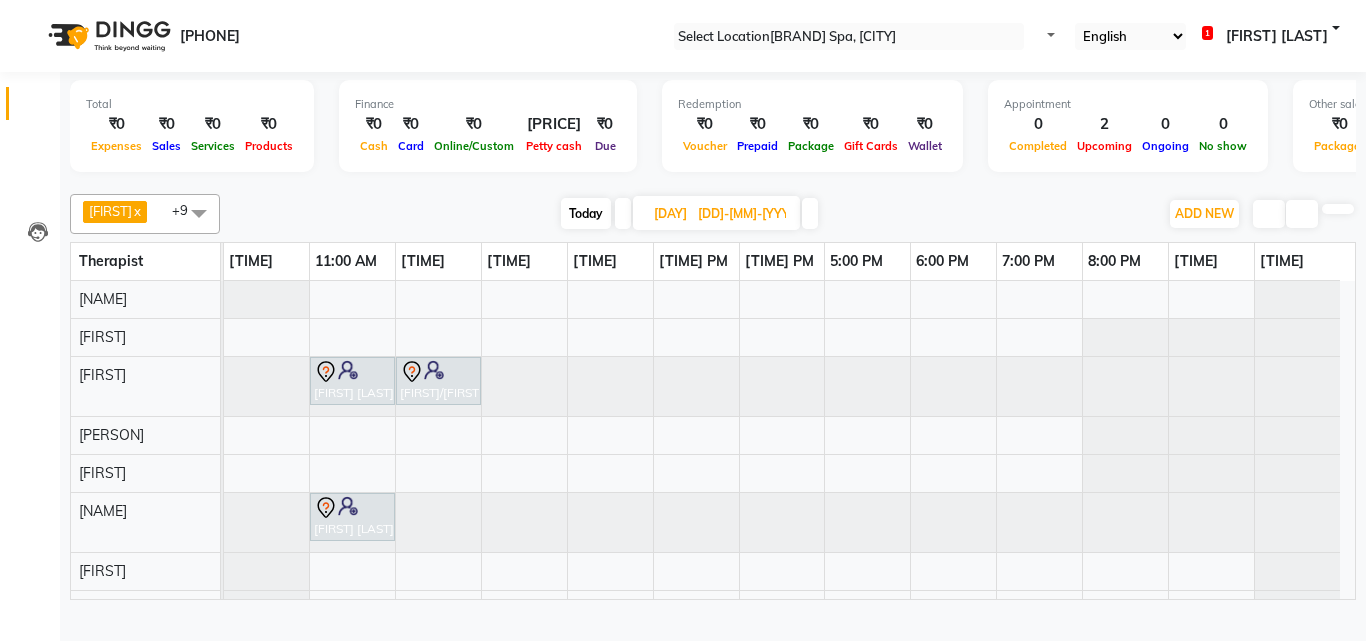 scroll, scrollTop: 69, scrollLeft: 0, axis: vertical 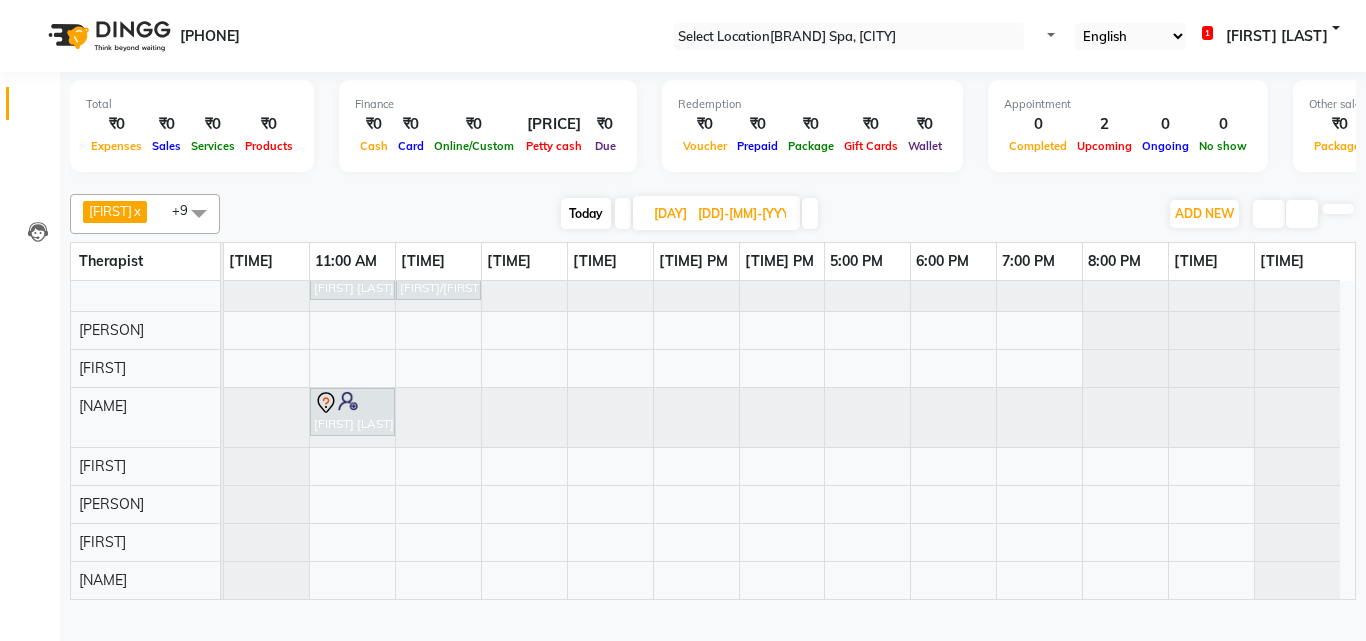drag, startPoint x: 1365, startPoint y: 393, endPoint x: 1365, endPoint y: 378, distance: 15 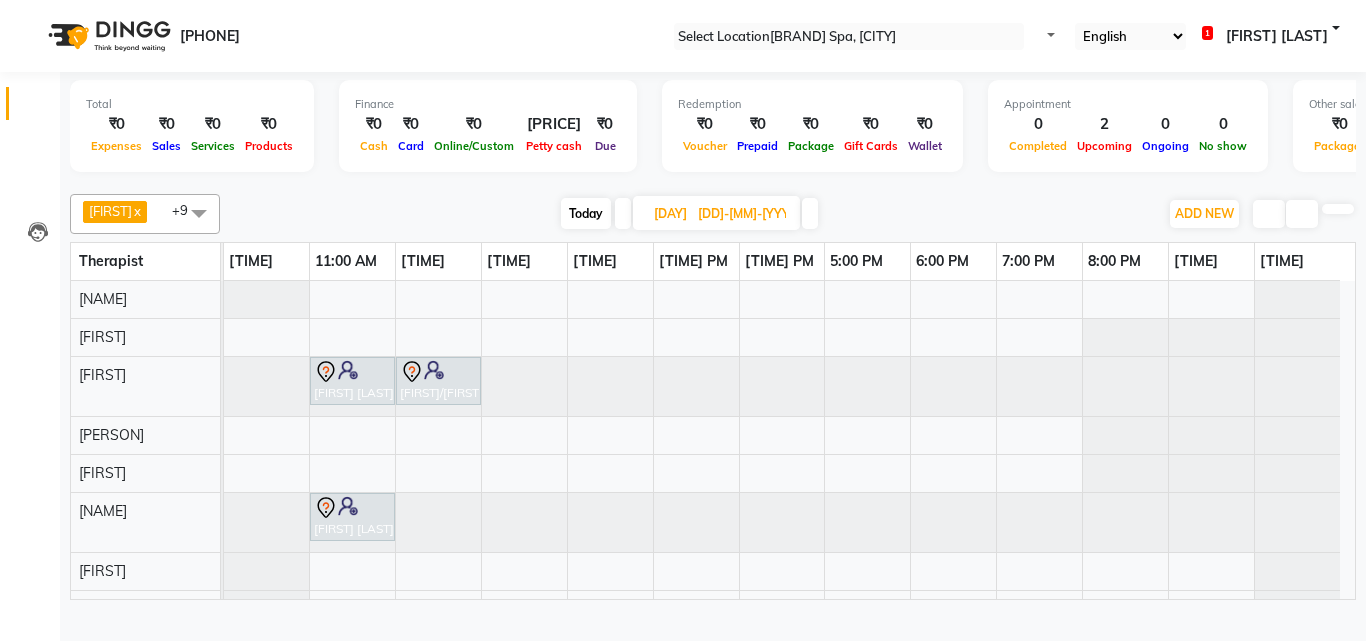 click on "[DD]-[MM]-[YYYY]" at bounding box center [742, 214] 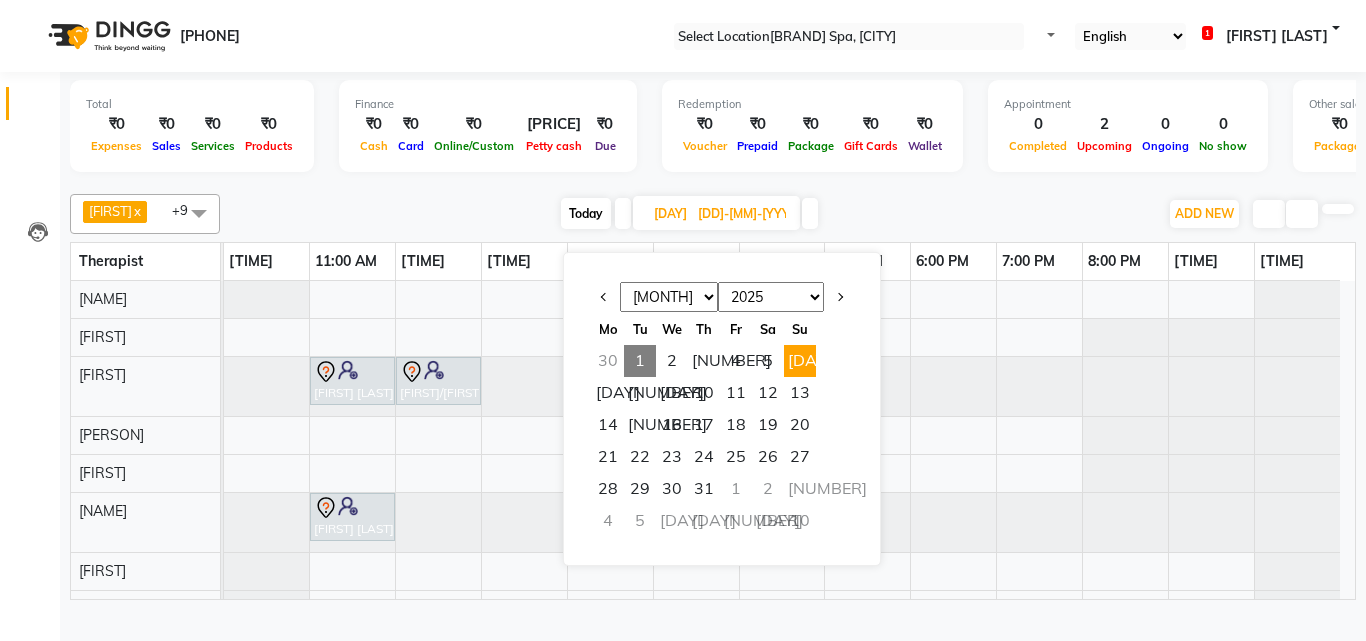 click on "1" at bounding box center (640, 361) 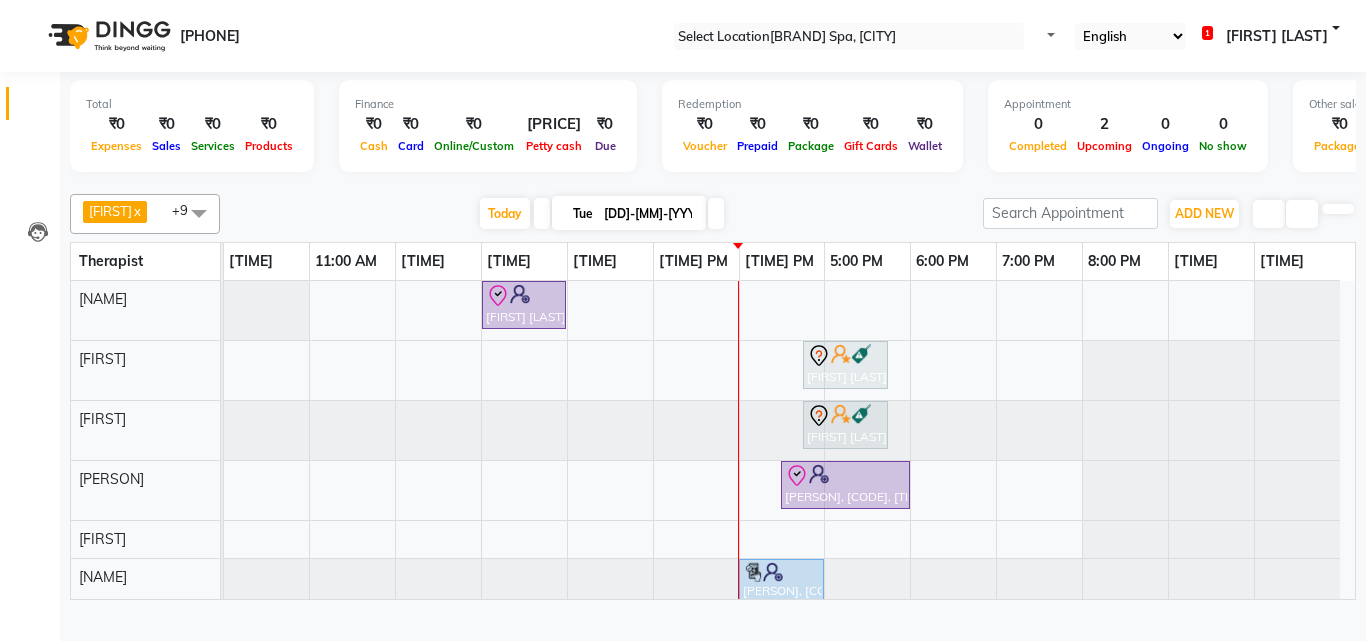 scroll, scrollTop: 33, scrollLeft: 0, axis: vertical 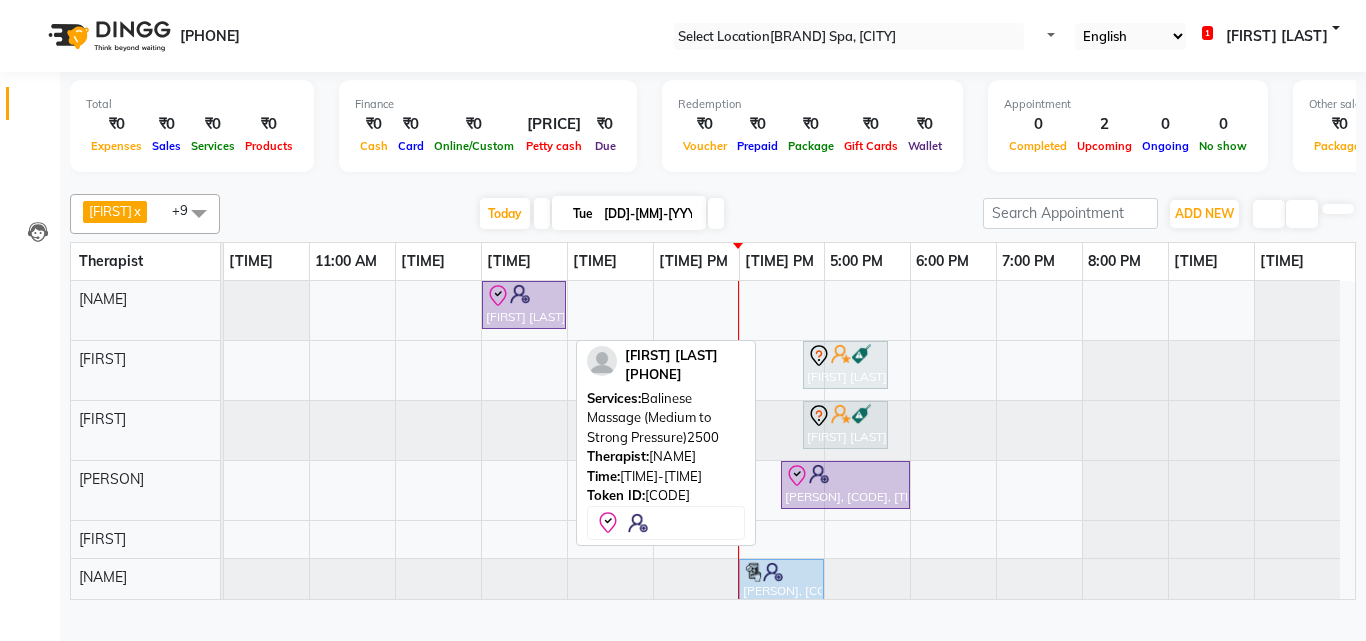 click at bounding box center (520, 294) 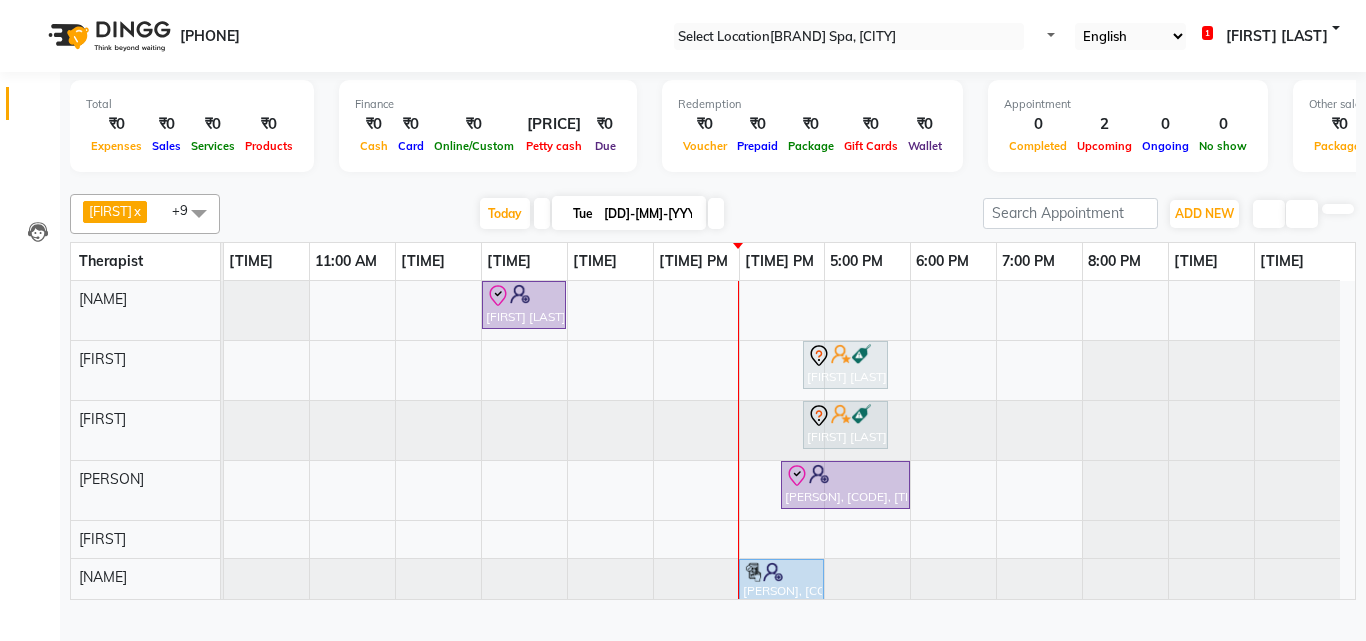scroll, scrollTop: 167, scrollLeft: 0, axis: vertical 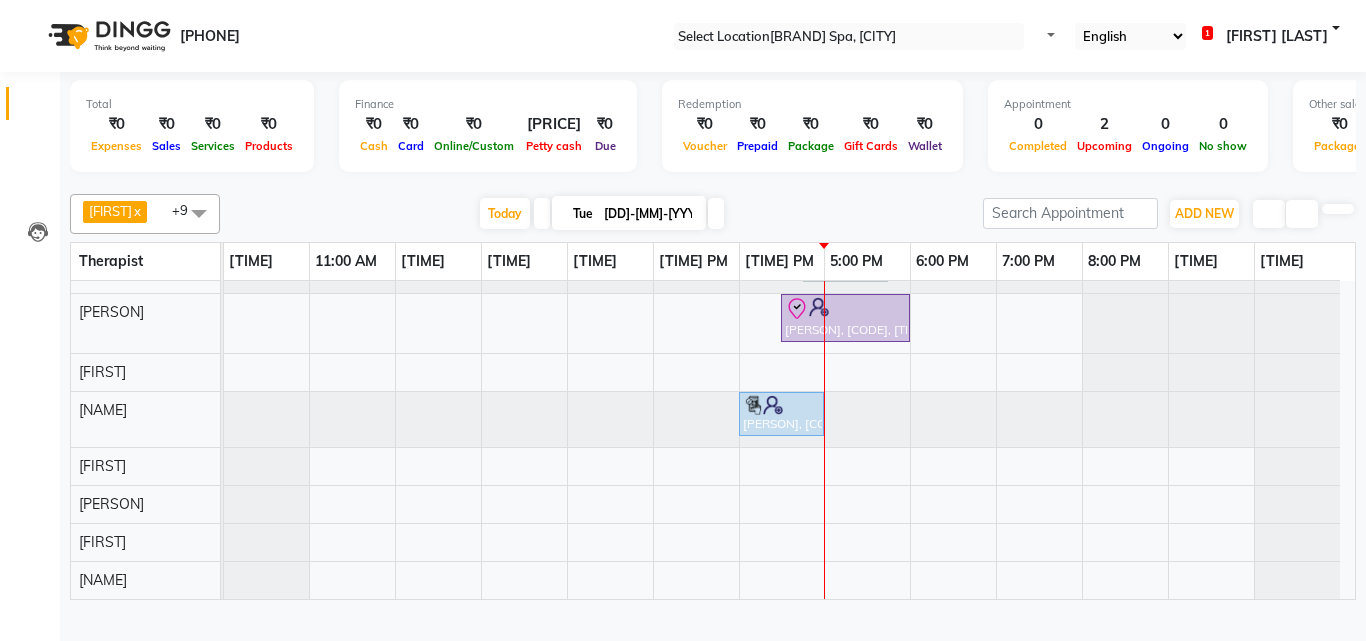 click at bounding box center (716, 213) 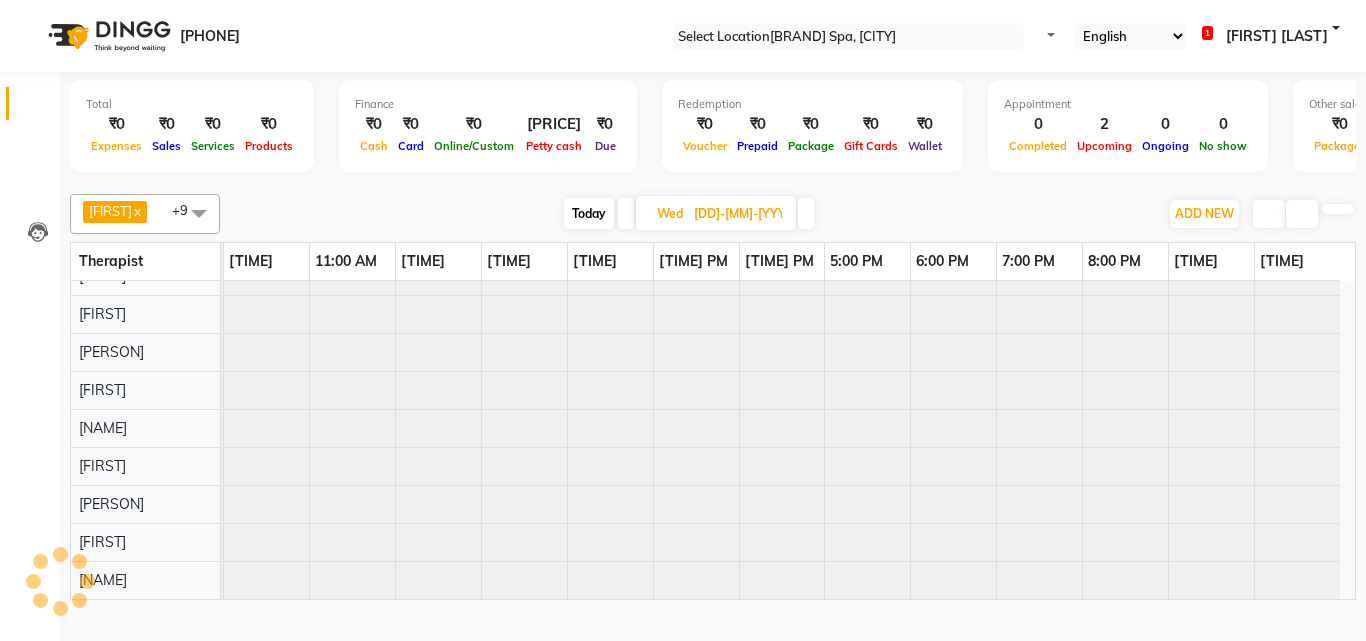 scroll, scrollTop: 61, scrollLeft: 0, axis: vertical 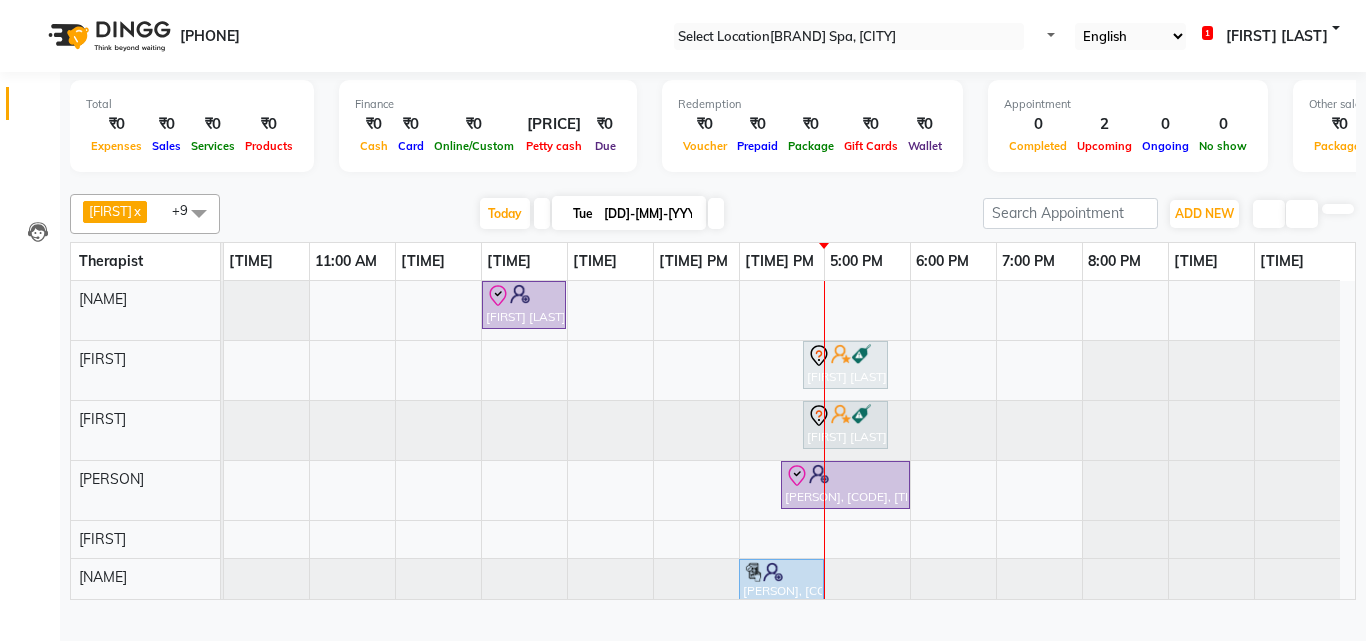 click on "Edit" at bounding box center [50, 654] 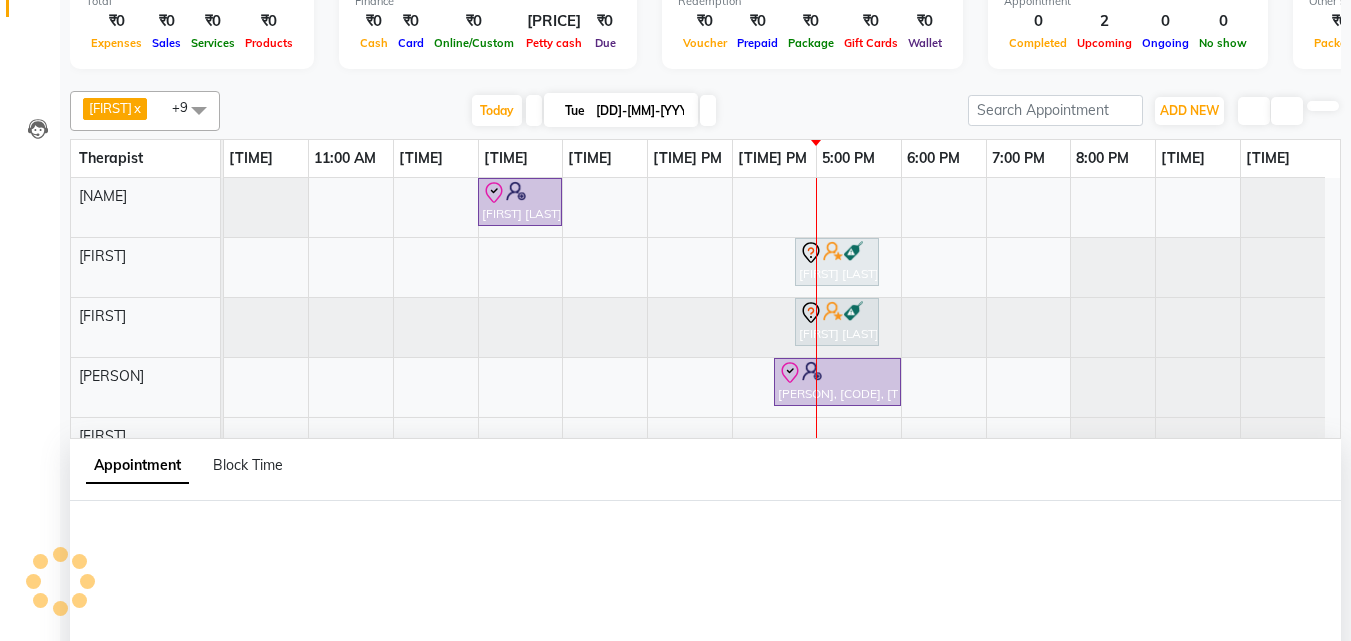 scroll, scrollTop: 377, scrollLeft: 0, axis: vertical 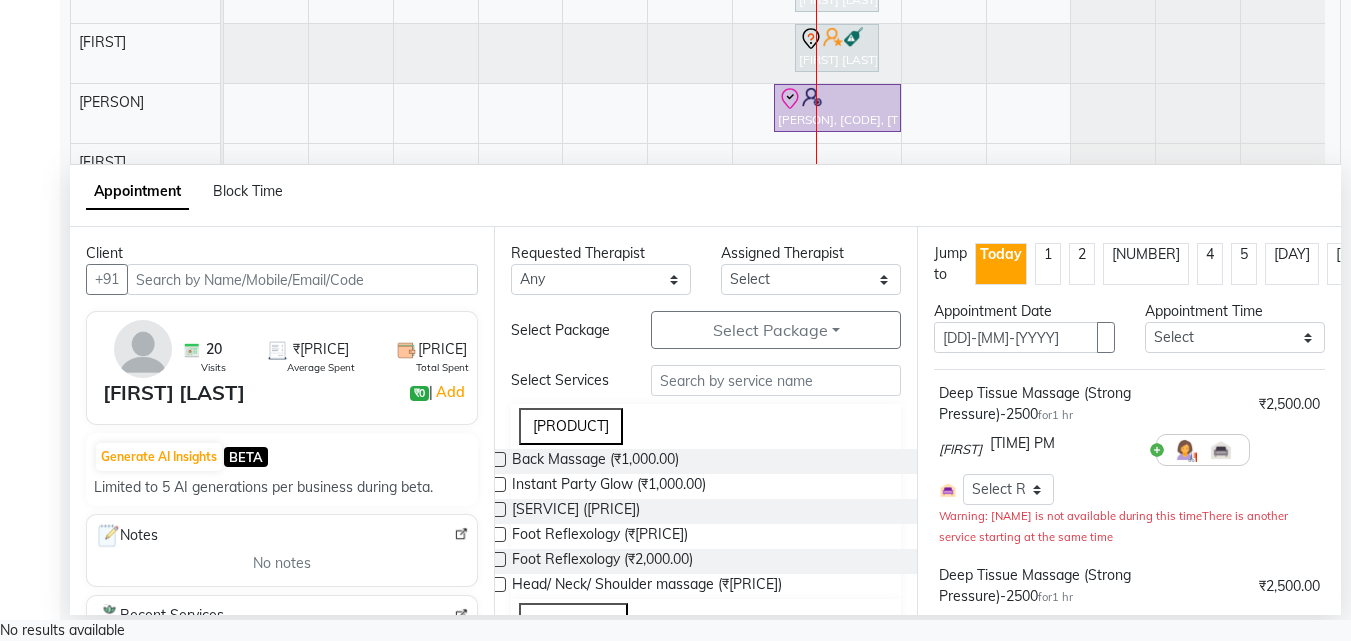 click at bounding box center (1320, 450) 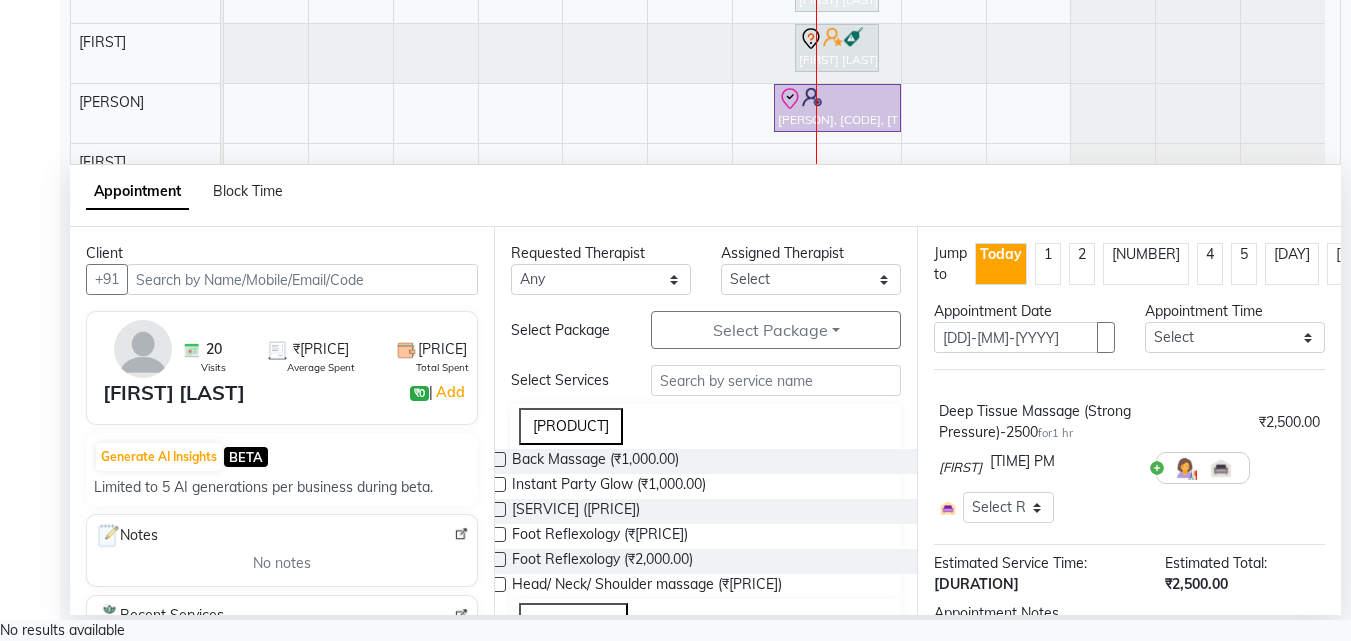 click at bounding box center [1320, 468] 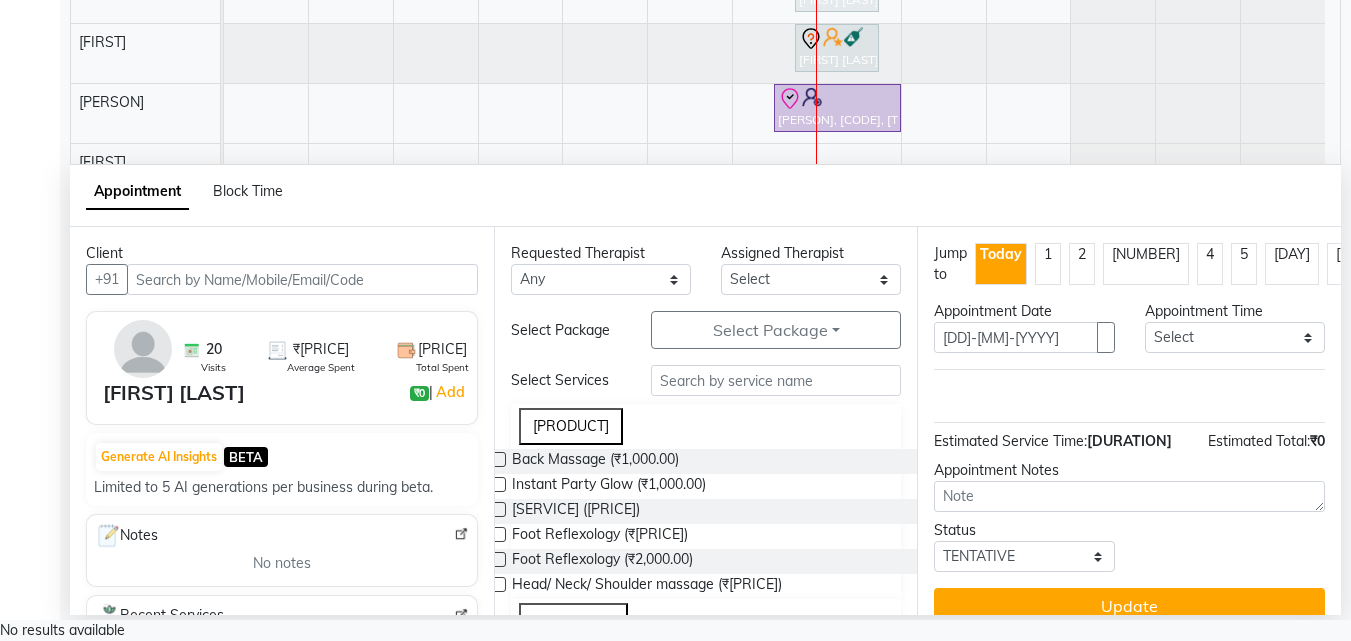 scroll, scrollTop: 40, scrollLeft: 0, axis: vertical 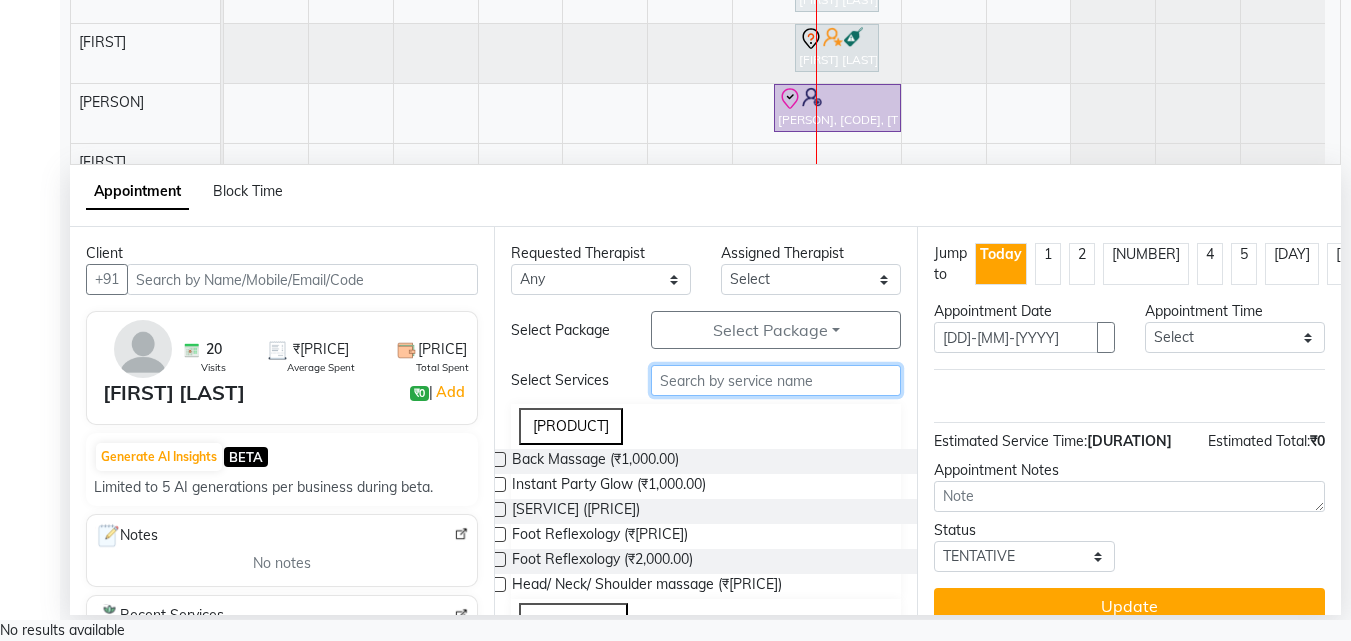 click at bounding box center [776, 380] 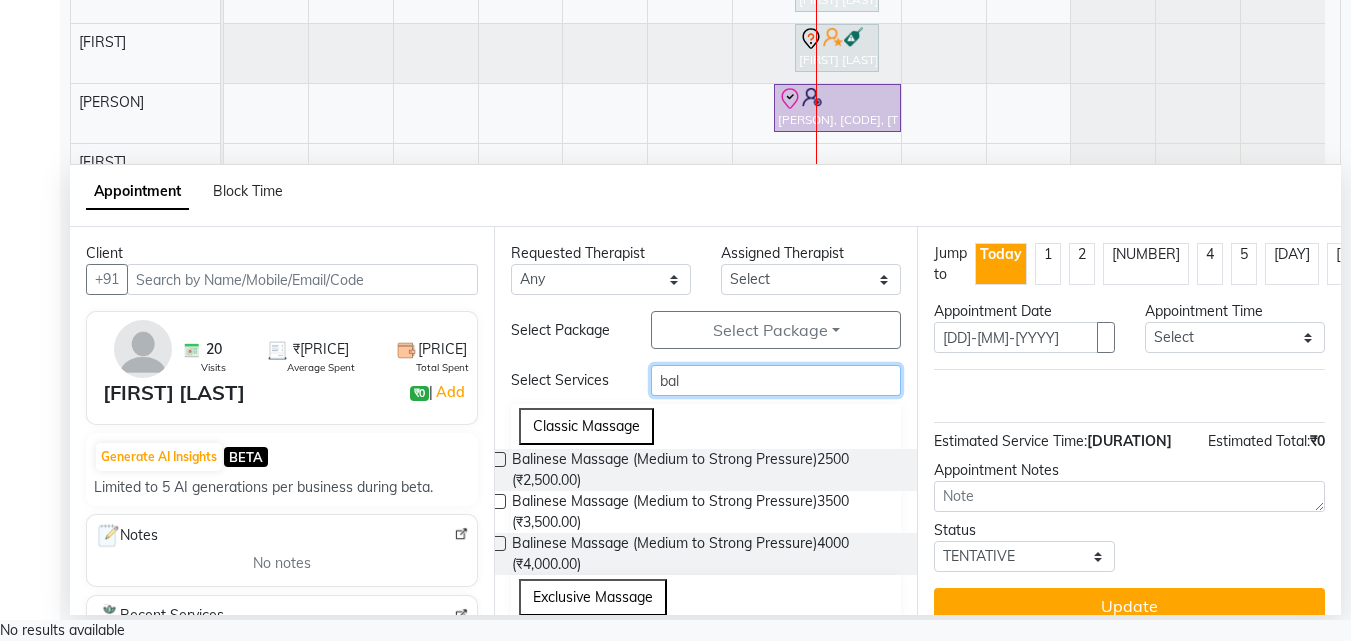 type on "bal" 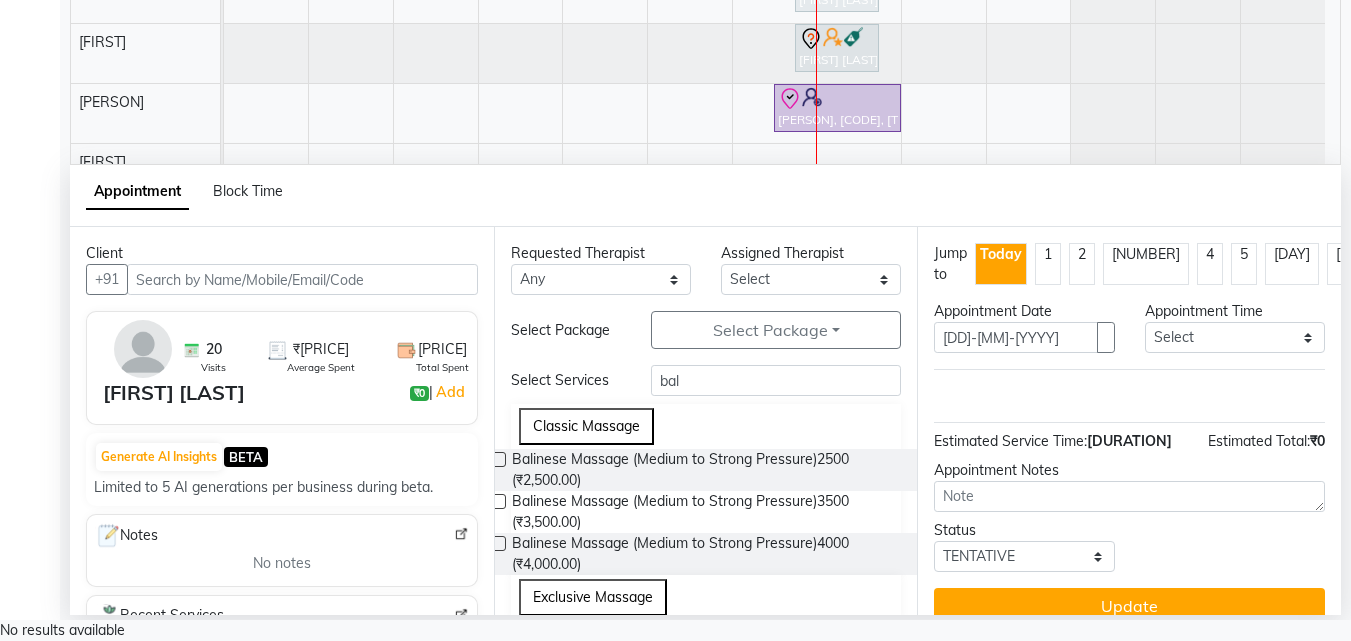 click at bounding box center (498, 501) 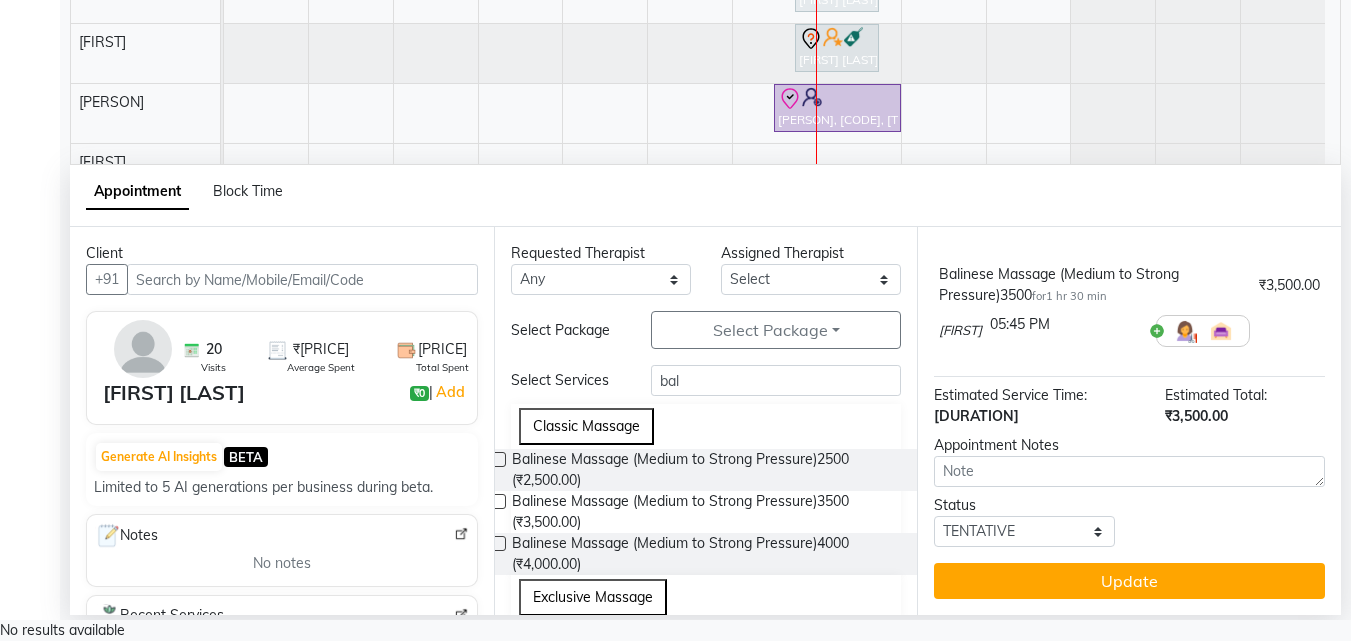 scroll, scrollTop: 0, scrollLeft: 0, axis: both 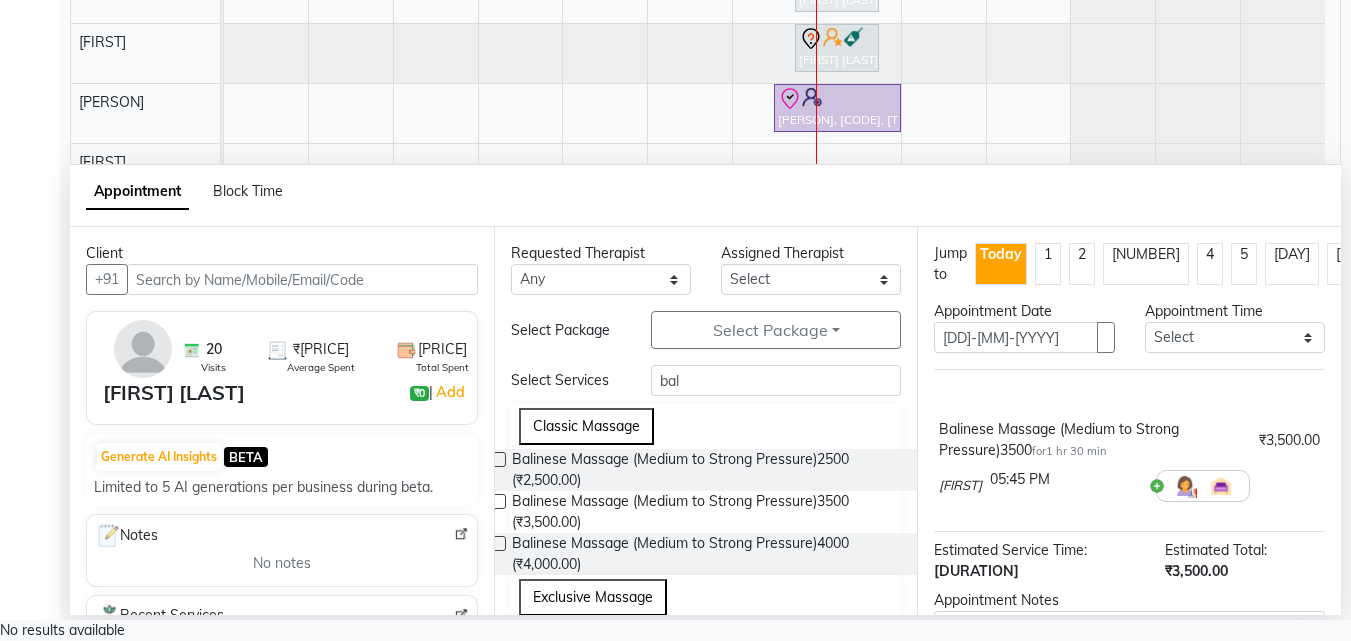click at bounding box center [1065, 479] 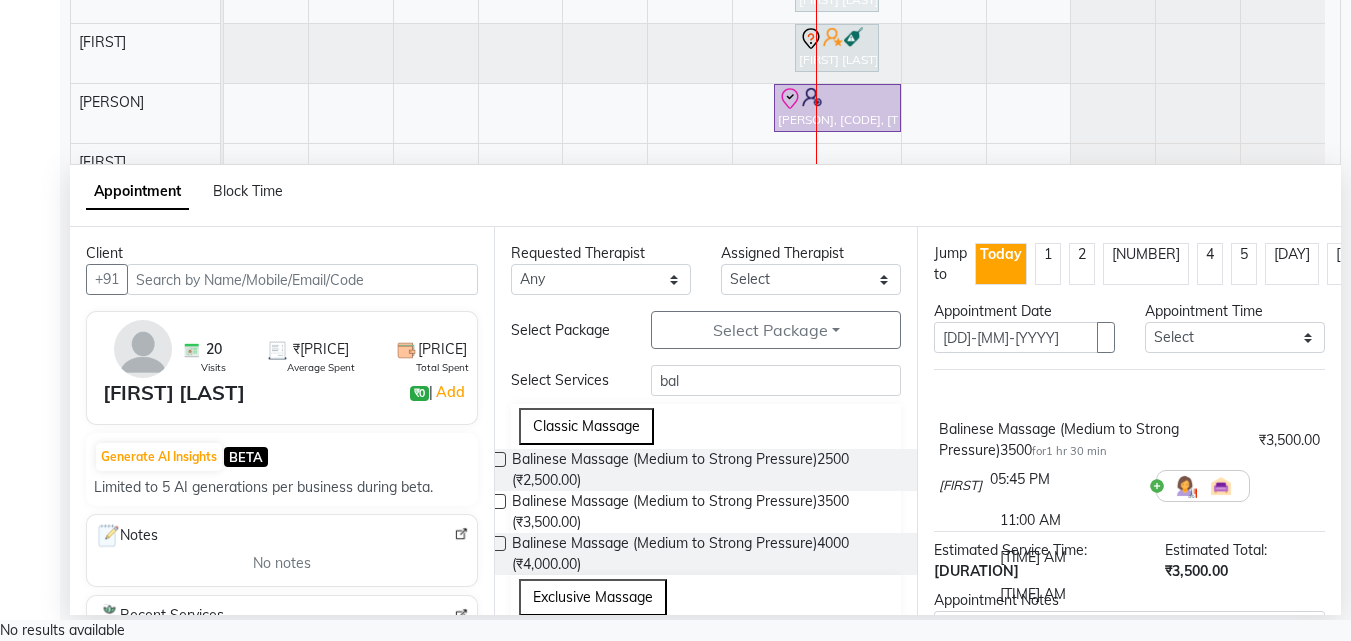 scroll, scrollTop: 2997, scrollLeft: 0, axis: vertical 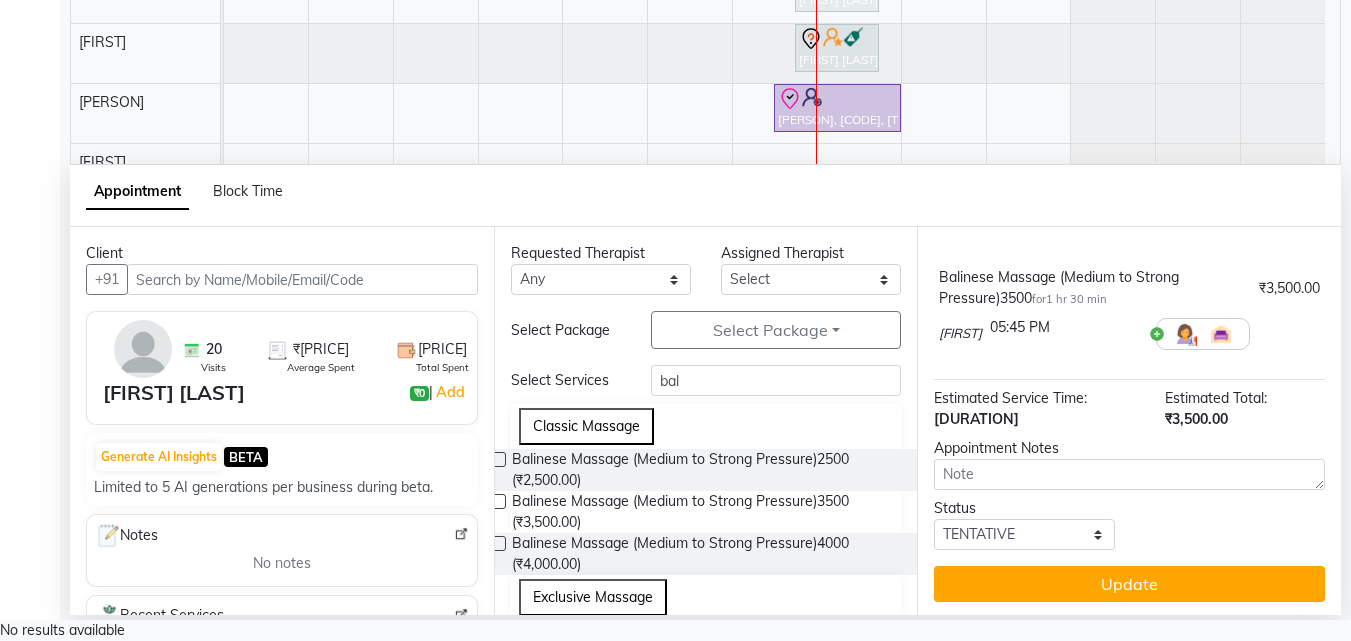 click at bounding box center (1140, 339) 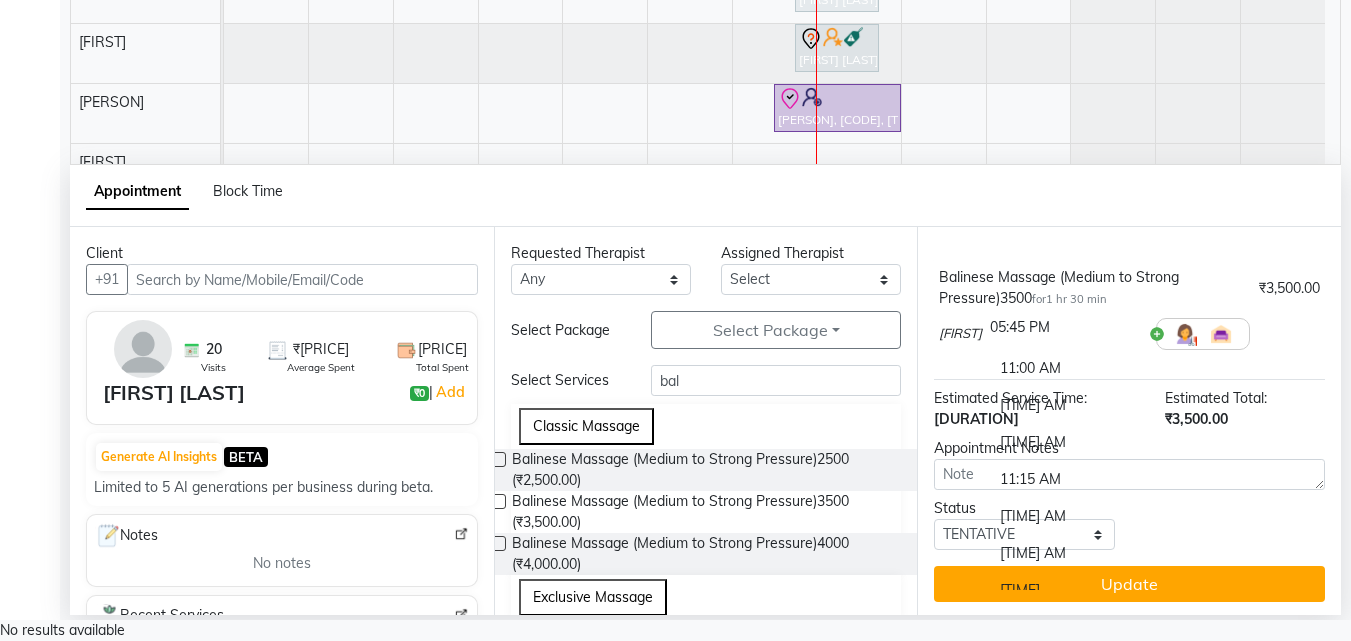 scroll, scrollTop: 2997, scrollLeft: 0, axis: vertical 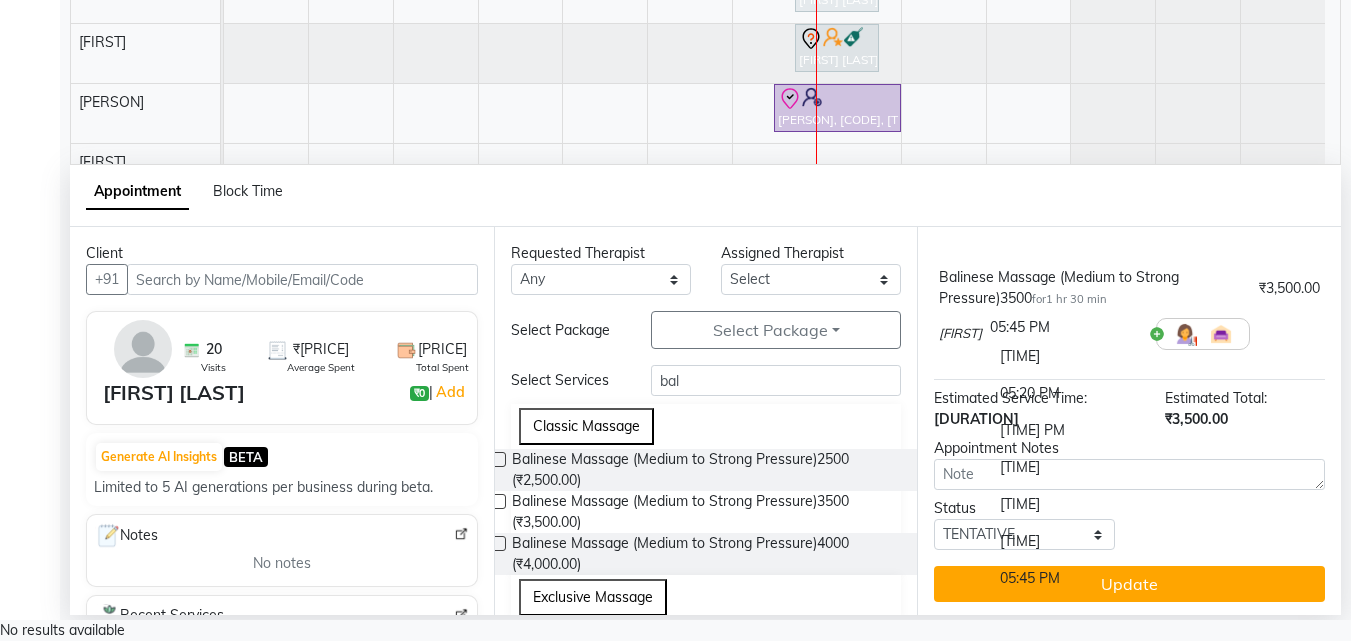 click on "[TIME]" at bounding box center (1065, 467) 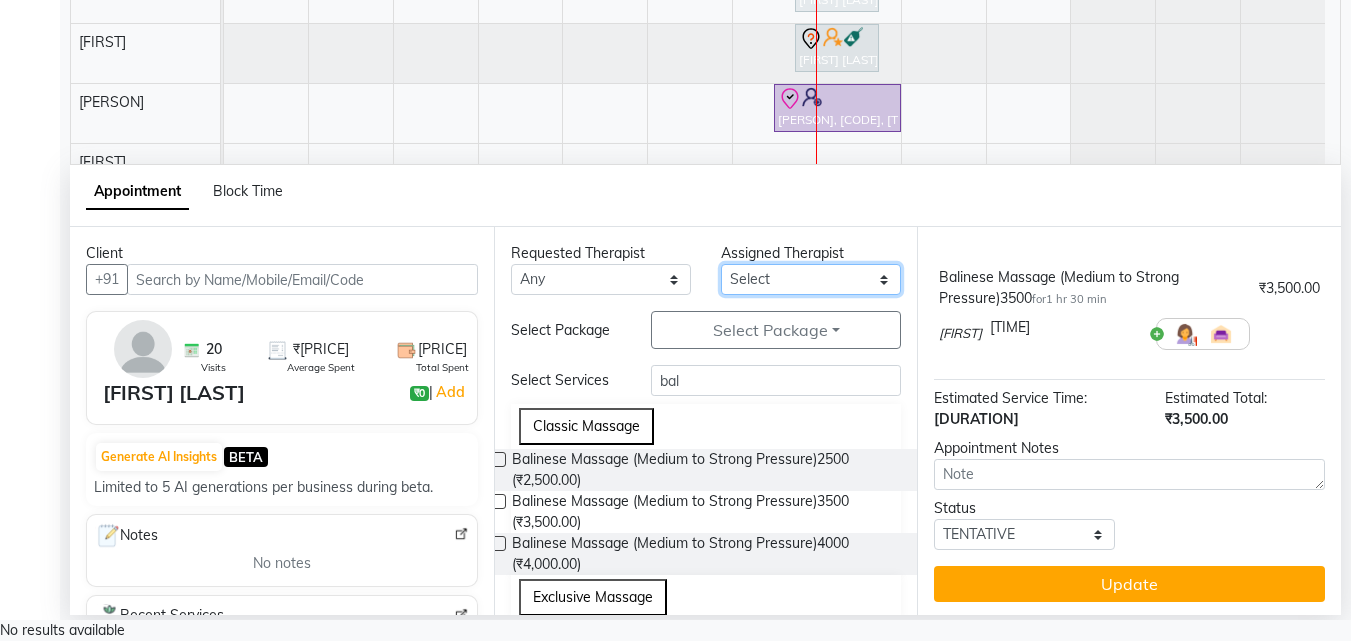 click on "Select [FIRST] [FIRST] [FIRST] [FIRST] [FIRST] [FIRST] [FIRST] [FIRST] [FIRST] +7" at bounding box center [601, 279] 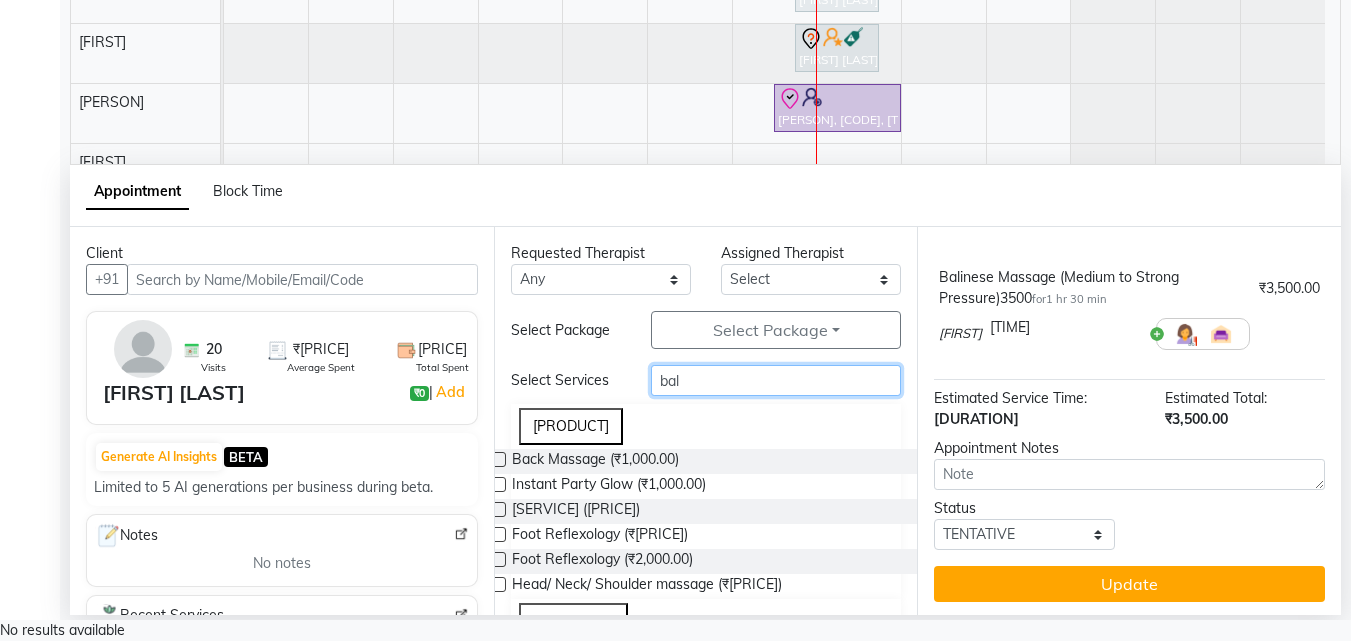 click on "bal" at bounding box center (776, 380) 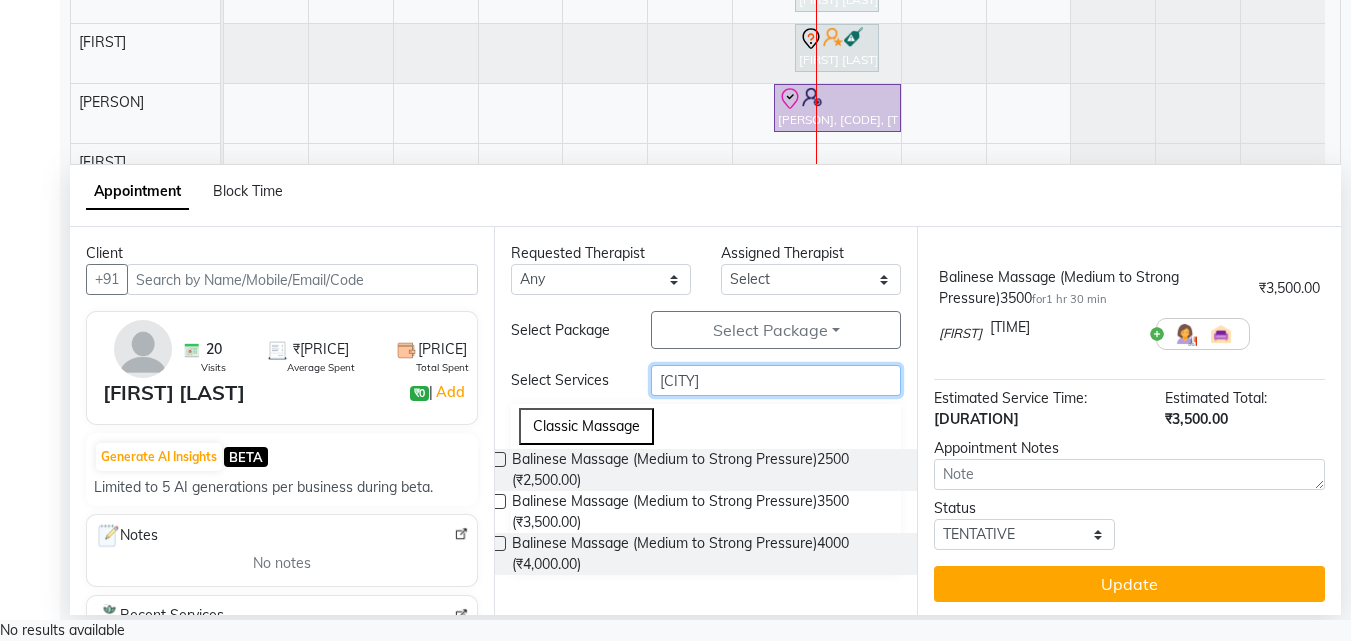 type on "[CITY]" 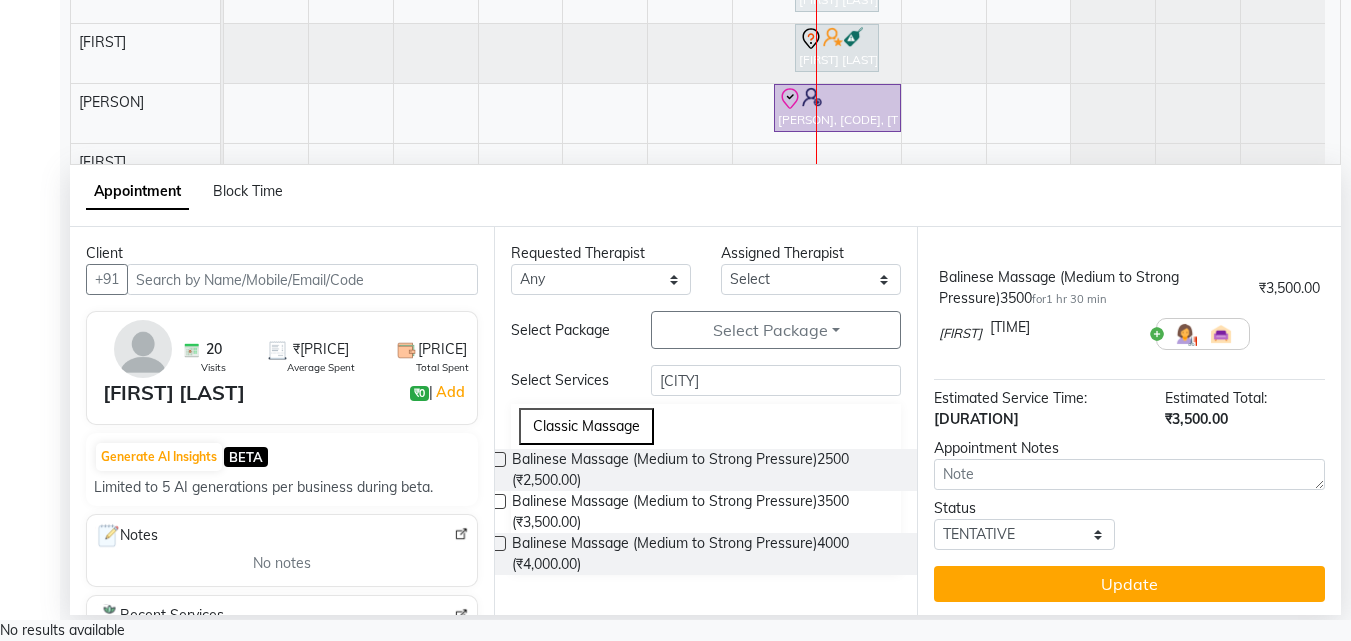 click at bounding box center [498, 501] 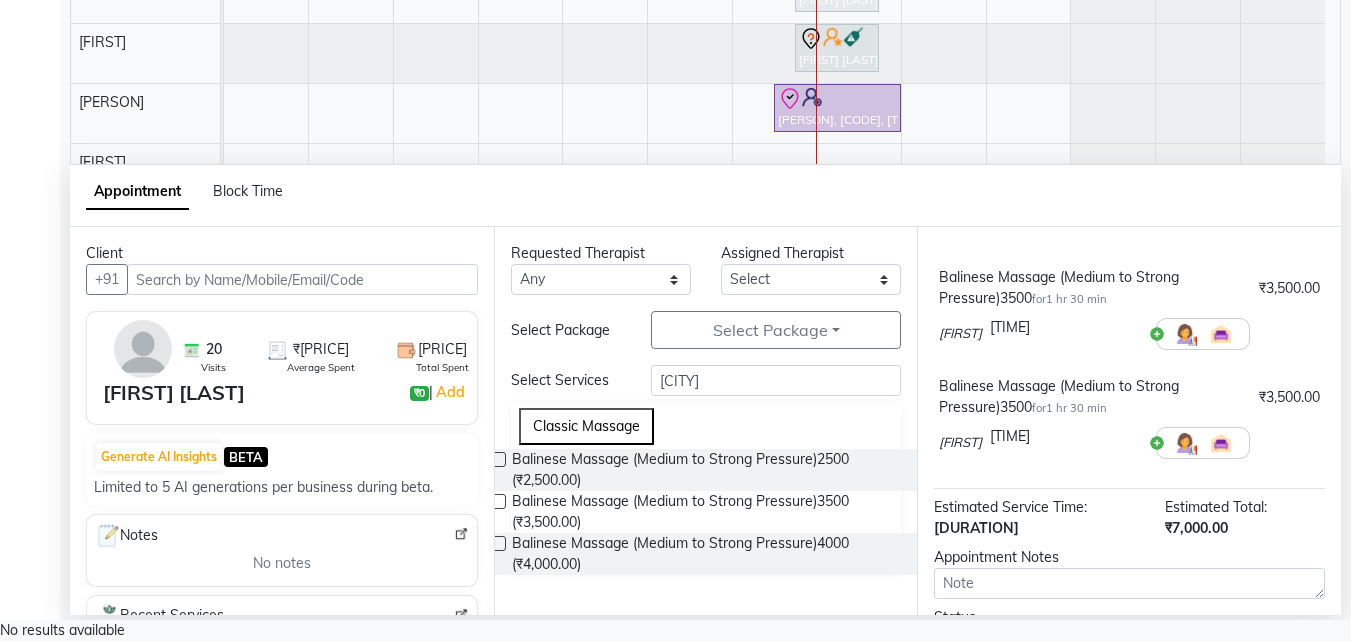 click at bounding box center (1065, 436) 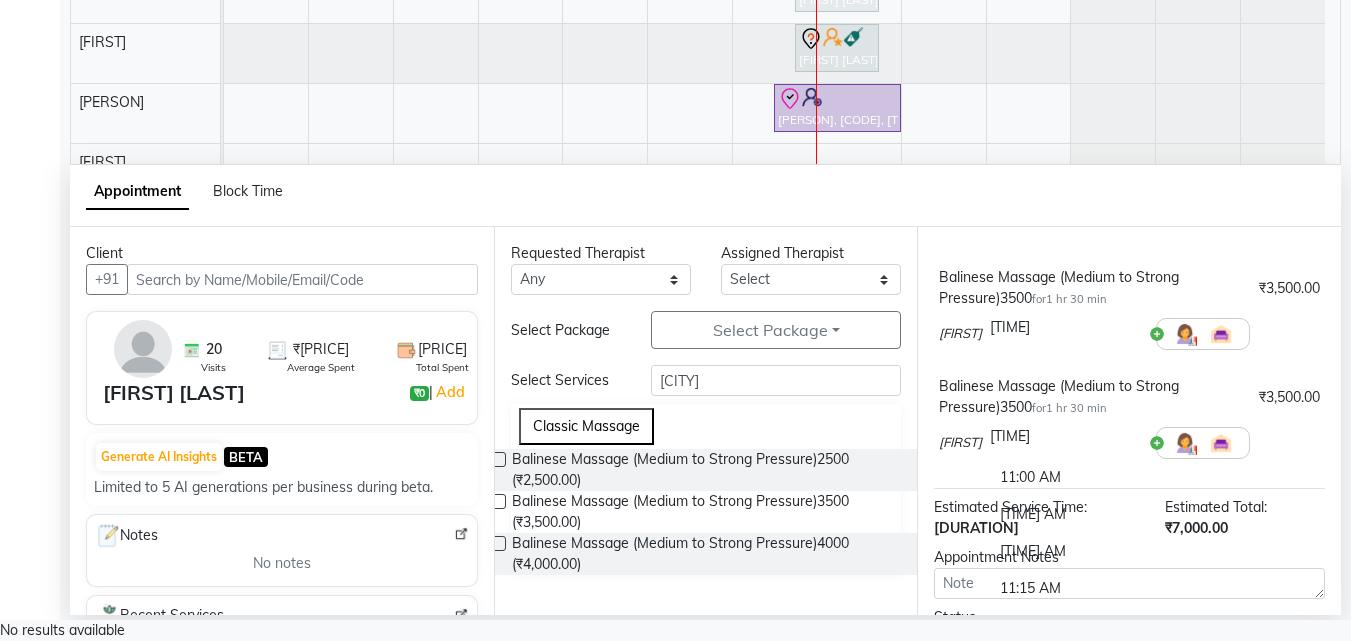 scroll, scrollTop: 3552, scrollLeft: 0, axis: vertical 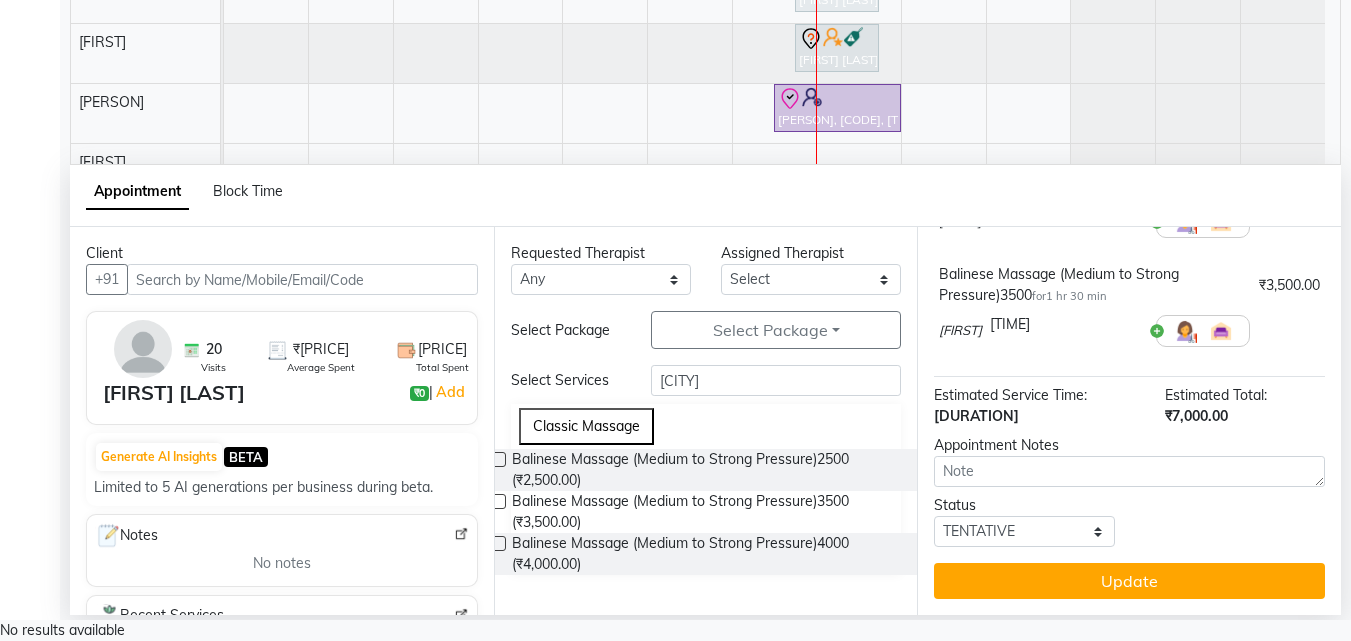 click at bounding box center [1140, 336] 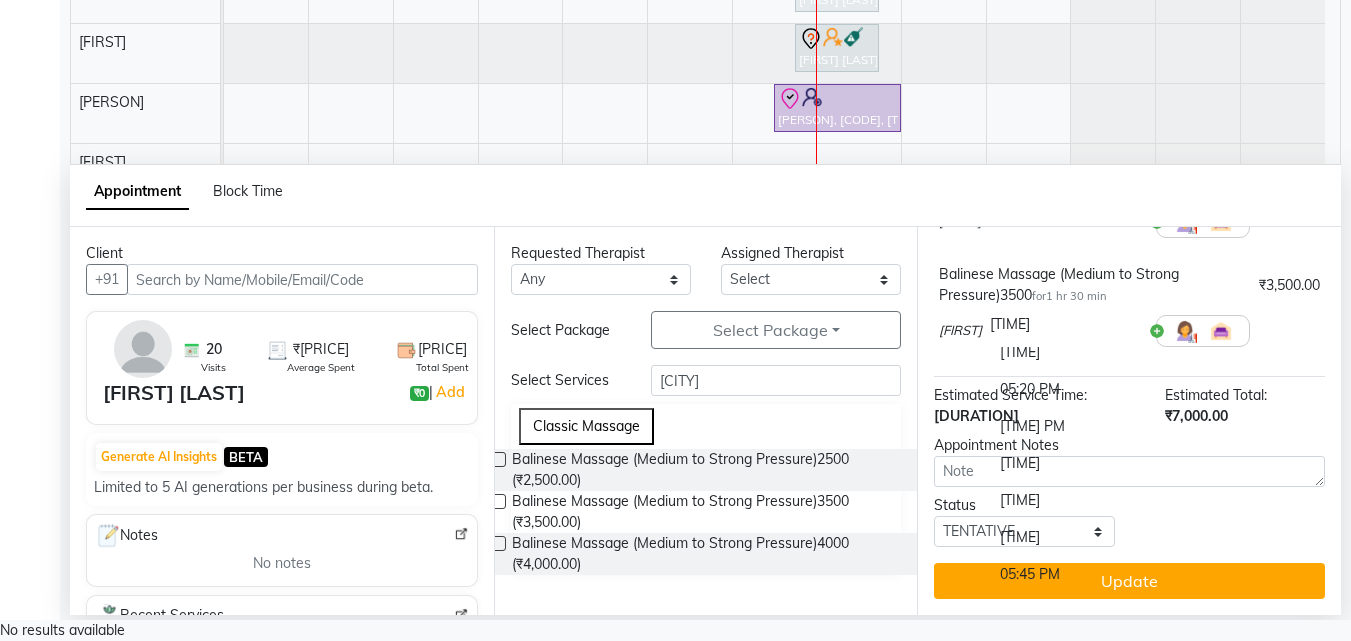 scroll, scrollTop: 2712, scrollLeft: 0, axis: vertical 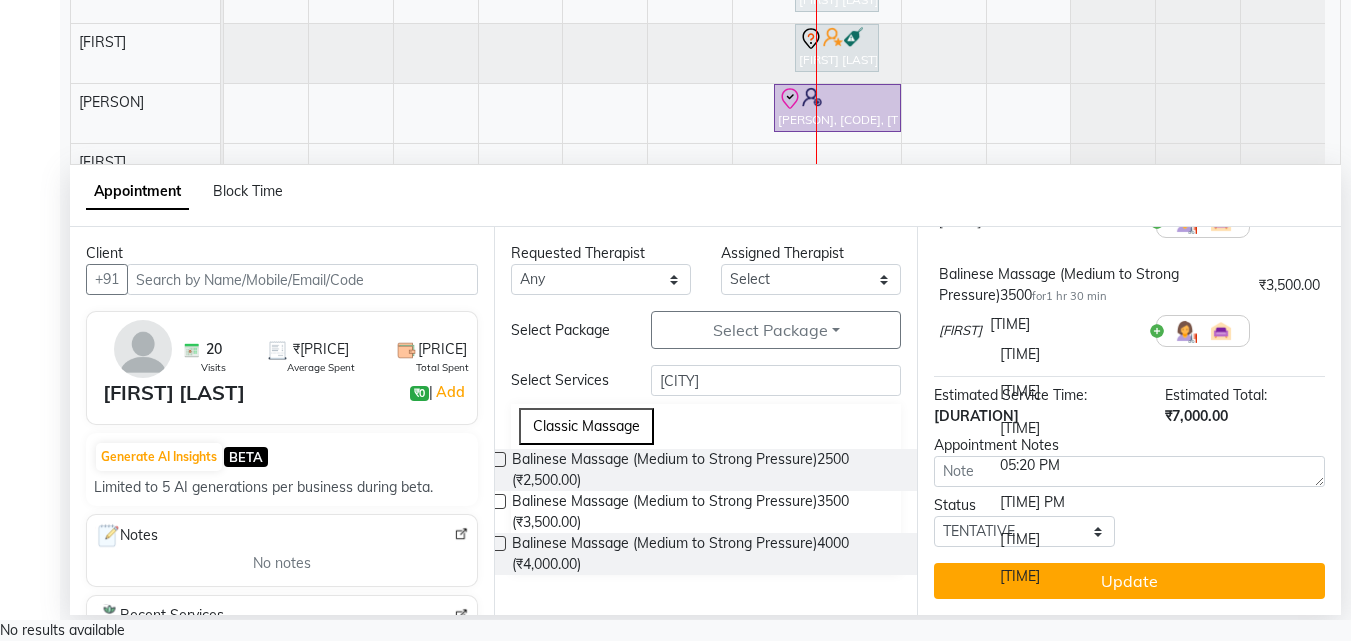 click on "[TIME]" at bounding box center (1065, 539) 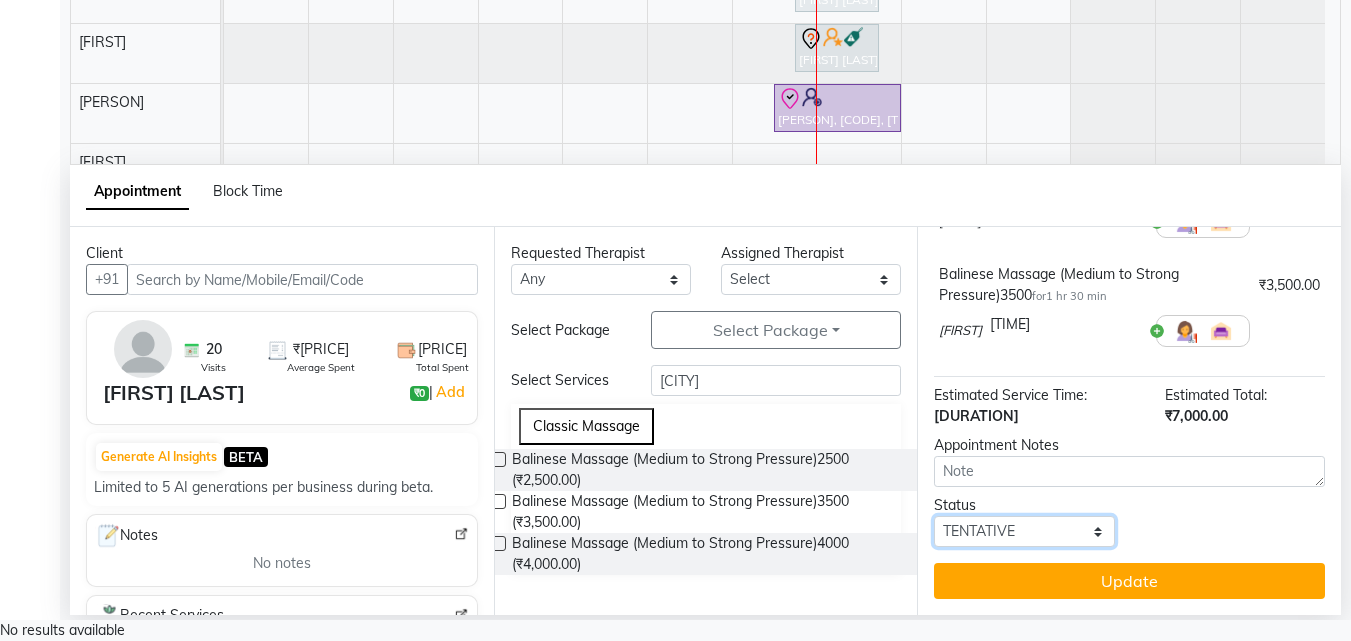 click on "Select TENTATIVE CONFIRM CHECK-IN UPCOMING" at bounding box center (1024, 531) 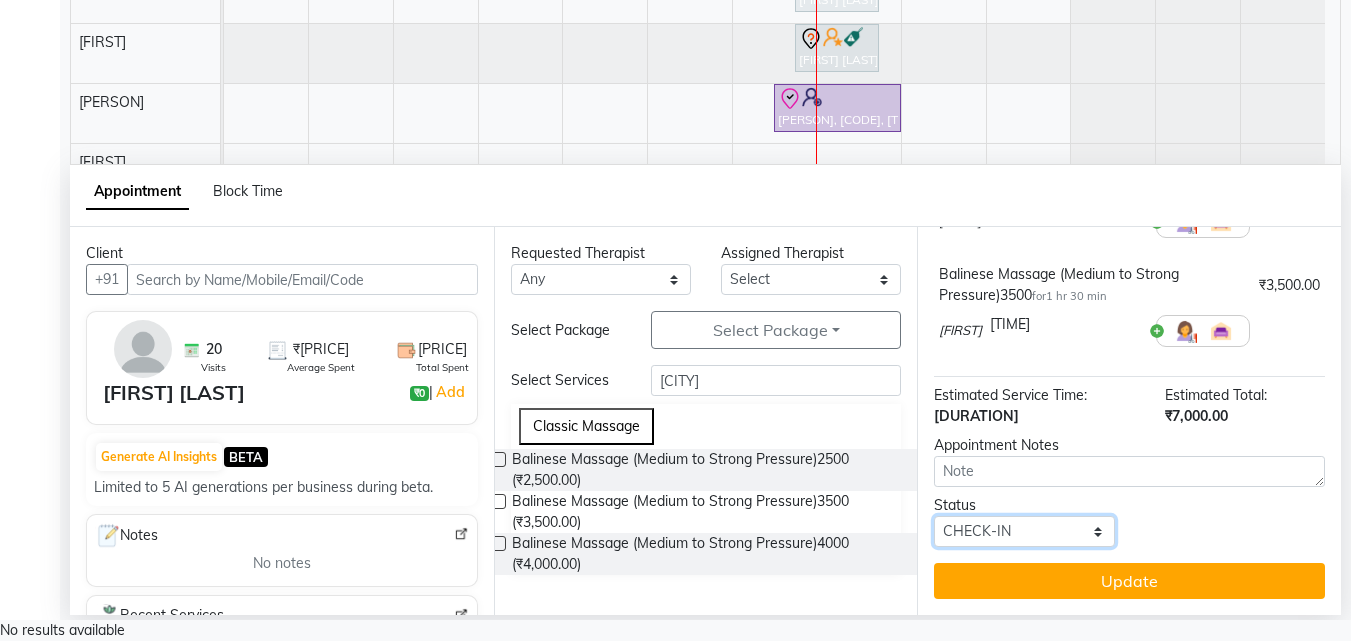 click on "Select TENTATIVE CONFIRM CHECK-IN UPCOMING" at bounding box center [1024, 531] 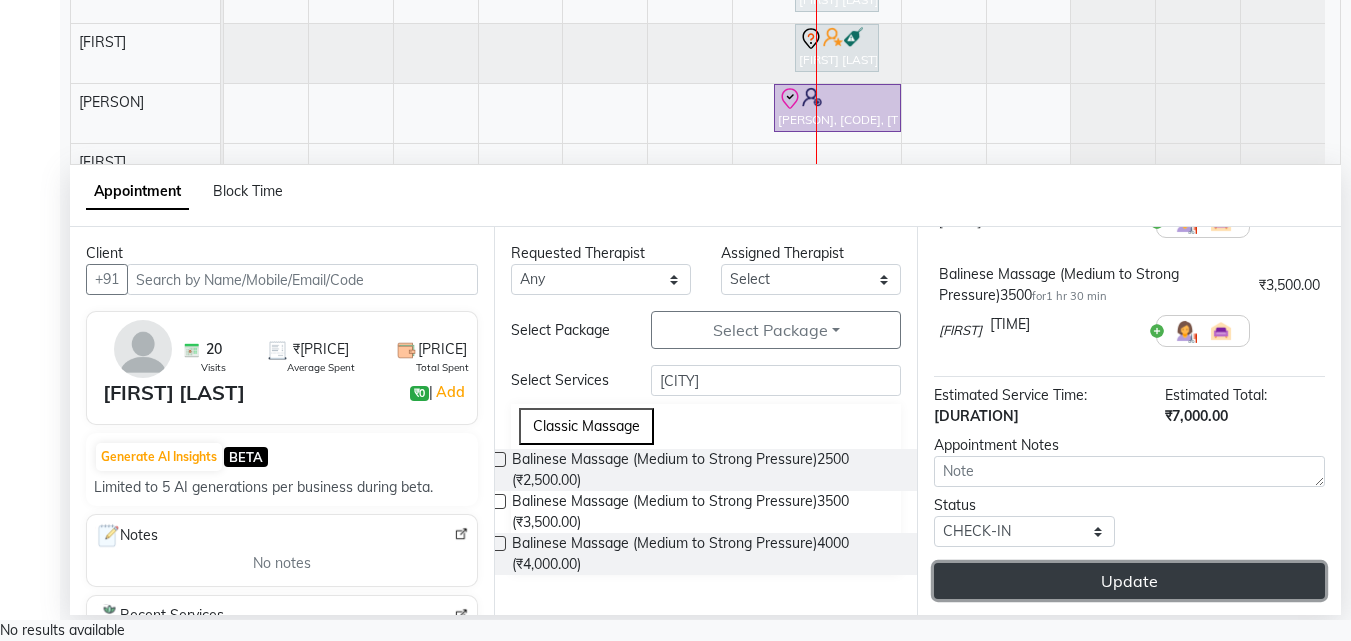 click on "Update" at bounding box center (1129, 581) 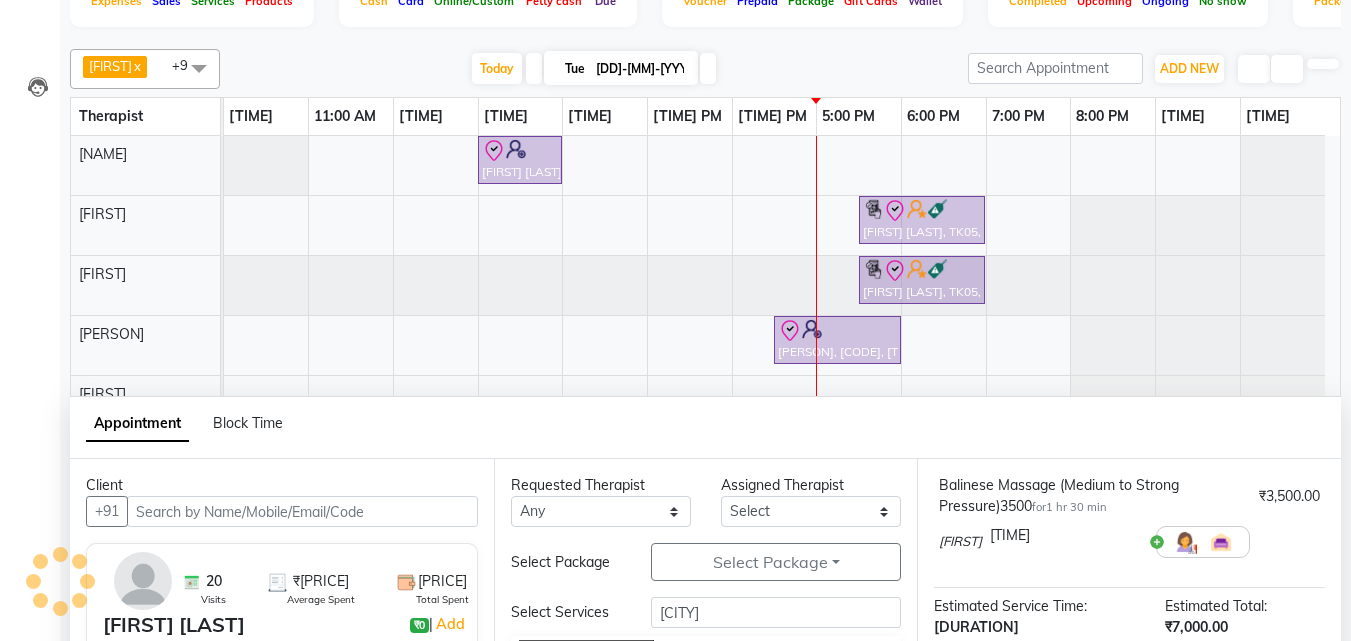 scroll, scrollTop: 0, scrollLeft: 0, axis: both 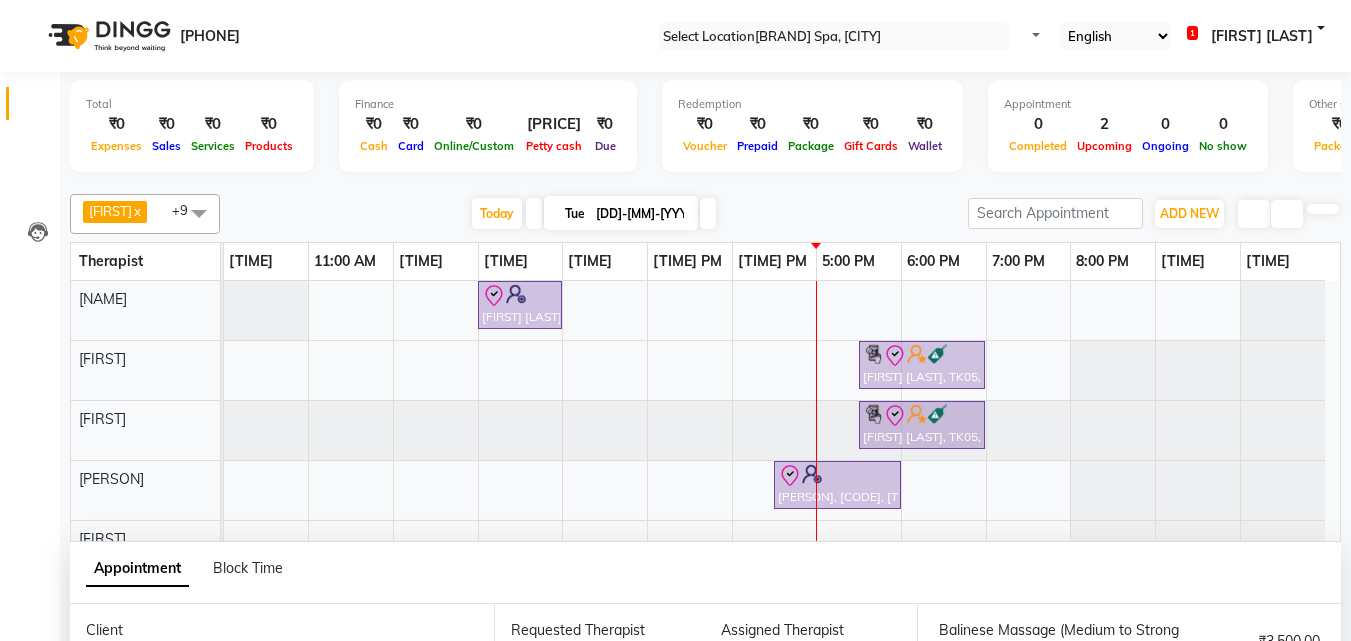 click on "Start Service" at bounding box center (50, 1010) 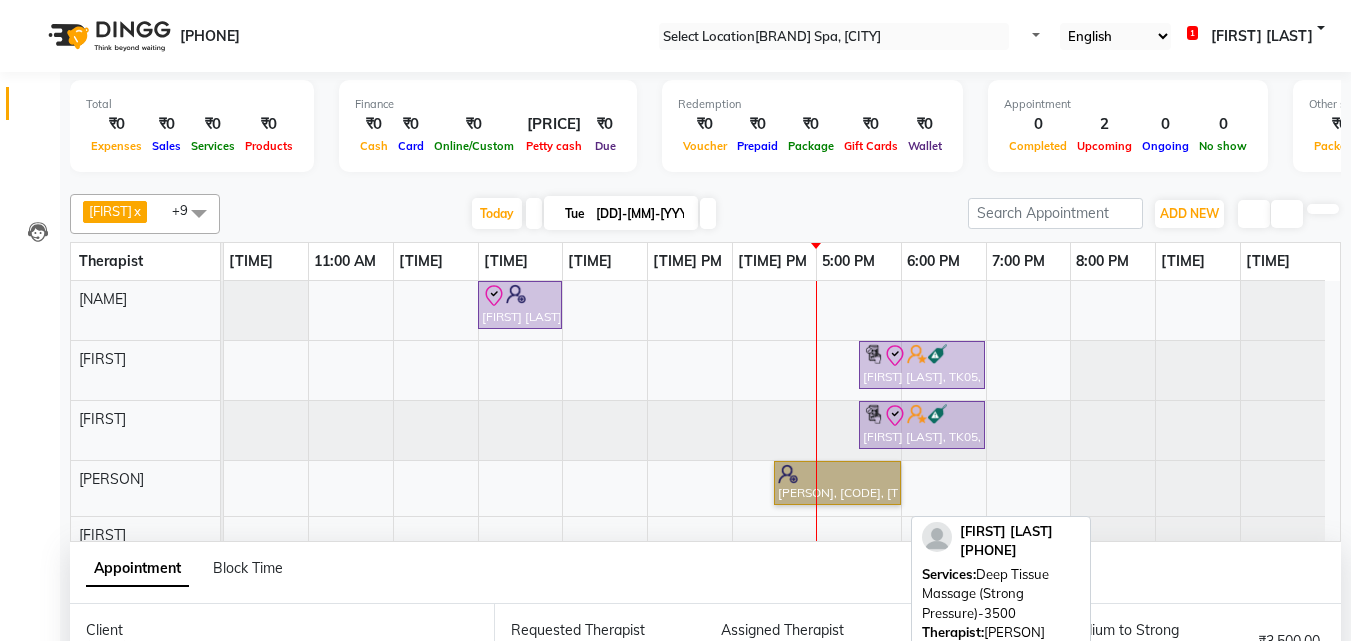 click on "[PERSON], [CODE], [TIME]-[TIME], [SERVICE]-[PRICE]" at bounding box center (520, 305) 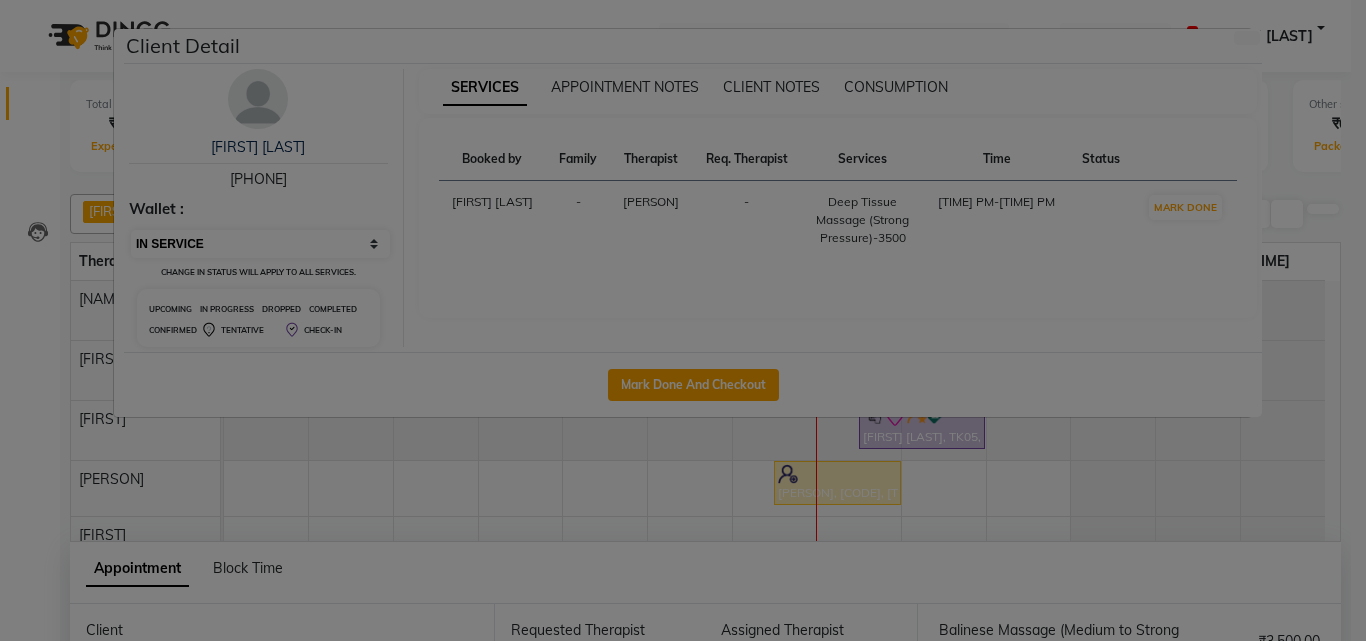click on "Select IN SERVICE CONFIRMED TENTATIVE CHECK IN MARK DONE DROPPED UPCOMING" at bounding box center [260, 244] 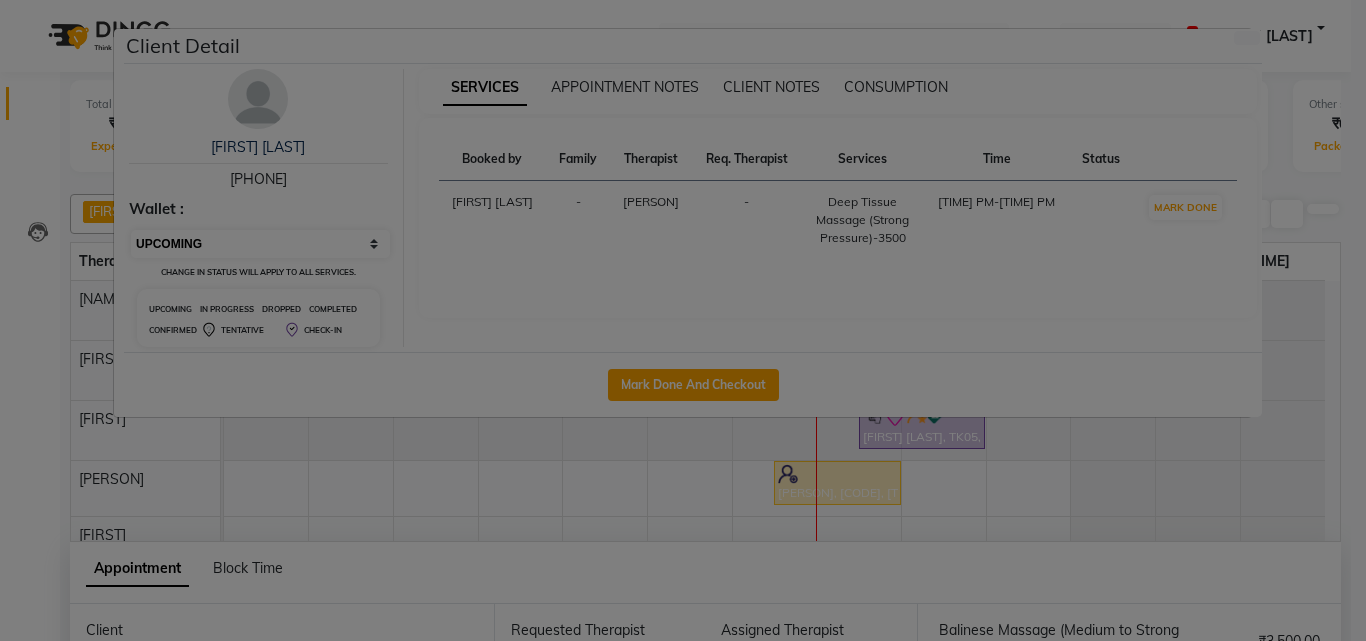 click on "Select IN SERVICE CONFIRMED TENTATIVE CHECK IN MARK DONE DROPPED UPCOMING" at bounding box center (260, 244) 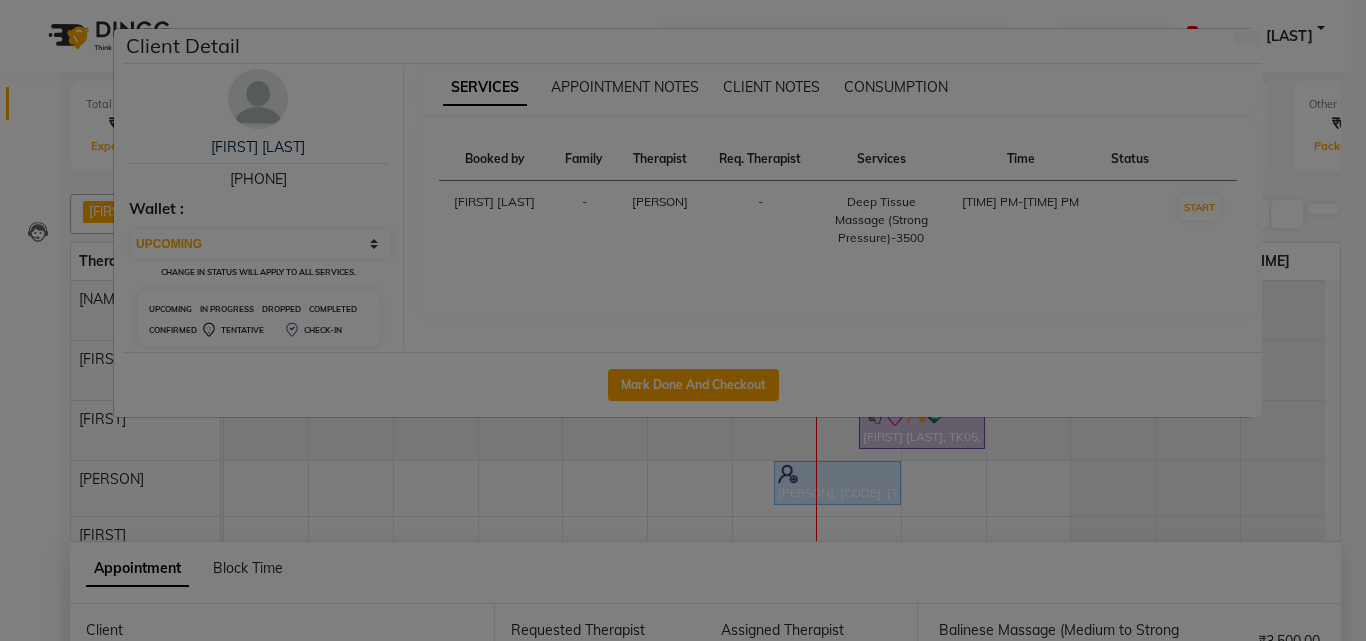 click on "Client Detail  [PERSON]   [PHONE] Wallet : Select IN SERVICE CONFIRMED TENTATIVE CHECK IN MARK DONE DROPPED UPCOMING Change in status will apply to all services. UPCOMING IN PROGRESS DROPPED COMPLETED CONFIRMED TENTATIVE CHECK-IN SERVICES APPOINTMENT NOTES CLIENT NOTES CONSUMPTION Booked by Family Therapist Req. Therapist Services Time Status  [PERSON] Manager  - [PERSON] -  [SERVICE]-[PRICE]   [TIME]-[TIME]   START   Mark Done And Checkout" at bounding box center [683, 320] 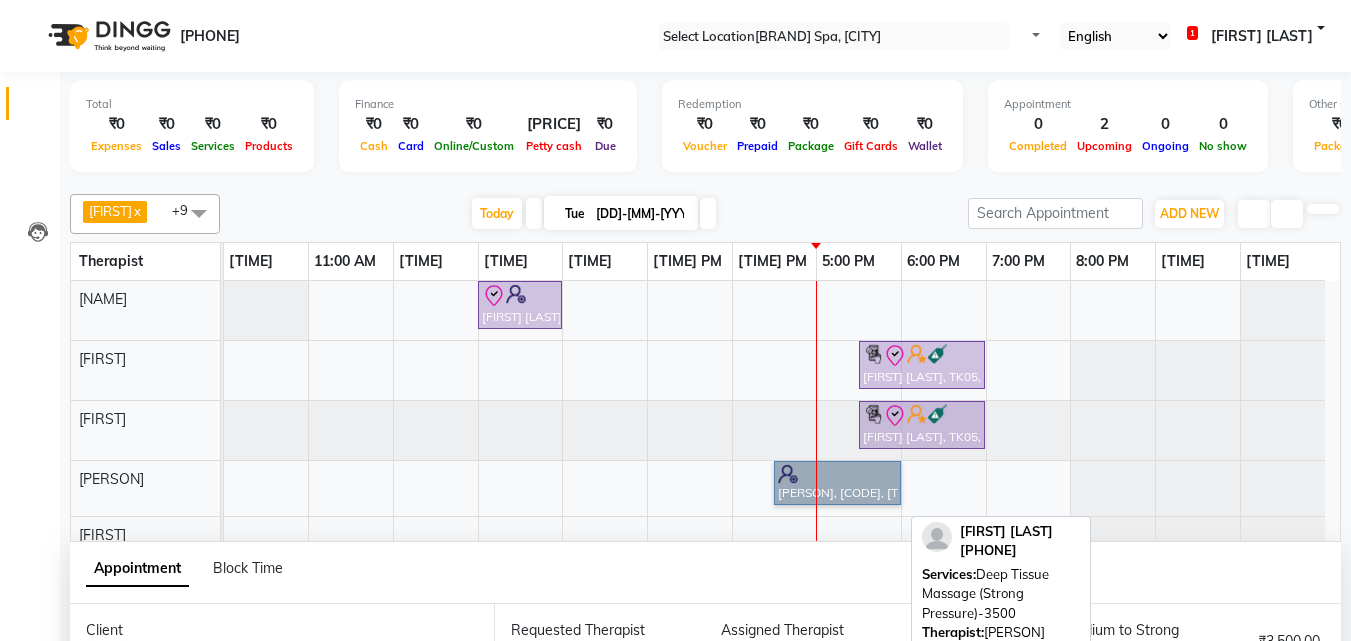 click on "[PERSON], [CODE], [TIME]-[TIME], [SERVICE]-[PRICE]" at bounding box center (520, 305) 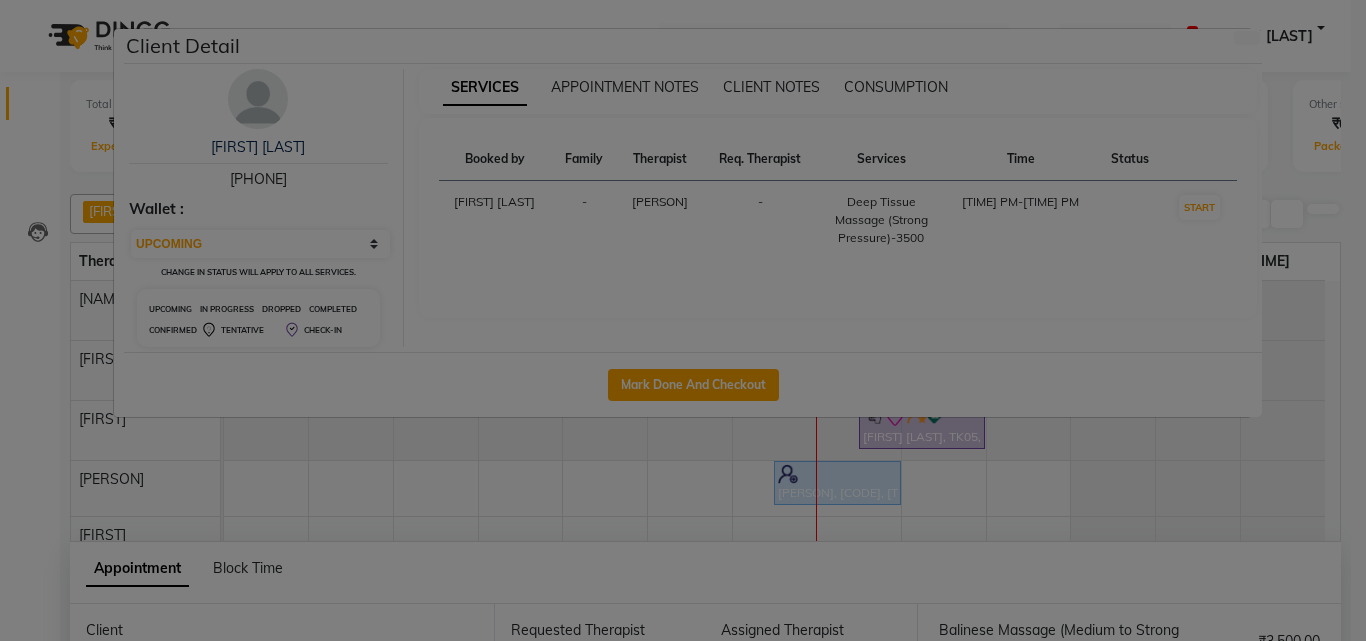 click on "Client Detail  [PERSON]   [PHONE] Wallet : Select IN SERVICE CONFIRMED TENTATIVE CHECK IN MARK DONE DROPPED UPCOMING Change in status will apply to all services. UPCOMING IN PROGRESS DROPPED COMPLETED CONFIRMED TENTATIVE CHECK-IN SERVICES APPOINTMENT NOTES CLIENT NOTES CONSUMPTION Booked by Family Therapist Req. Therapist Services Time Status  [PERSON] Manager  - [PERSON] -  [SERVICE]-[PRICE]   [TIME]-[TIME]   START   Mark Done And Checkout" at bounding box center [683, 320] 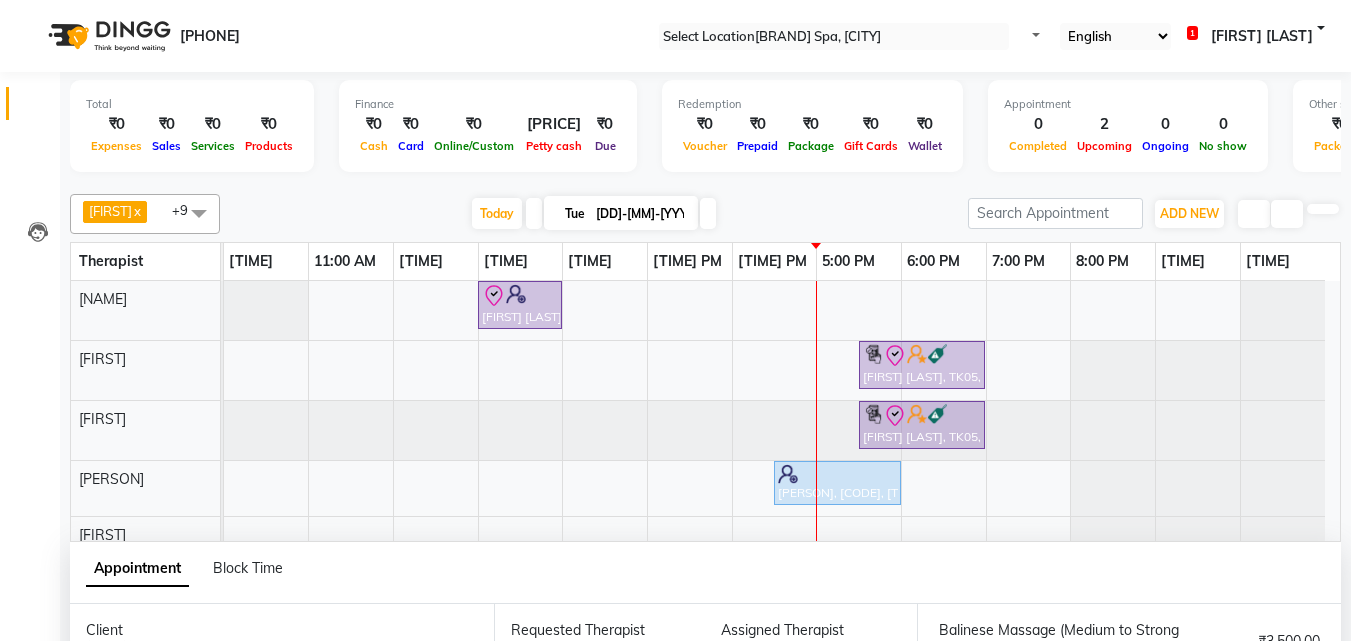 click on "Edit" at bounding box center (50, 1010) 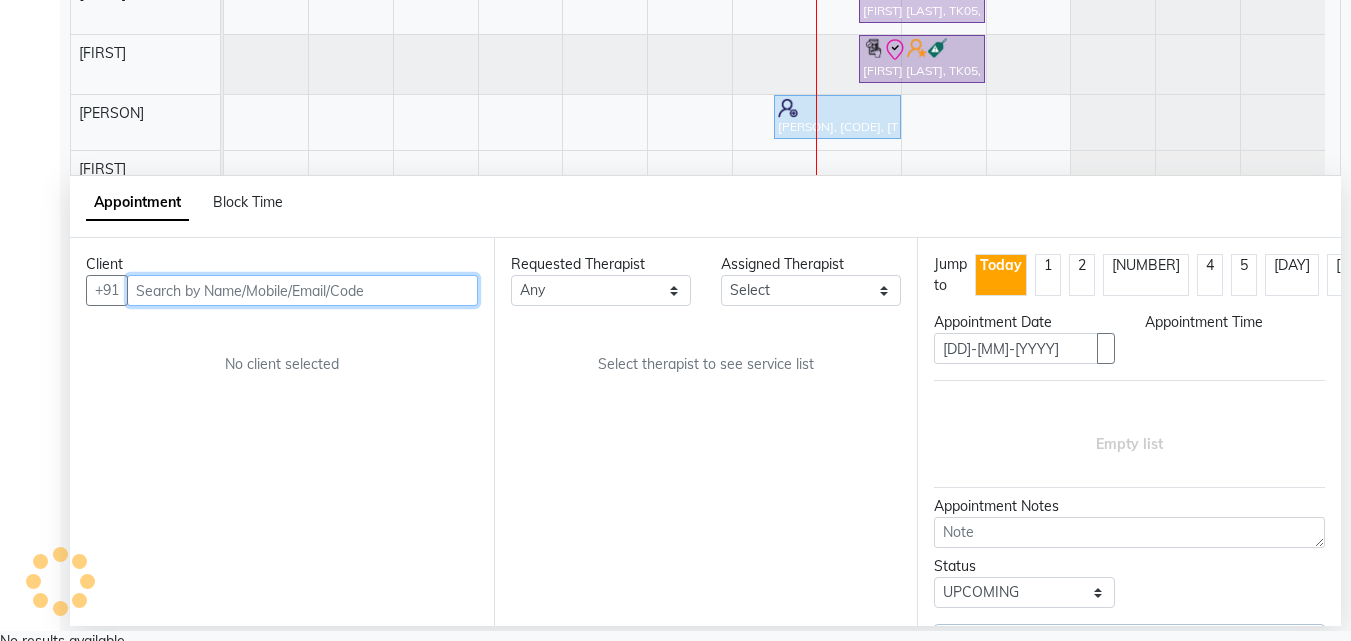 scroll, scrollTop: 377, scrollLeft: 0, axis: vertical 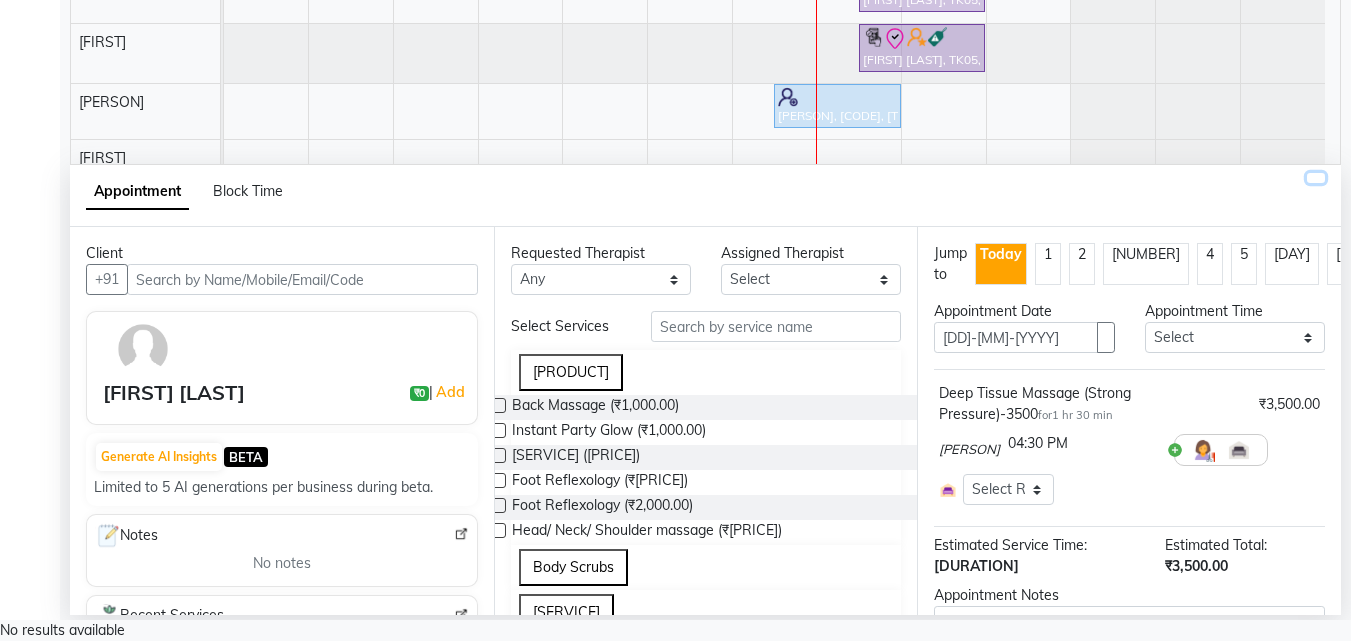 click at bounding box center [1316, 178] 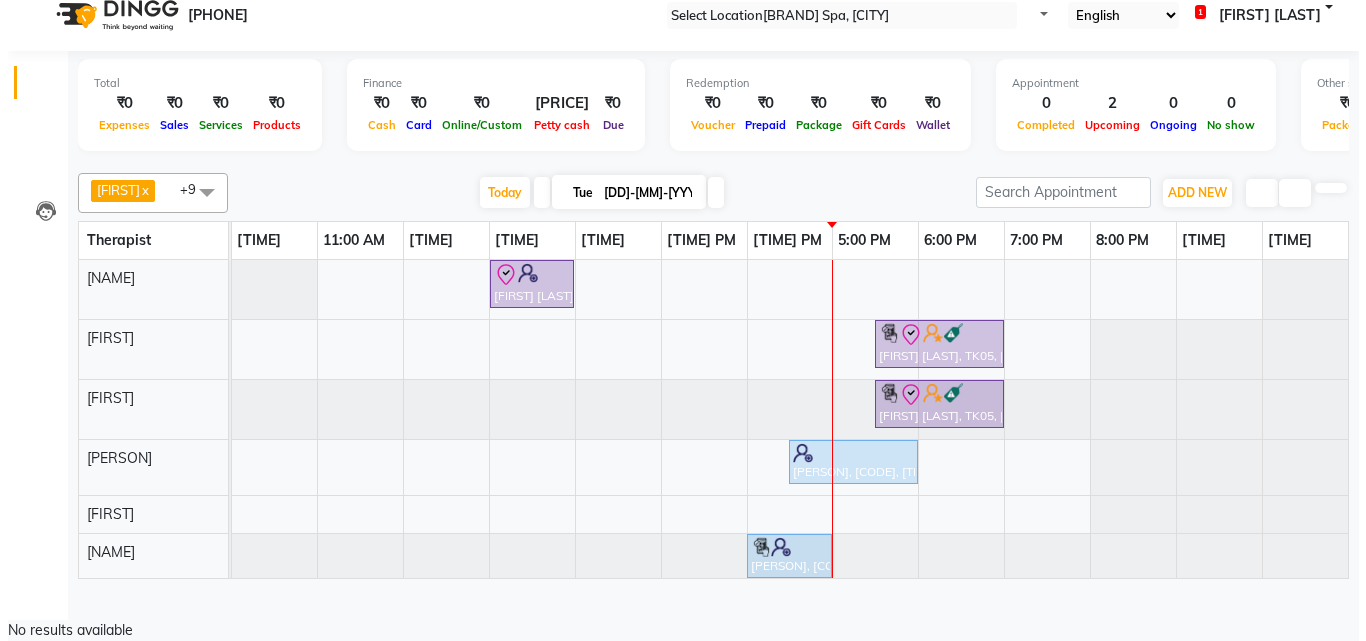 scroll, scrollTop: 0, scrollLeft: 0, axis: both 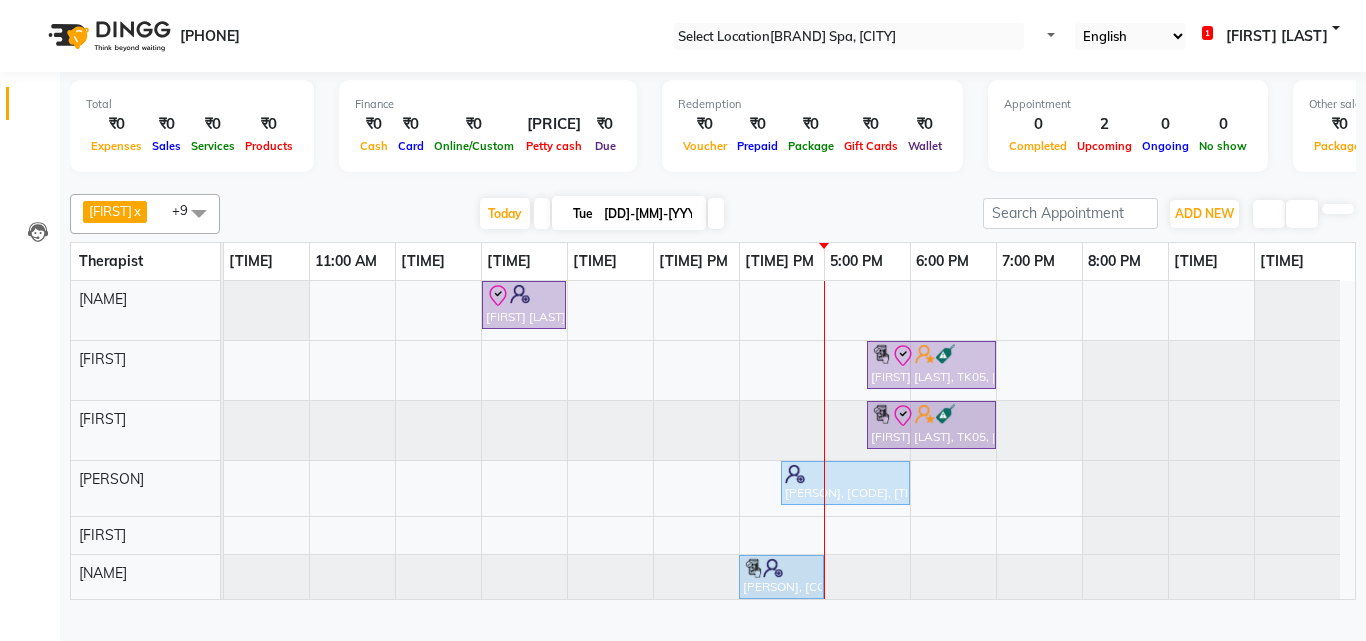 click on "View Profile" at bounding box center (50, 654) 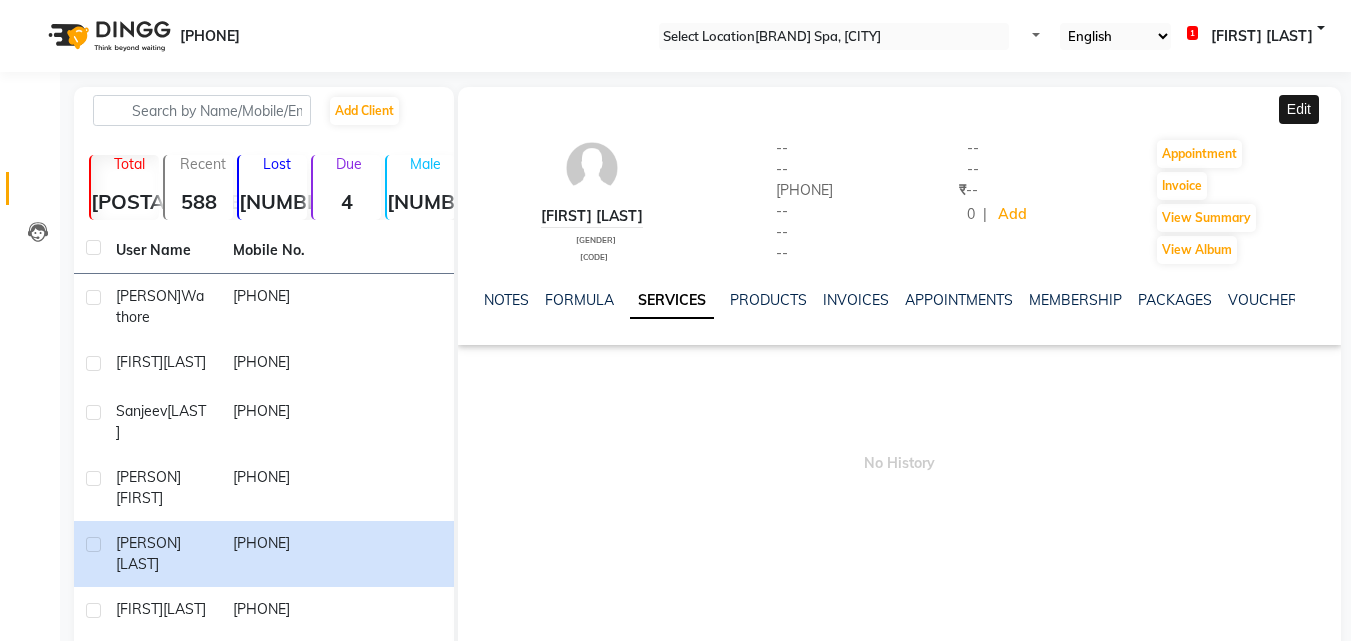 click at bounding box center [1333, 107] 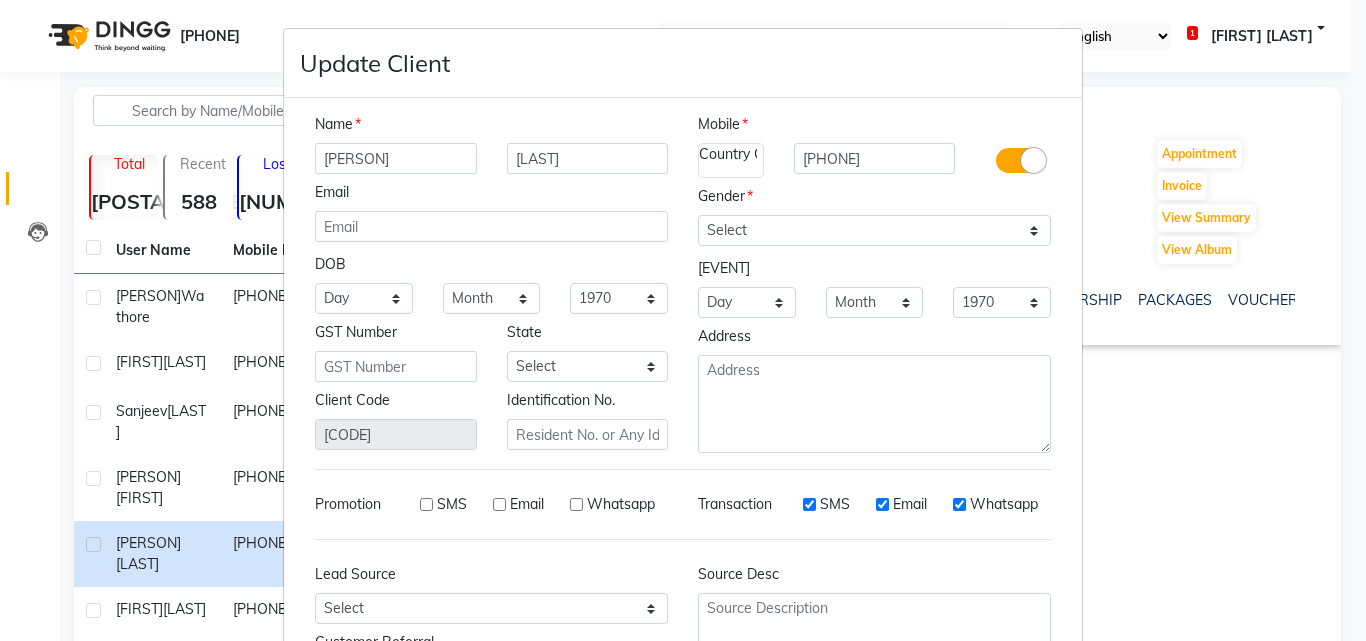 click on "[PERSON]" at bounding box center [396, 158] 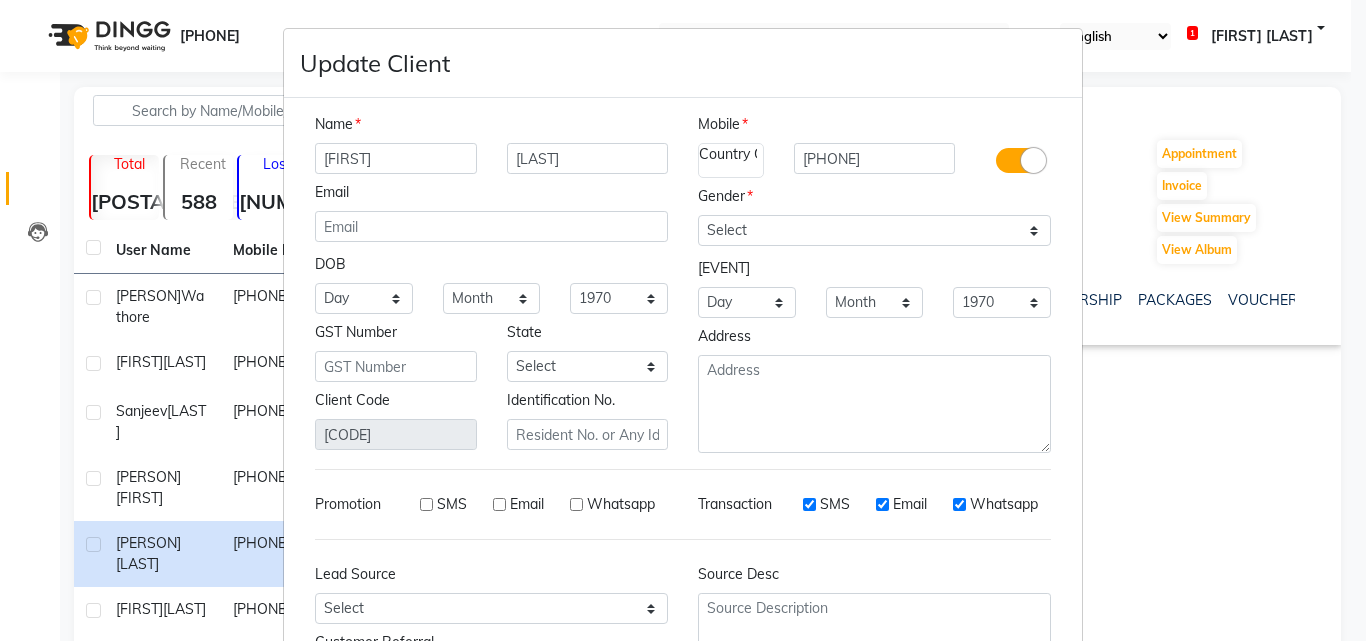 type on "[FIRST]" 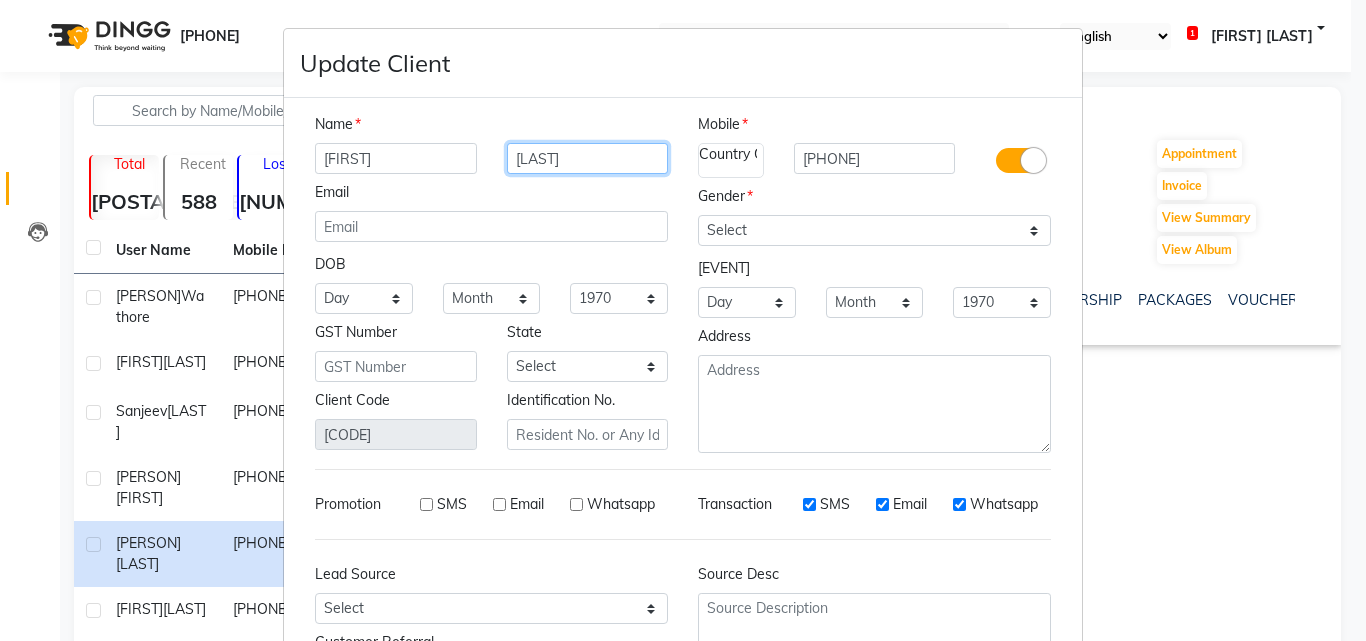 click on "[LAST]" at bounding box center (588, 158) 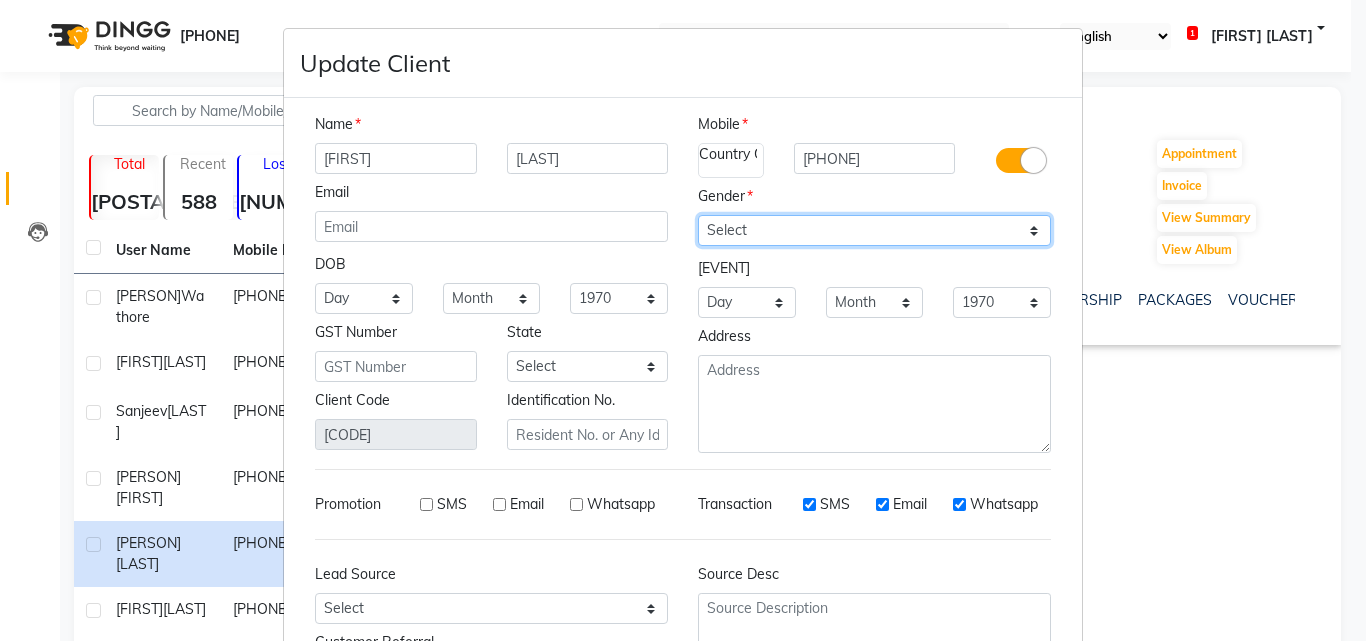 click on "Select [GENDER] [GENDER] [GENDER] Prefer Not To Say" at bounding box center [364, 298] 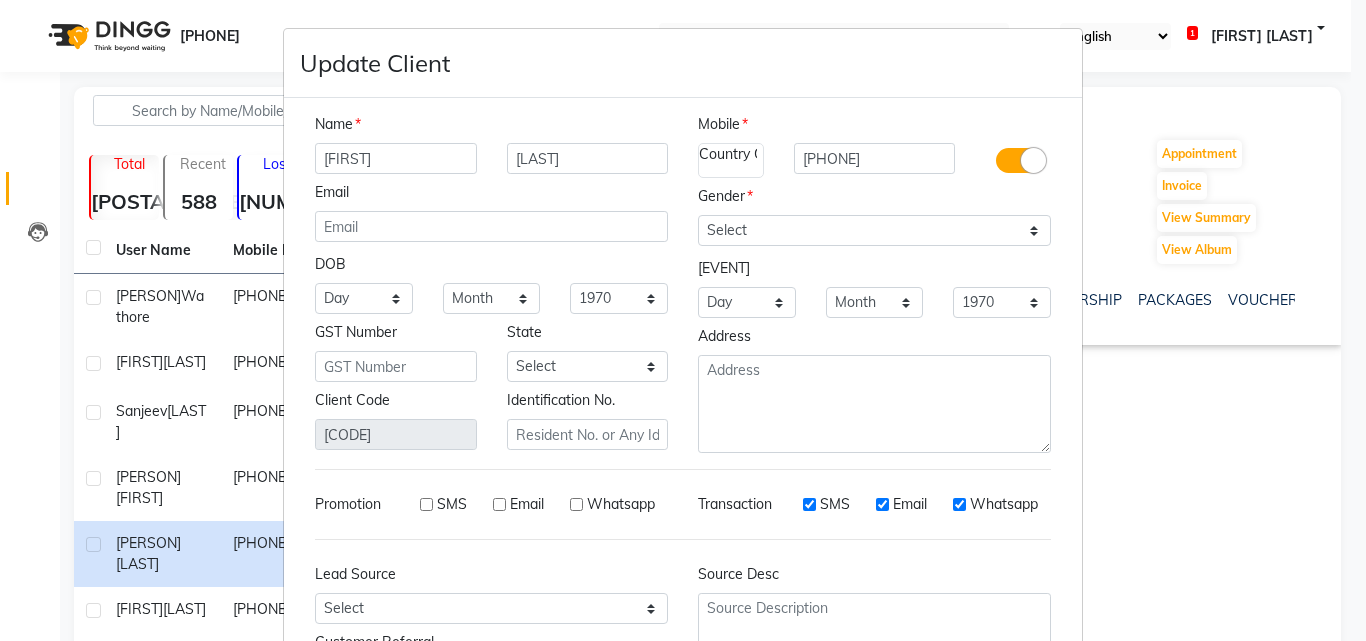 click on "SMS Email Whatsapp" at bounding box center [523, 504] 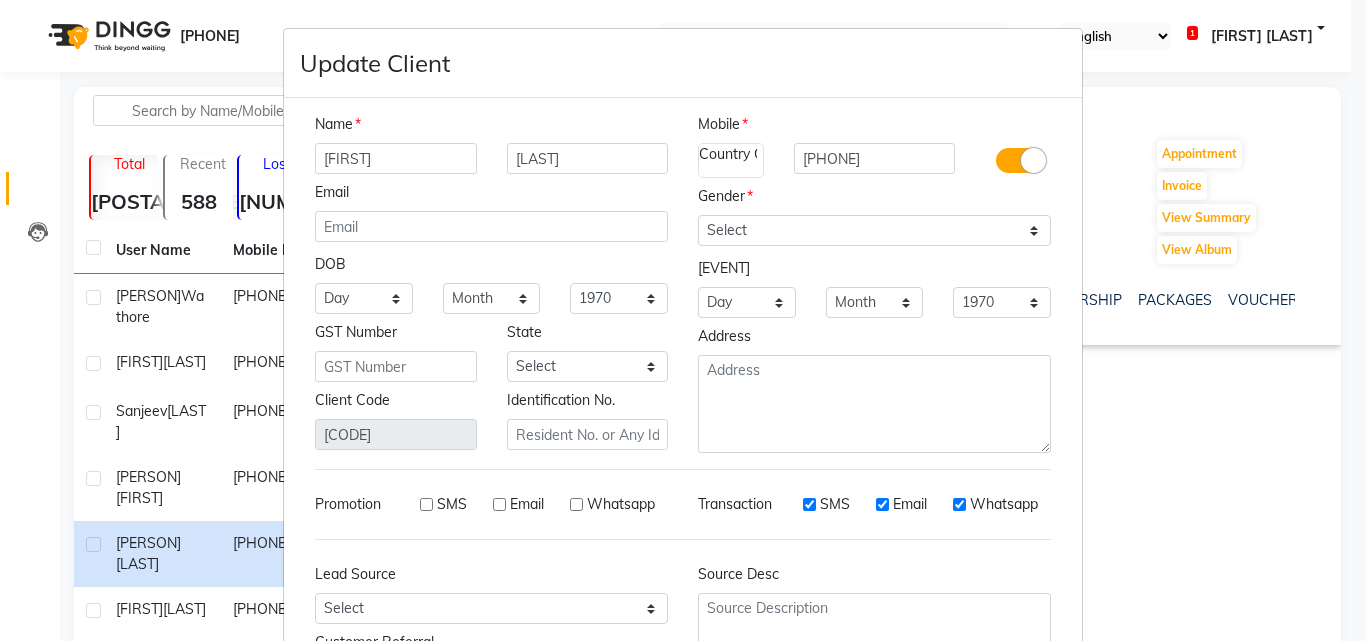 scroll, scrollTop: 172, scrollLeft: 0, axis: vertical 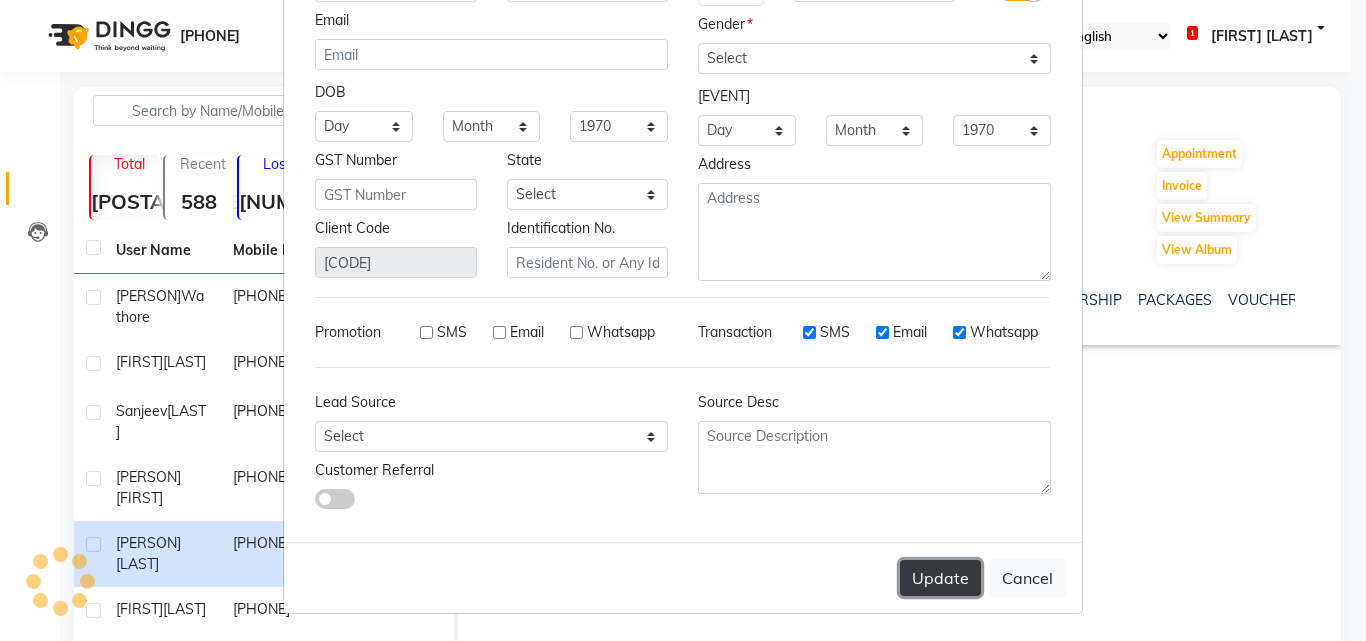 click on "Update" at bounding box center [940, 578] 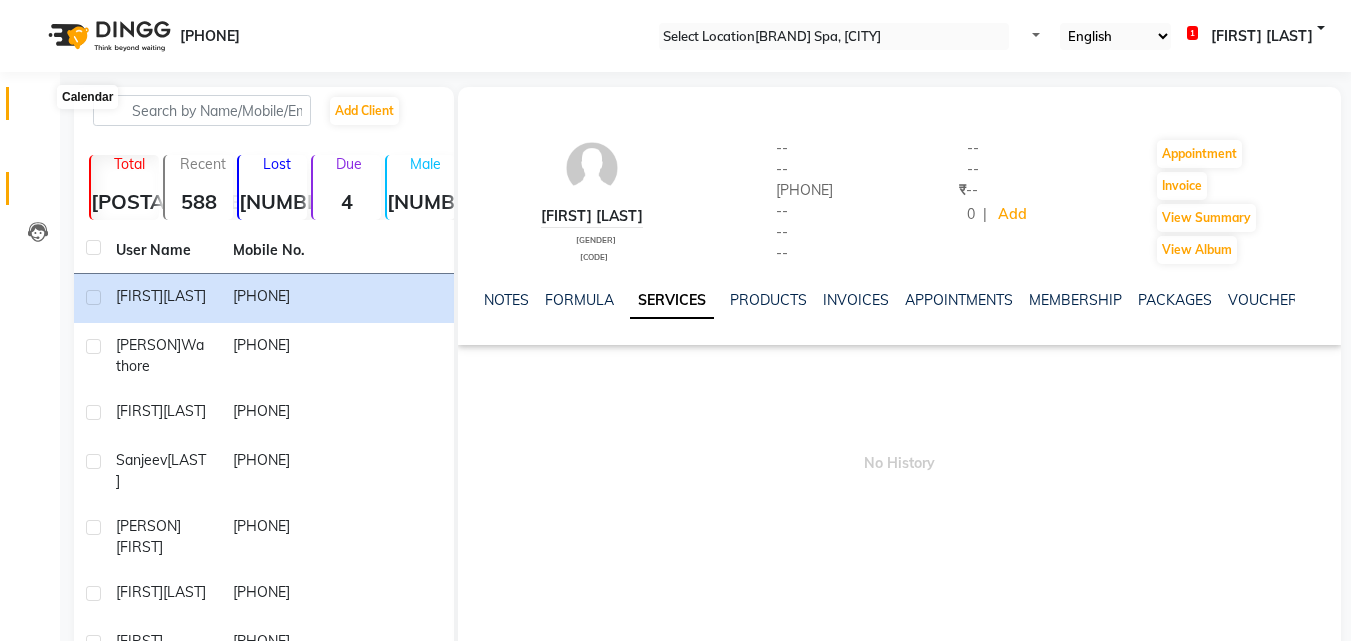 click on "Calendar" at bounding box center [30, 103] 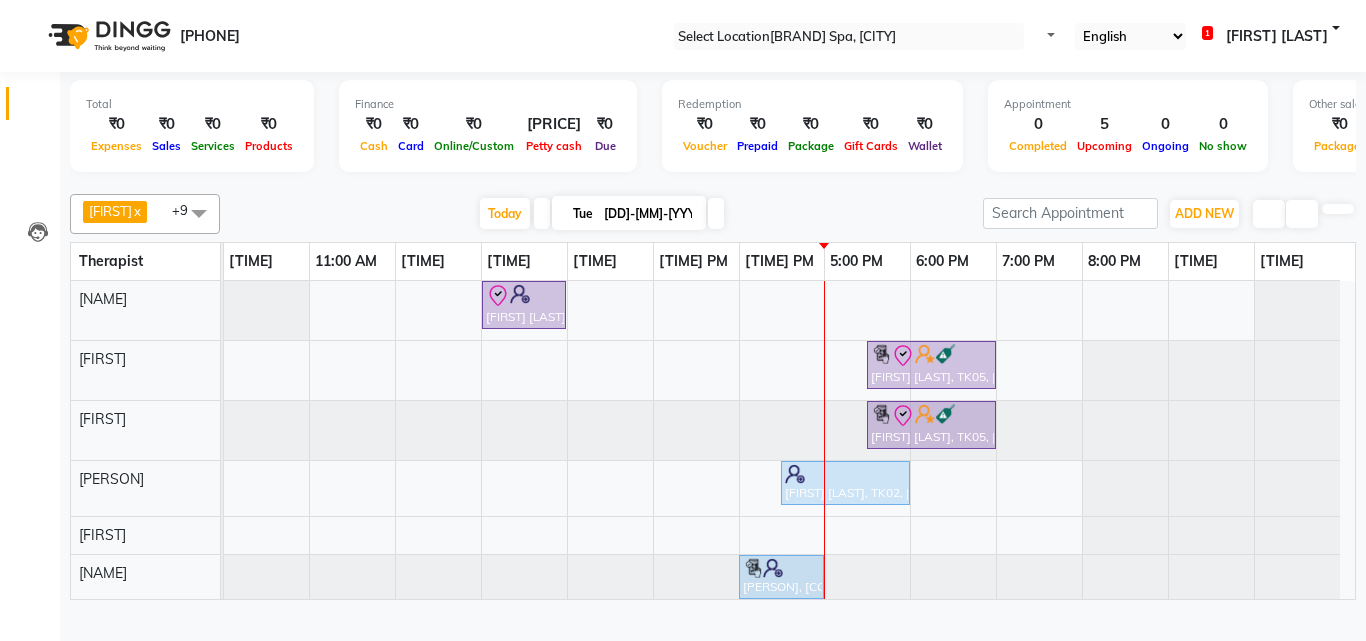 scroll, scrollTop: 158, scrollLeft: 0, axis: vertical 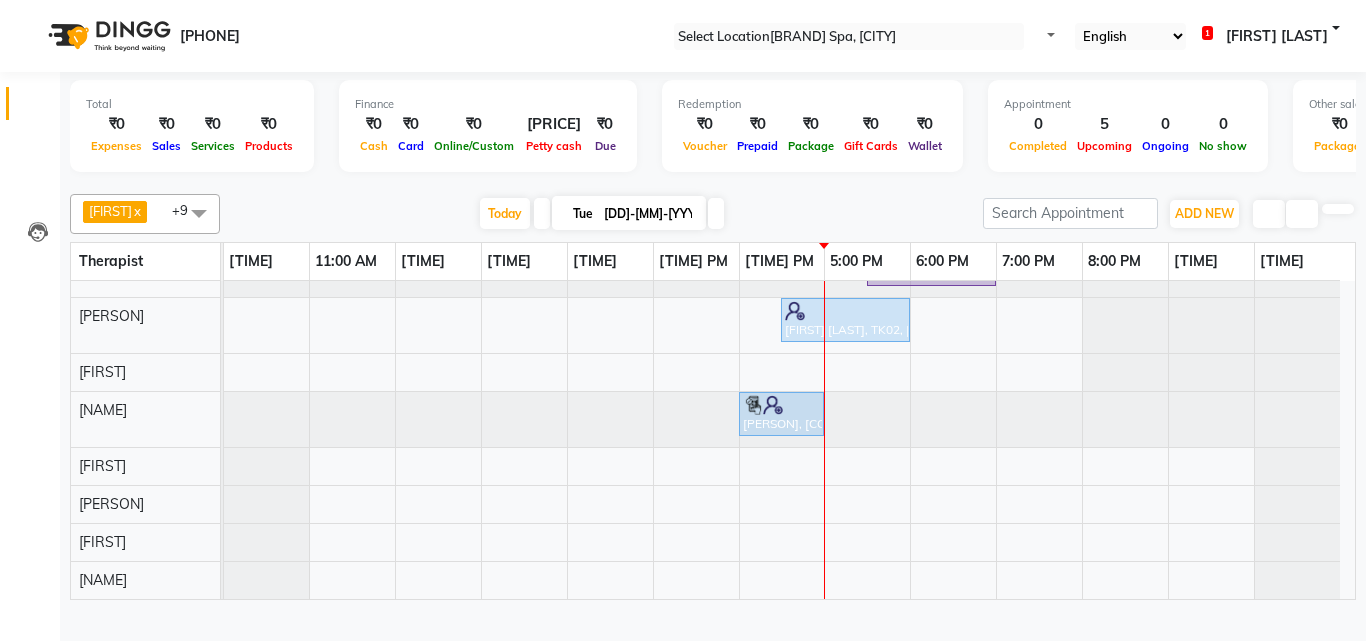 click on "Edit" at bounding box center [50, 654] 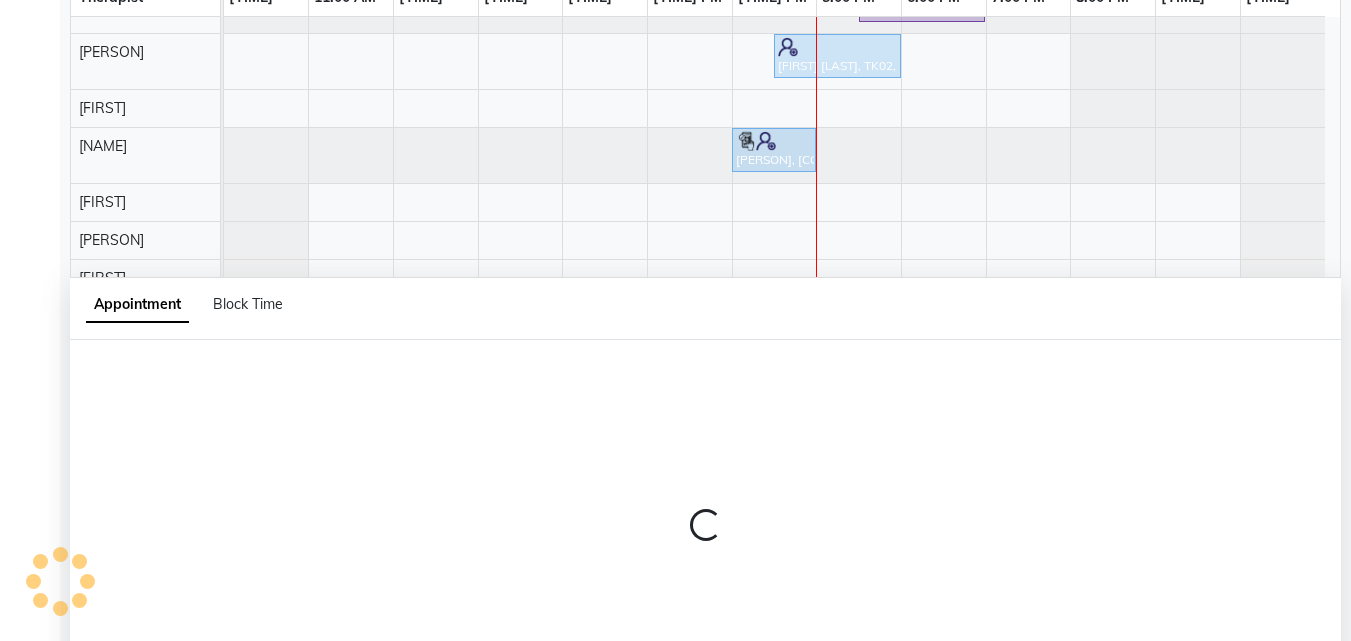 scroll, scrollTop: 377, scrollLeft: 0, axis: vertical 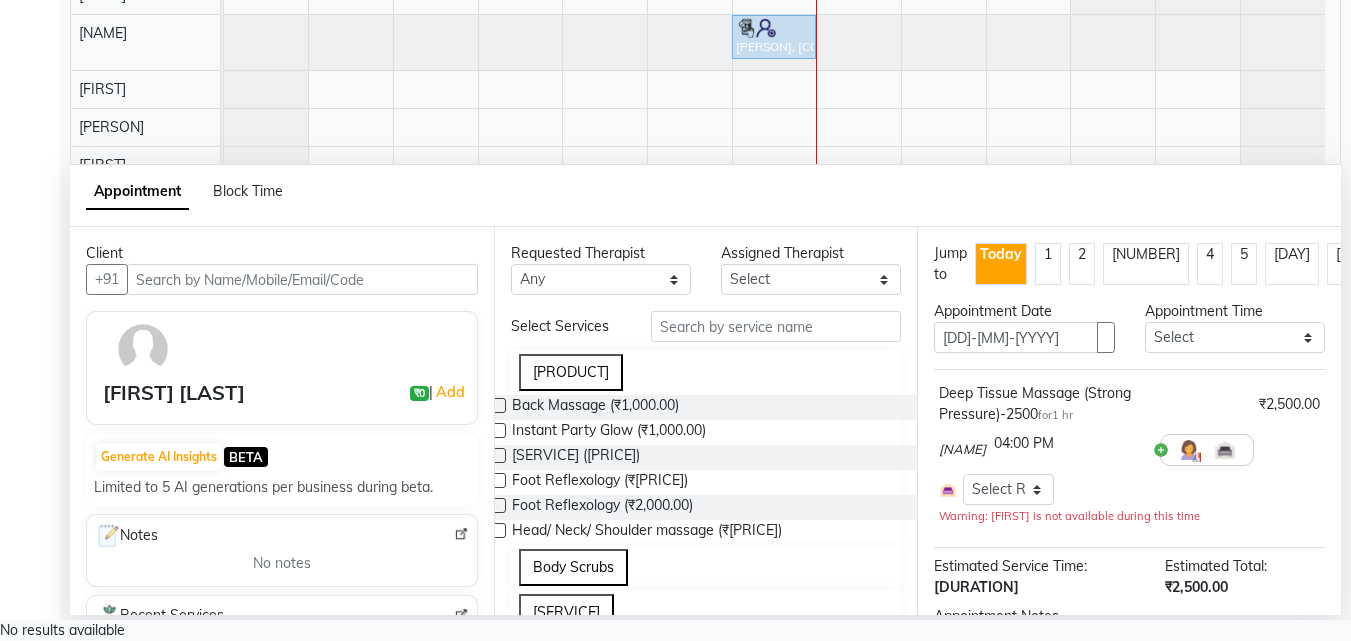 click at bounding box center [1320, 450] 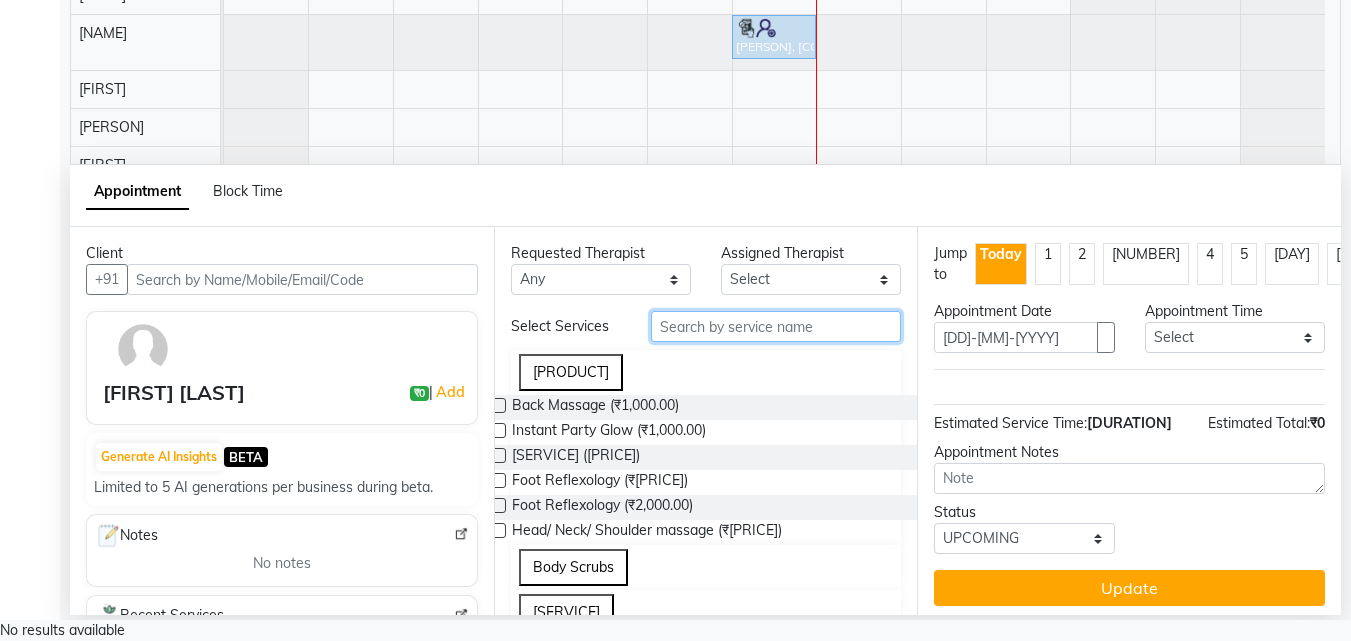 click at bounding box center [776, 326] 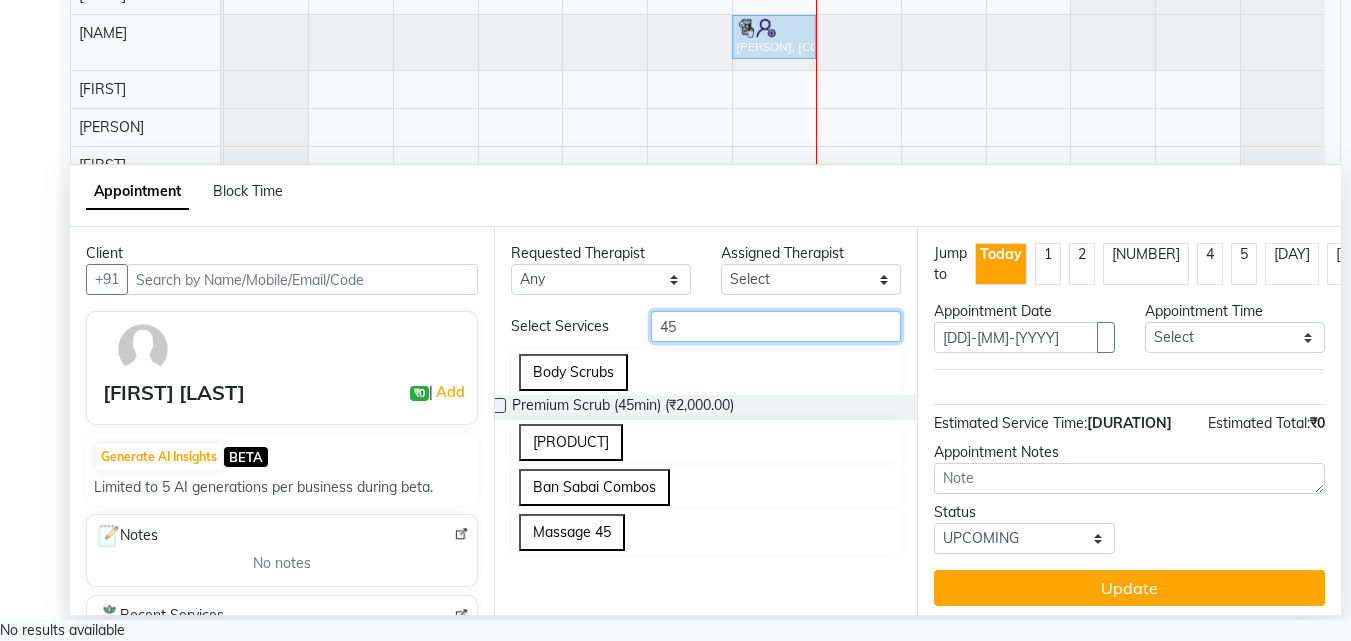 type on "45" 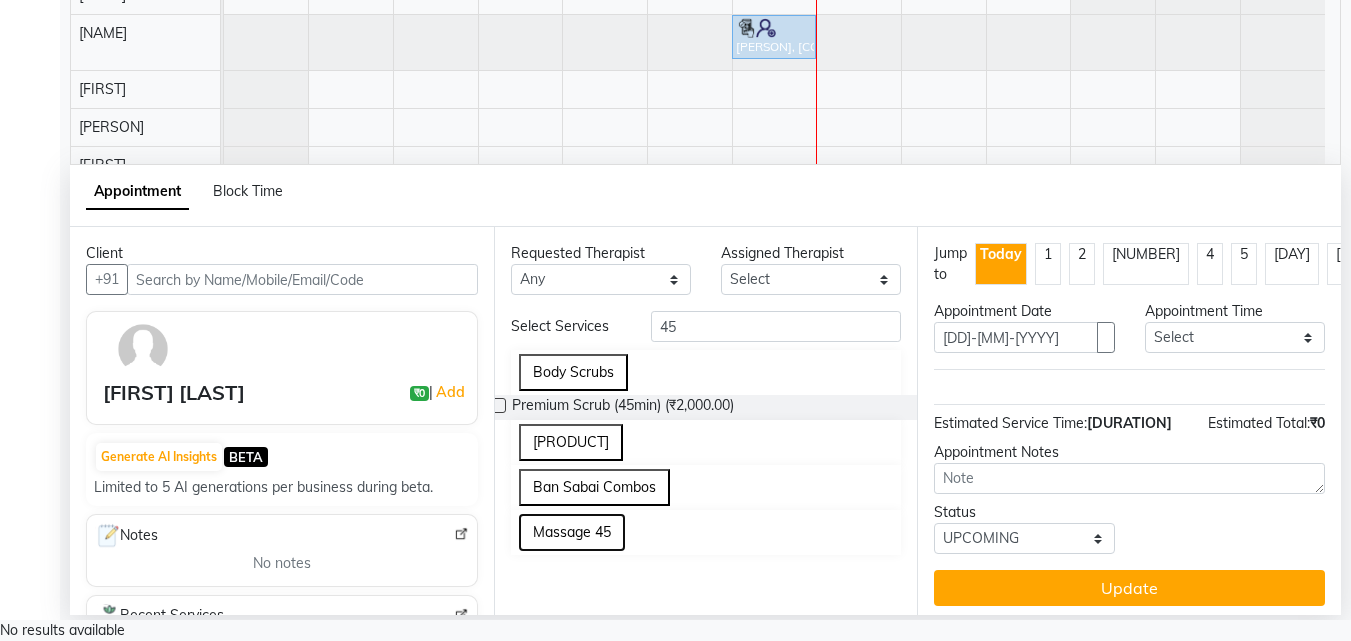 click on "Massage 45" at bounding box center (572, 532) 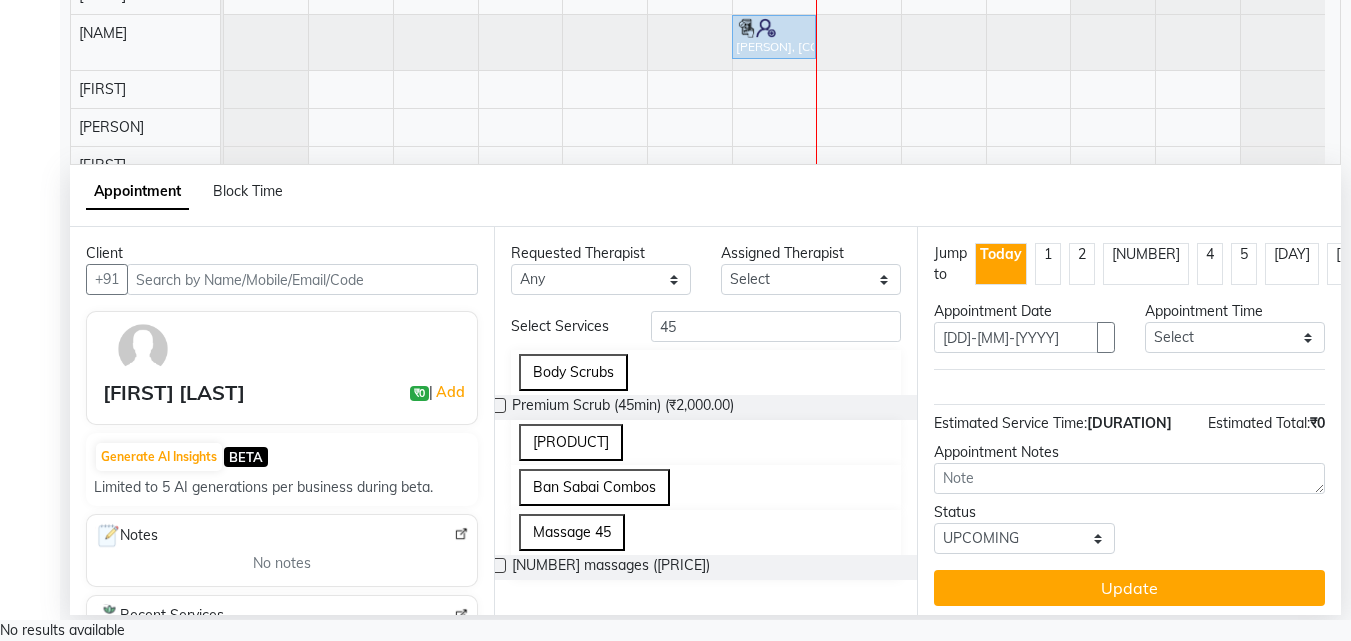 click at bounding box center (498, 565) 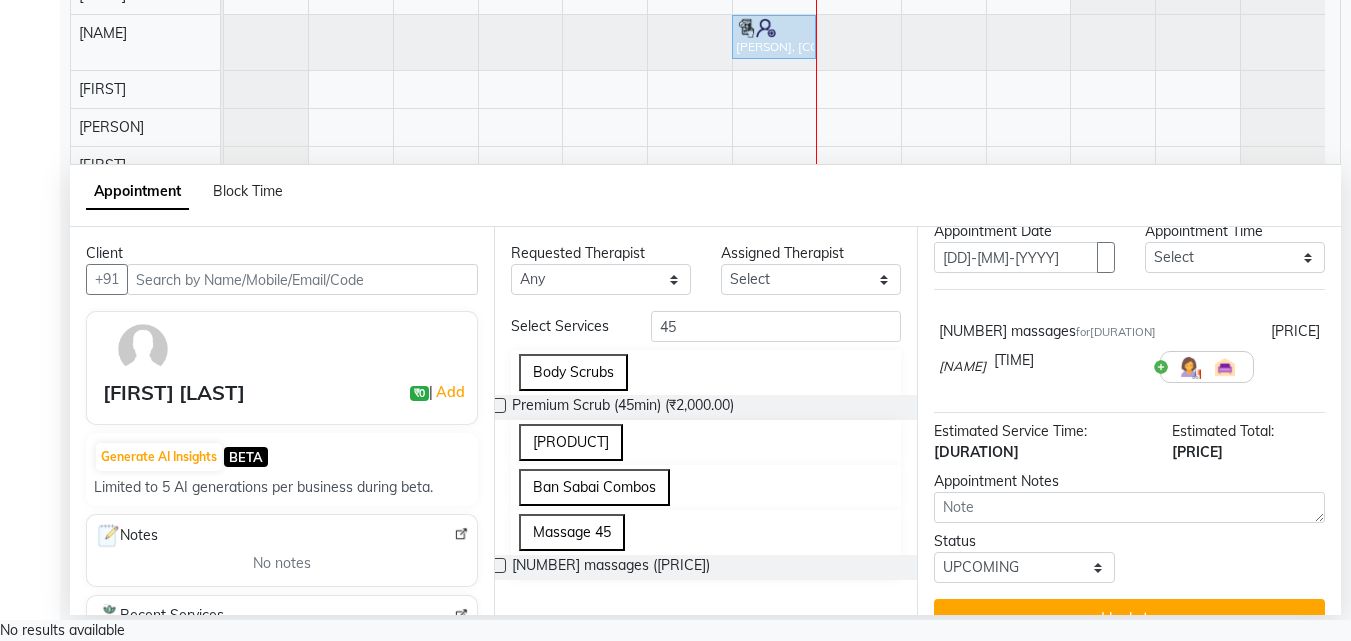 scroll, scrollTop: 69, scrollLeft: 0, axis: vertical 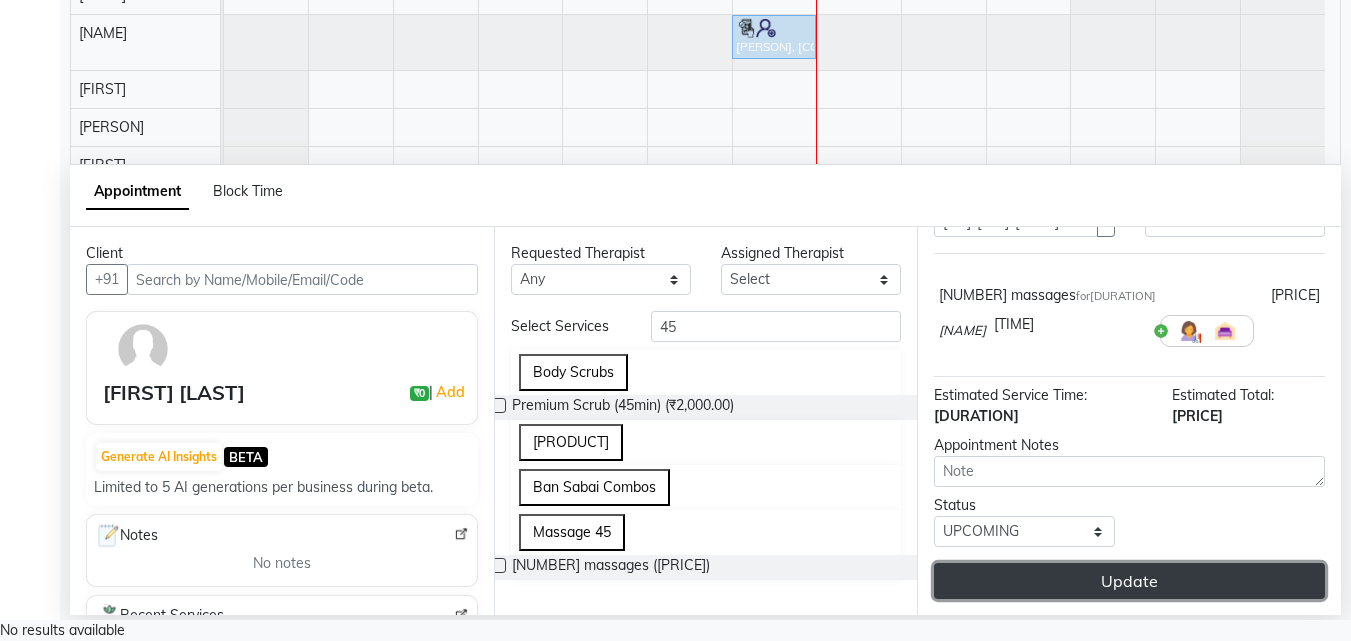 click on "Update" at bounding box center (1129, 581) 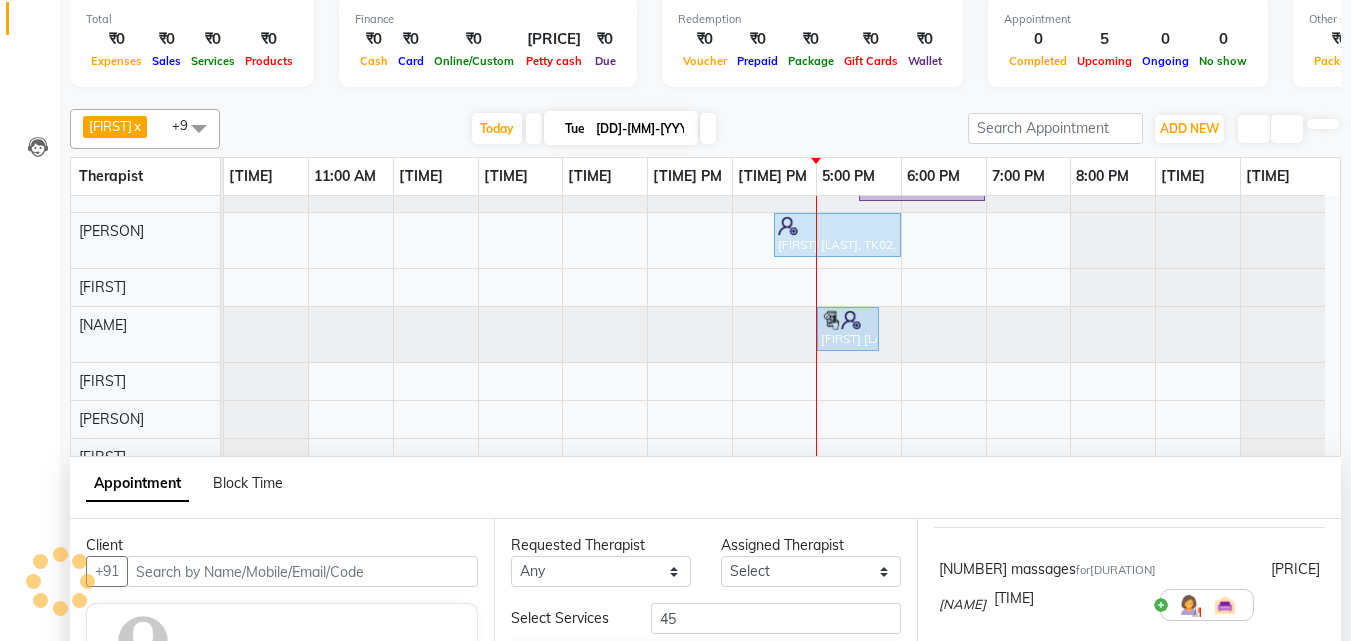 scroll, scrollTop: 0, scrollLeft: 0, axis: both 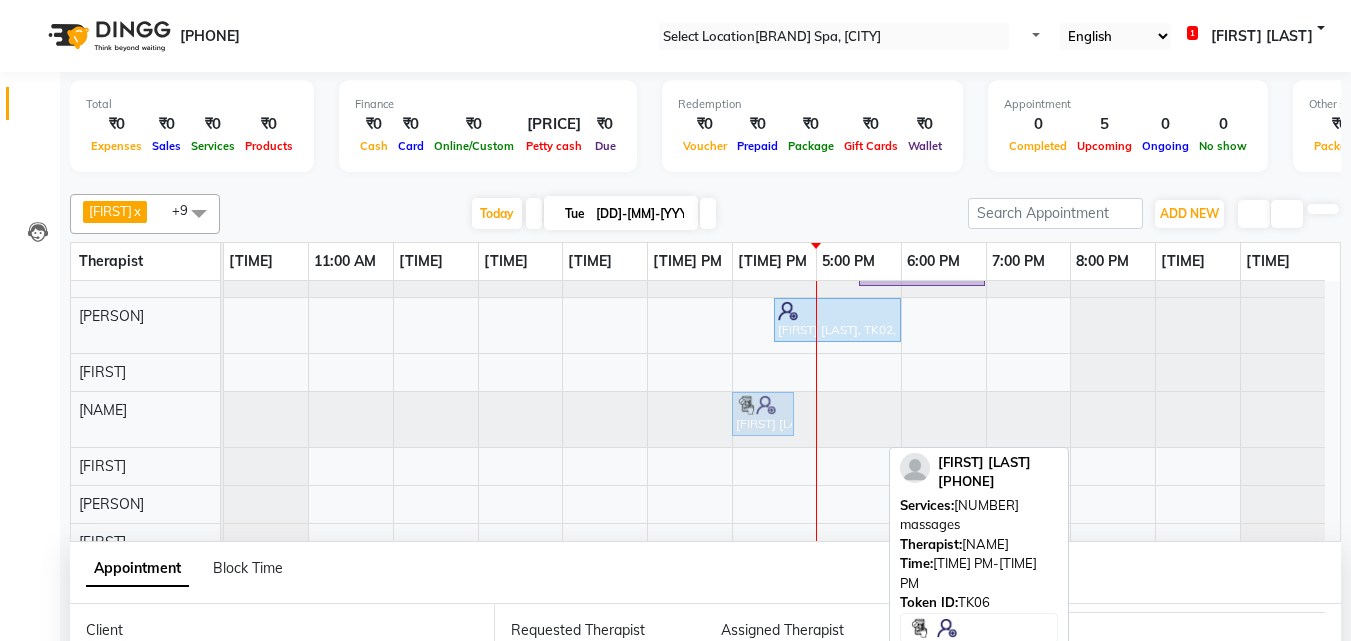 drag, startPoint x: 849, startPoint y: 428, endPoint x: 807, endPoint y: 429, distance: 42.0119 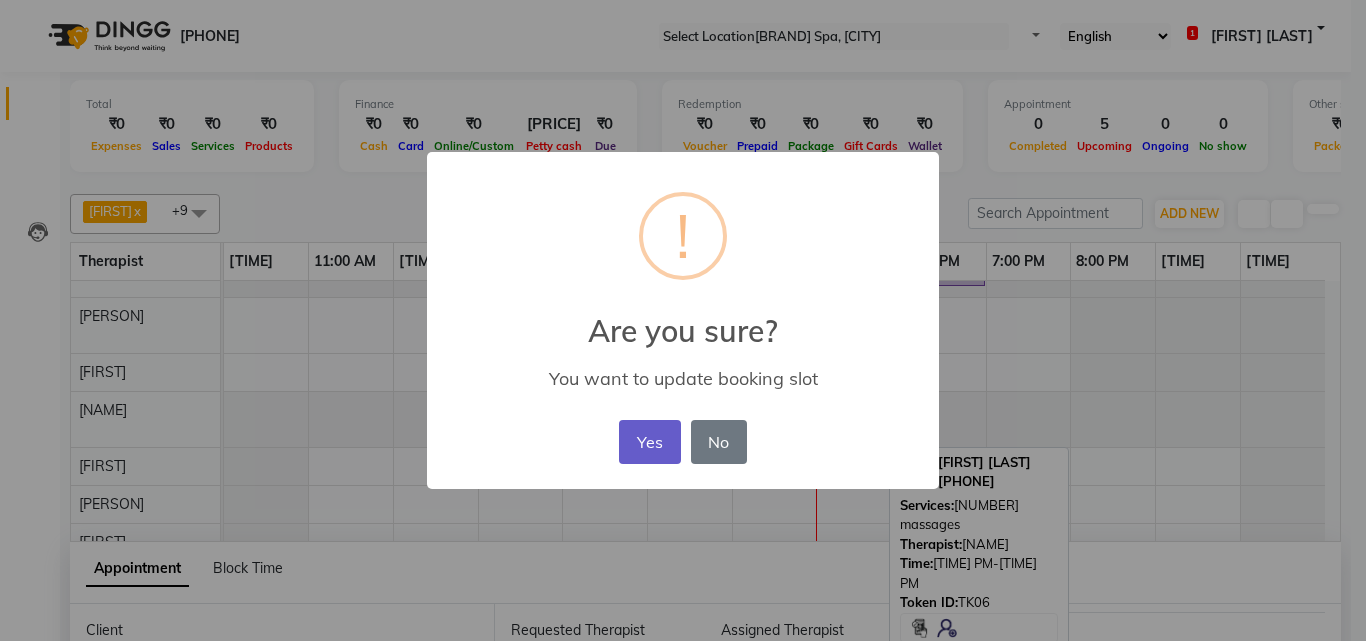 click on "Yes" at bounding box center (649, 442) 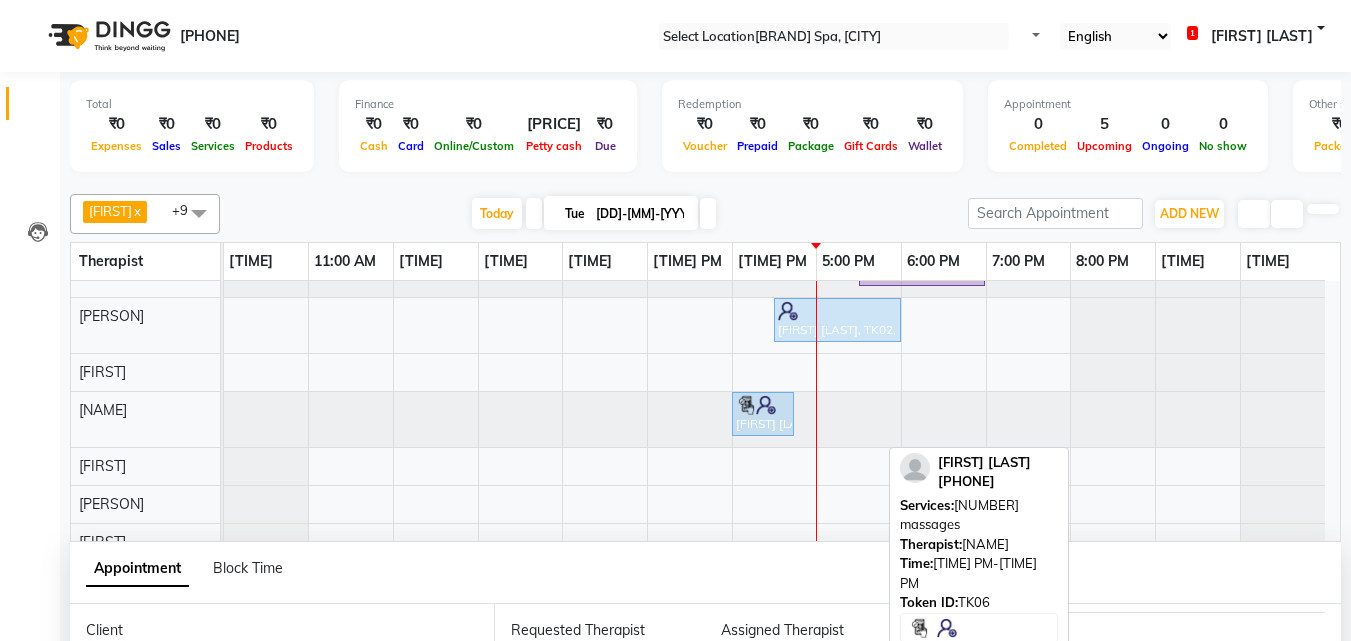 scroll, scrollTop: 124, scrollLeft: 0, axis: vertical 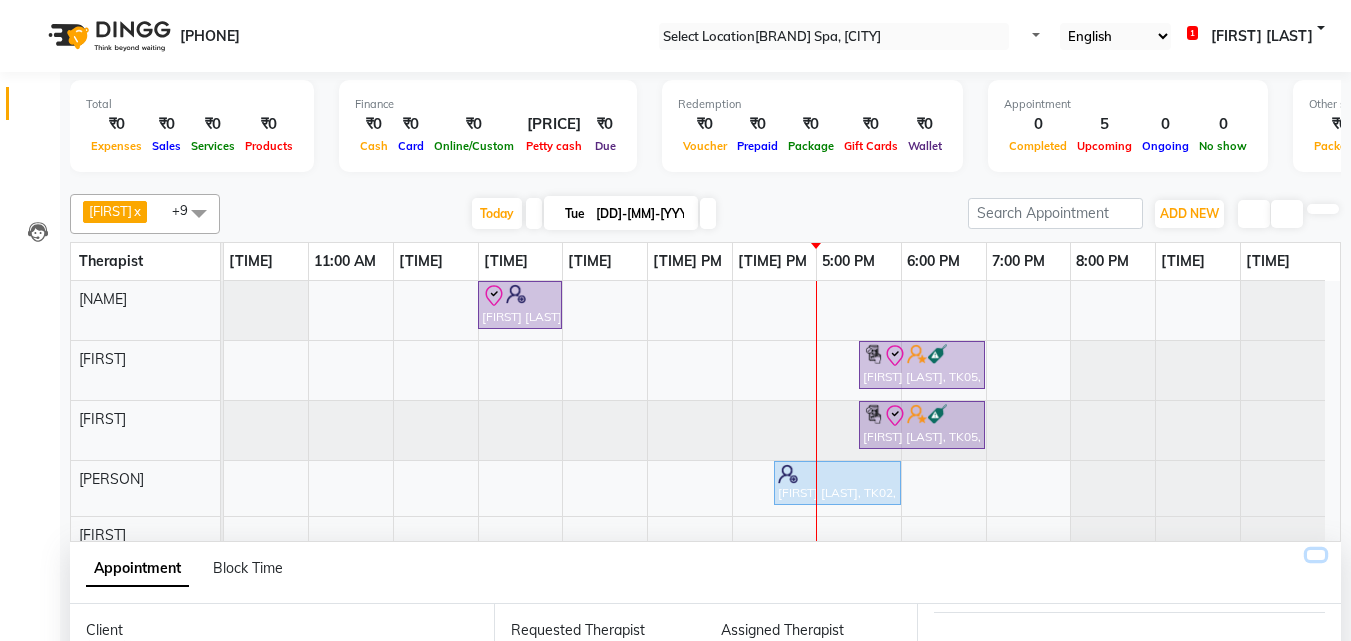 drag, startPoint x: 1309, startPoint y: 587, endPoint x: 1310, endPoint y: 557, distance: 30.016663 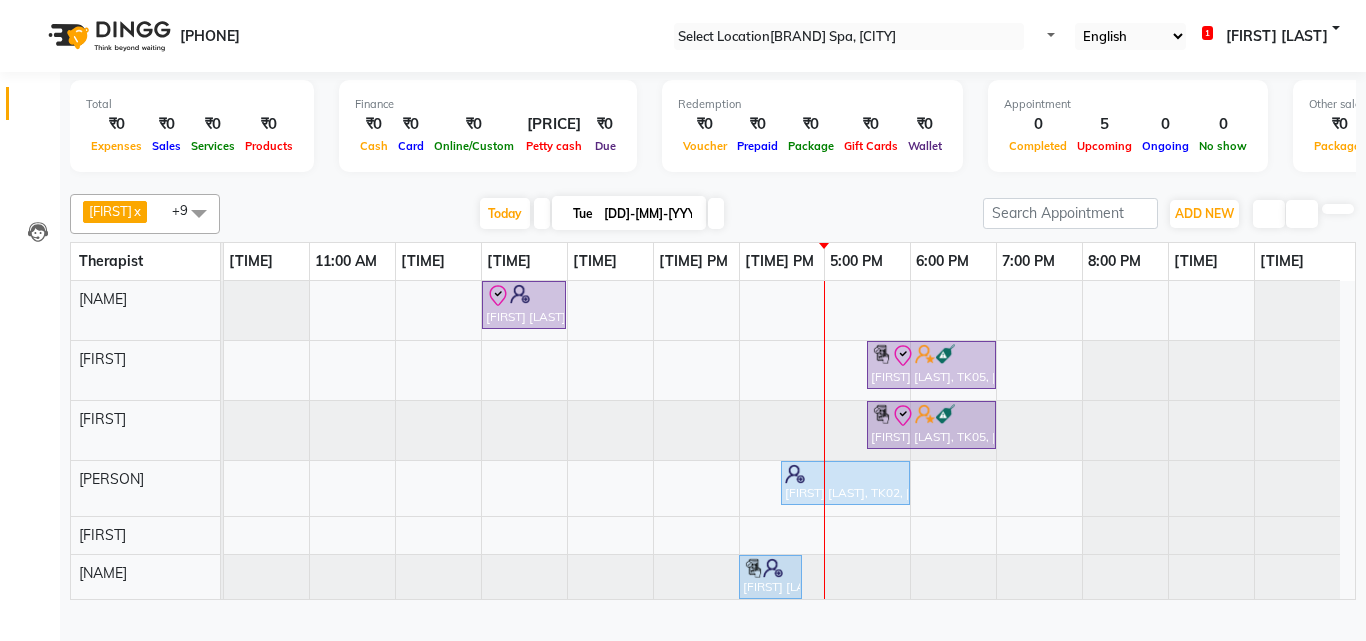 scroll, scrollTop: 163, scrollLeft: 0, axis: vertical 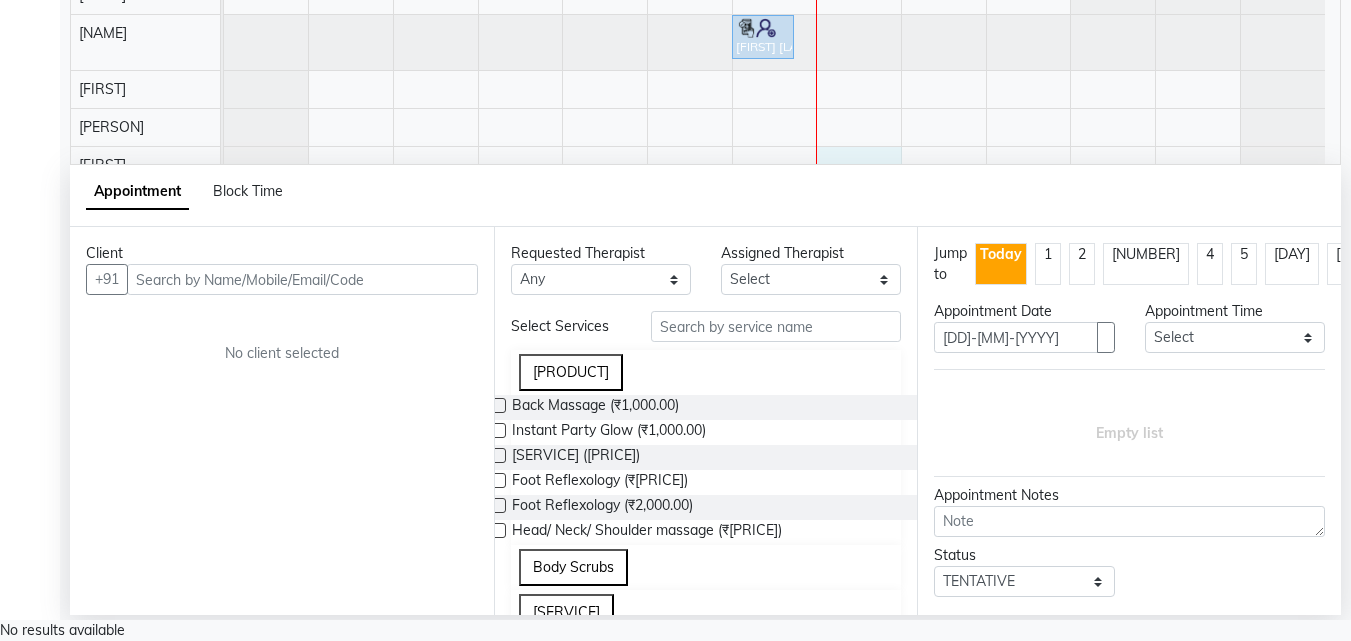 click at bounding box center (302, 279) 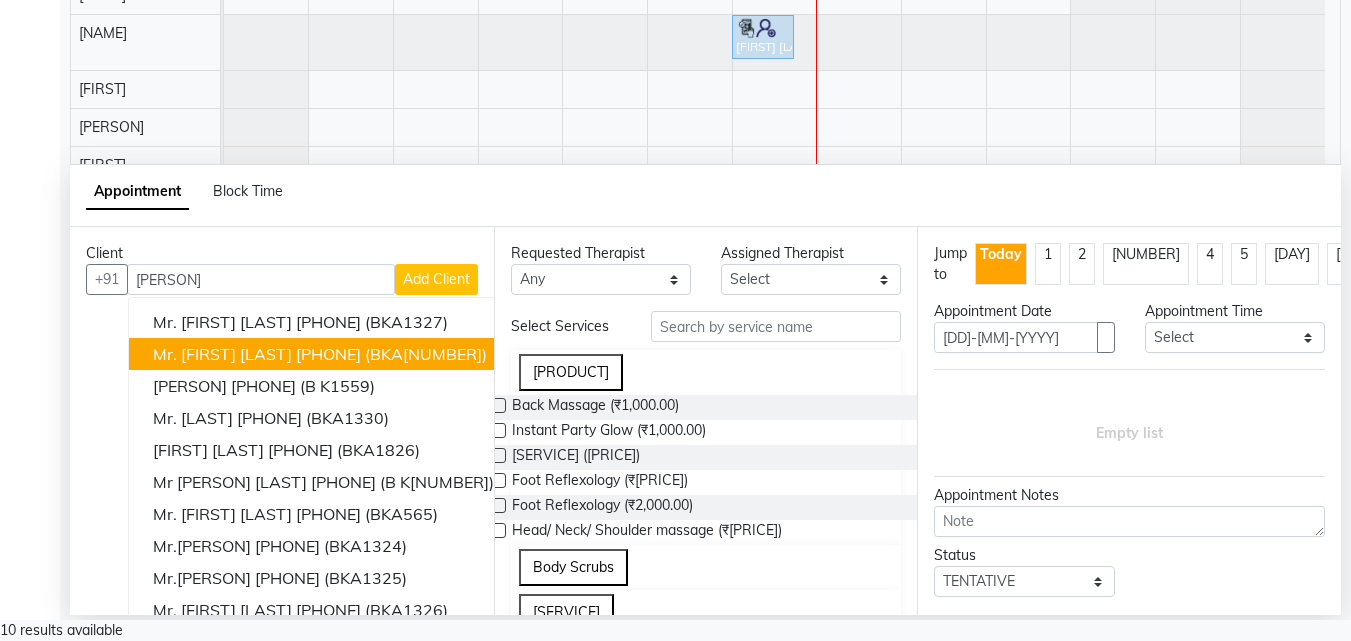 click on "(BKA[NUMBER])" at bounding box center (426, 354) 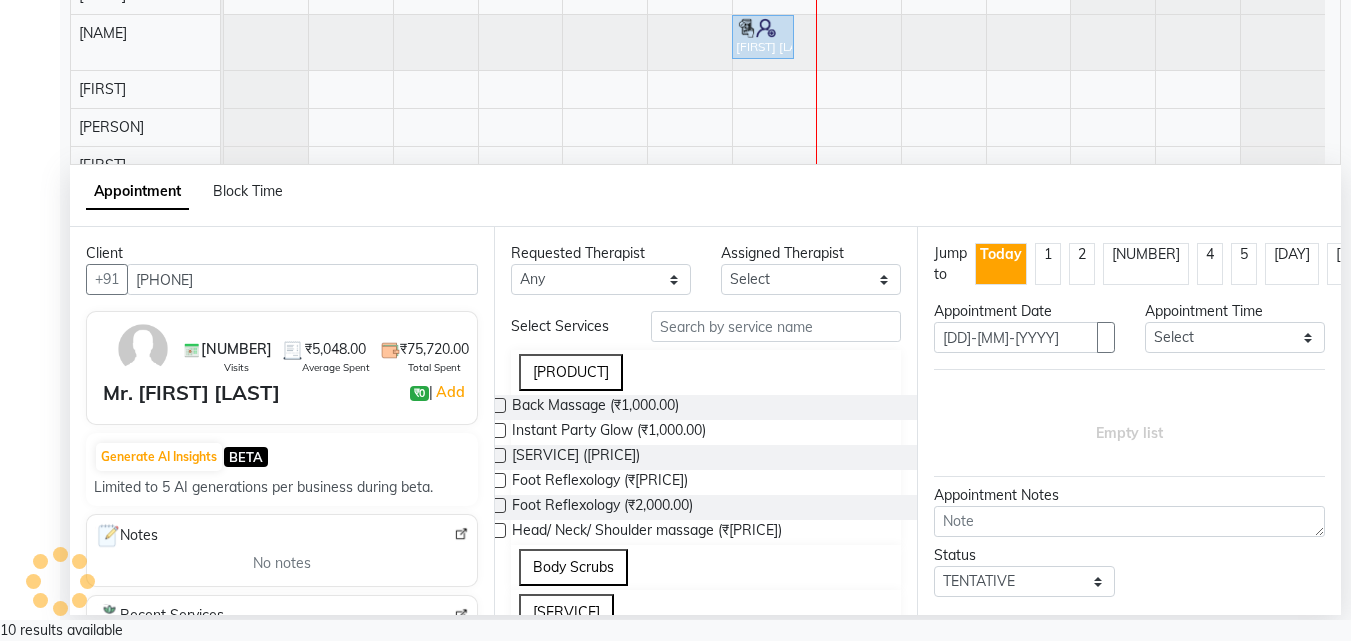 type on "[PHONE]" 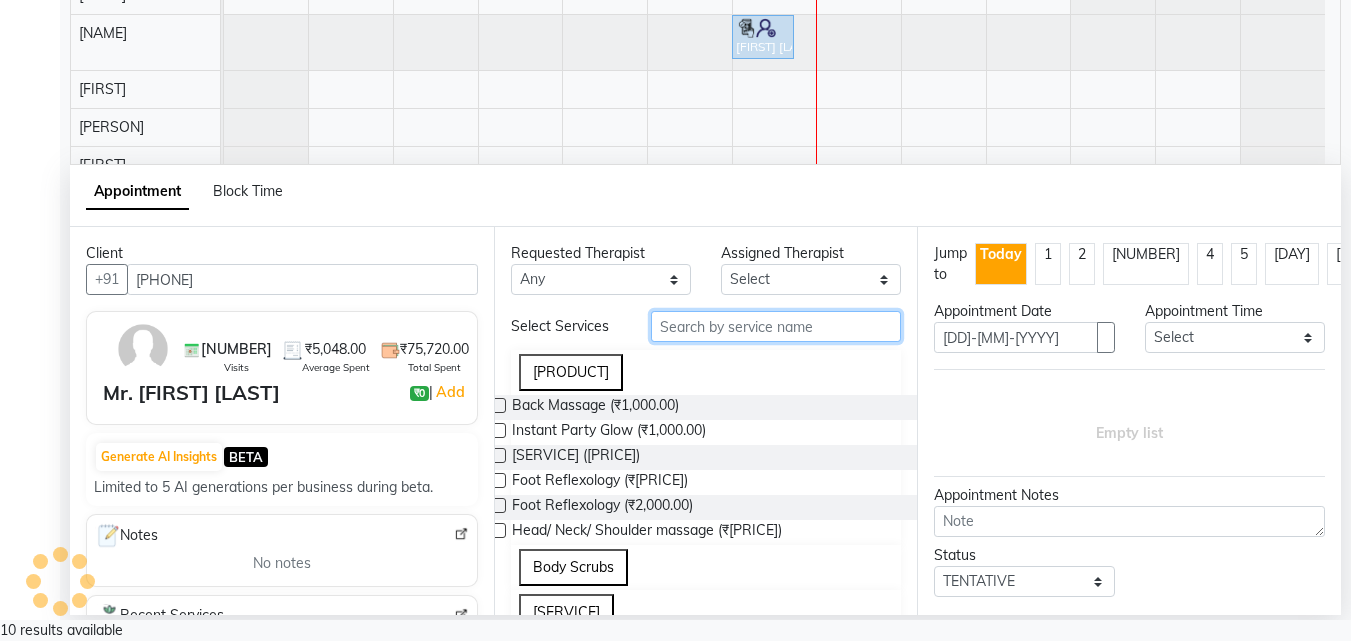 click at bounding box center (776, 326) 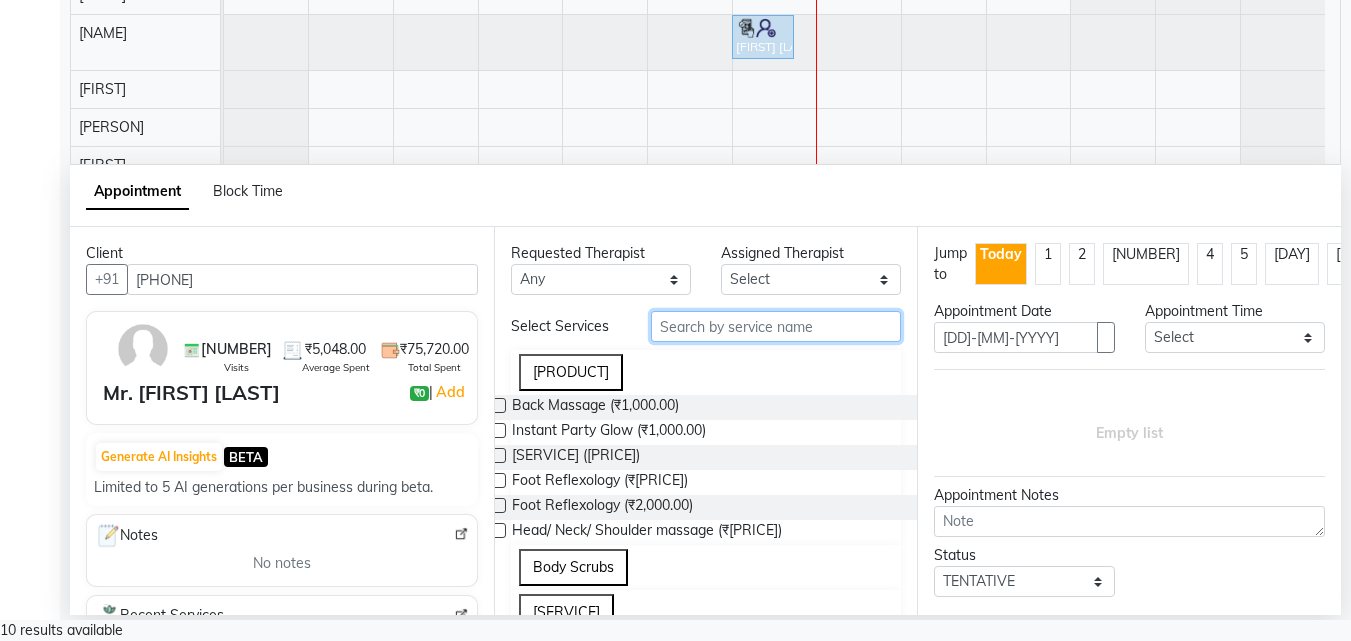 click at bounding box center (776, 326) 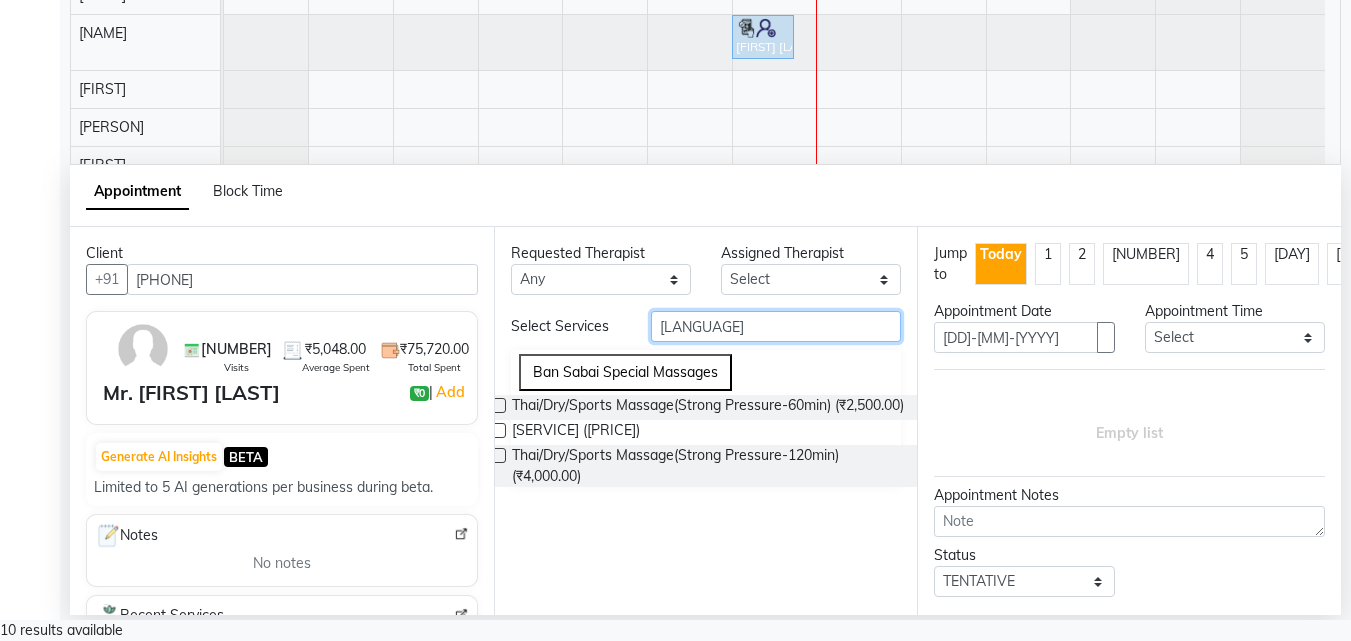 type on "[LANGUAGE]" 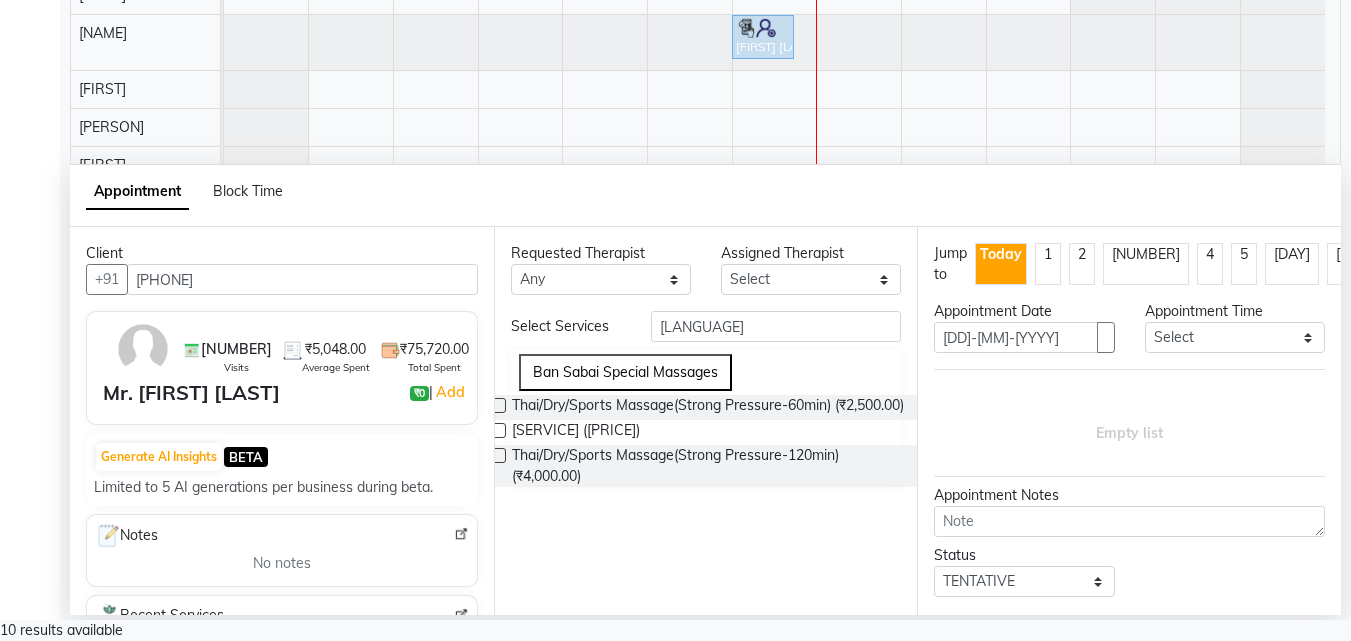 click at bounding box center [498, 455] 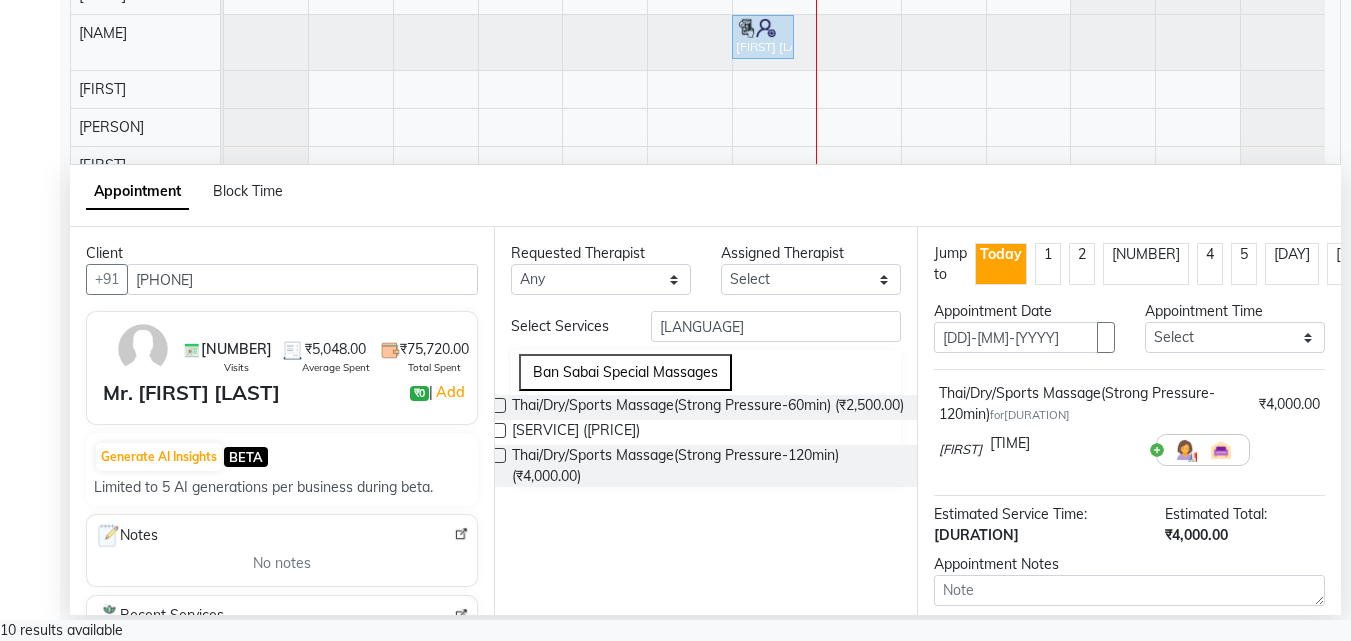 scroll, scrollTop: 195, scrollLeft: 0, axis: vertical 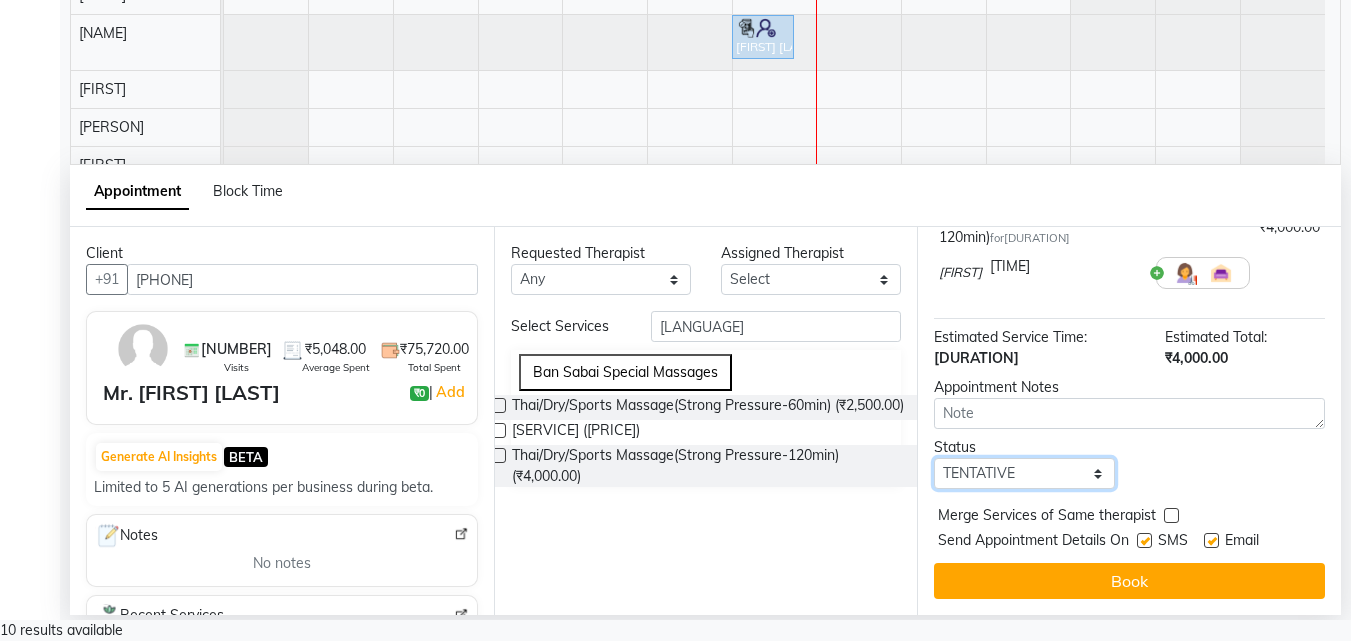 click on "Select TENTATIVE CONFIRM CHECK-IN UPCOMING" at bounding box center [1024, 473] 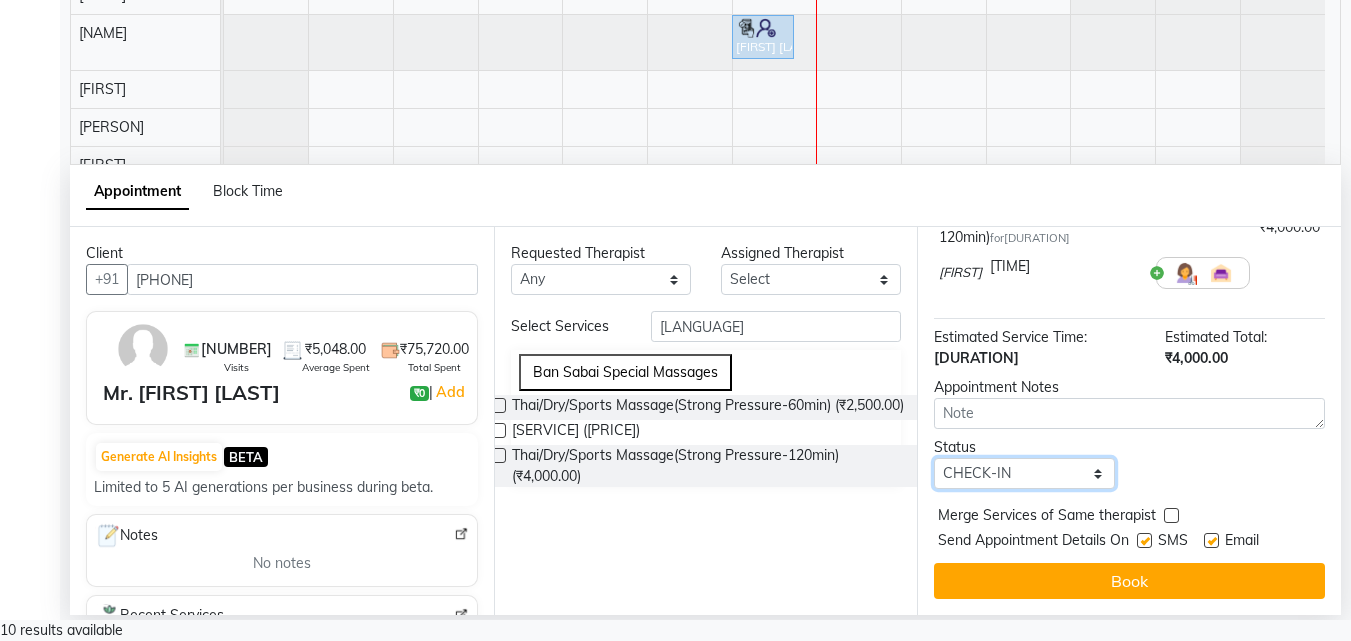 click on "Select TENTATIVE CONFIRM CHECK-IN UPCOMING" at bounding box center [1024, 473] 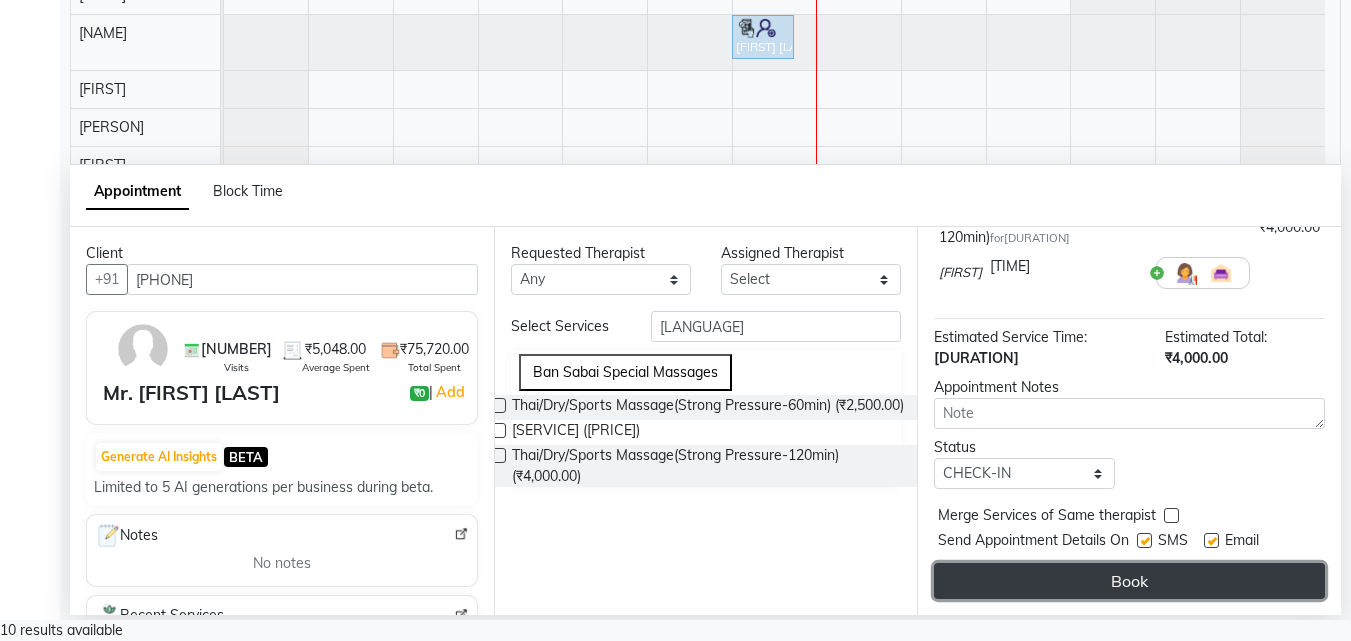 click on "Book" at bounding box center (1129, 581) 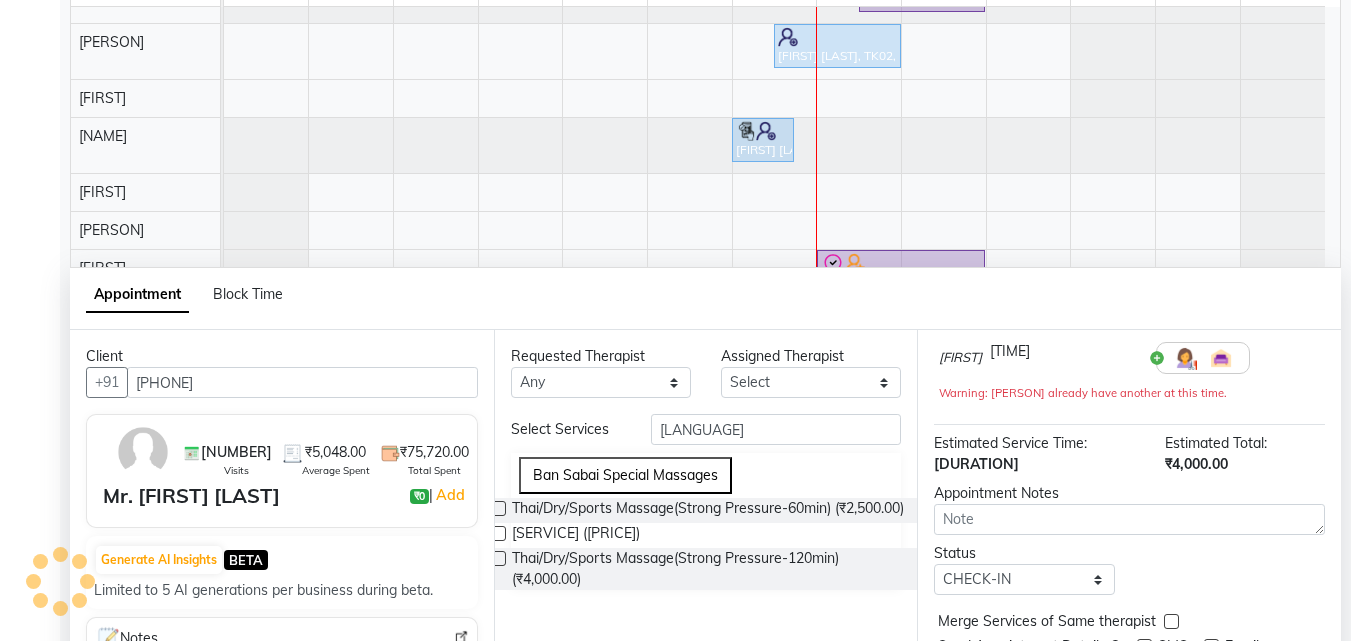 scroll, scrollTop: 0, scrollLeft: 0, axis: both 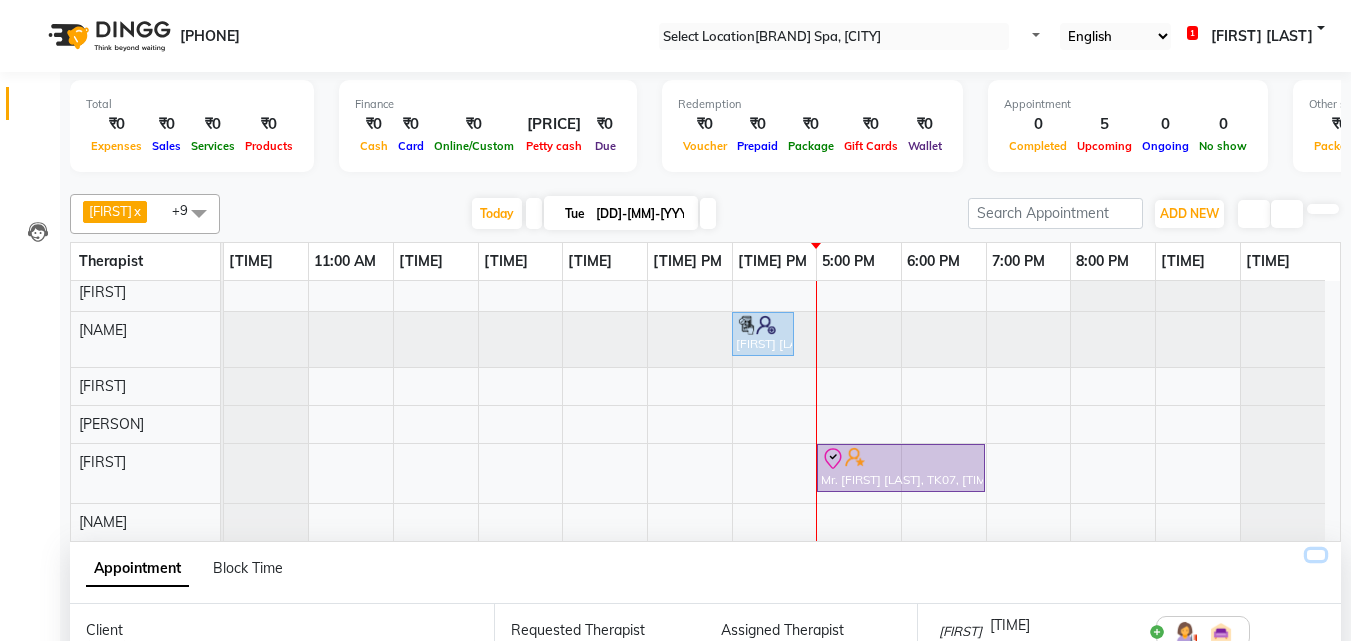 click at bounding box center [1316, 555] 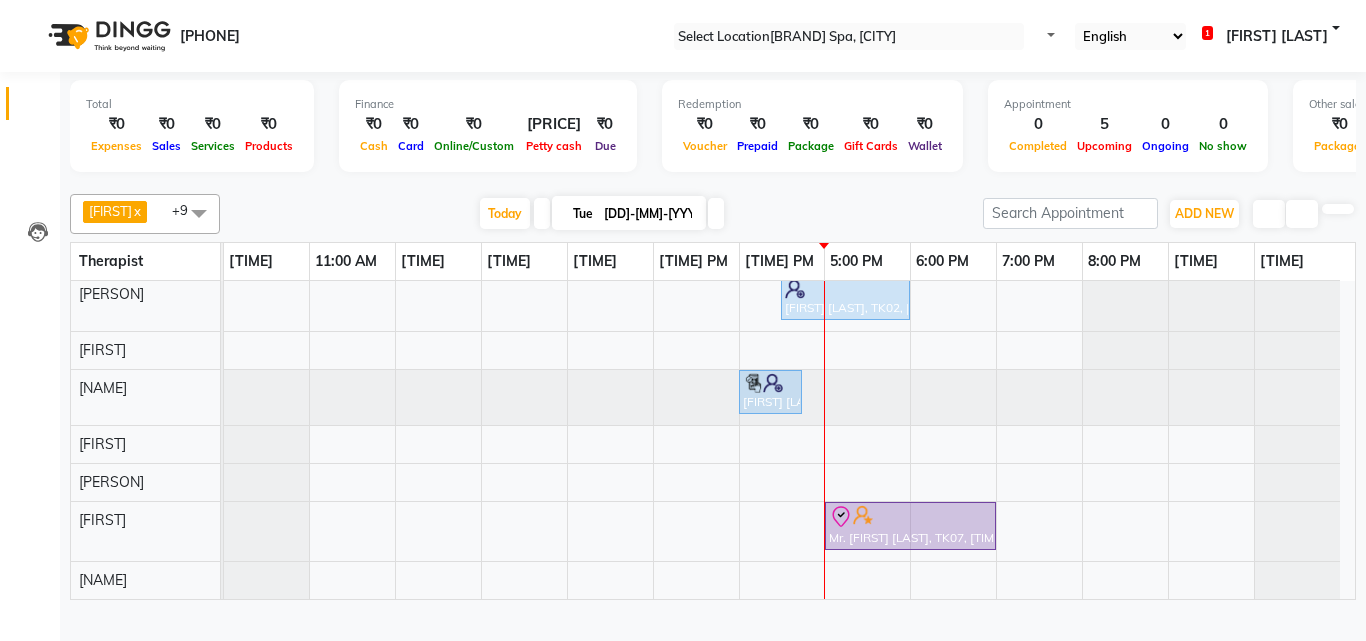 scroll, scrollTop: 185, scrollLeft: 0, axis: vertical 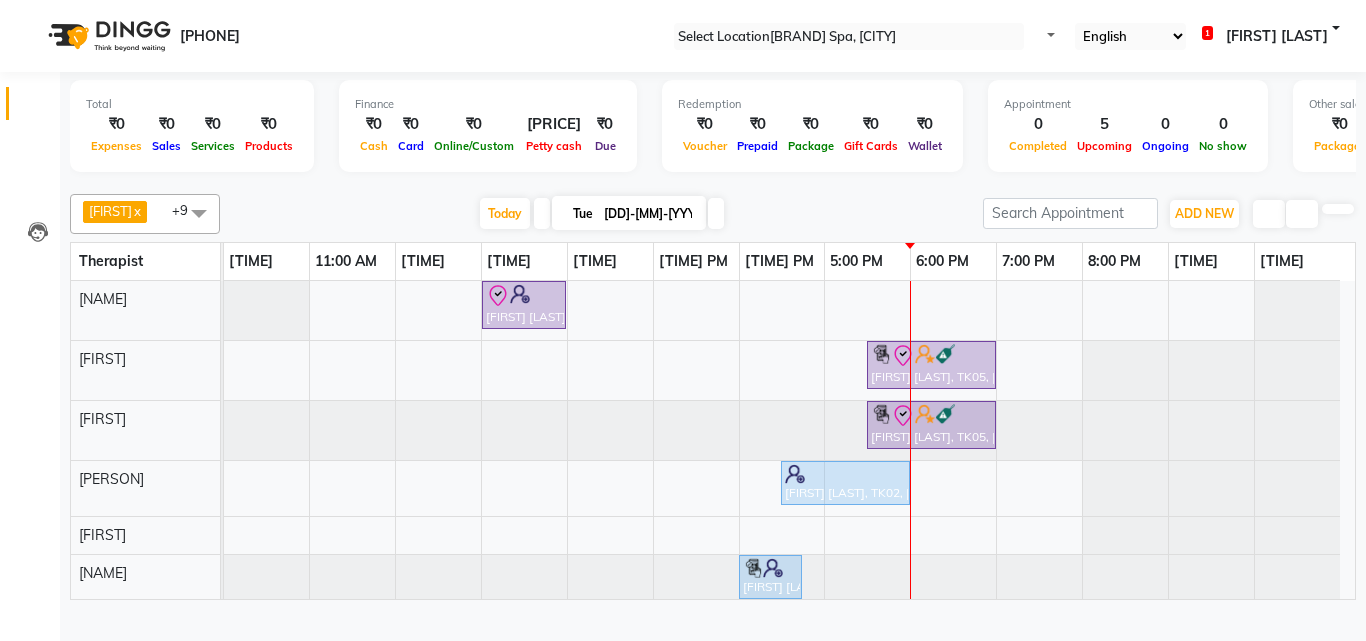 click at bounding box center (199, 213) 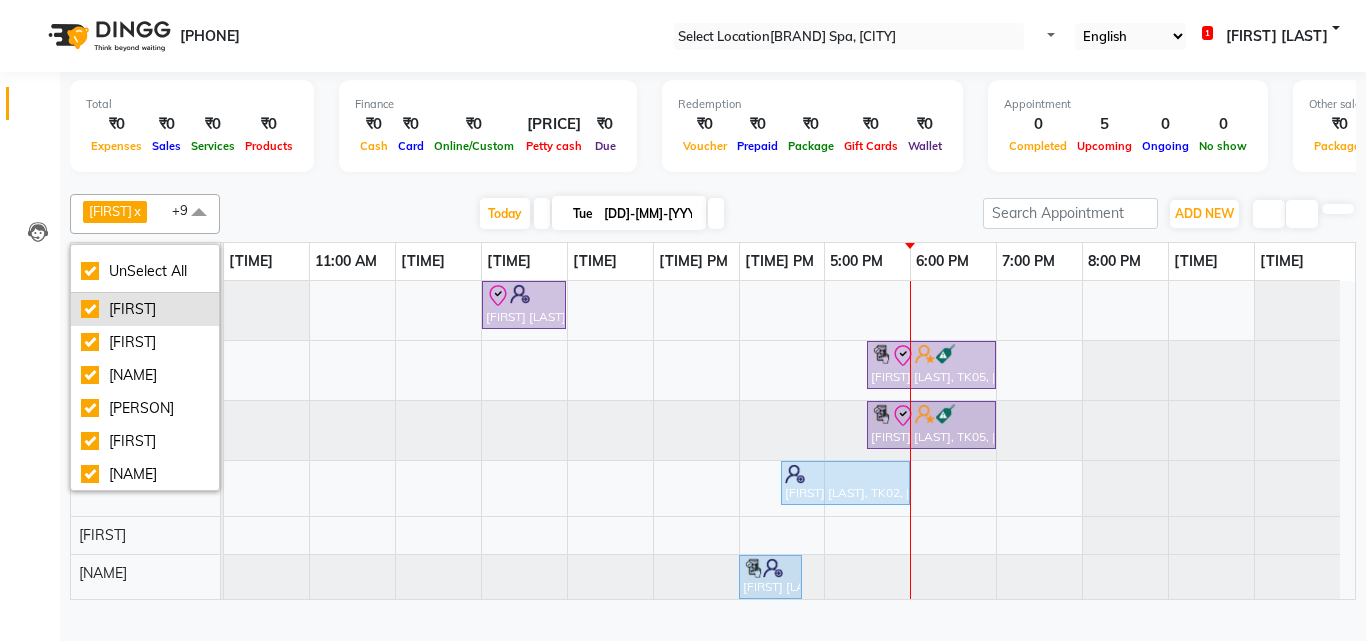 click on "[FIRST]" at bounding box center [145, 309] 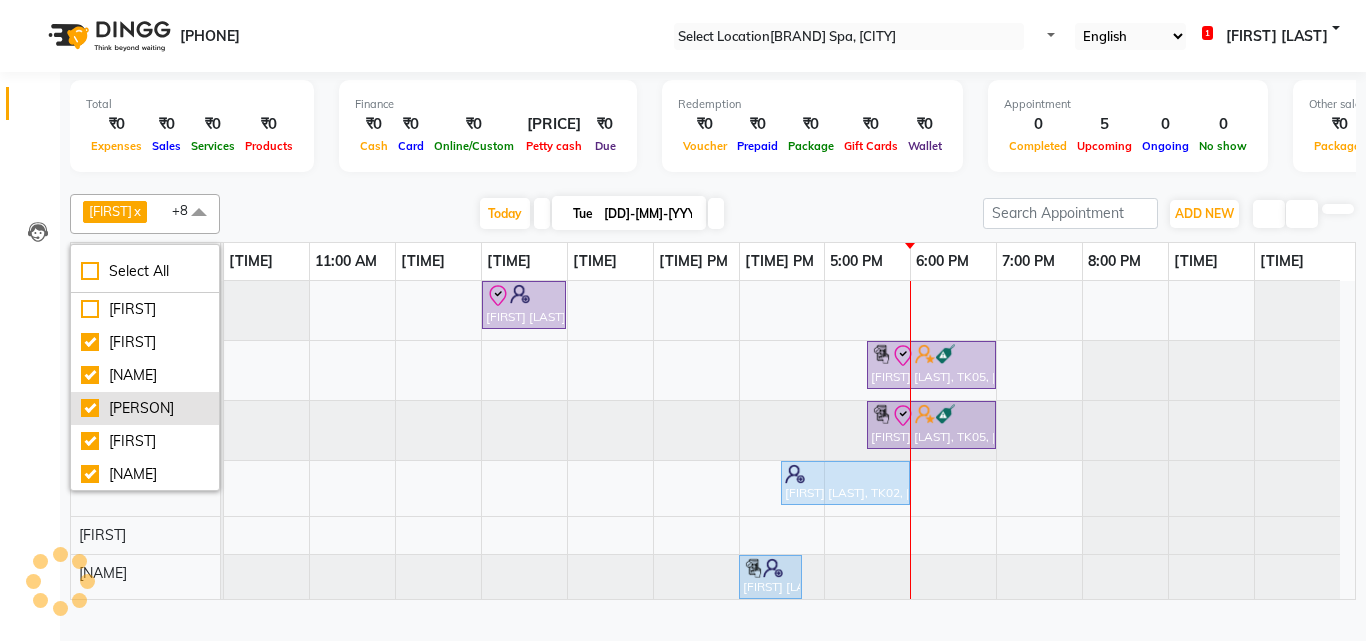 click on "[PERSON]" at bounding box center [145, 309] 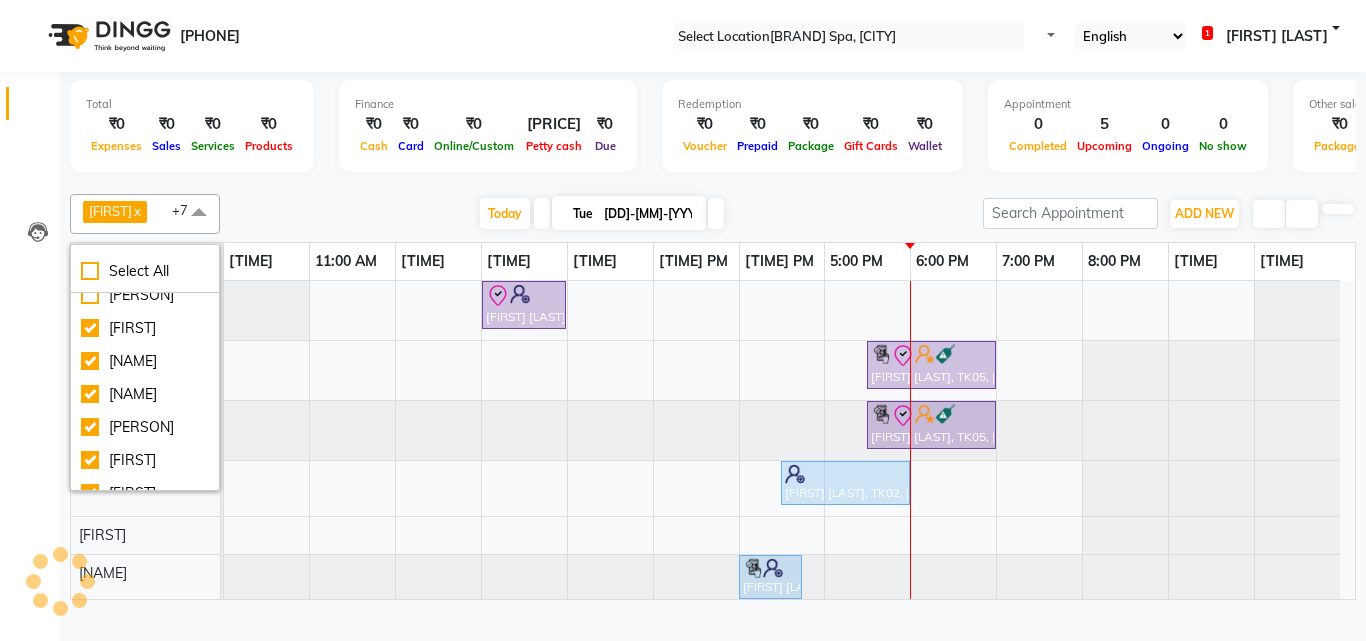 scroll, scrollTop: 123, scrollLeft: 0, axis: vertical 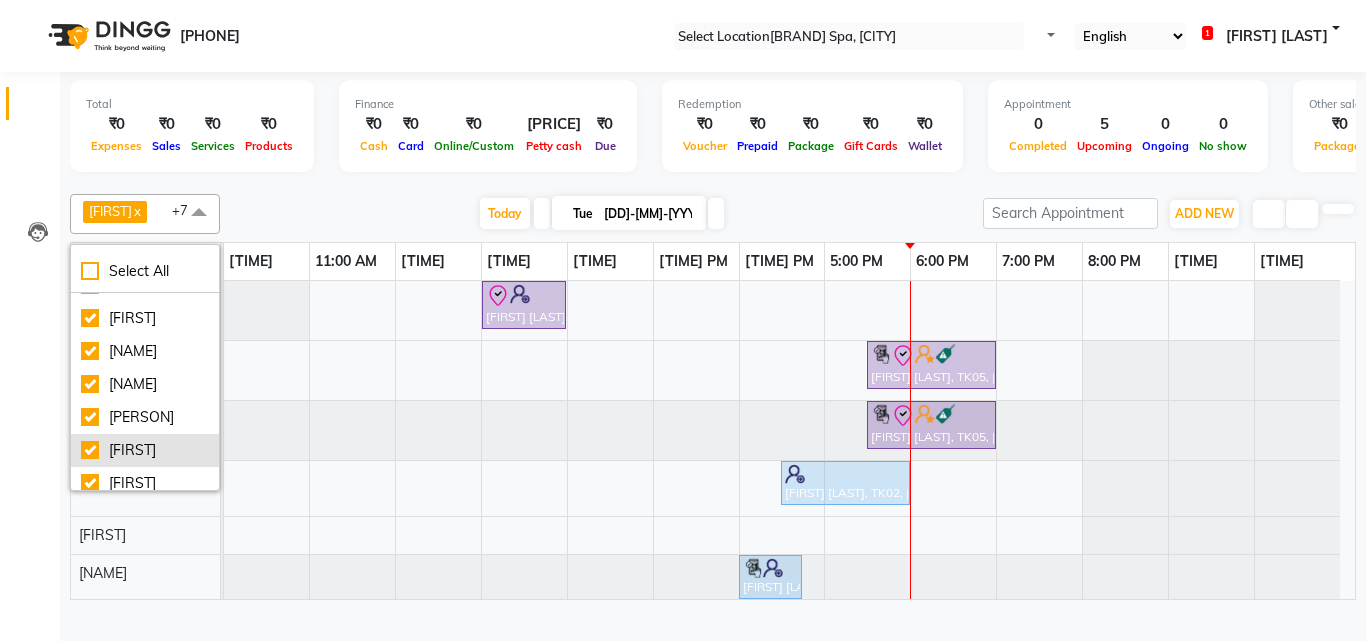click on "[FIRST]" at bounding box center (145, 186) 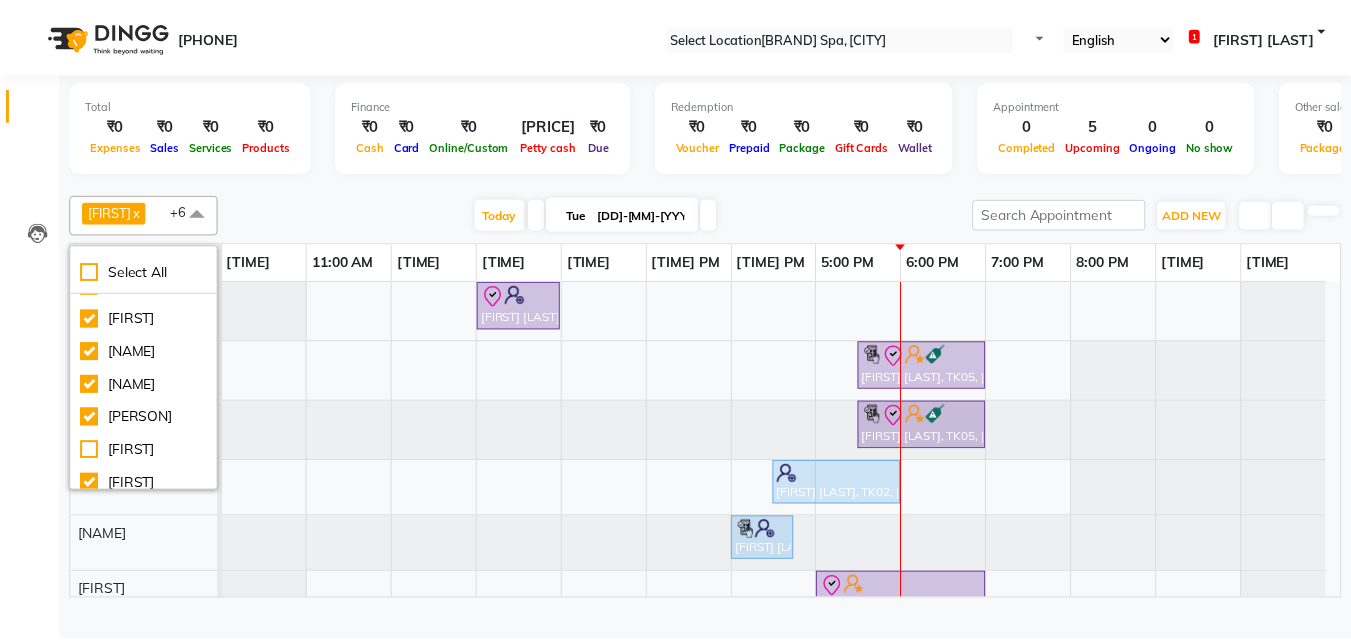 scroll, scrollTop: 133, scrollLeft: 0, axis: vertical 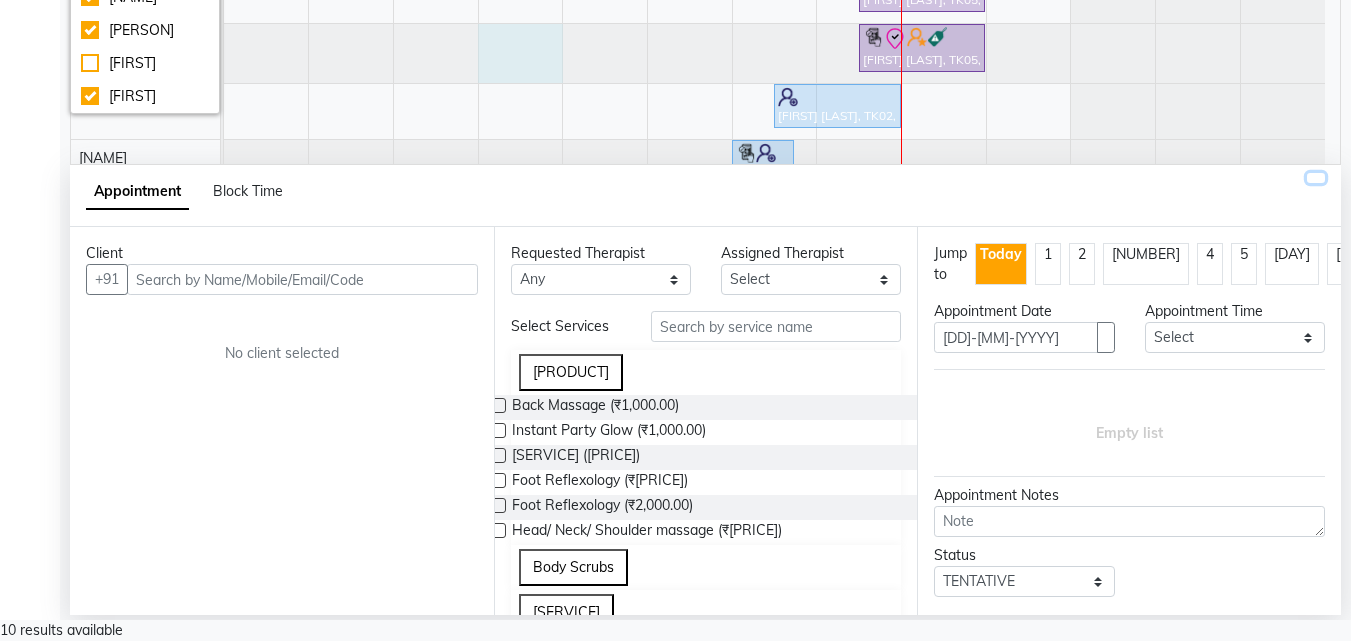 click at bounding box center (1316, 178) 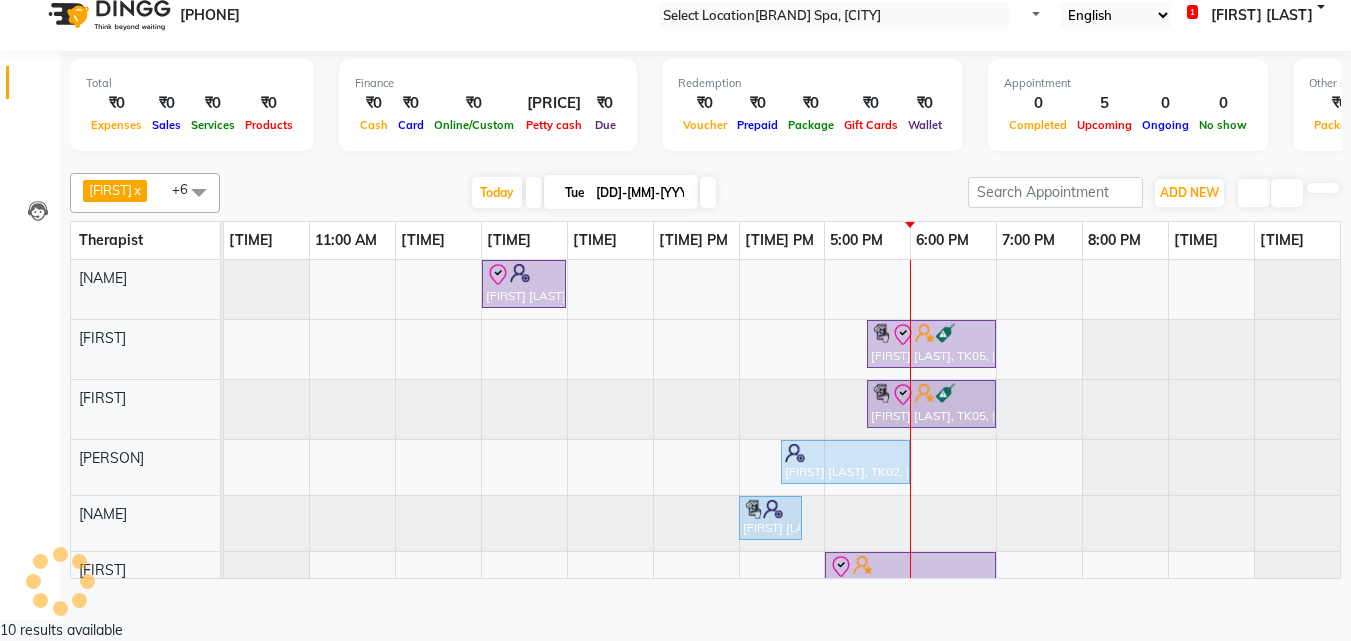 scroll, scrollTop: 0, scrollLeft: 0, axis: both 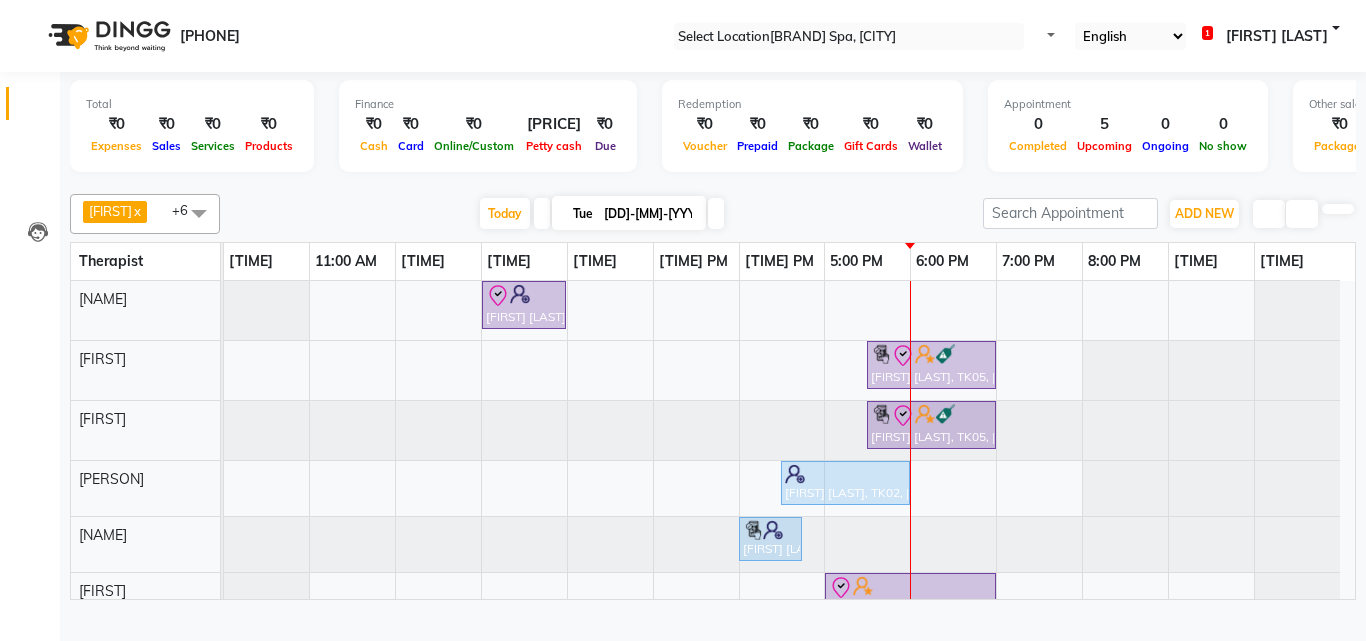 click at bounding box center (716, 213) 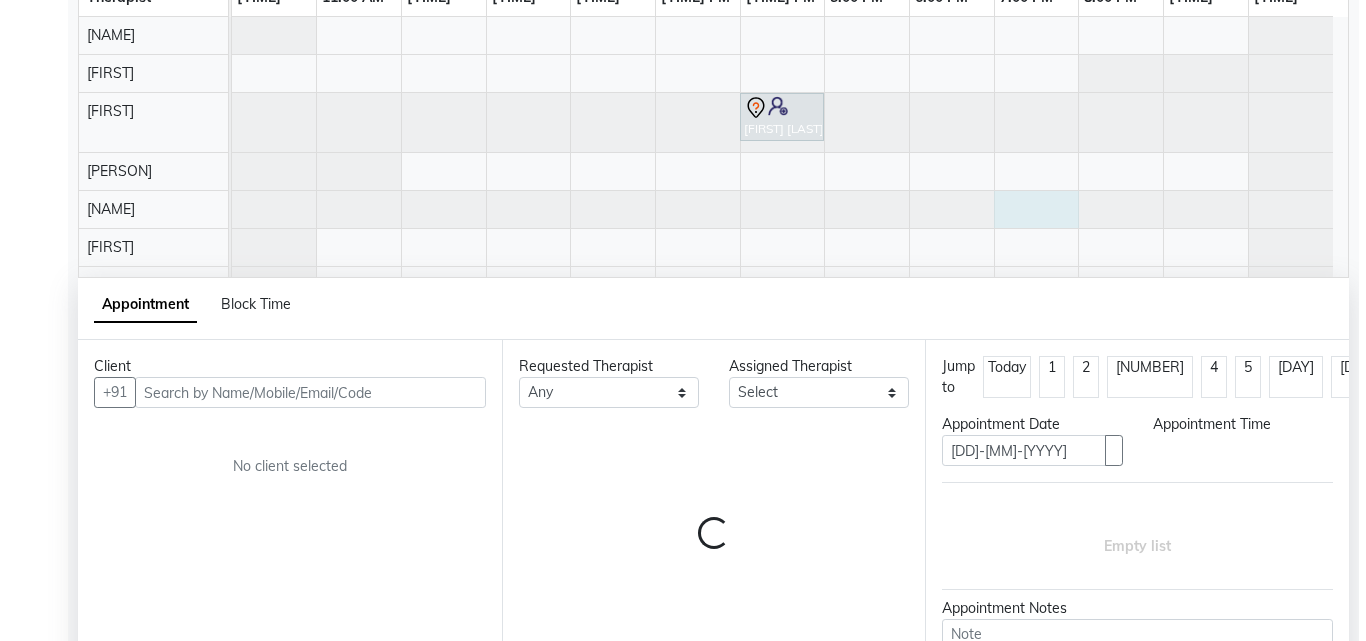 scroll, scrollTop: 377, scrollLeft: 0, axis: vertical 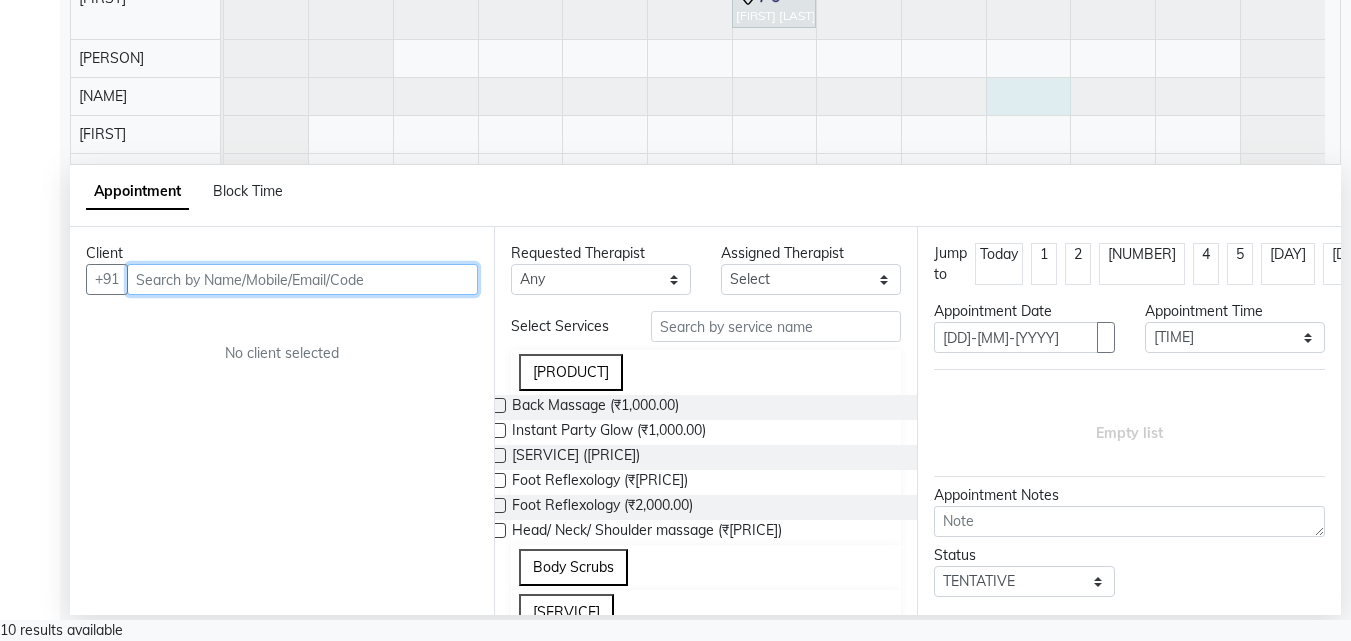 click at bounding box center (302, 279) 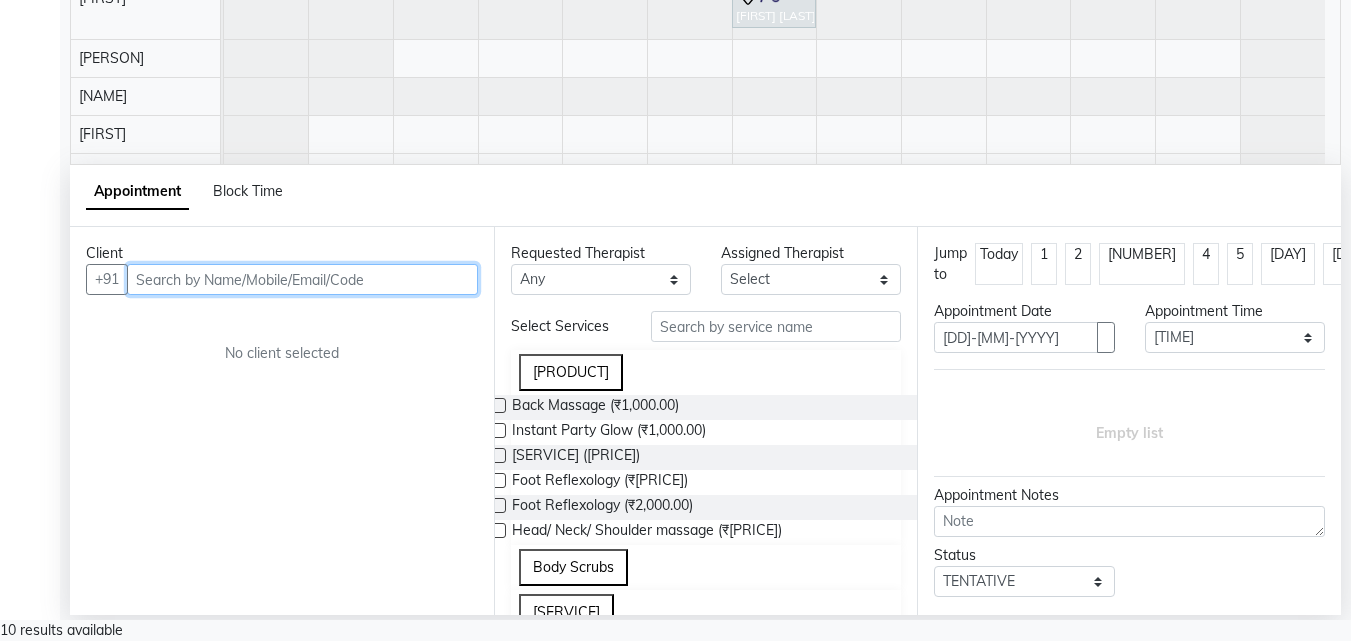 click at bounding box center (302, 279) 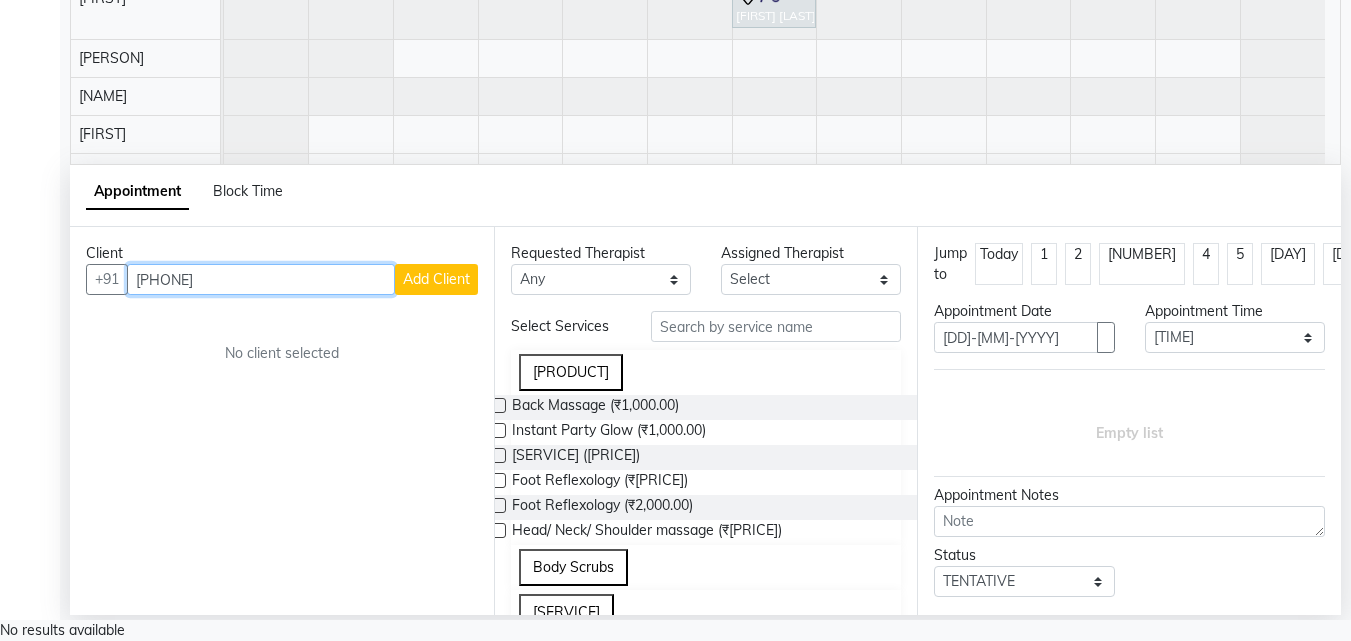 type on "[PHONE]" 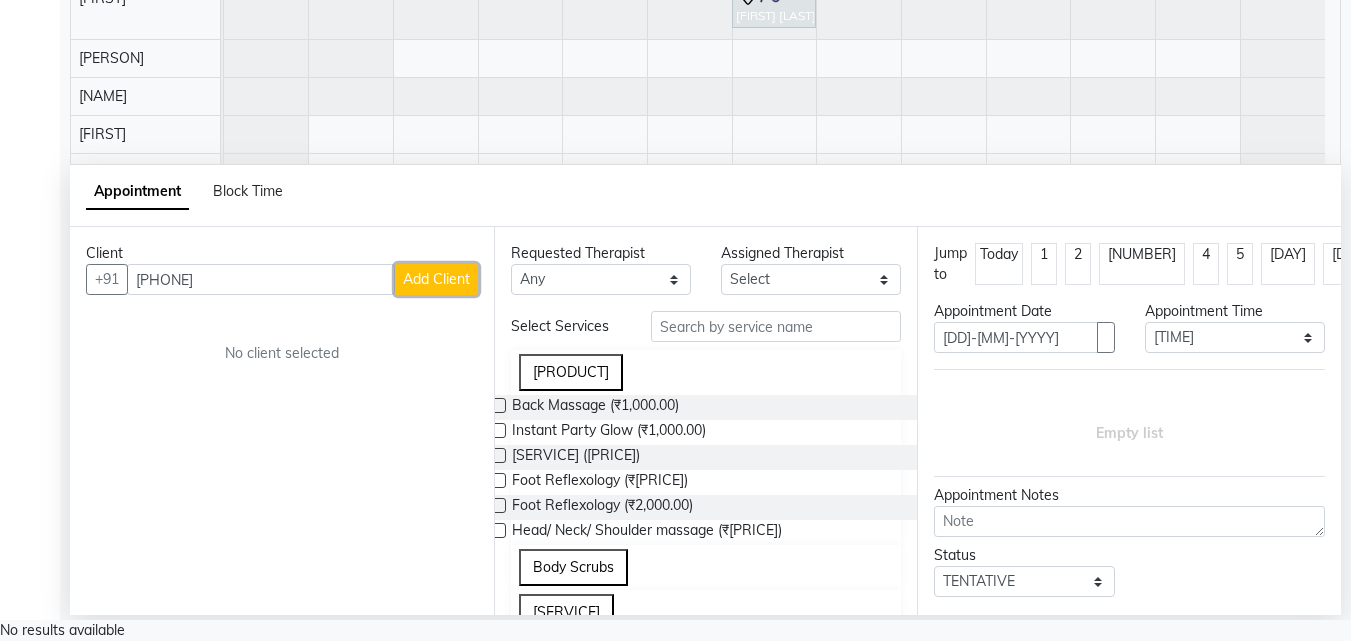 click on "Add Client" at bounding box center (436, 279) 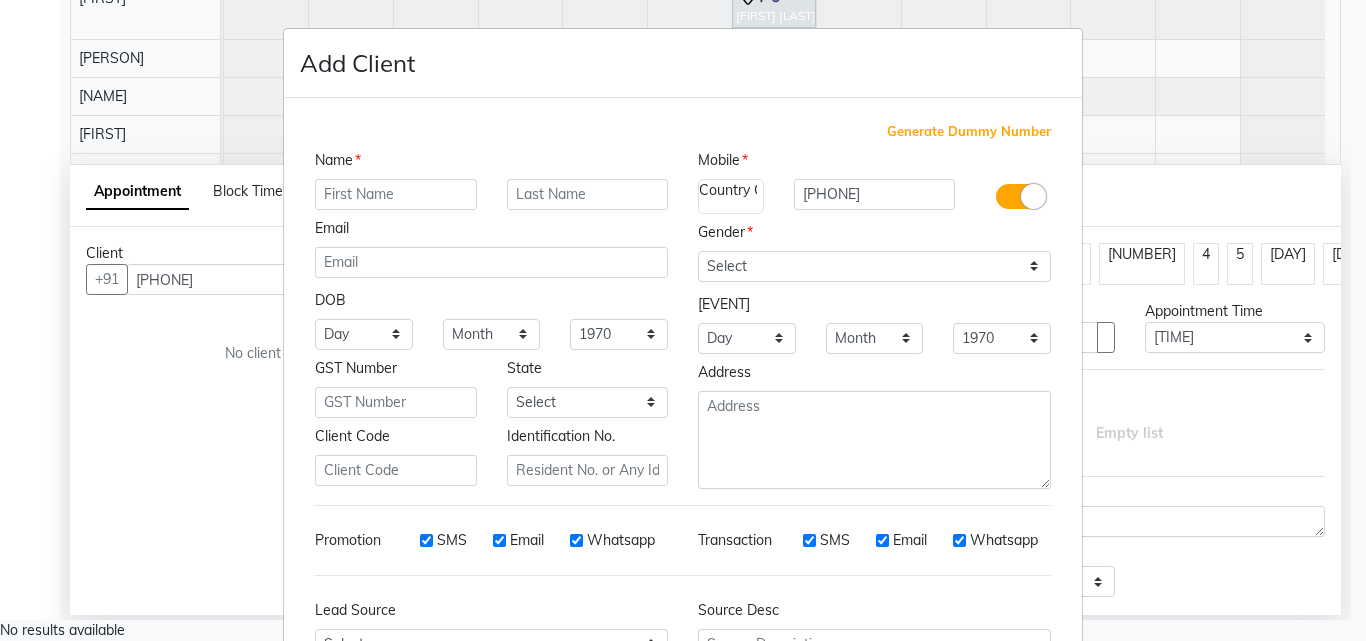 click at bounding box center [396, 194] 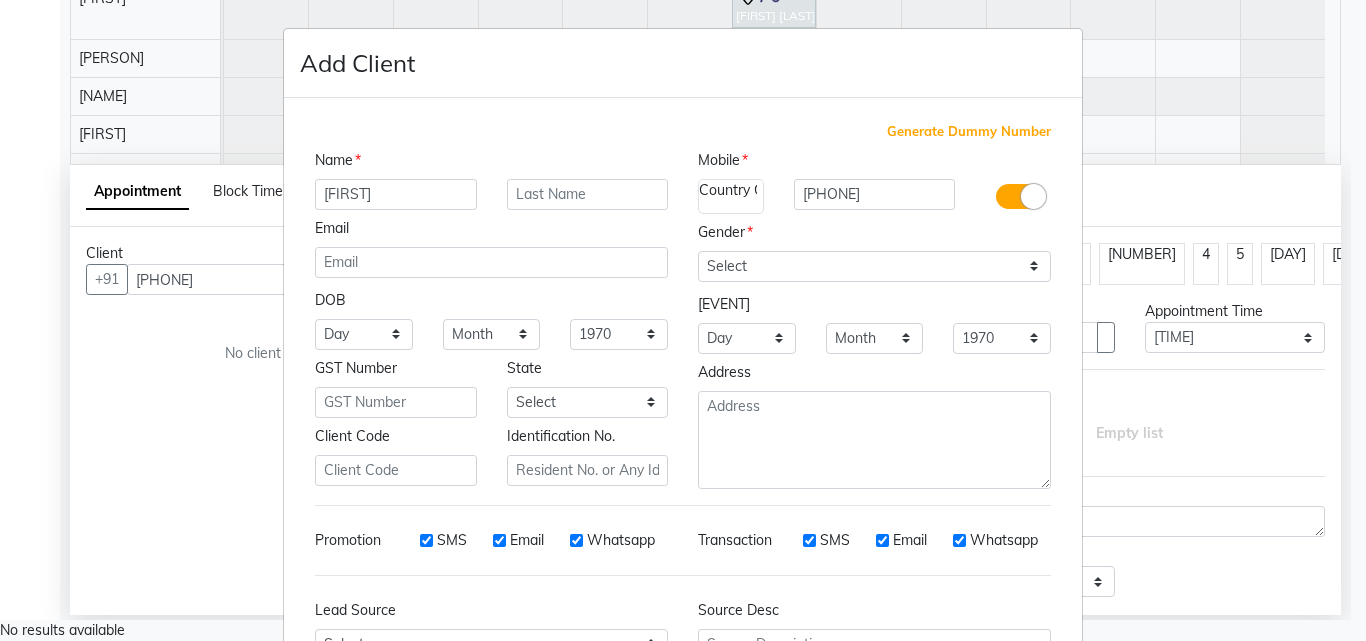 type on "[FIRST]" 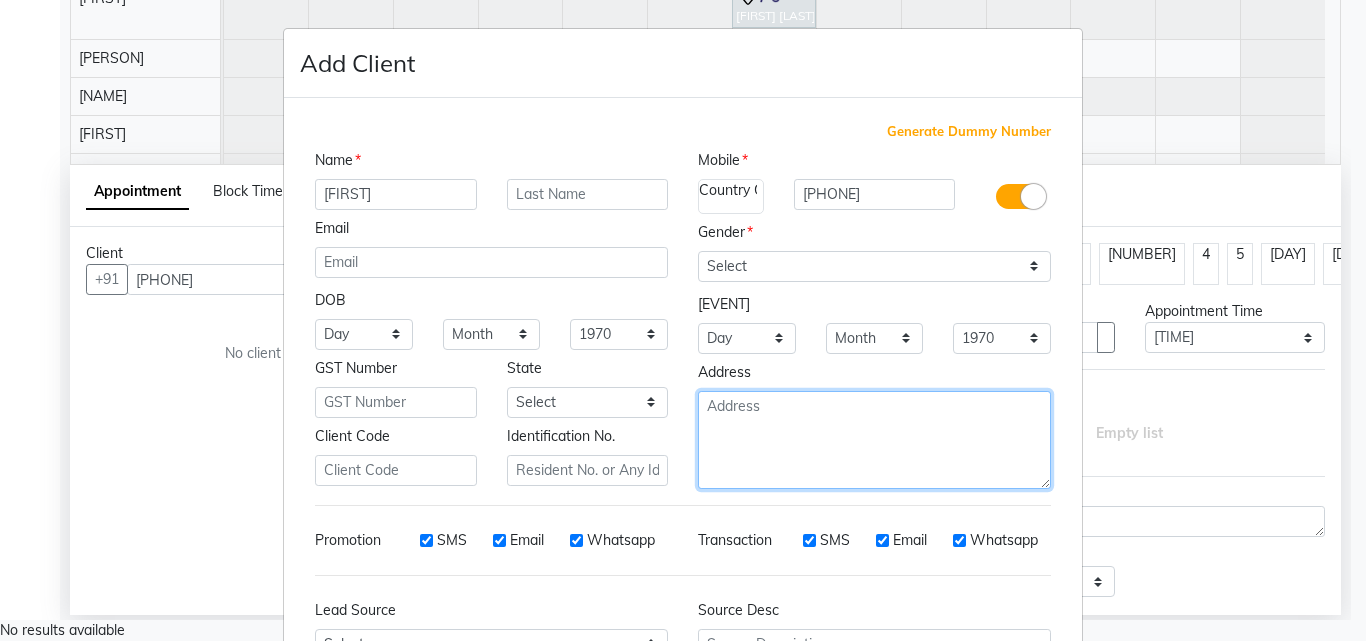 click at bounding box center (874, 440) 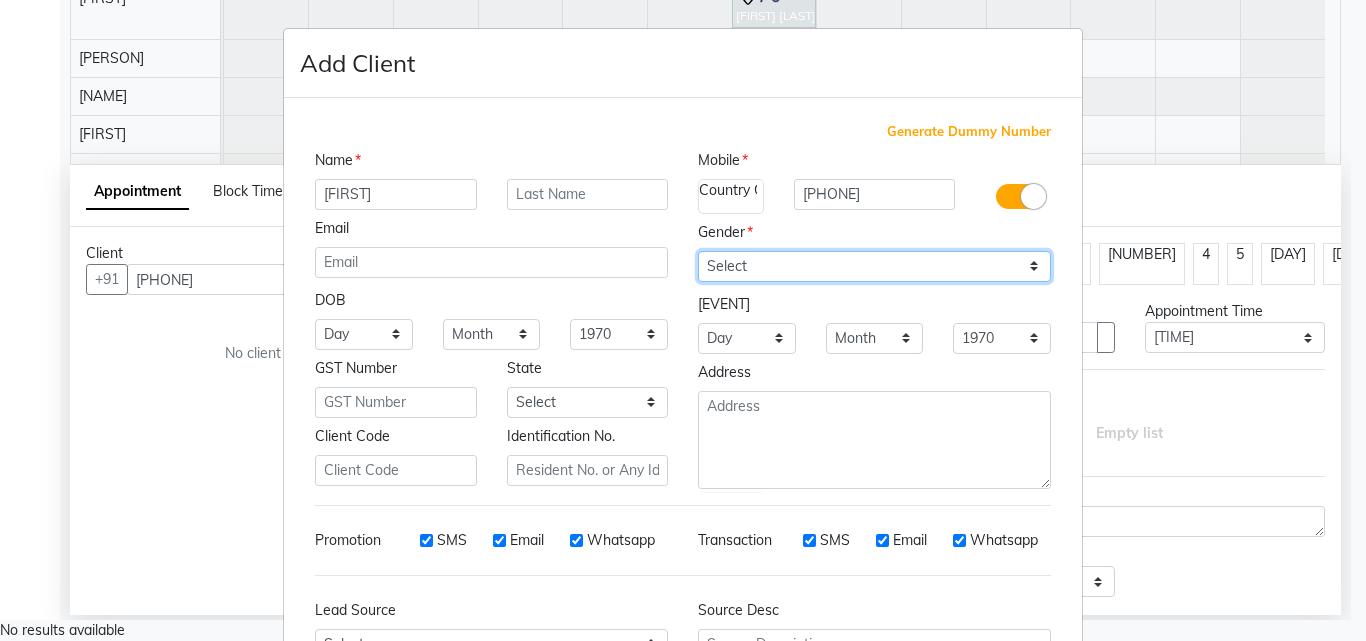 click on "Select [GENDER] [GENDER] [GENDER] Prefer Not To Say" at bounding box center [874, 266] 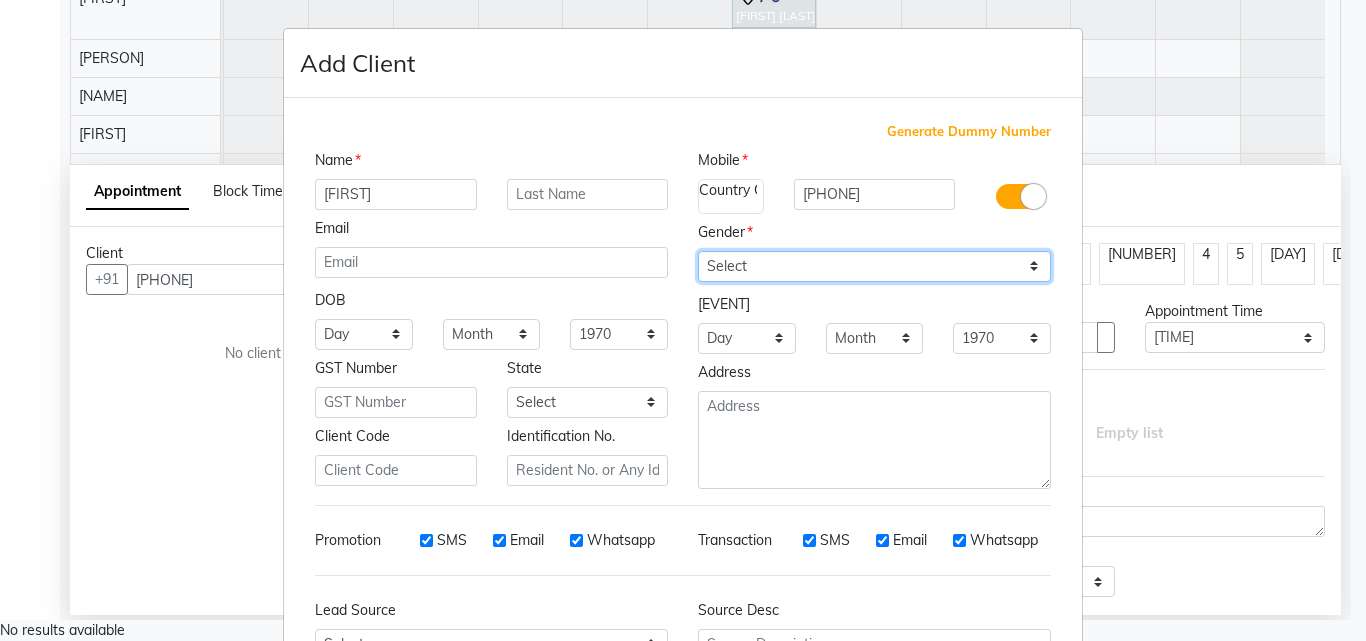 select on "[GENDER]" 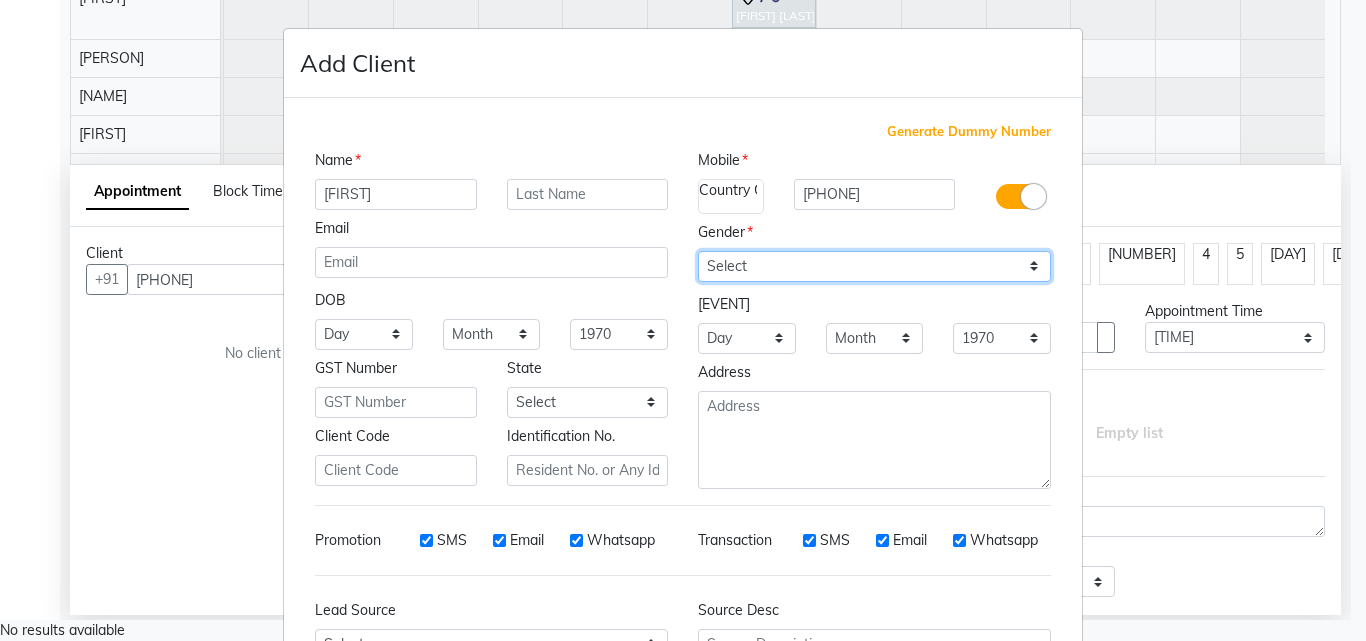 click on "Select [GENDER] [GENDER] [GENDER] Prefer Not To Say" at bounding box center [874, 266] 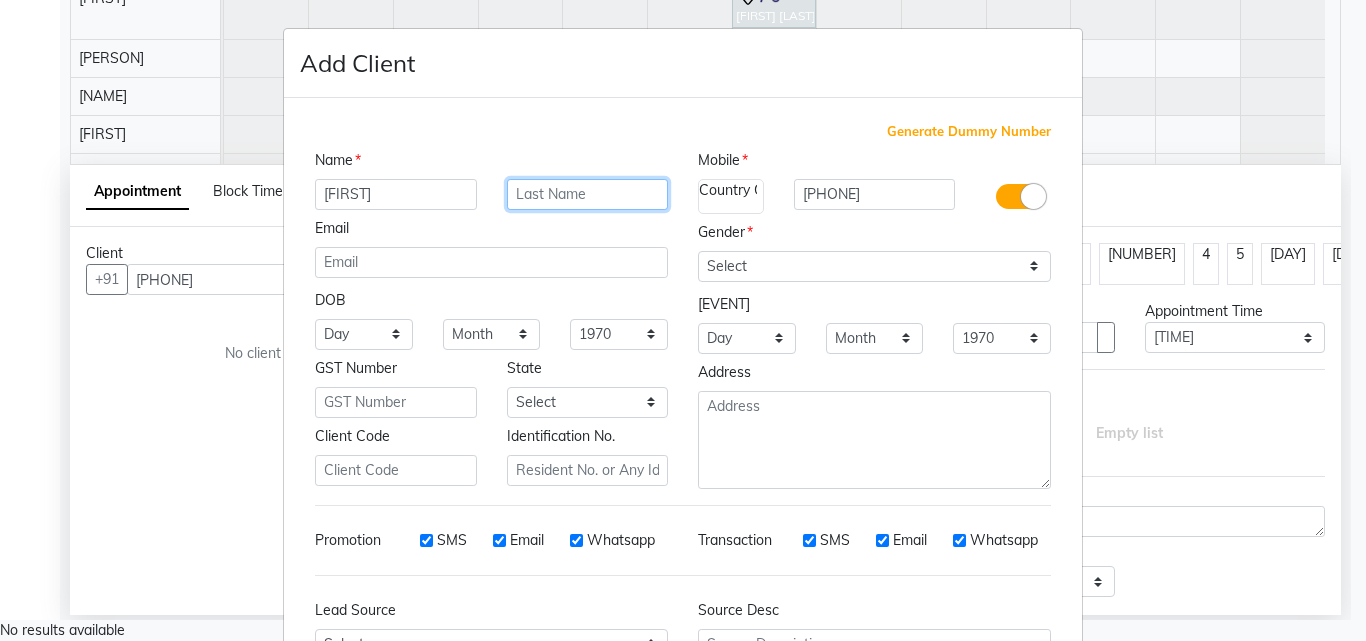 click at bounding box center [588, 194] 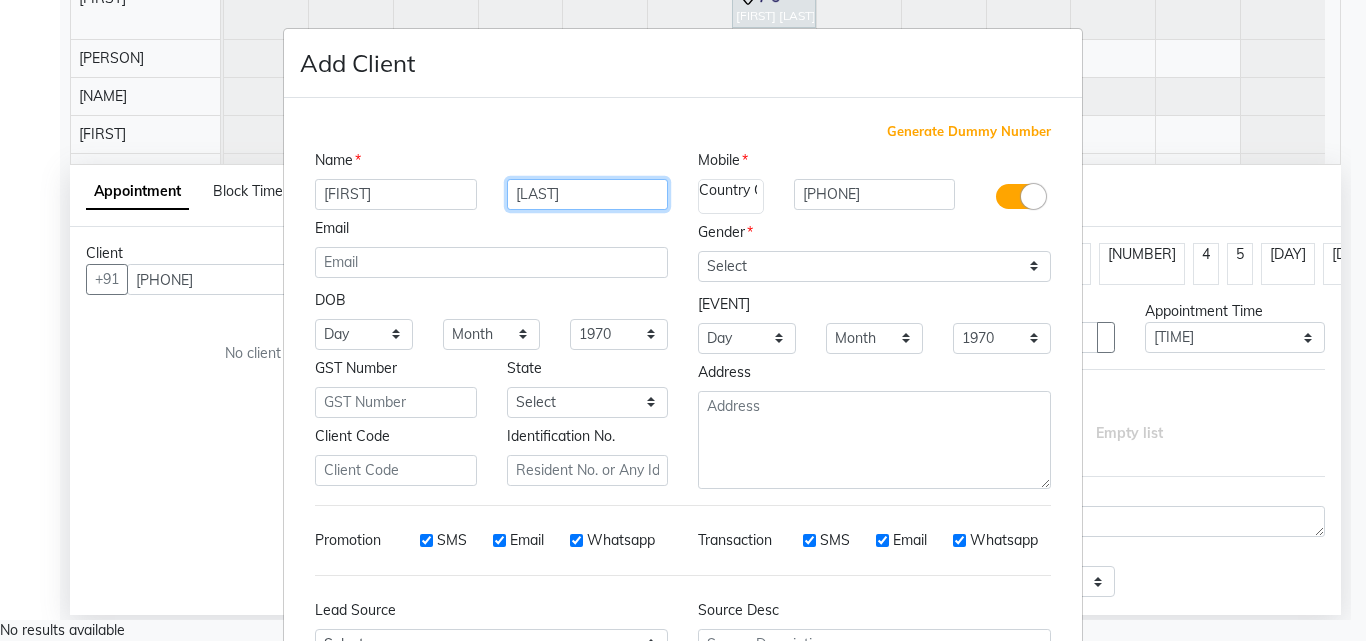 type on "[LAST]" 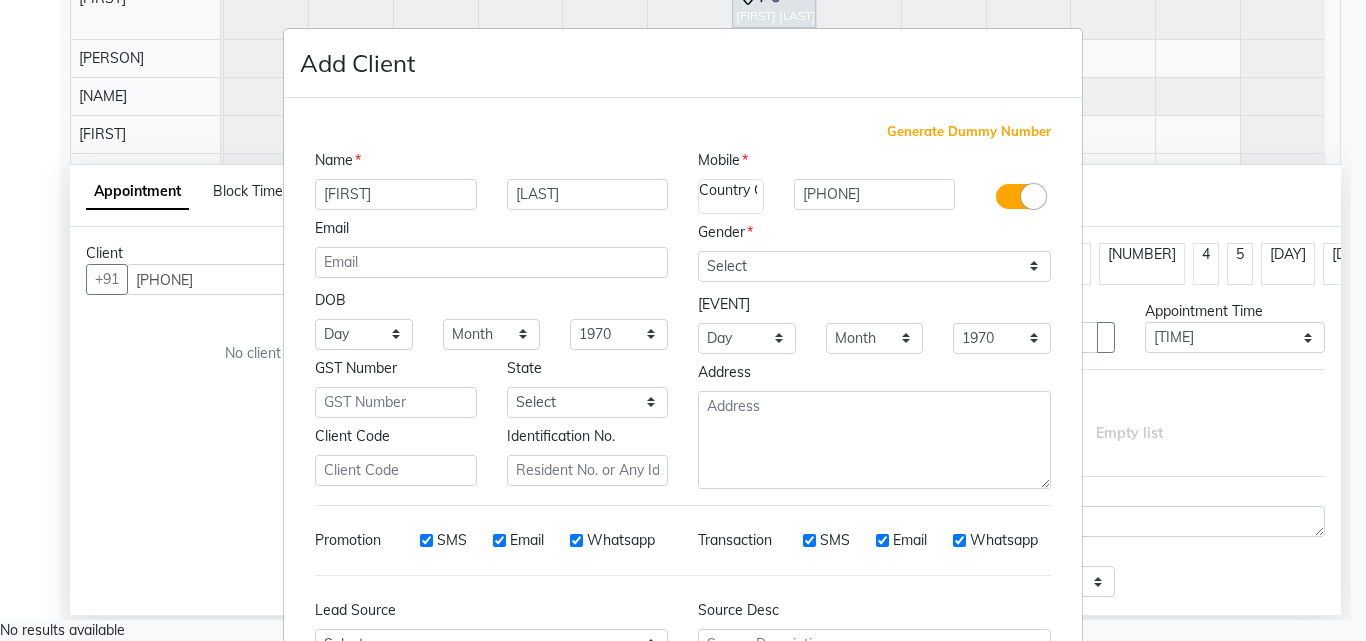 click on "Email" at bounding box center (499, 540) 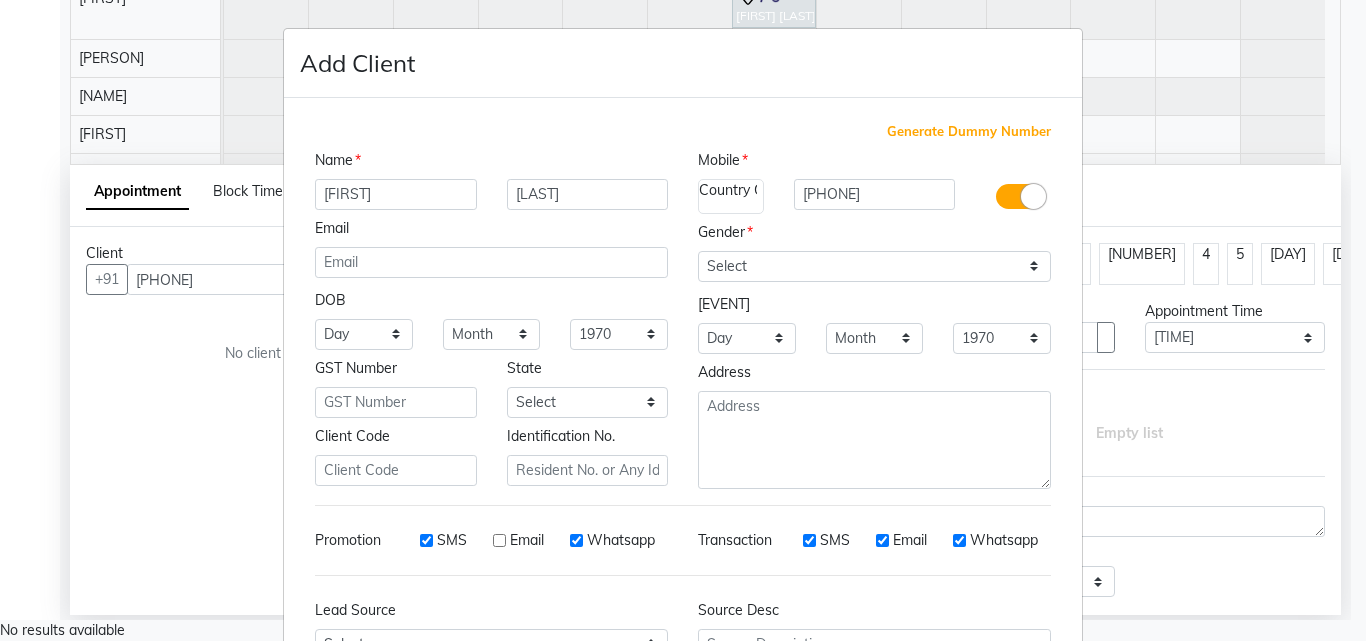 drag, startPoint x: 415, startPoint y: 526, endPoint x: 446, endPoint y: 535, distance: 32.280025 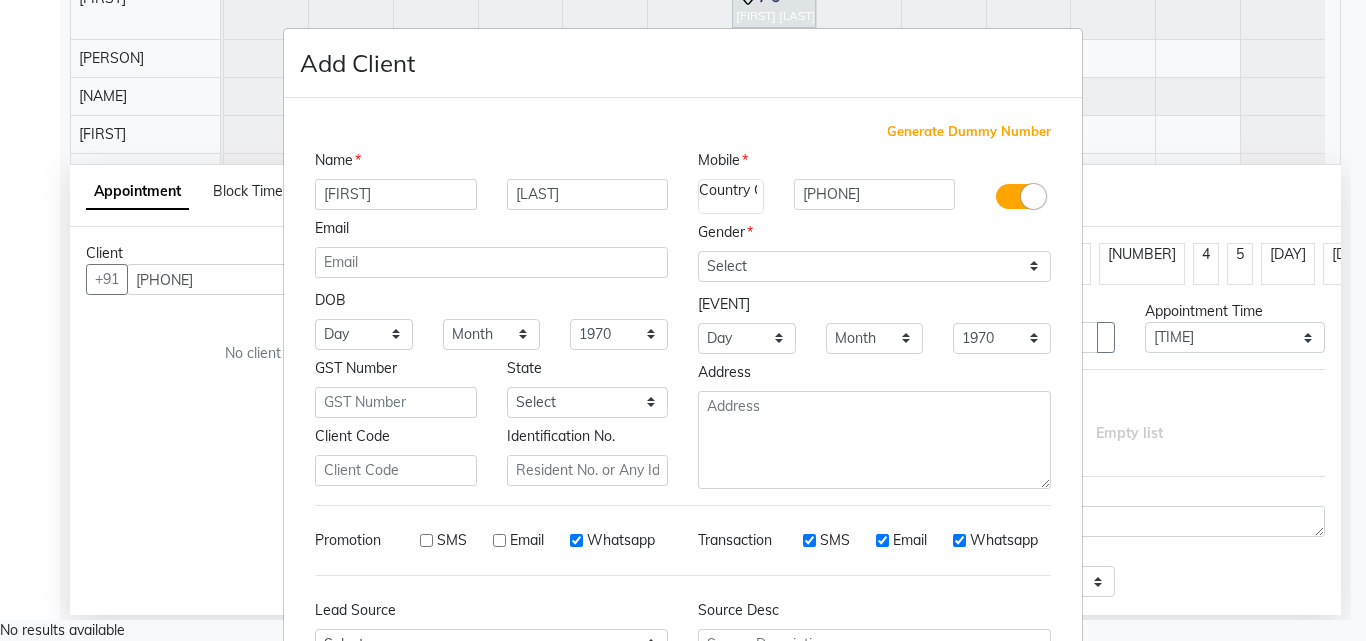 click on "Whatsapp" at bounding box center (576, 540) 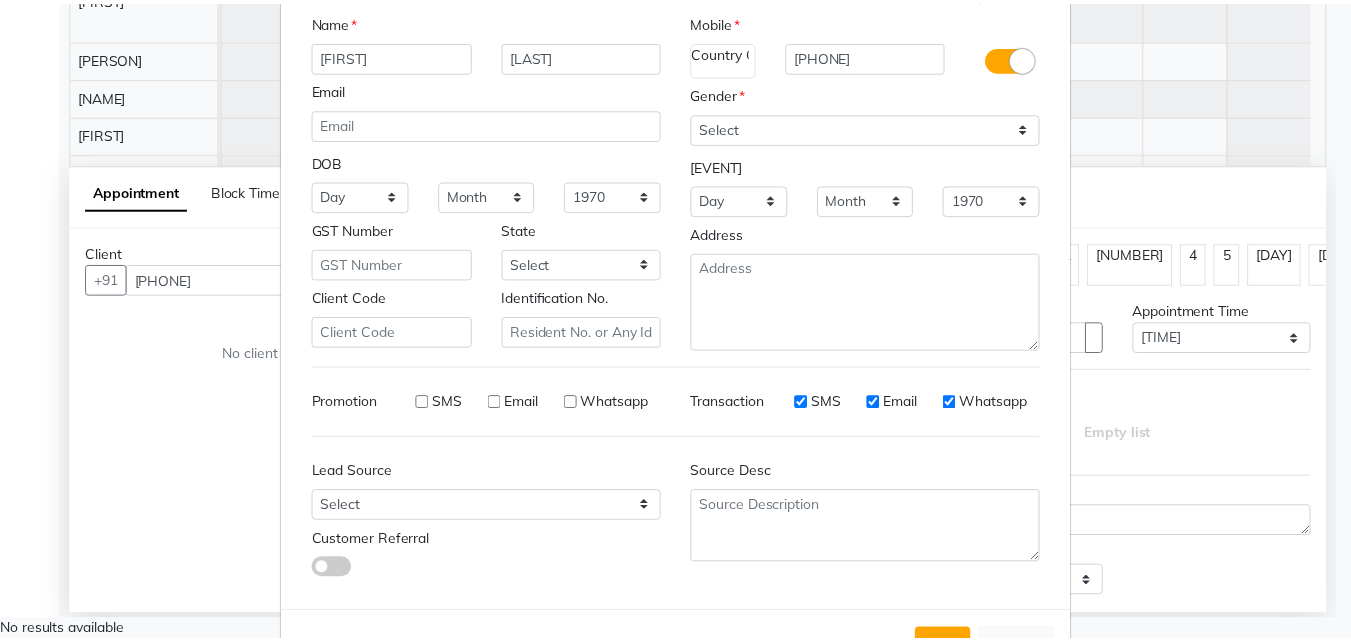 scroll, scrollTop: 208, scrollLeft: 0, axis: vertical 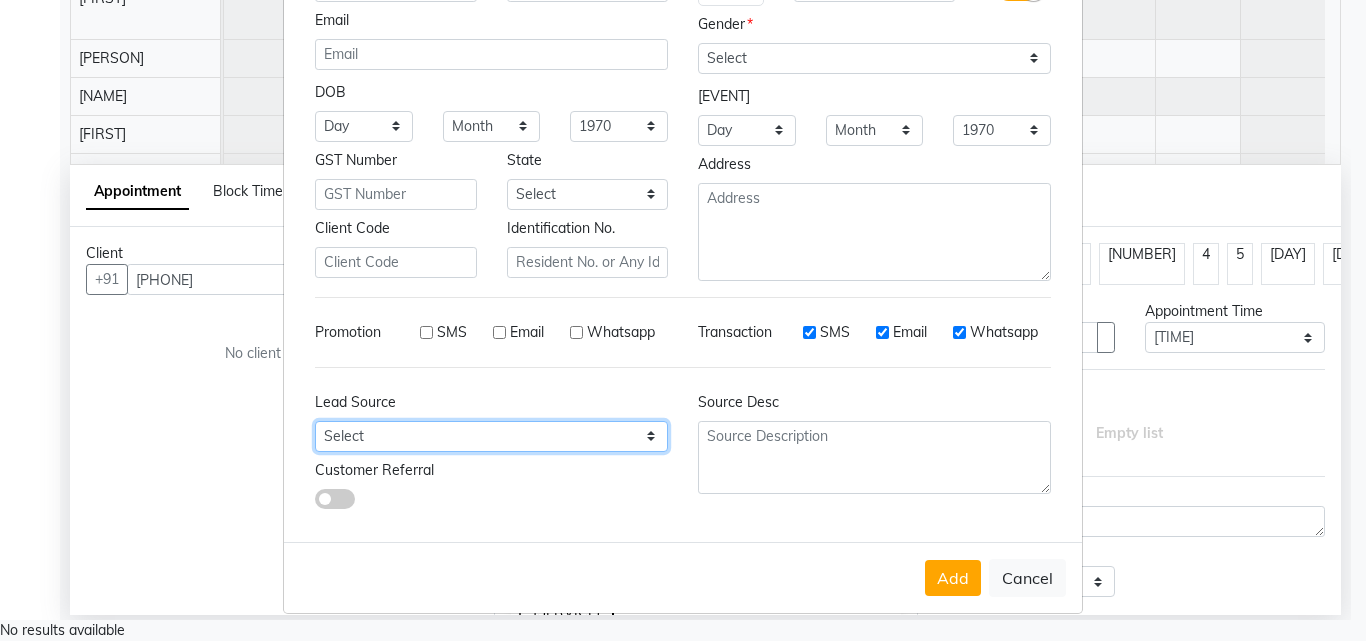 click on "Select Walk-in Referral Internet Friend Word of Mouth Advertisement Facebook JustDial Google Other" at bounding box center (364, 126) 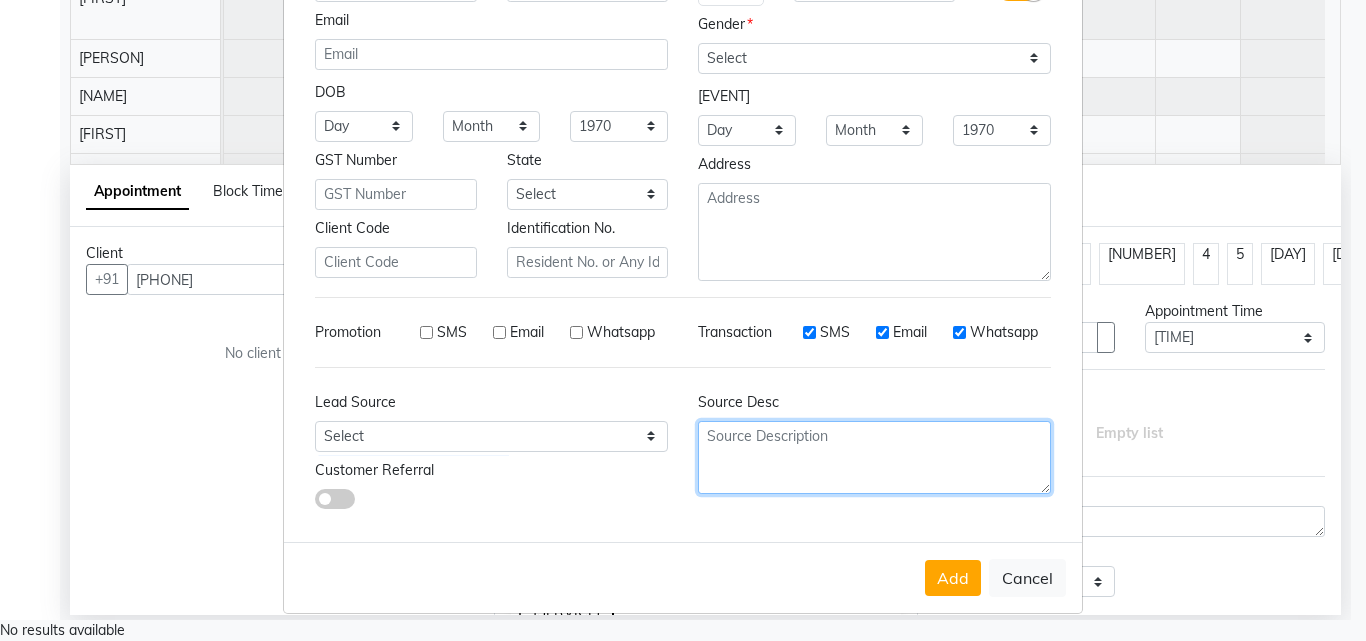 click at bounding box center [874, 457] 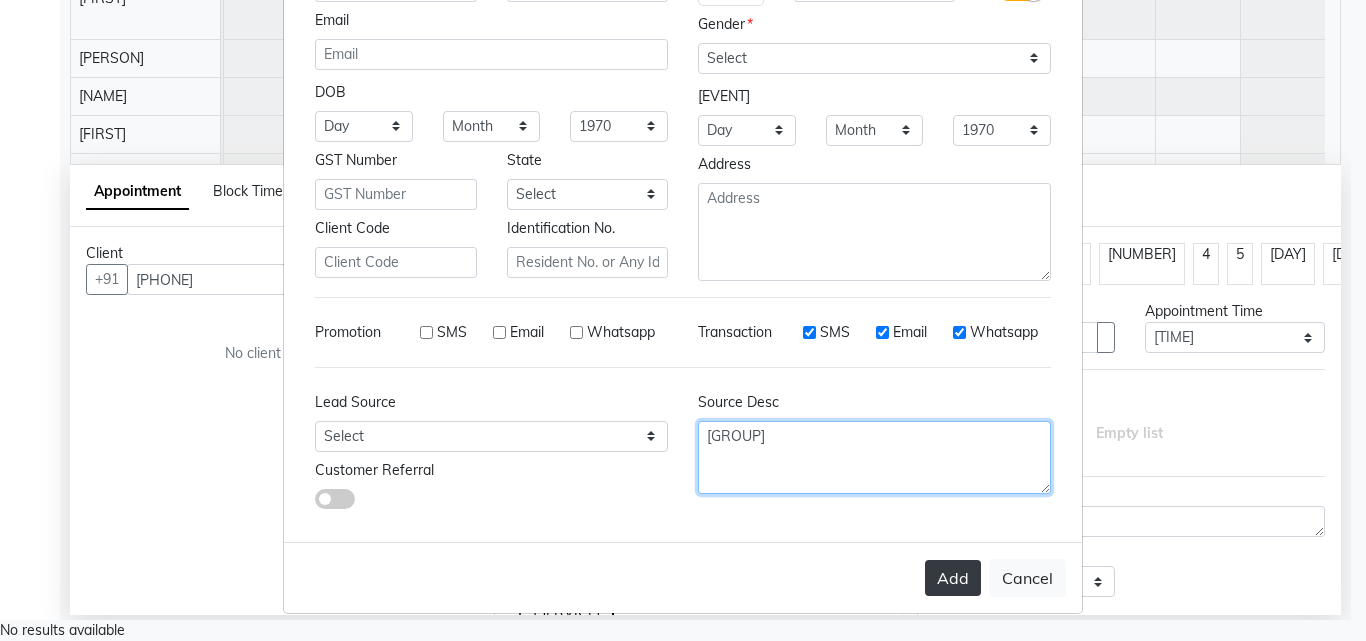 type on "[GROUP]" 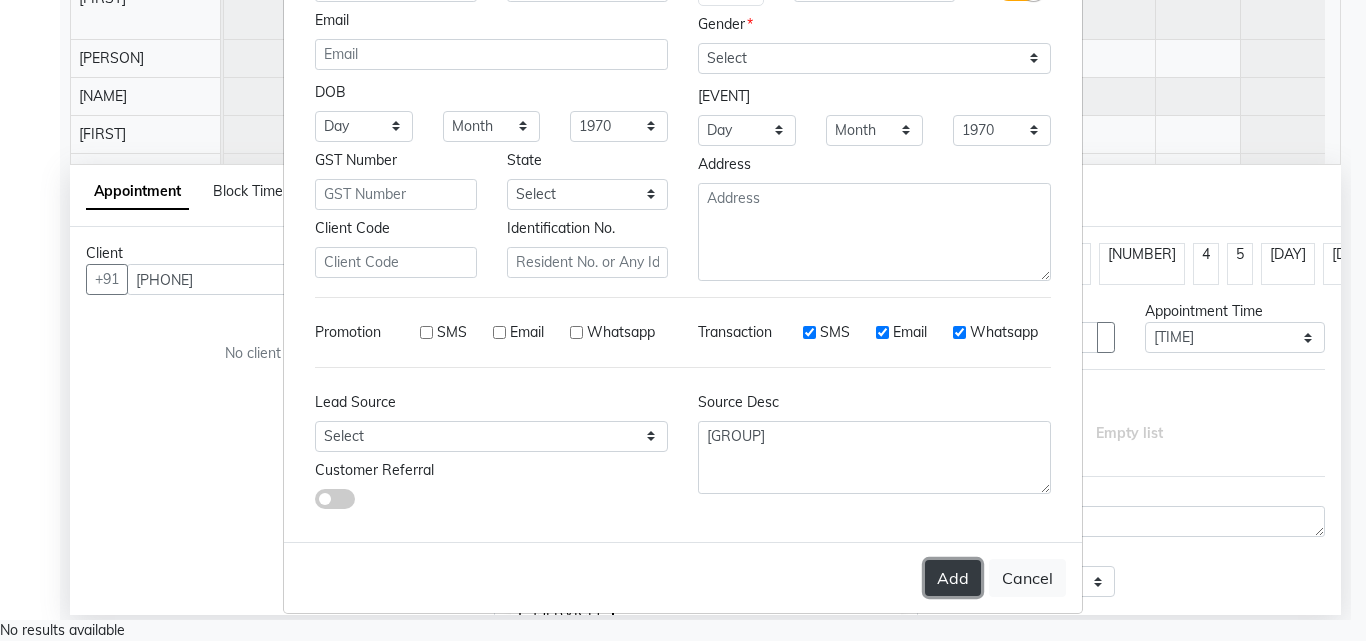 click on "Add" at bounding box center (953, 578) 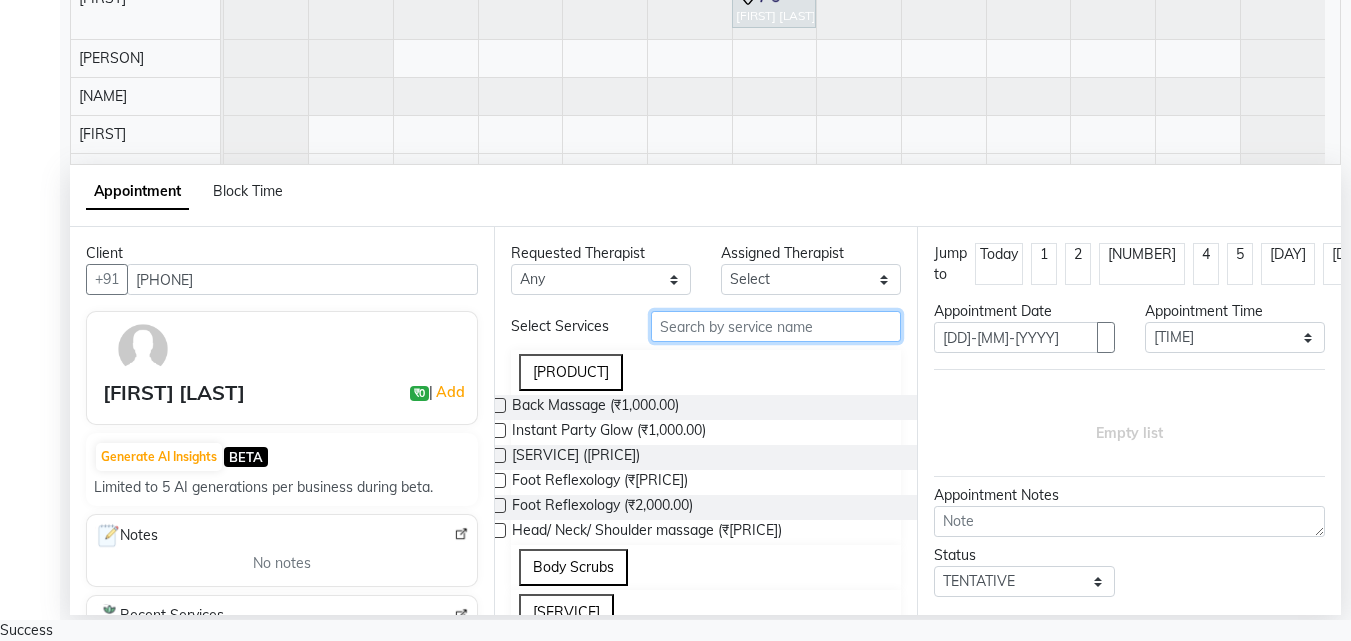 click at bounding box center (776, 326) 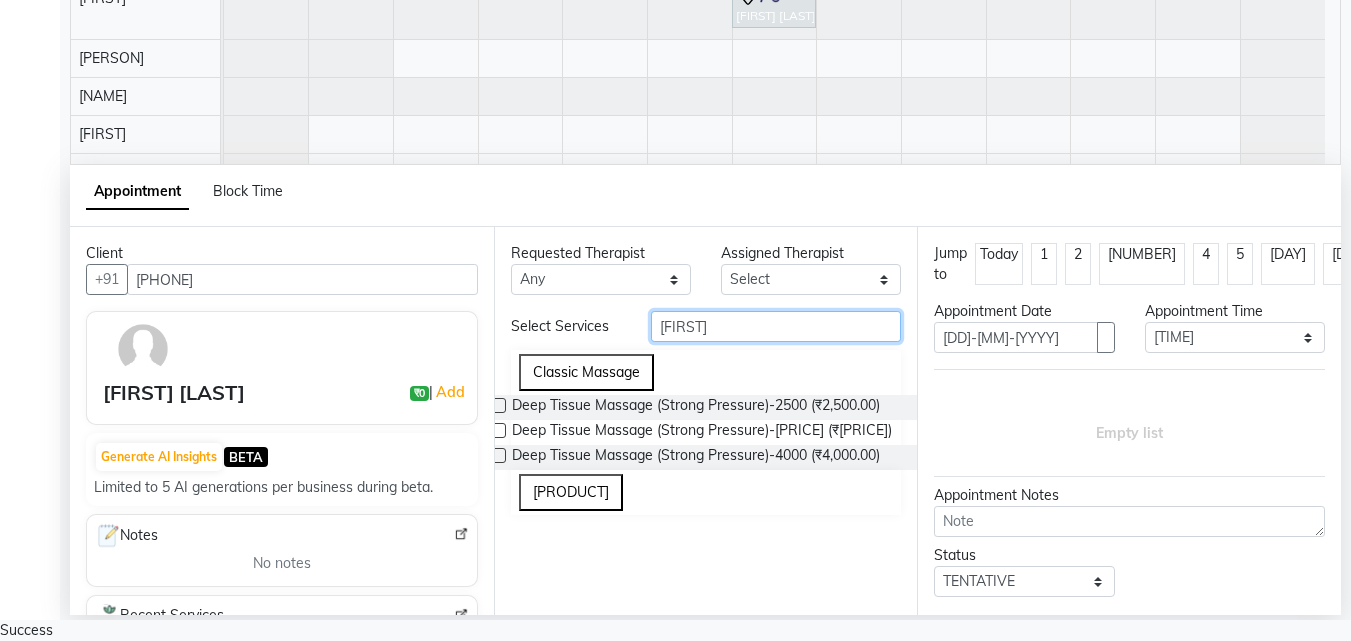 type on "[FIRST]" 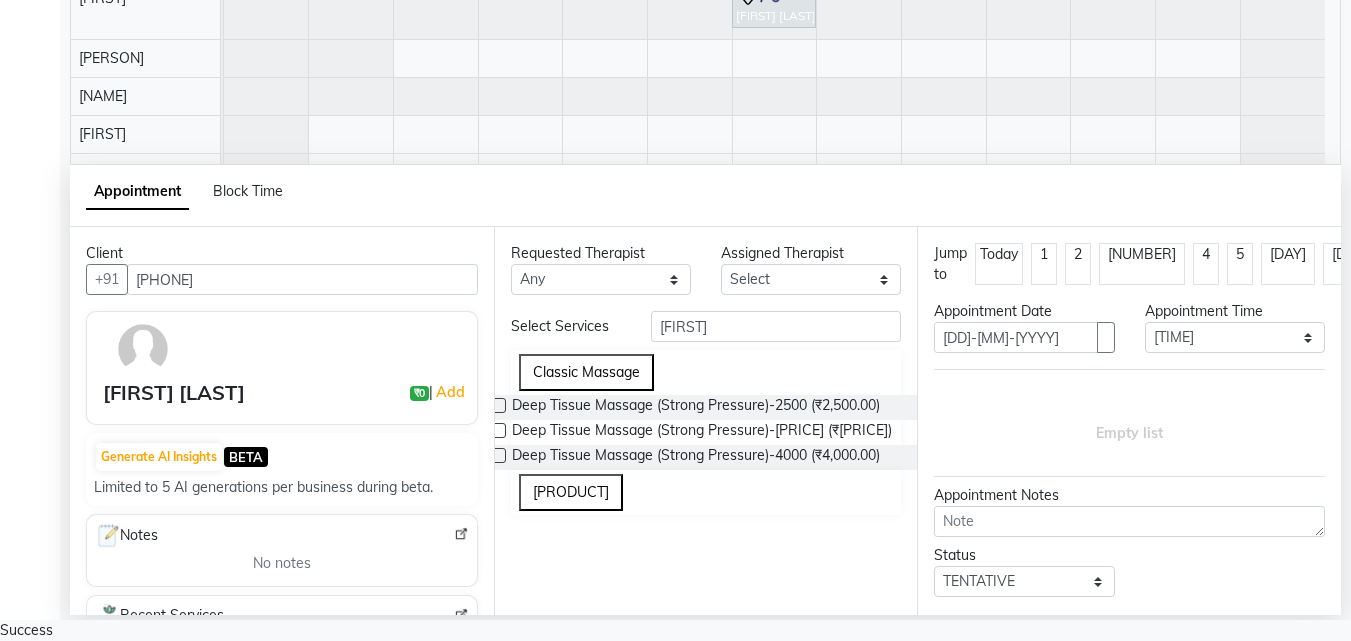 click at bounding box center (498, 405) 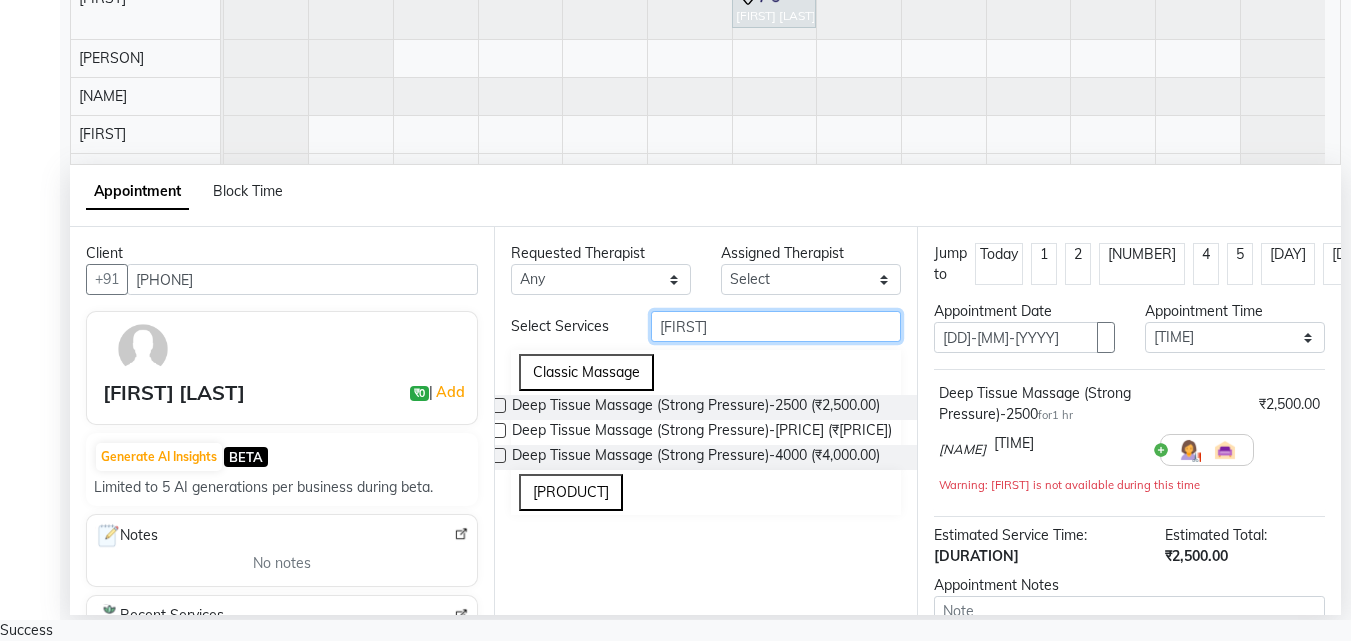 click on "[FIRST]" at bounding box center (776, 326) 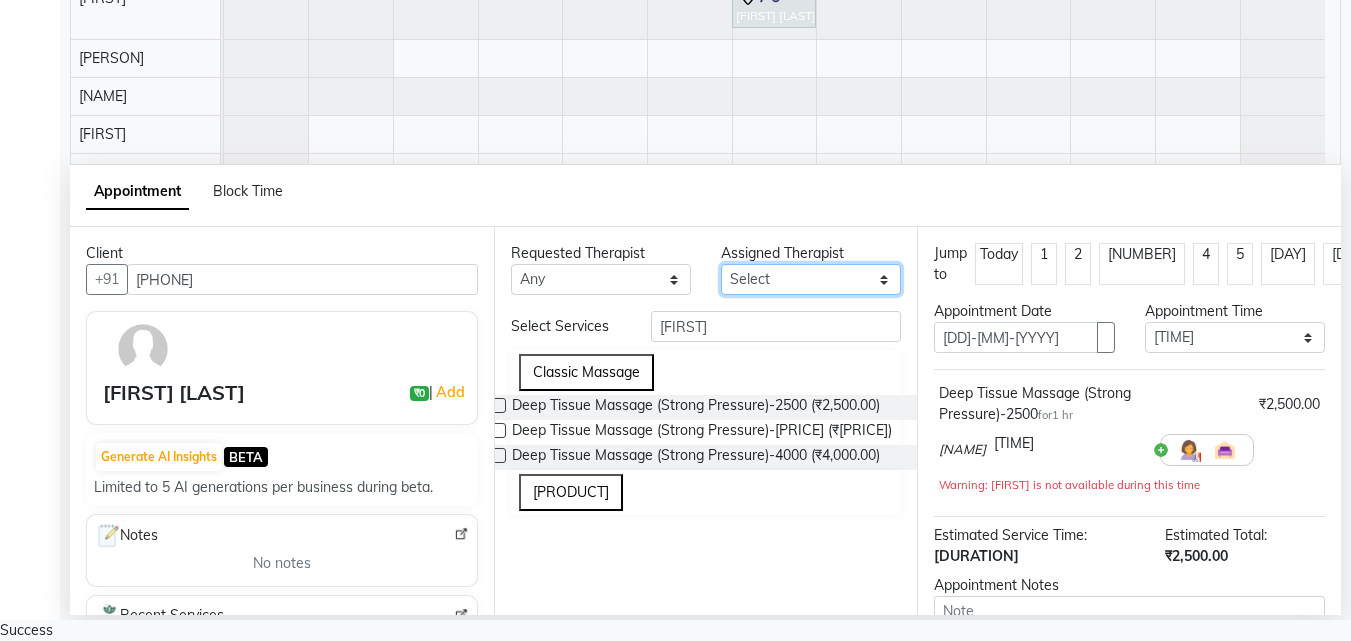 click on "Select [FIRST] [FIRST] [FIRST] [FIRST] [FIRST] [FIRST] [FIRST] [FIRST] [FIRST] +7" at bounding box center [601, 279] 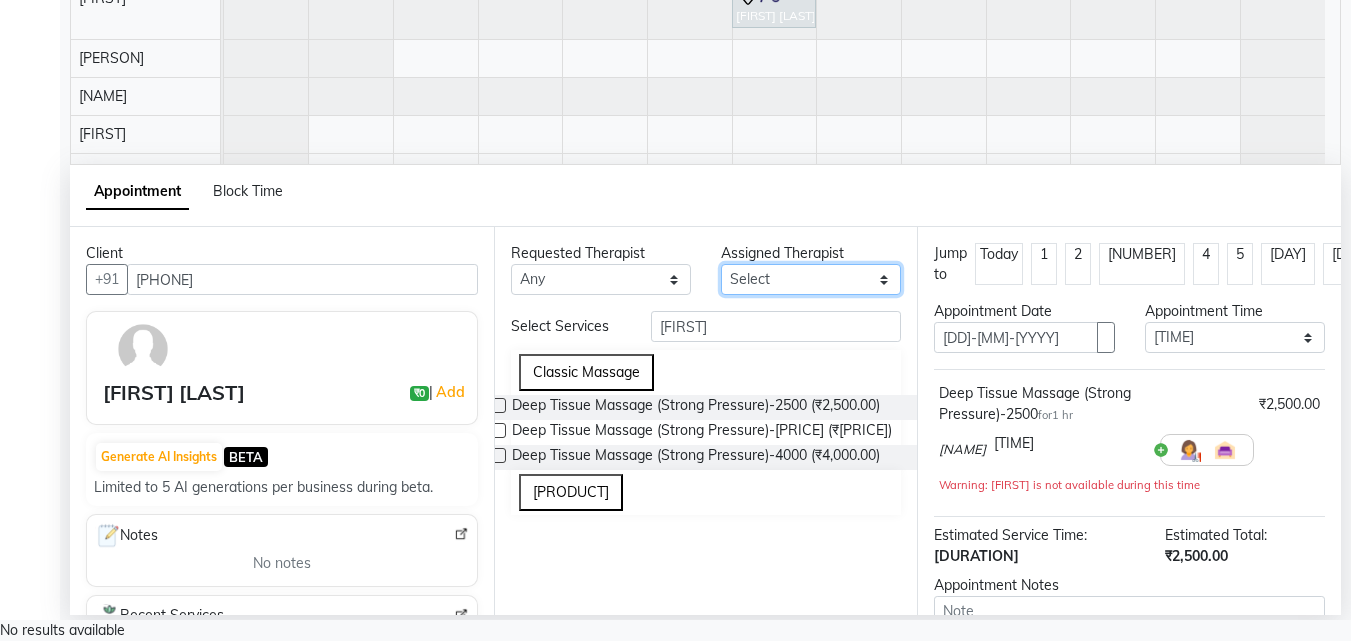 select on "[NUMBER]" 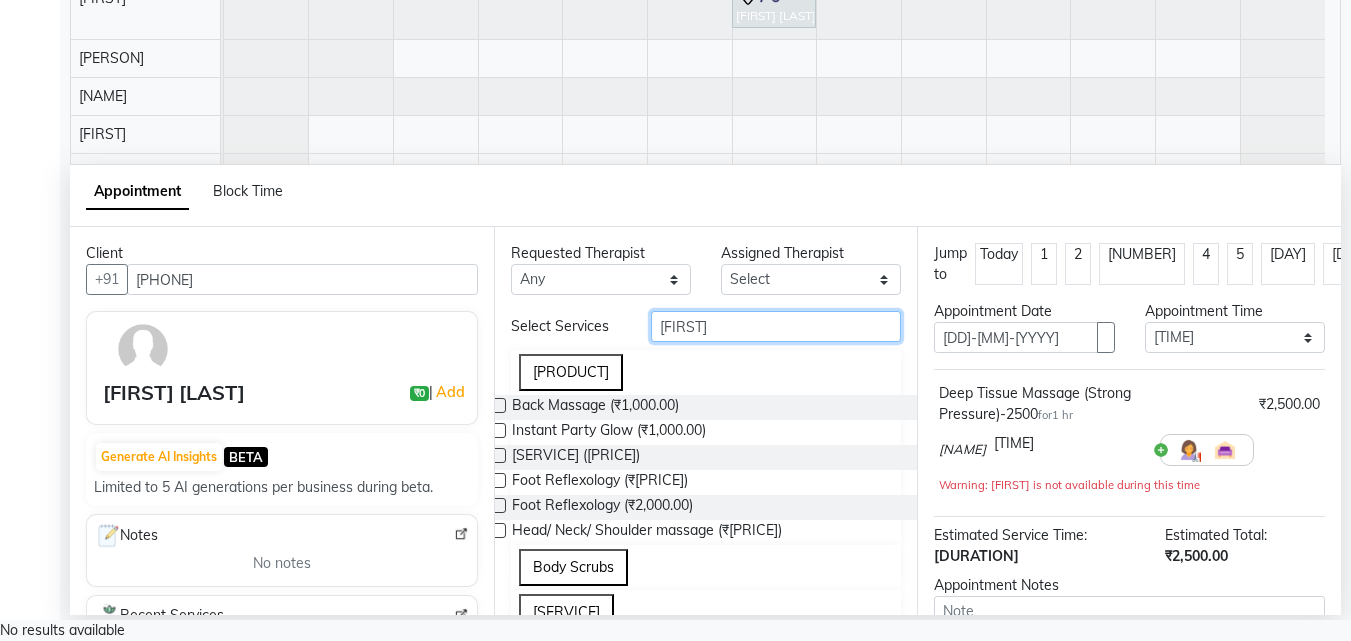 click on "[FIRST]" at bounding box center [776, 326] 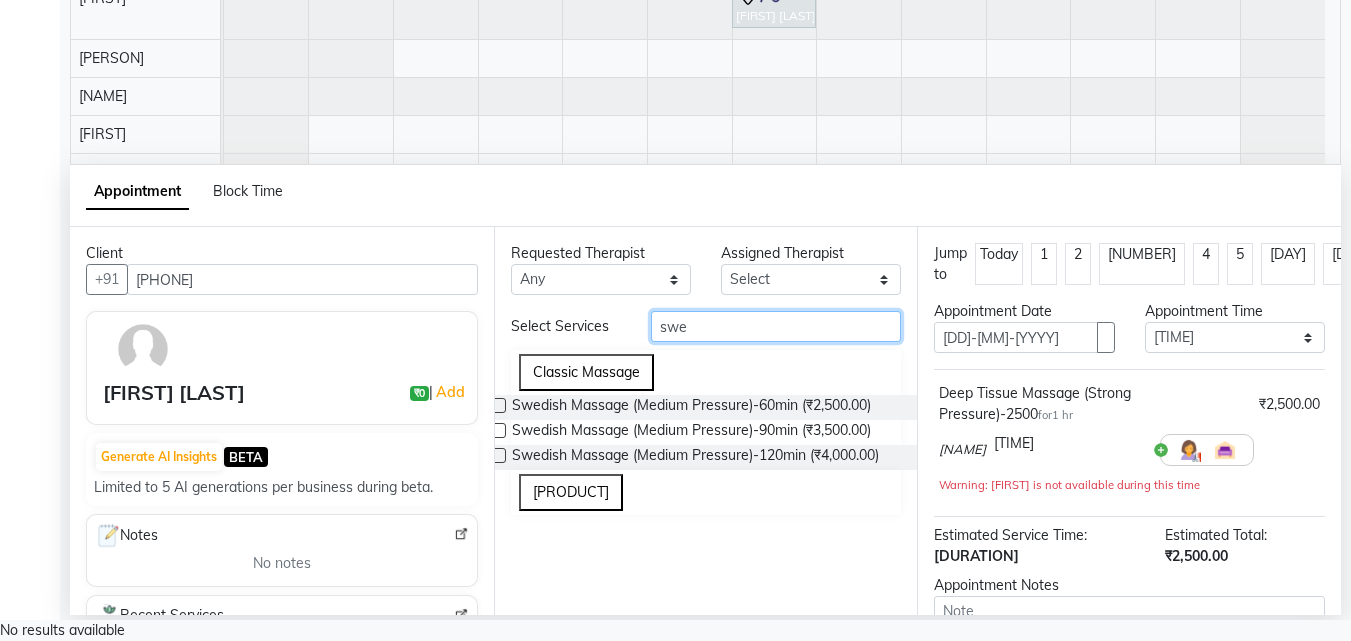 type on "swe" 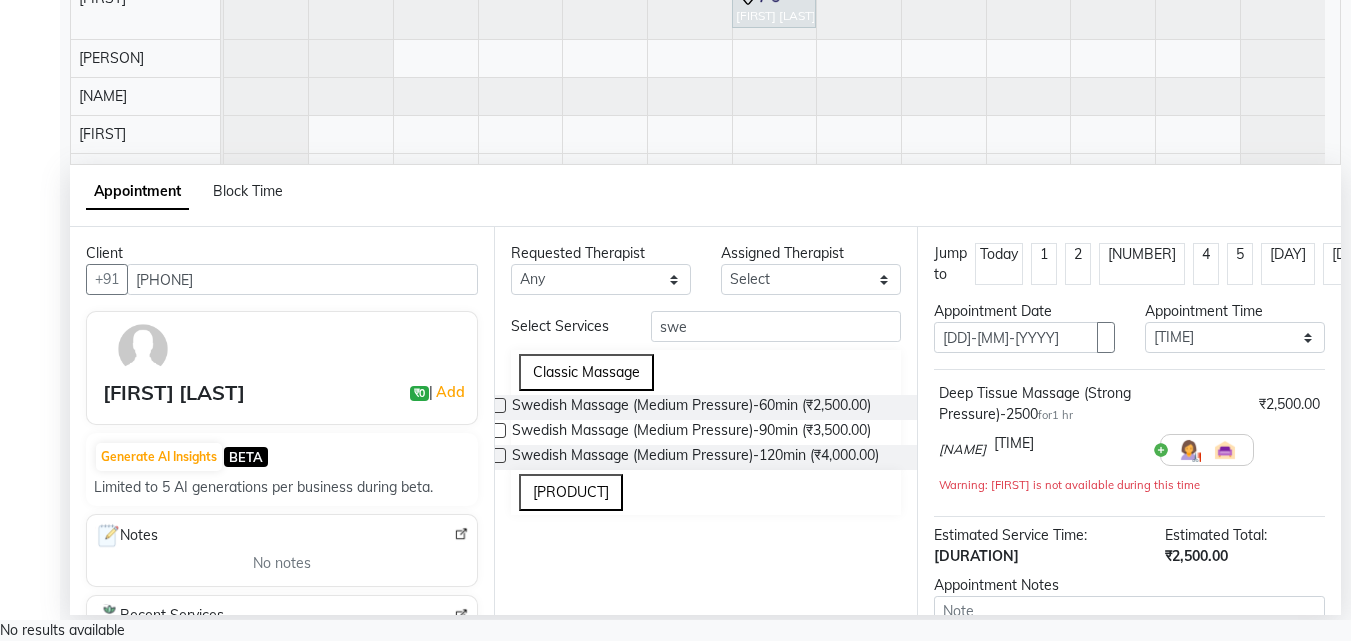 click at bounding box center (498, 405) 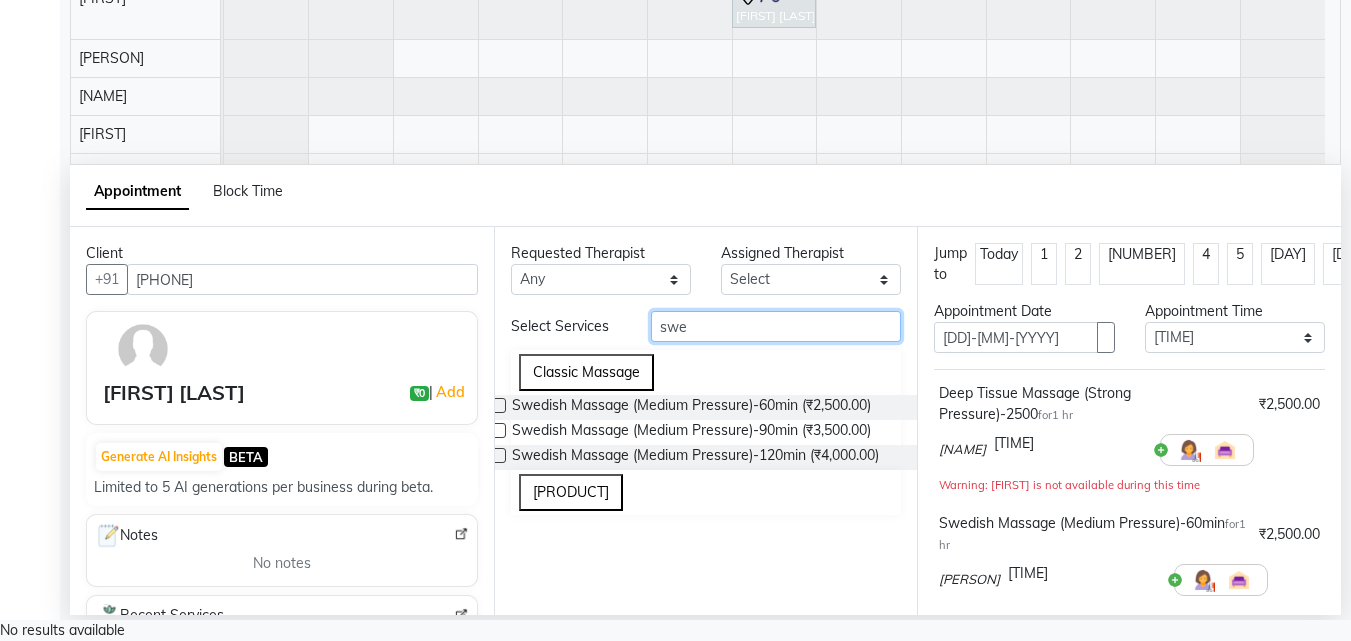 click on "swe" at bounding box center (776, 326) 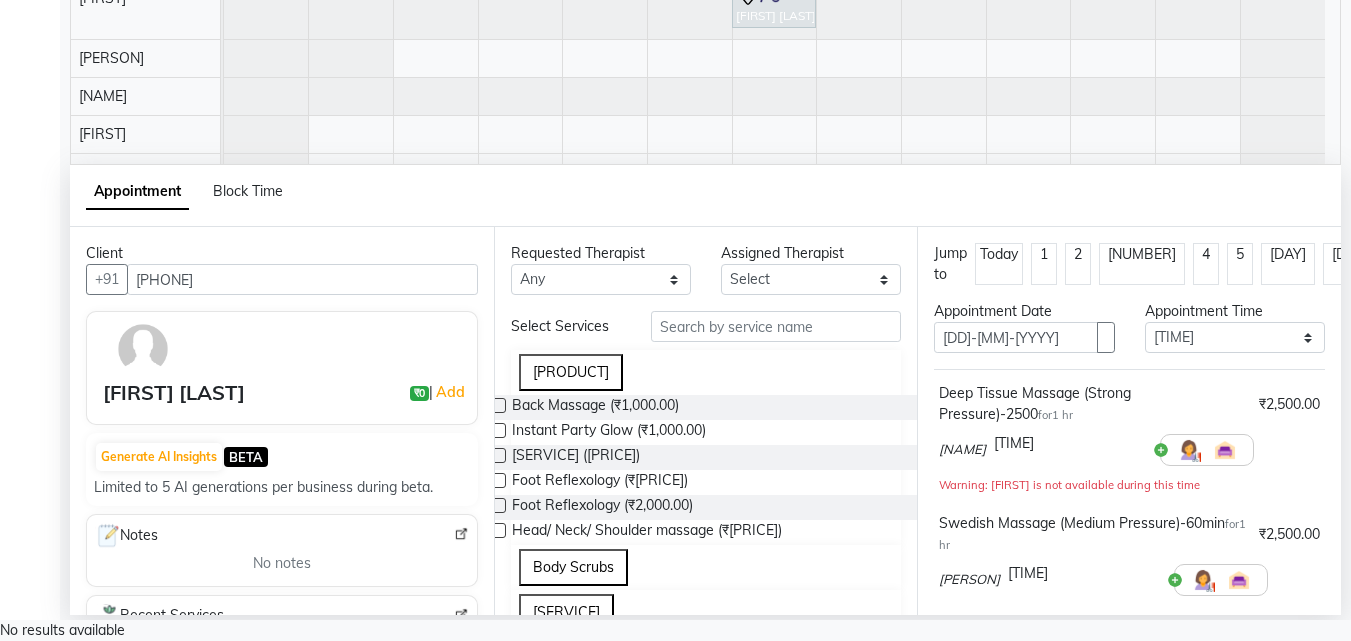 click at bounding box center (1144, 455) 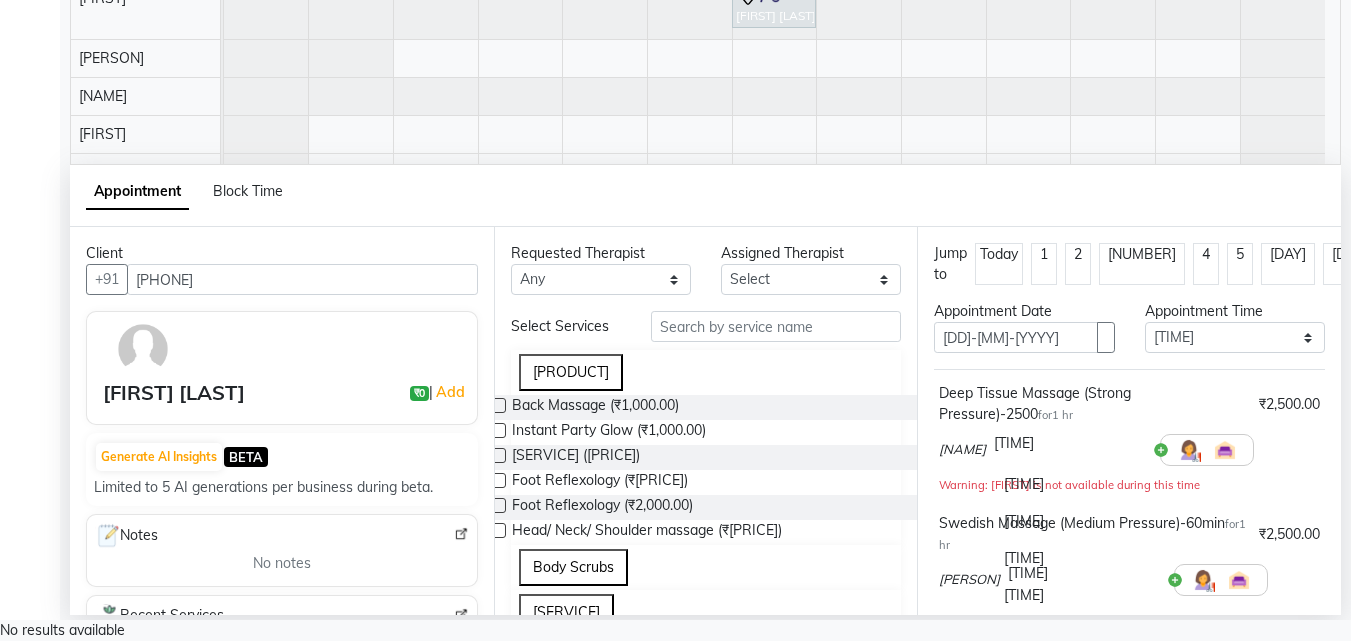 scroll, scrollTop: 3342, scrollLeft: 0, axis: vertical 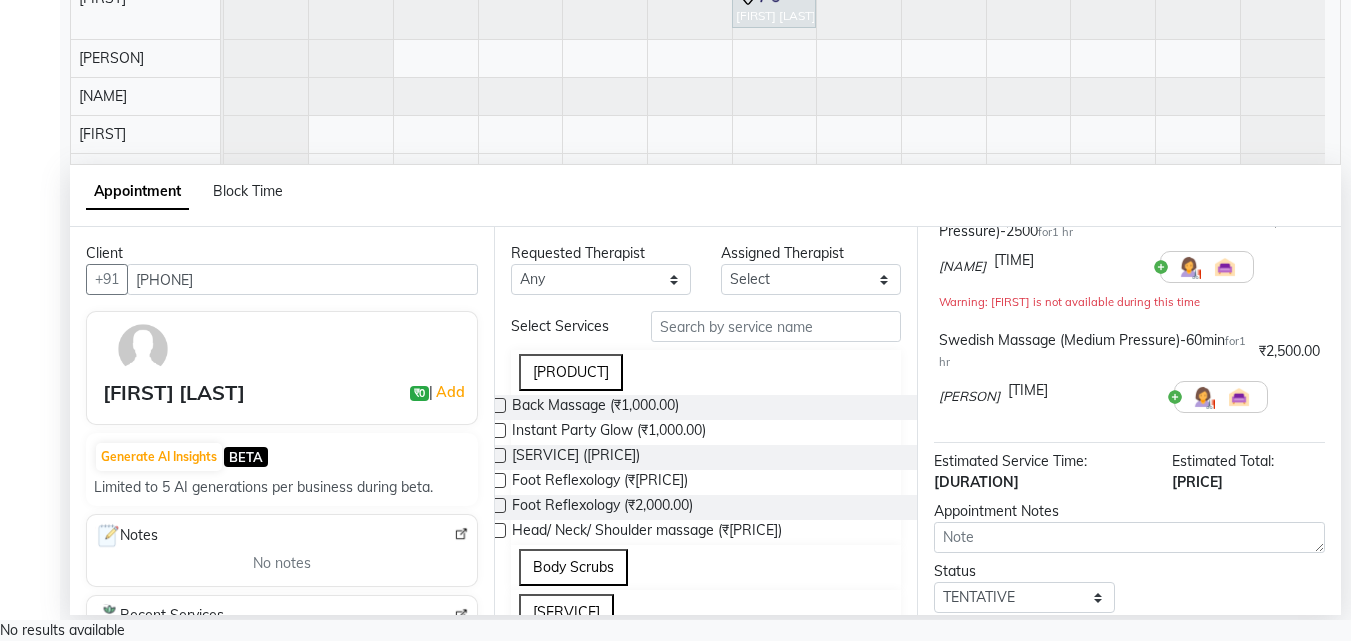 click at bounding box center [1144, 272] 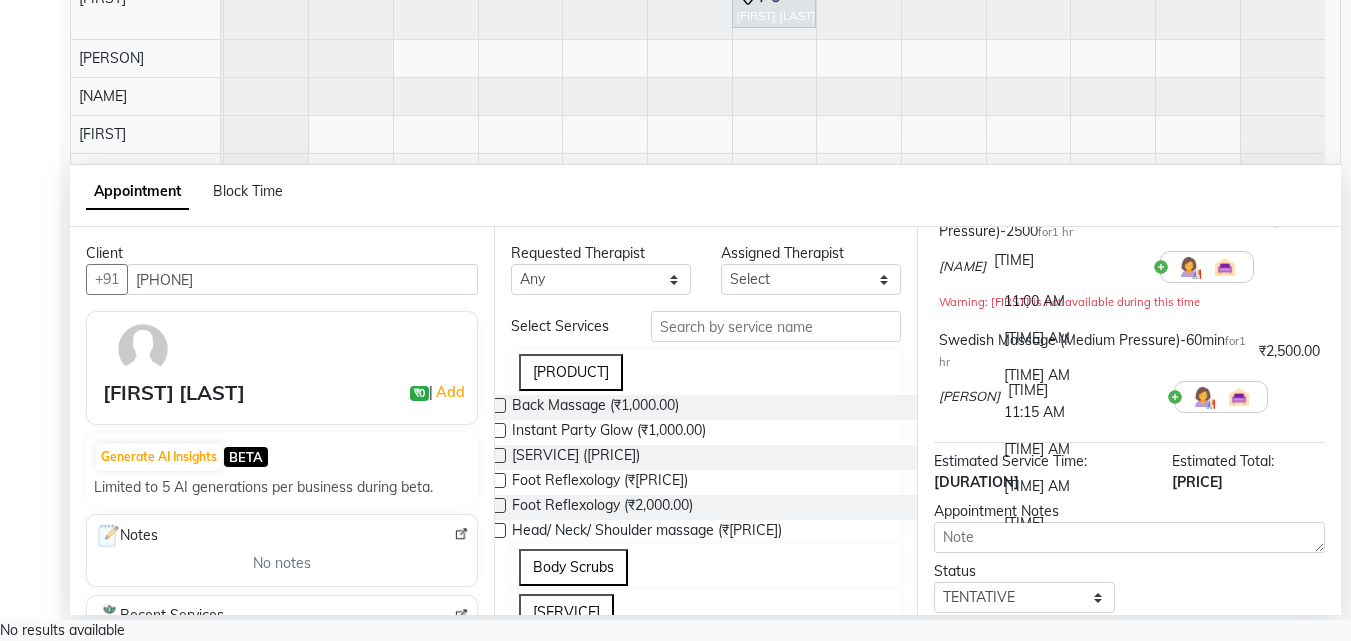 scroll, scrollTop: 3552, scrollLeft: 0, axis: vertical 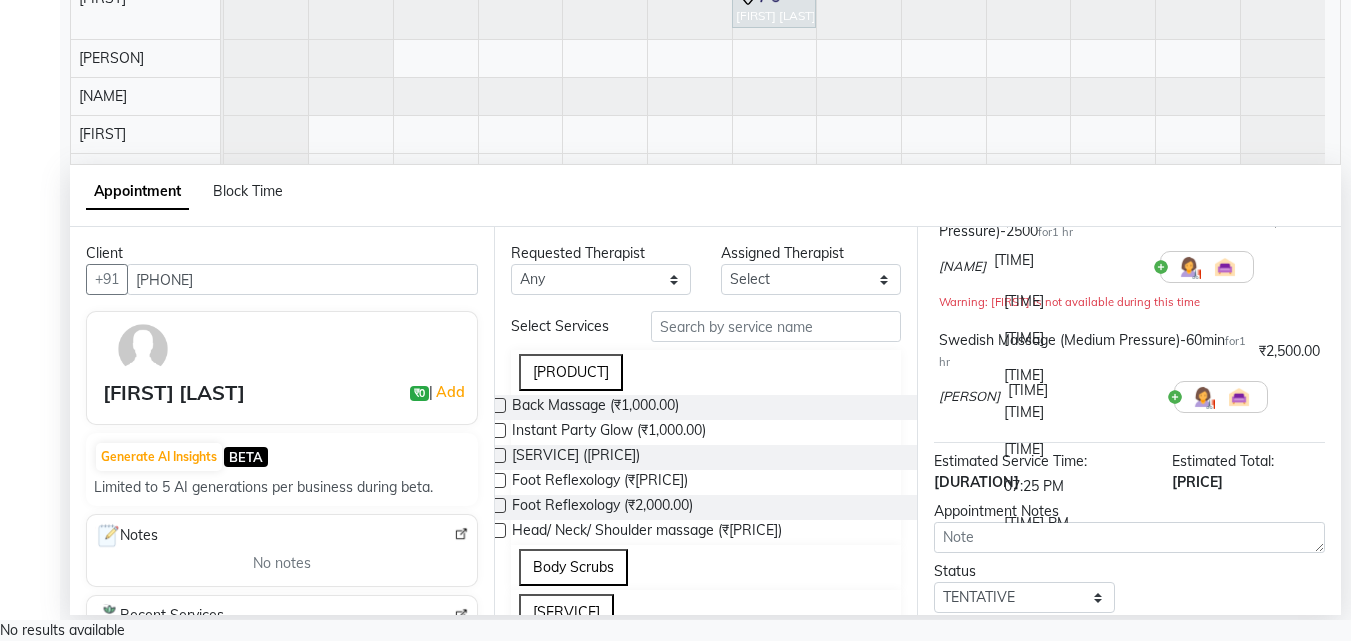 click on "[TIME] PM" at bounding box center [1069, 523] 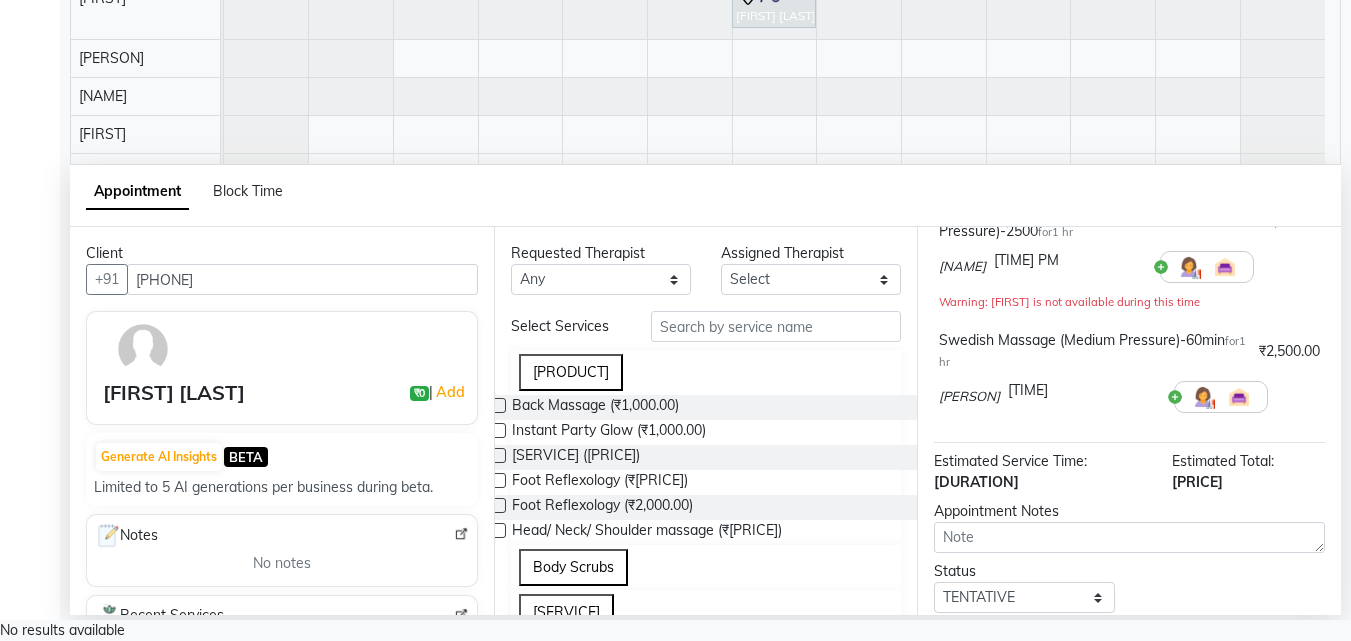 click at bounding box center [1083, 390] 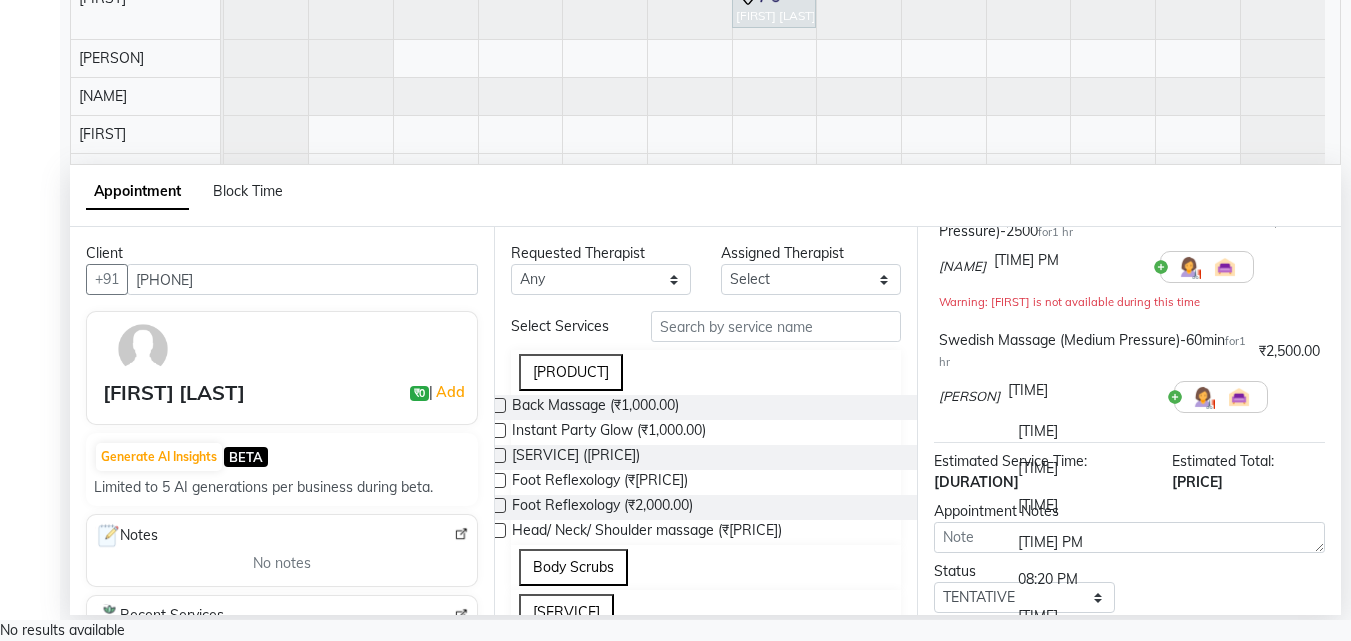 scroll, scrollTop: 3786, scrollLeft: 0, axis: vertical 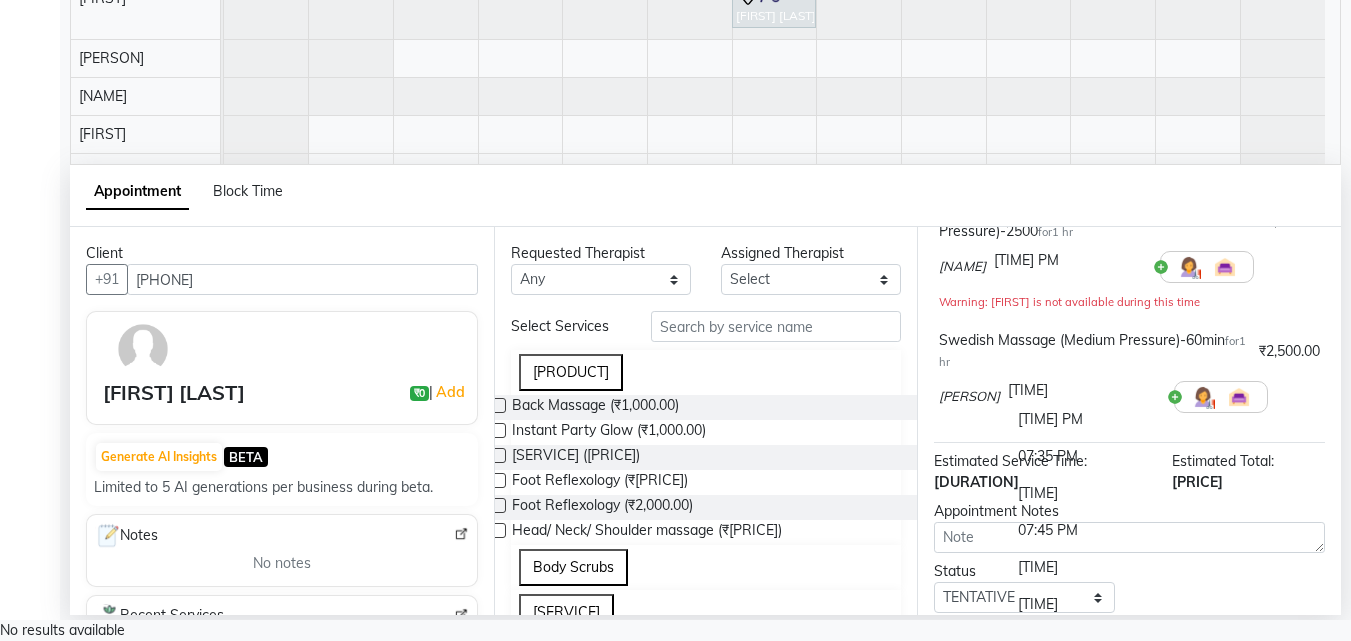 click on "[TIME] PM" at bounding box center (1083, 419) 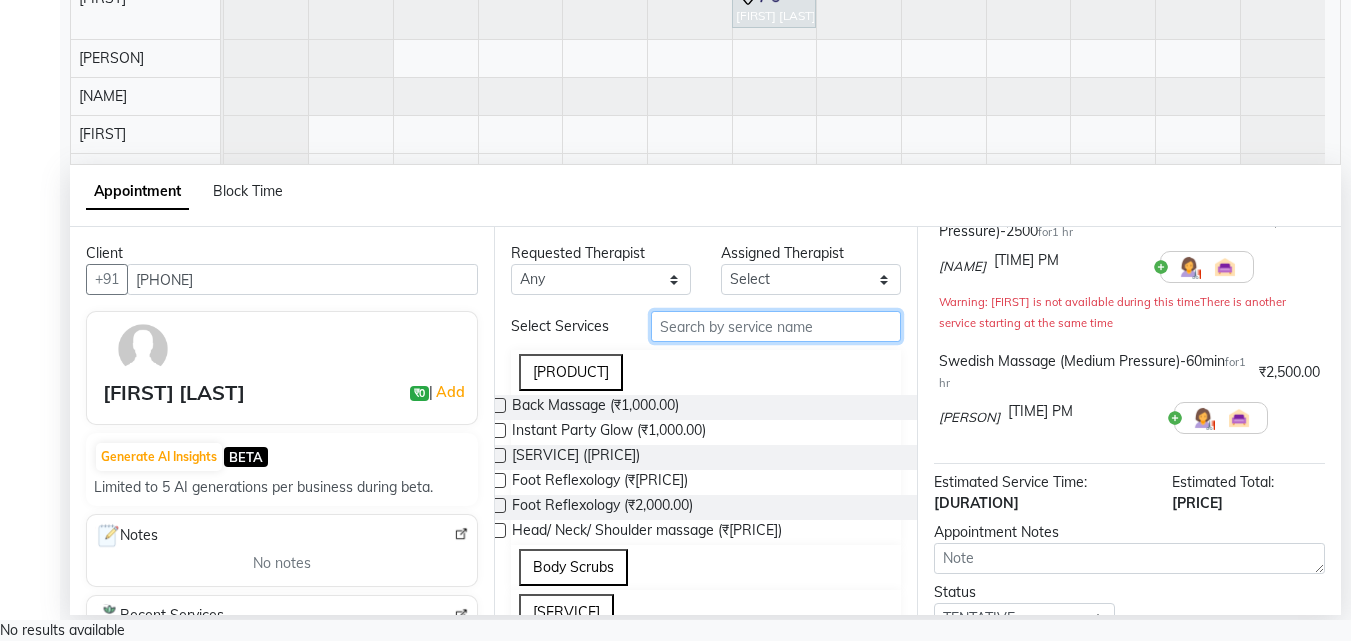 click at bounding box center (776, 326) 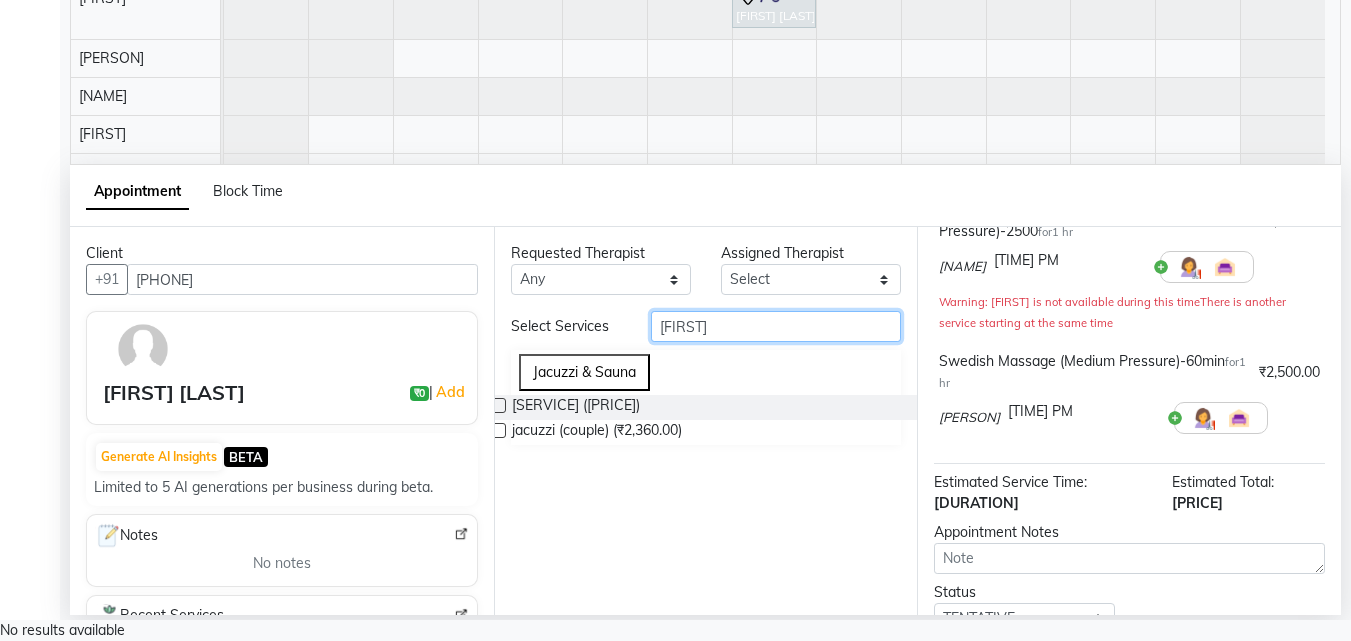 type on "[FIRST]" 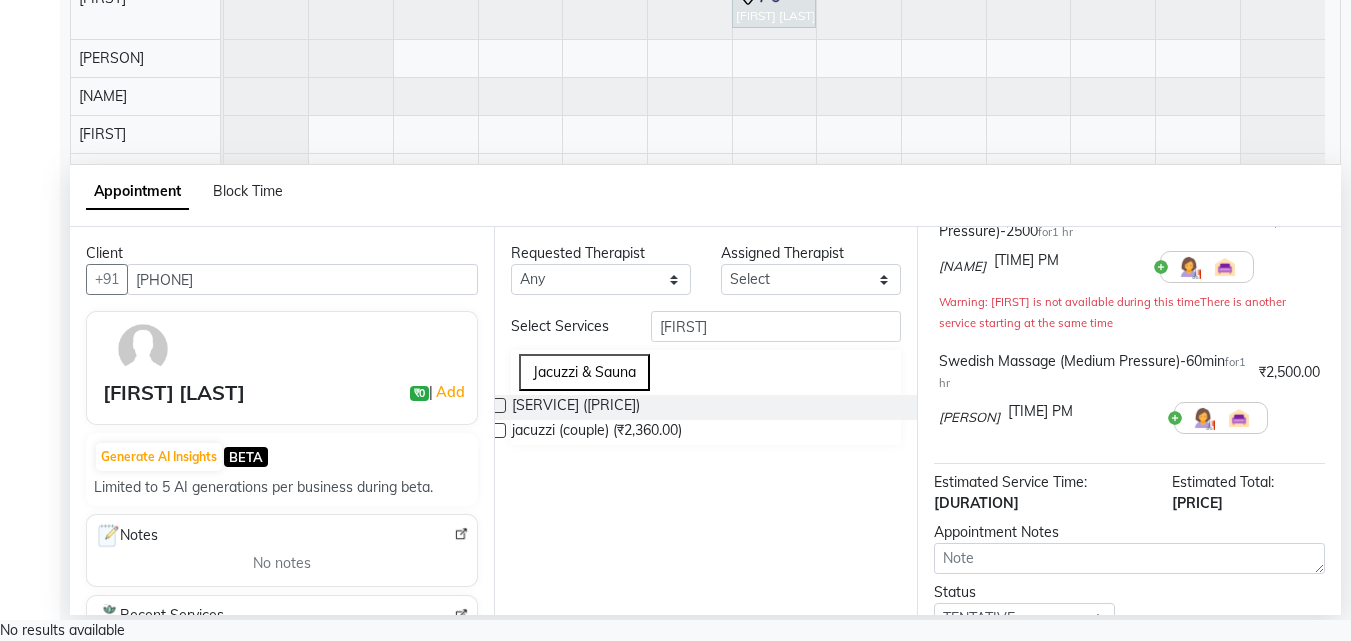 click at bounding box center (498, 405) 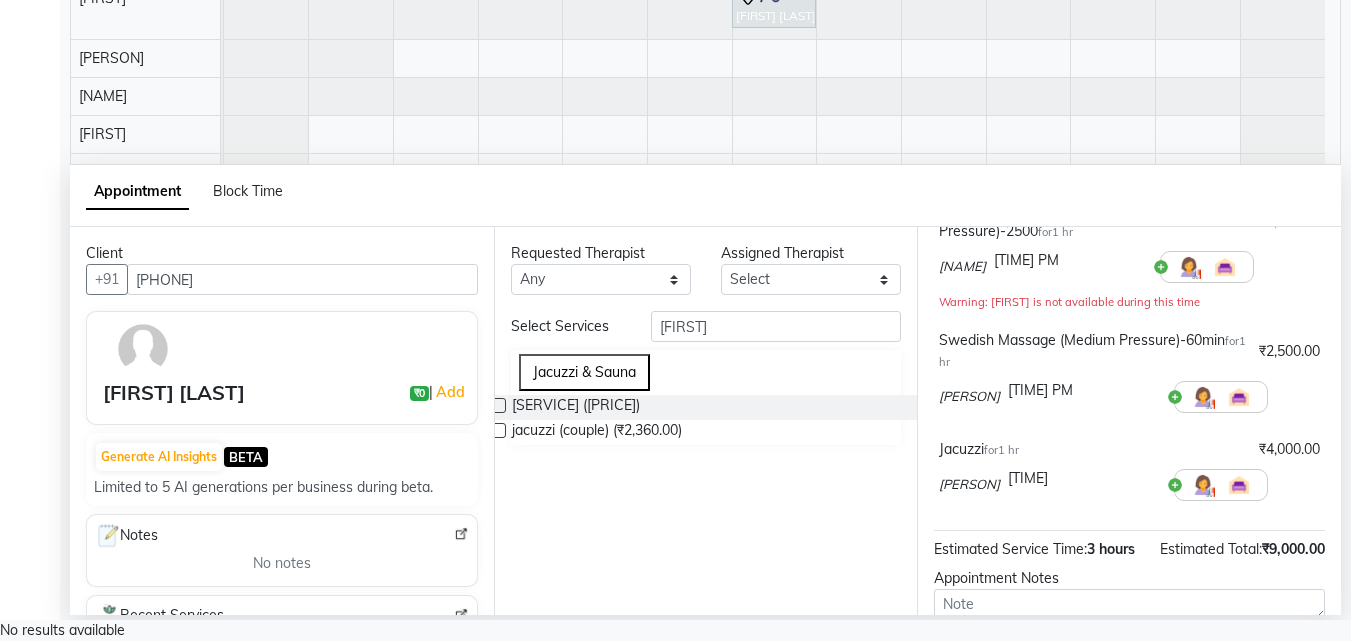scroll, scrollTop: 419, scrollLeft: 0, axis: vertical 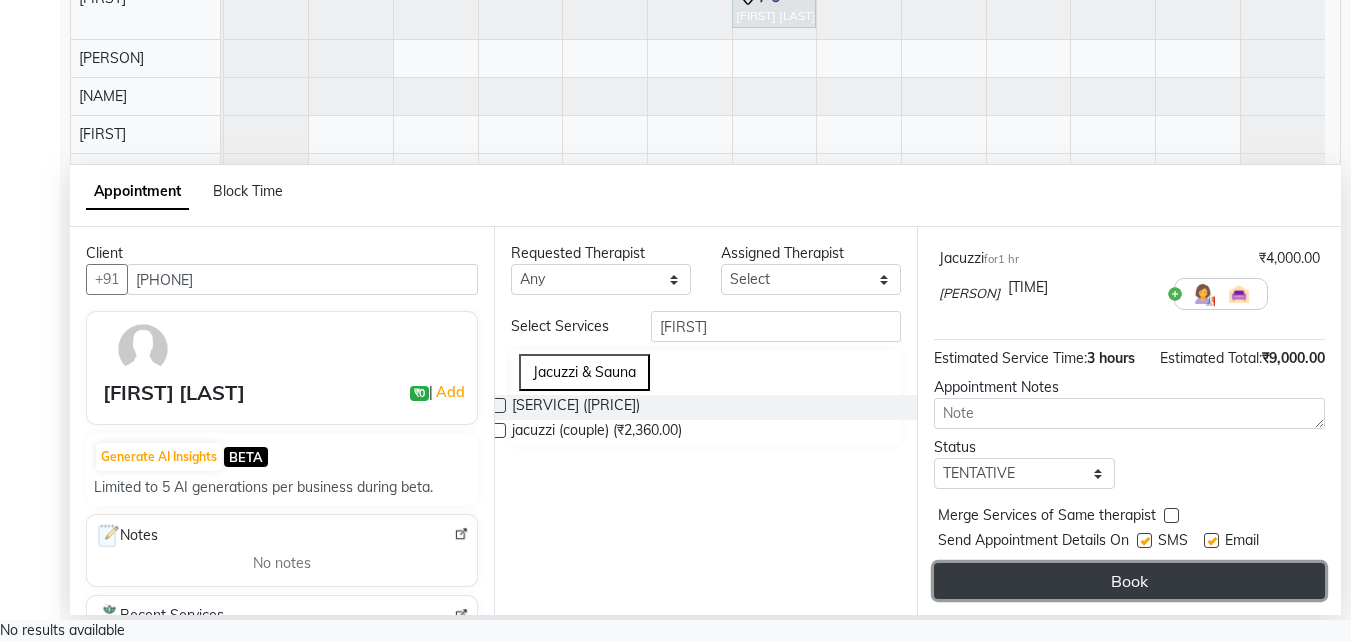 click on "Book" at bounding box center [1129, 581] 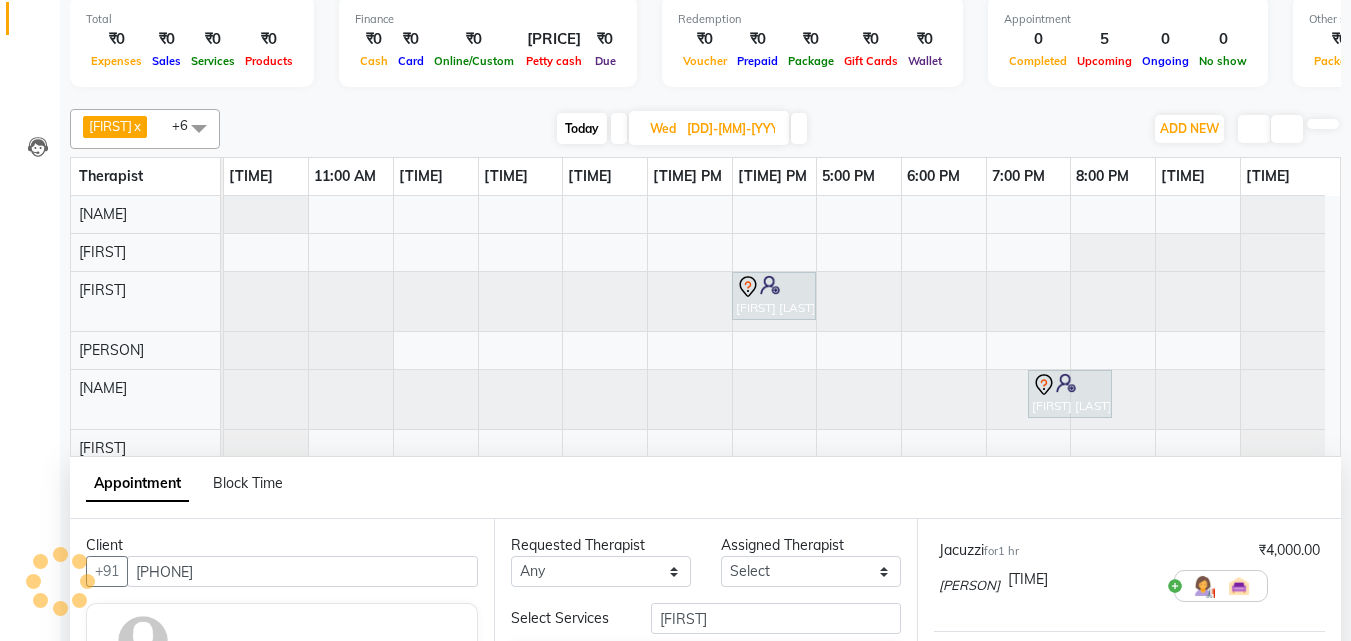 scroll, scrollTop: 0, scrollLeft: 0, axis: both 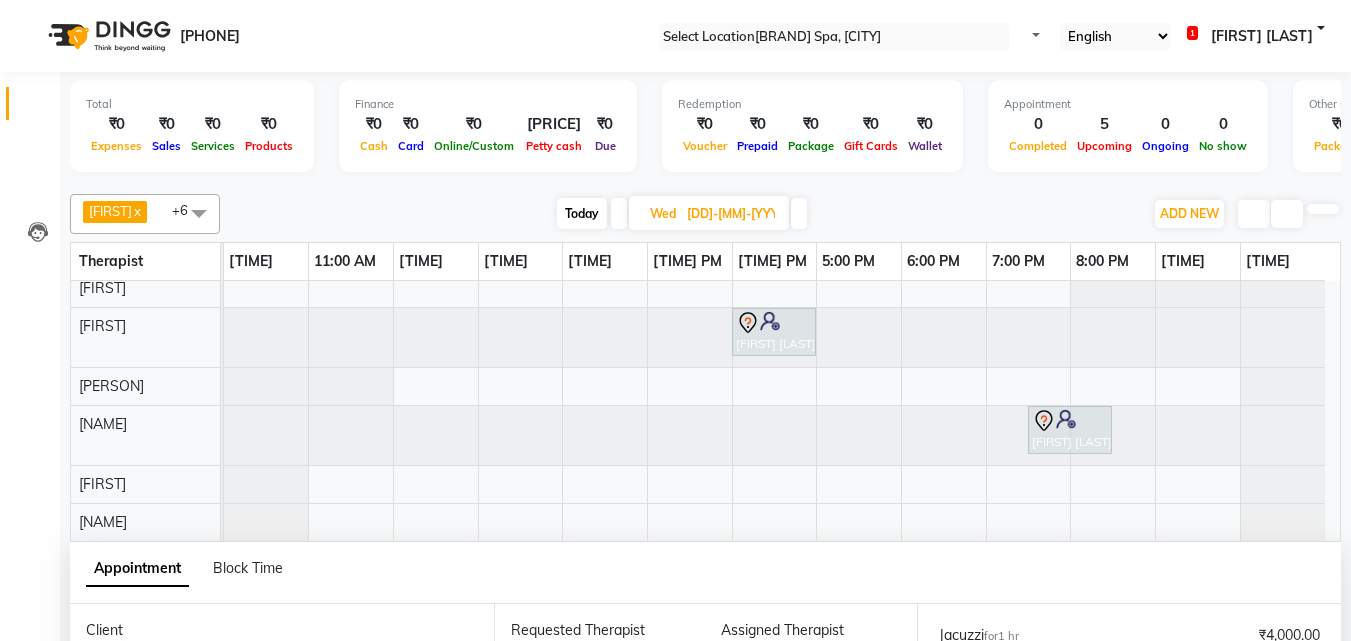 click on "Wed" at bounding box center (663, 213) 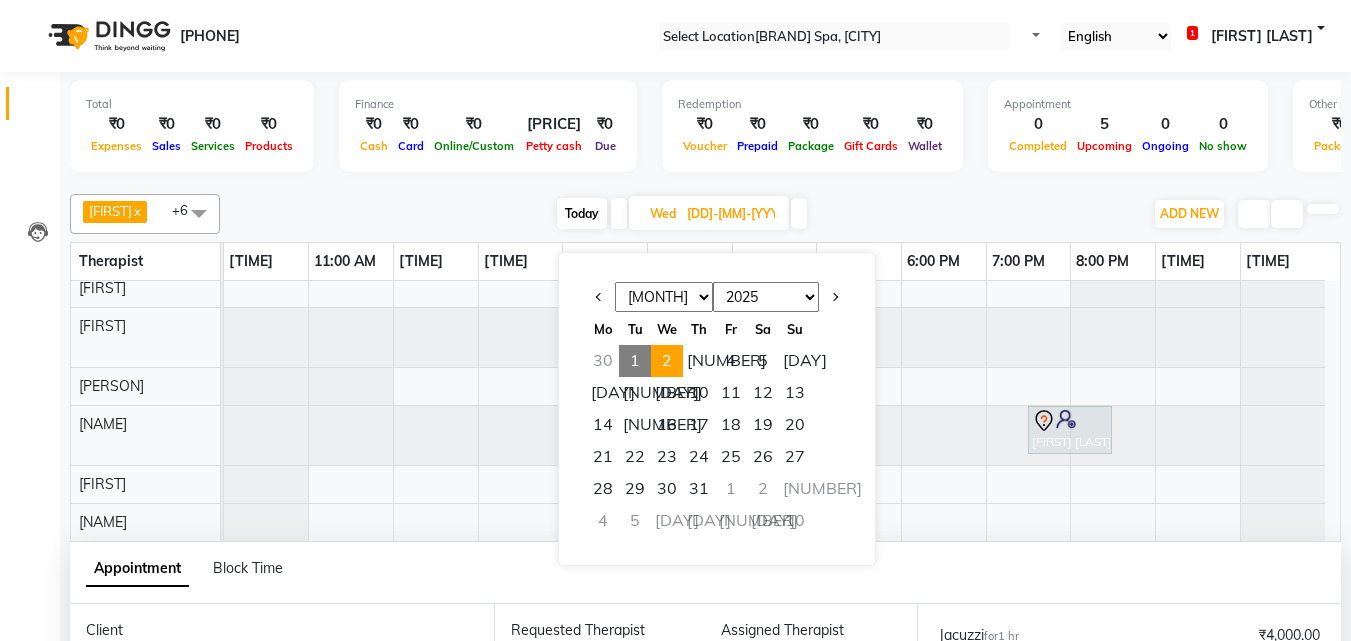 click on "1" at bounding box center [635, 361] 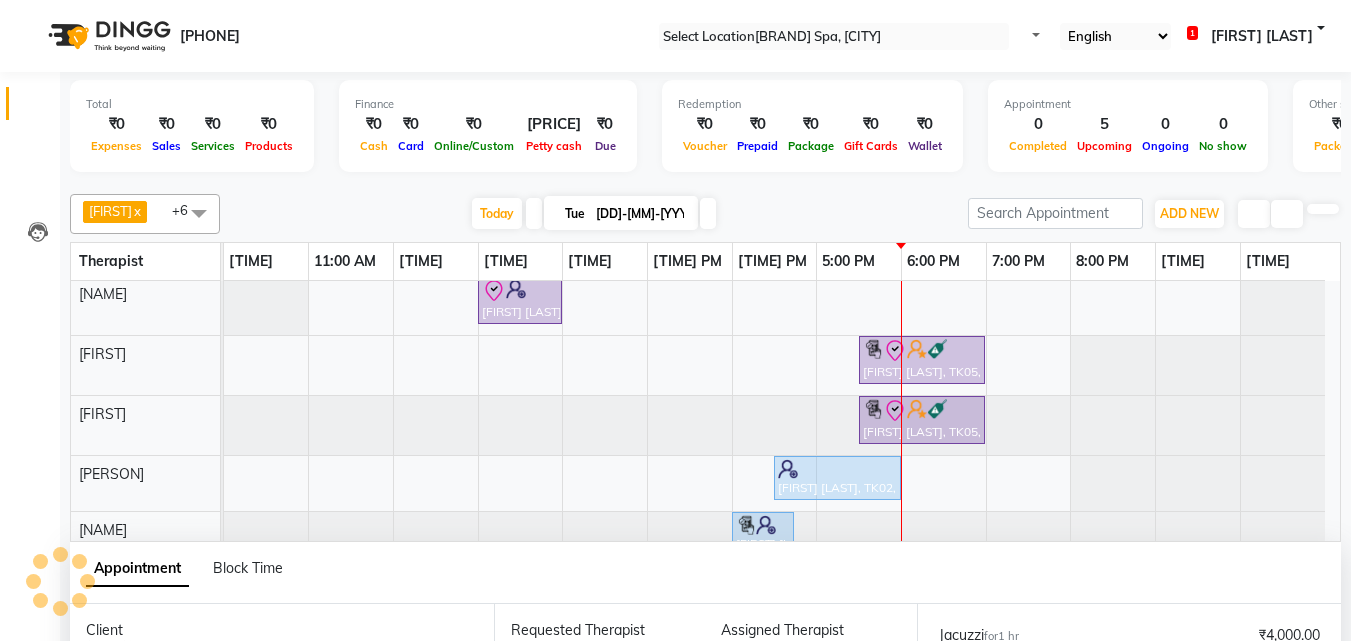 scroll, scrollTop: 49, scrollLeft: 0, axis: vertical 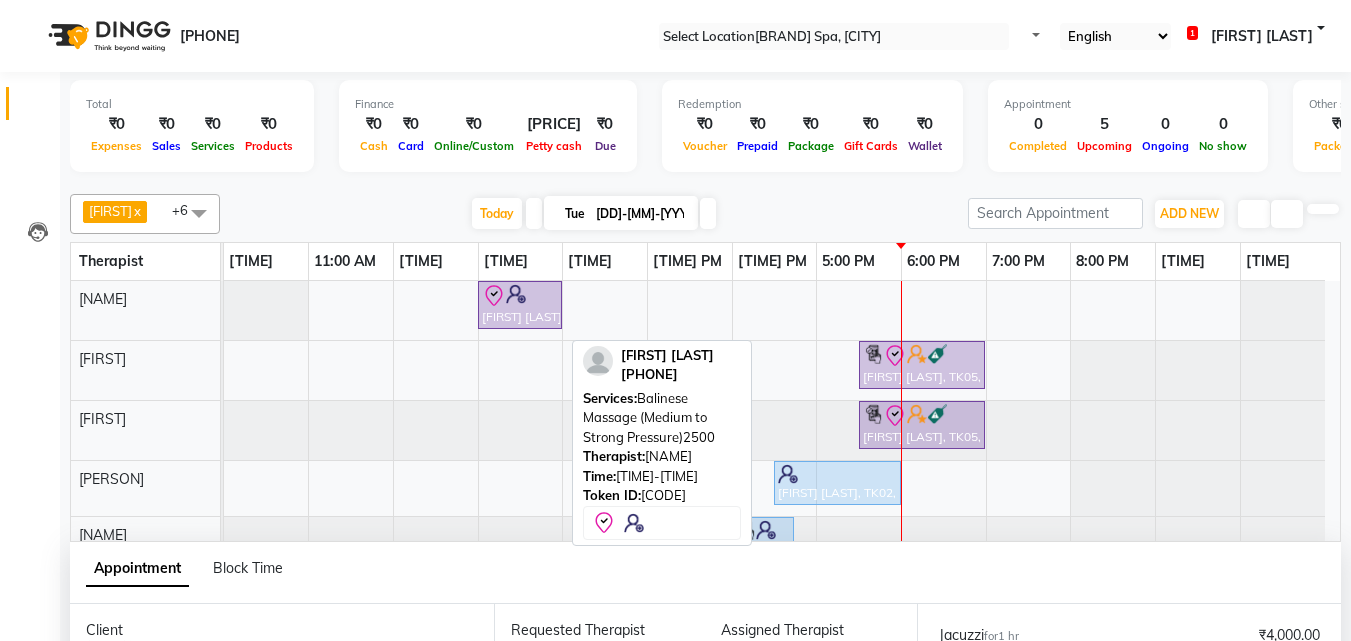 click at bounding box center (516, 294) 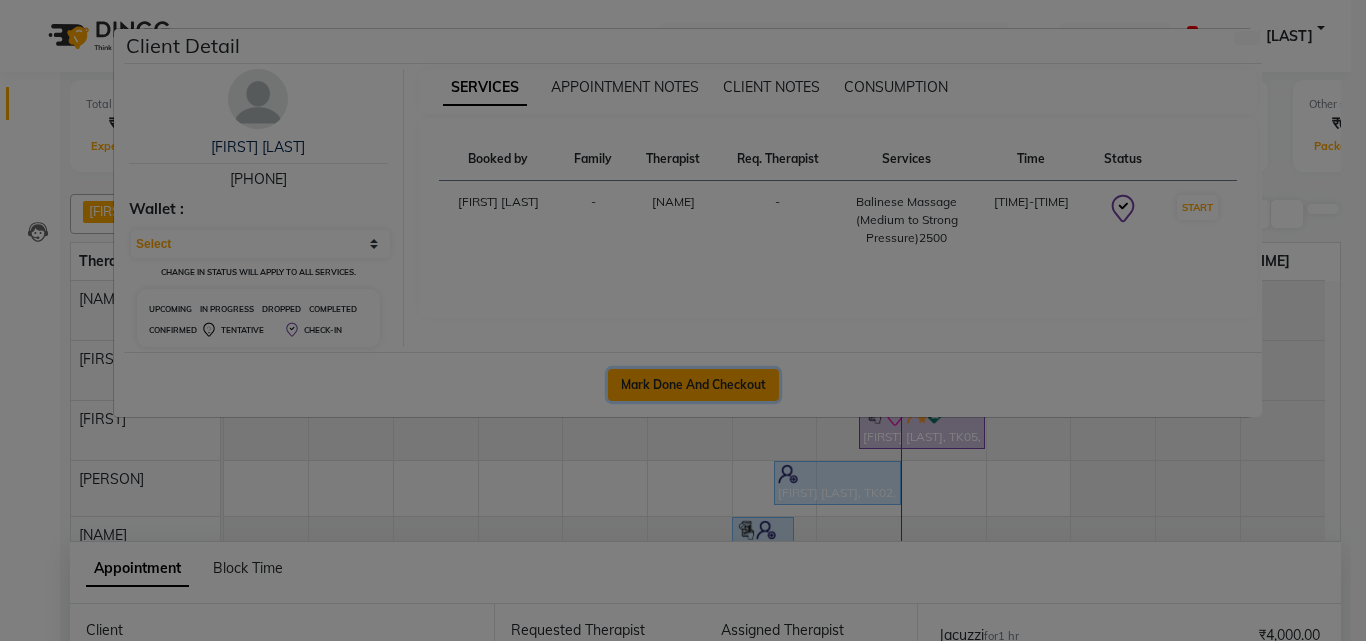 click on "Mark Done And Checkout" at bounding box center [693, 385] 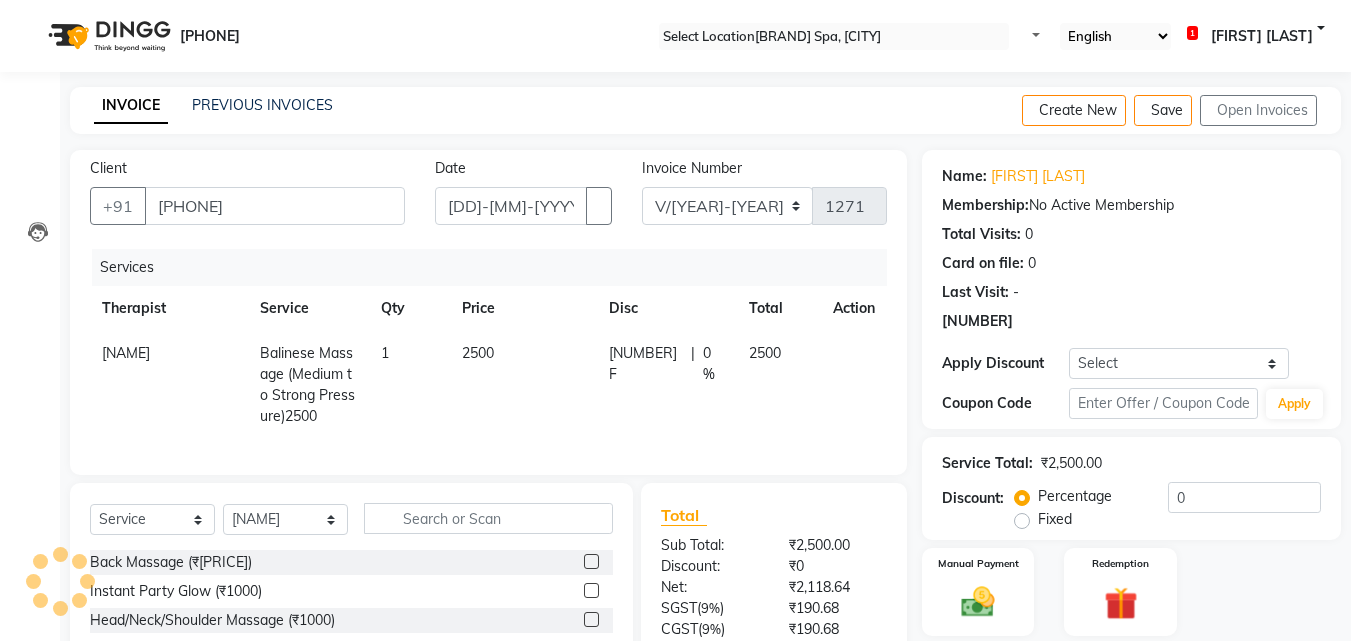 click on "2500" at bounding box center [523, 385] 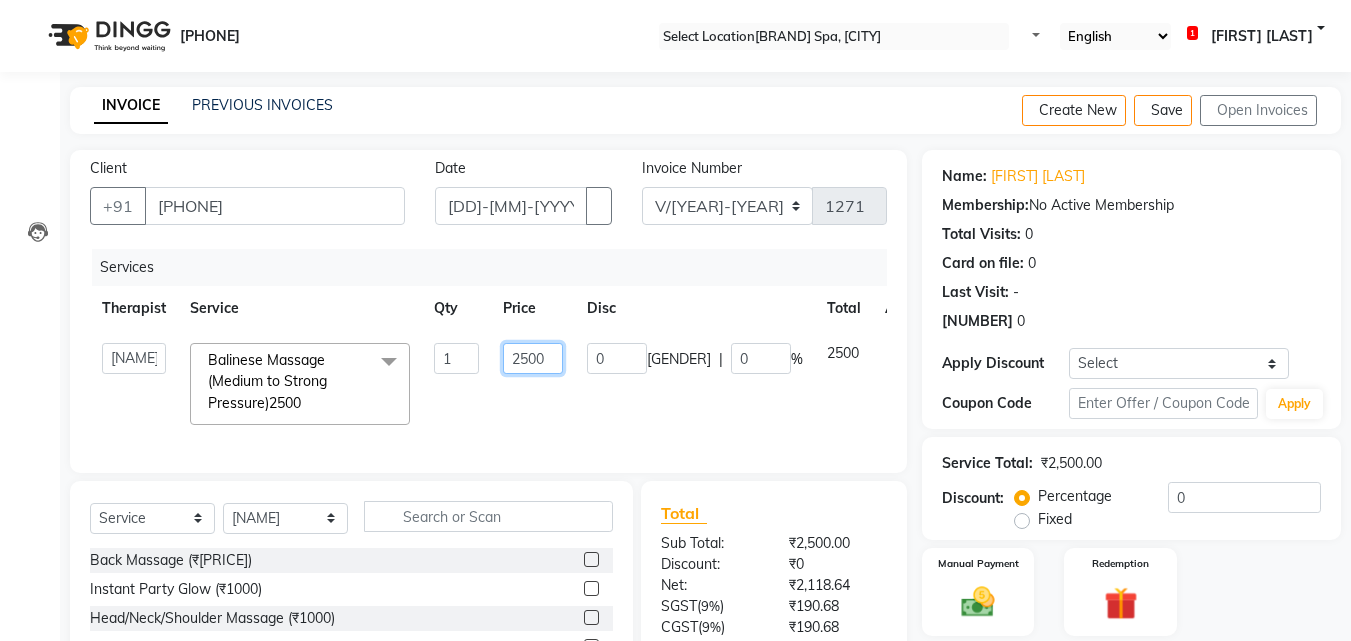 click on "2500" at bounding box center [456, 358] 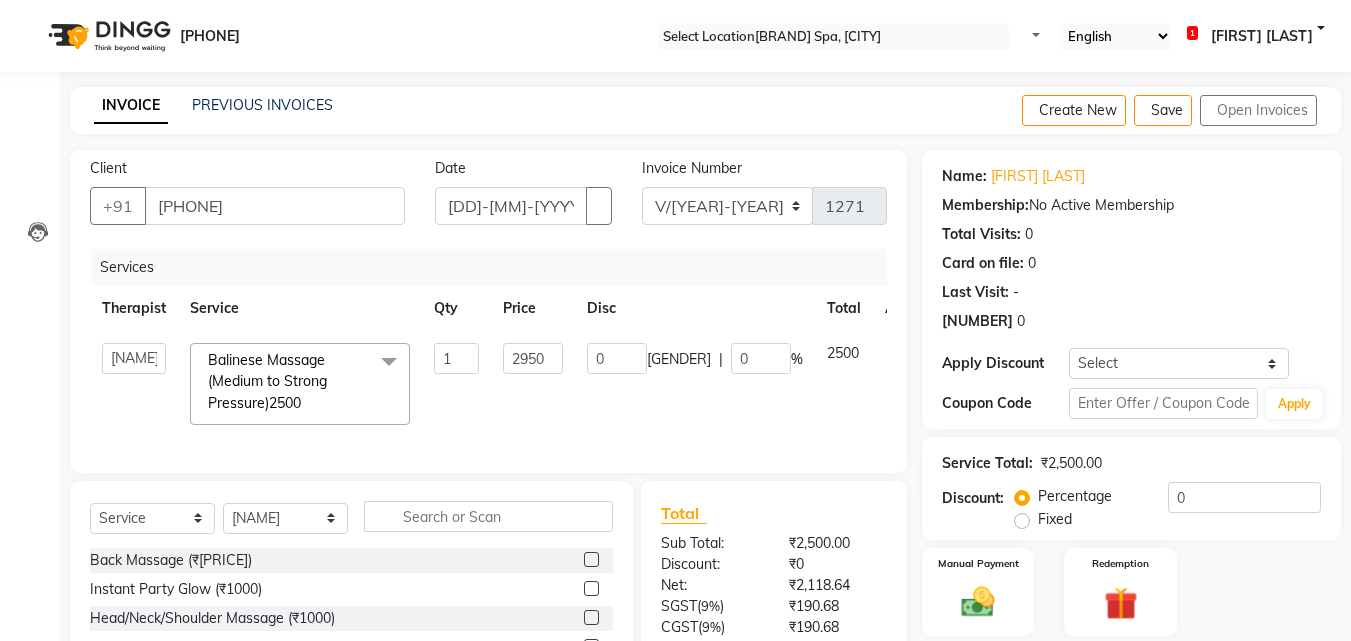click on "[NUMBER] F | [NUMBER] %" at bounding box center (695, 384) 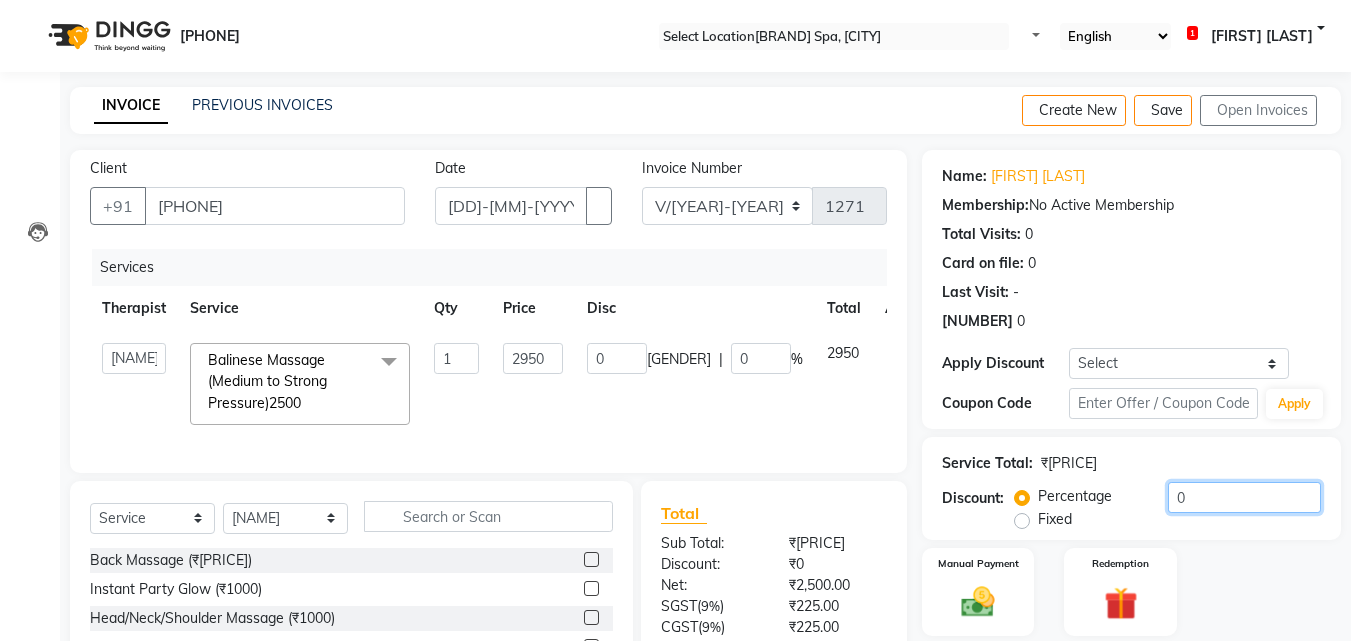 click on "0" at bounding box center [1244, 497] 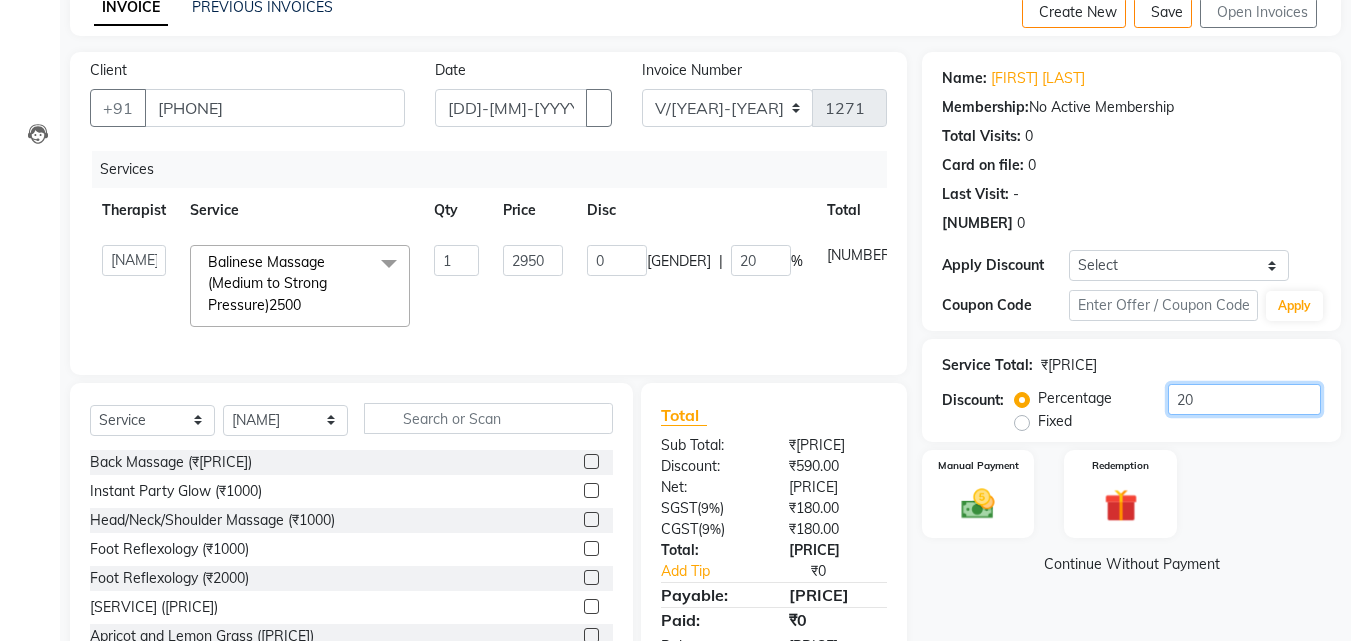 scroll, scrollTop: 140, scrollLeft: 0, axis: vertical 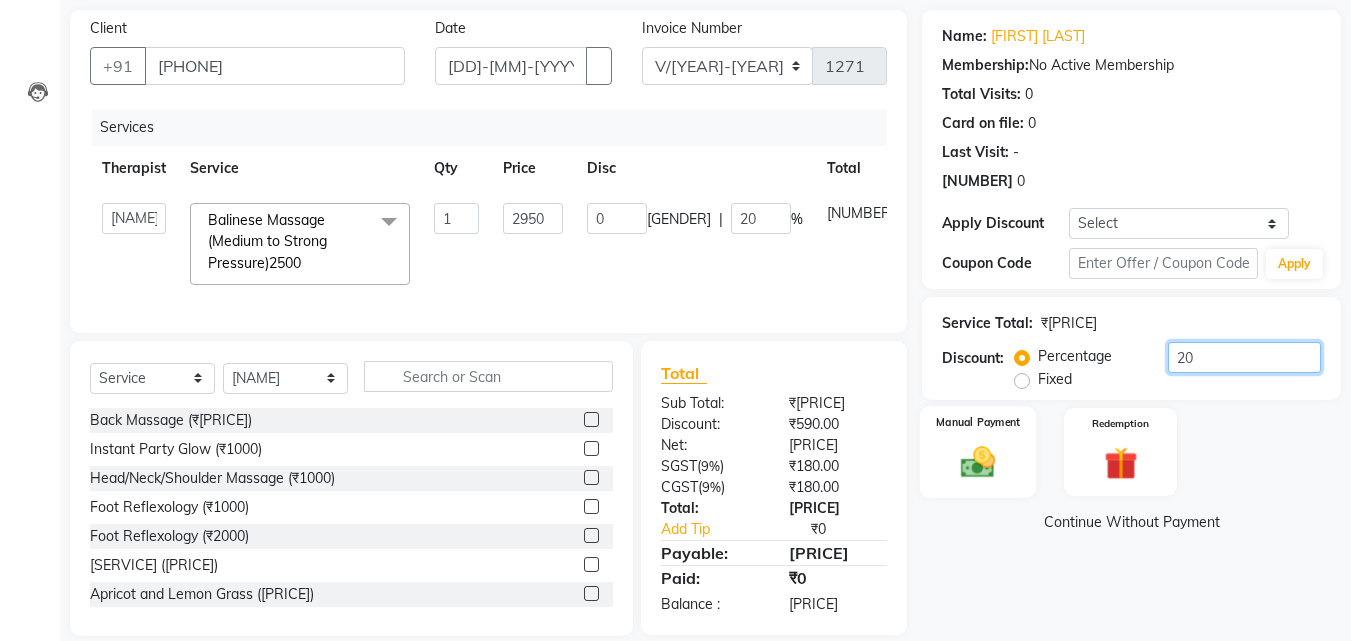 type on "20" 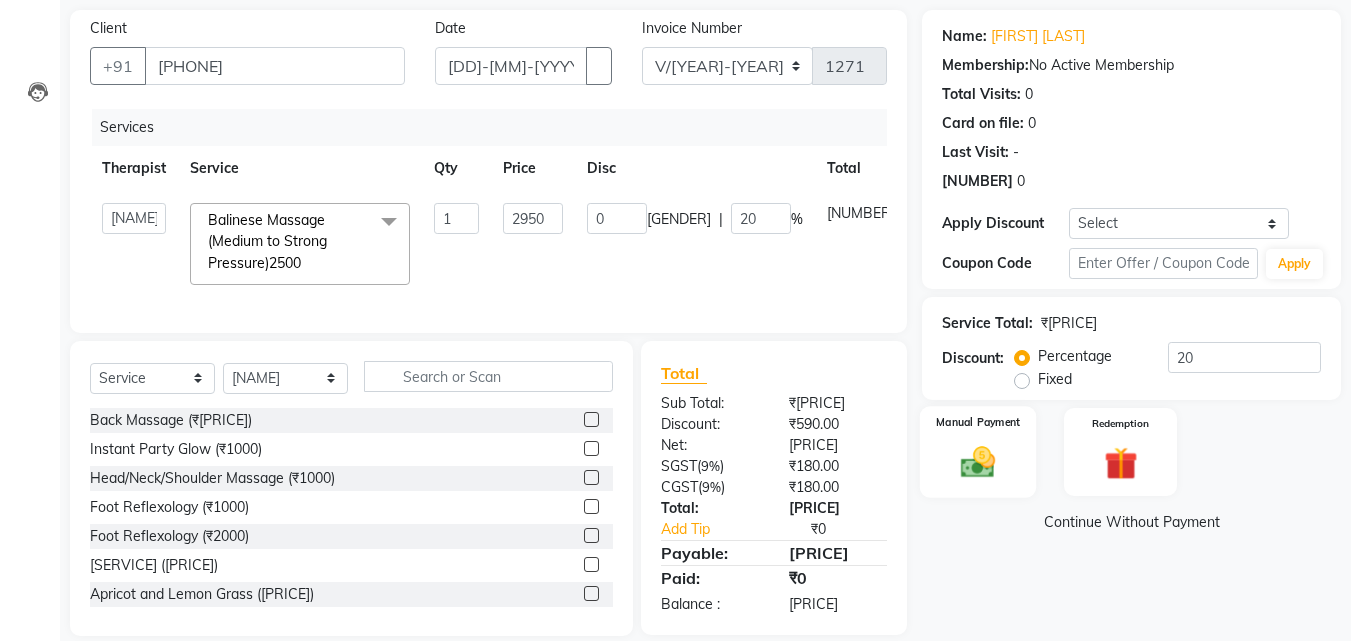 click on "Manual Payment" at bounding box center [978, 452] 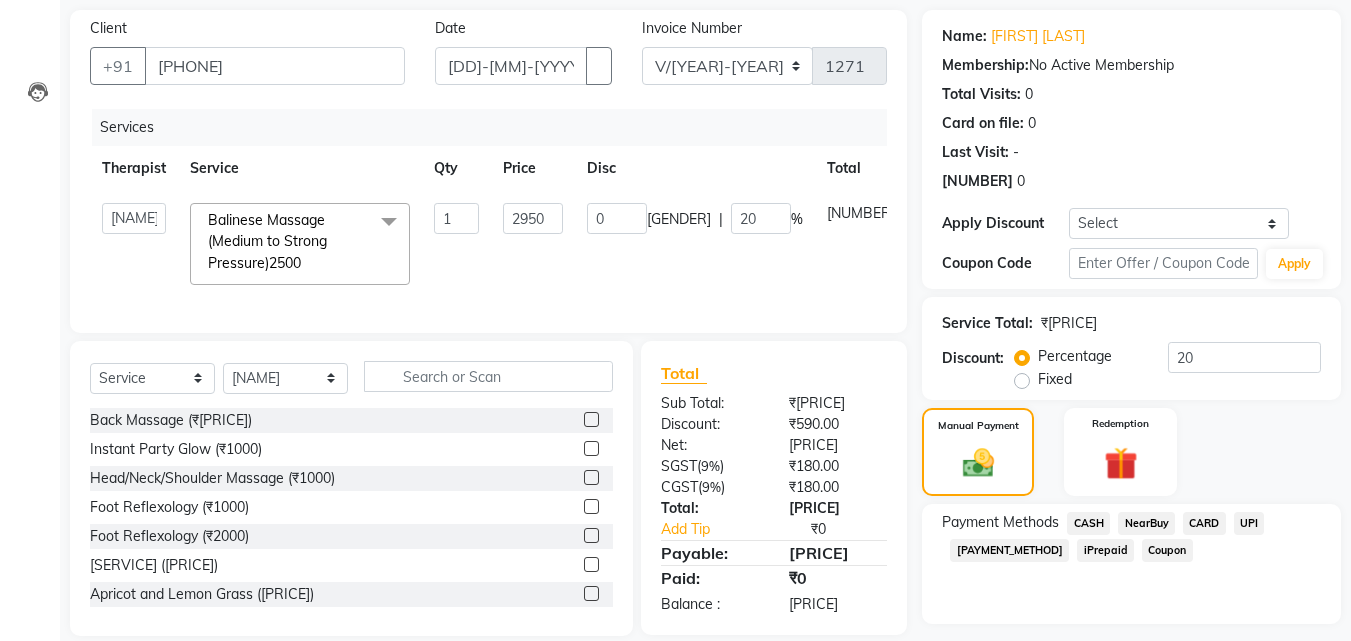 click on "CASH" at bounding box center (1088, 523) 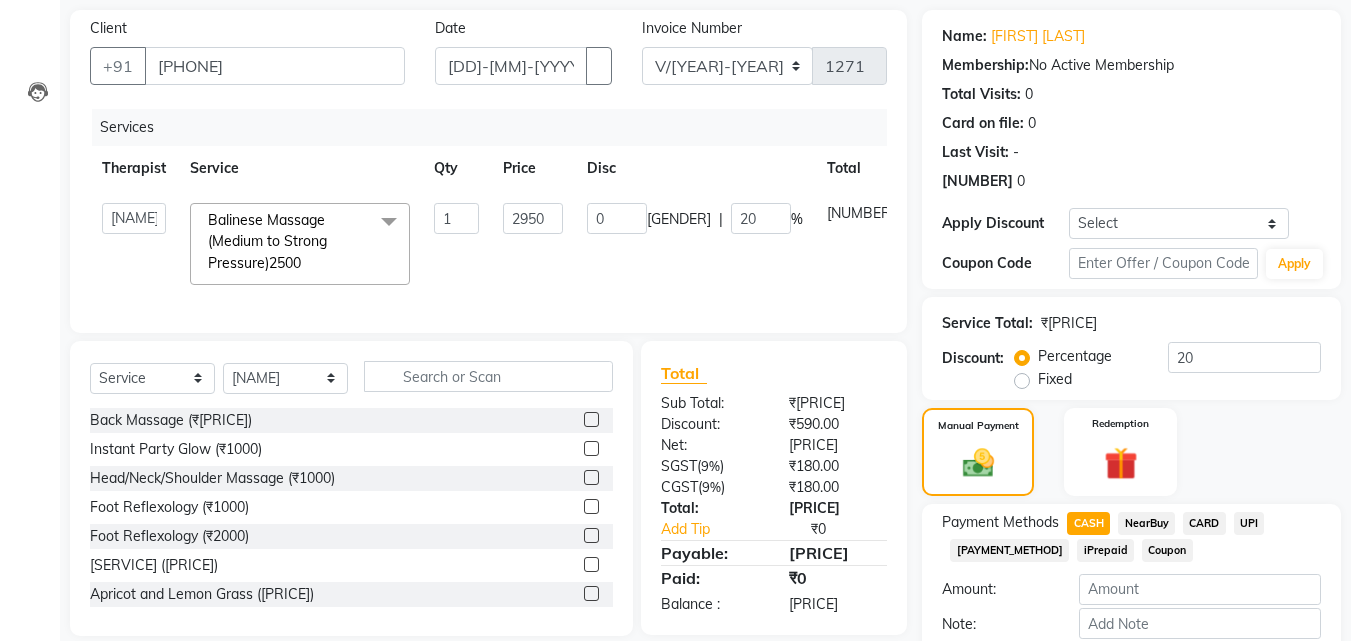 scroll, scrollTop: 257, scrollLeft: 0, axis: vertical 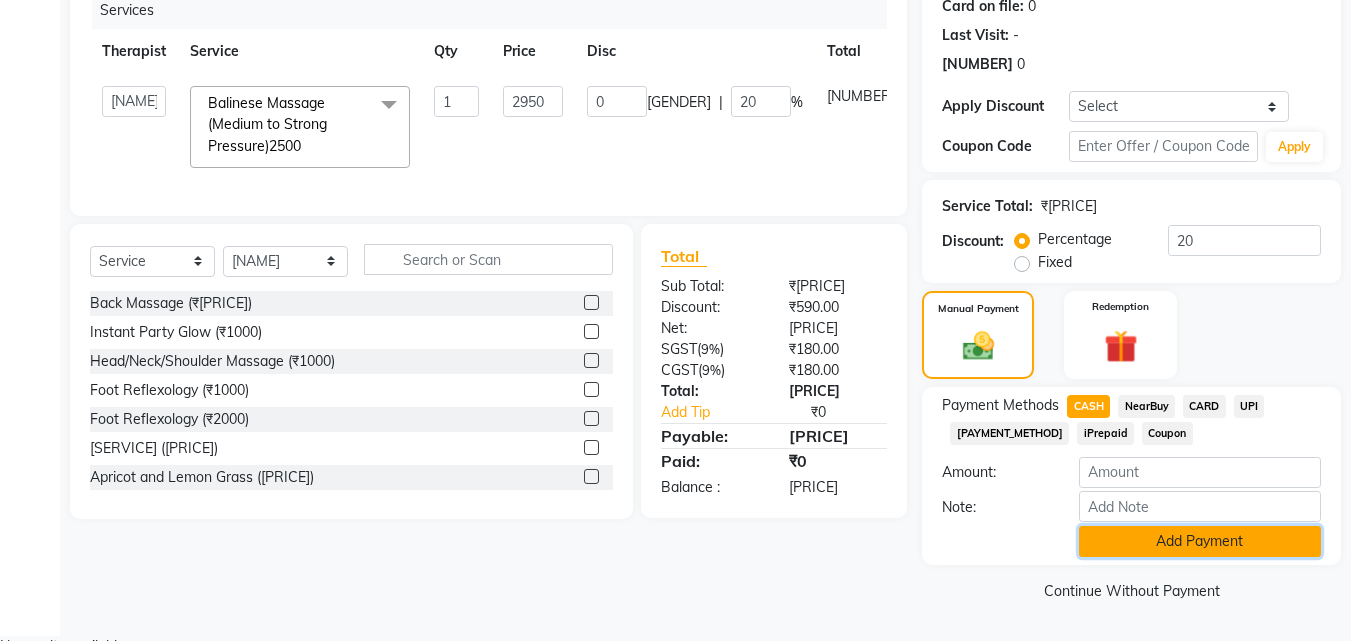 click on "Add Payment" at bounding box center [1200, 541] 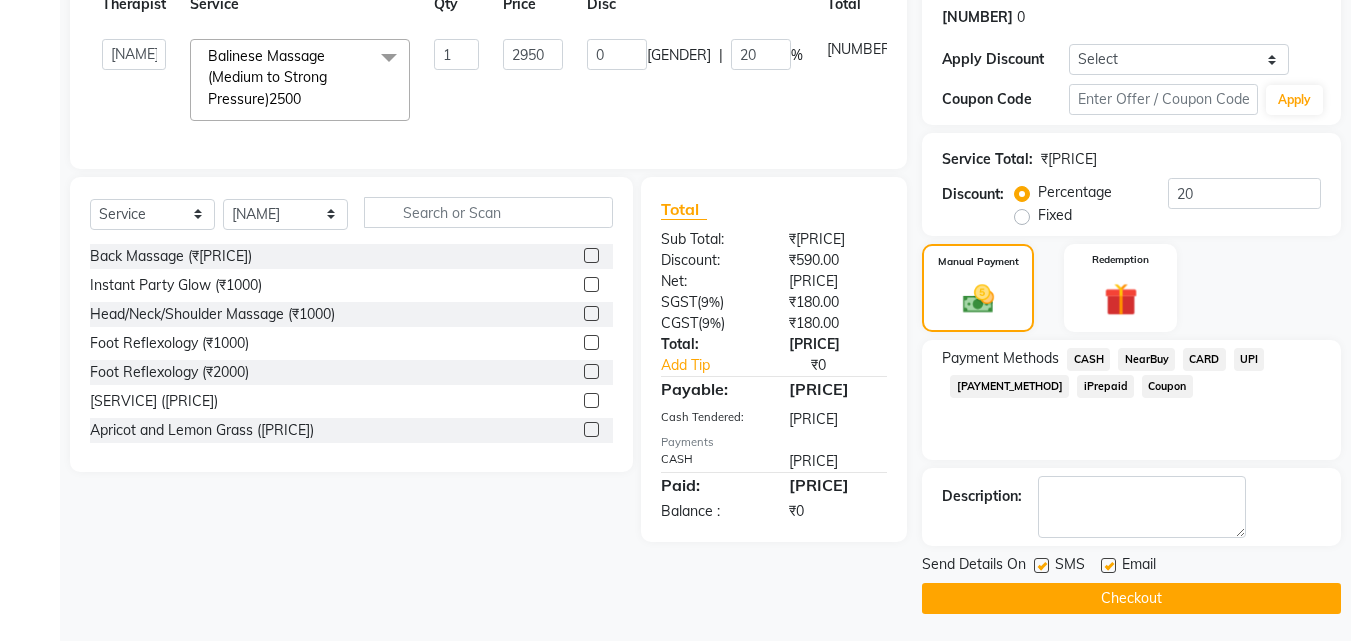 scroll, scrollTop: 314, scrollLeft: 0, axis: vertical 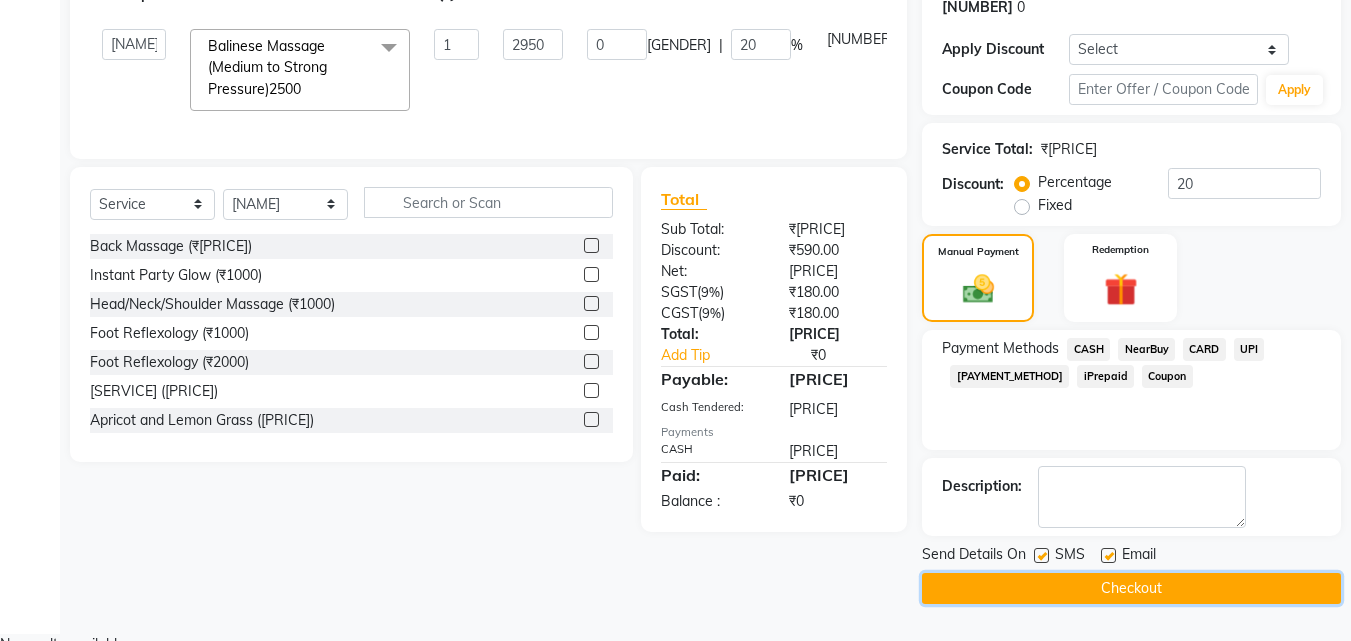 click on "Checkout" at bounding box center [1131, 588] 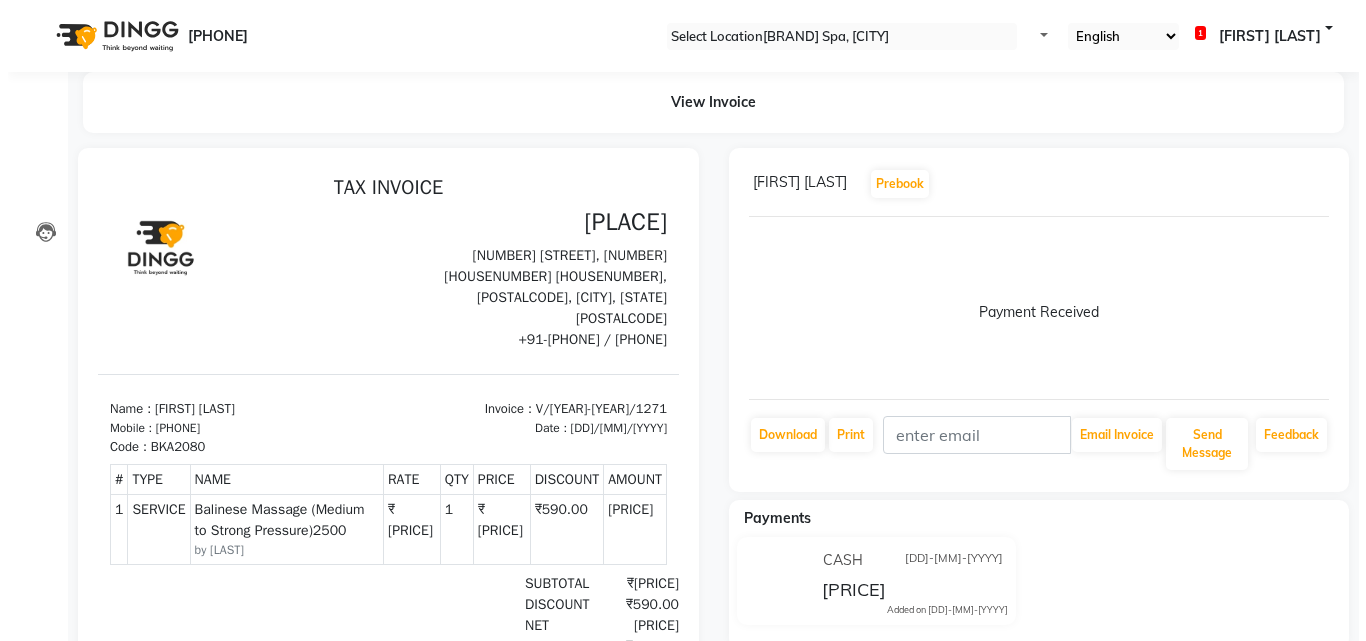 scroll, scrollTop: 0, scrollLeft: 0, axis: both 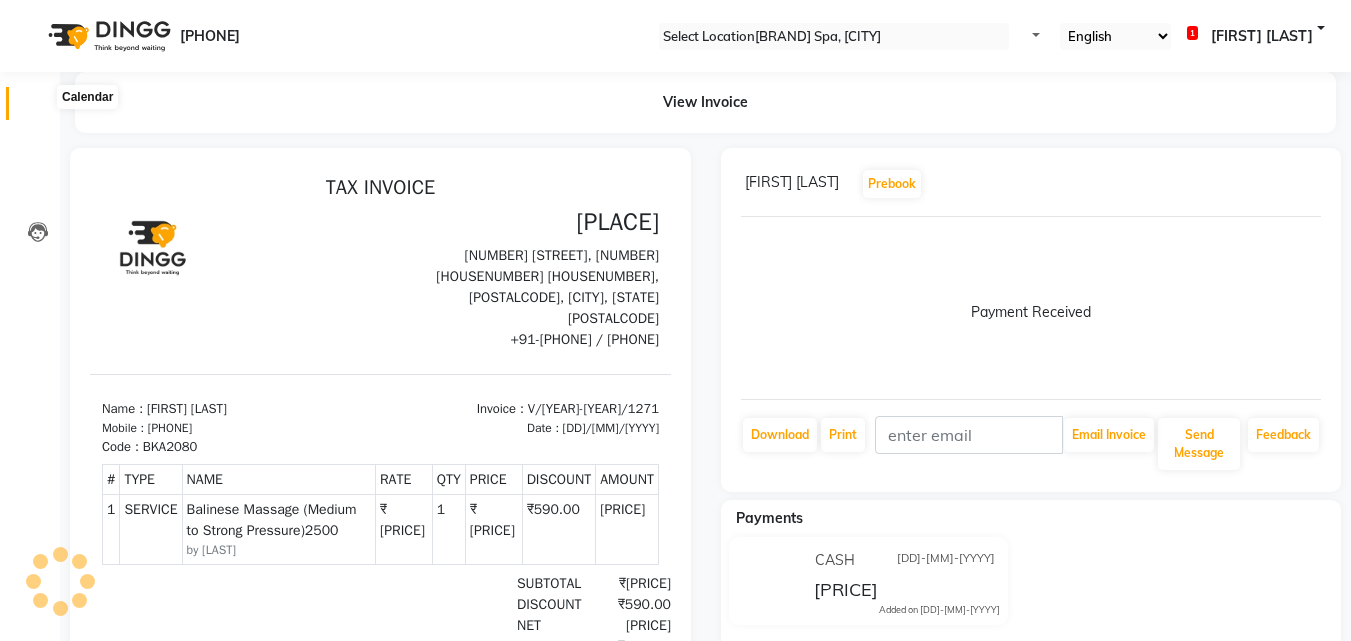 click at bounding box center [38, 108] 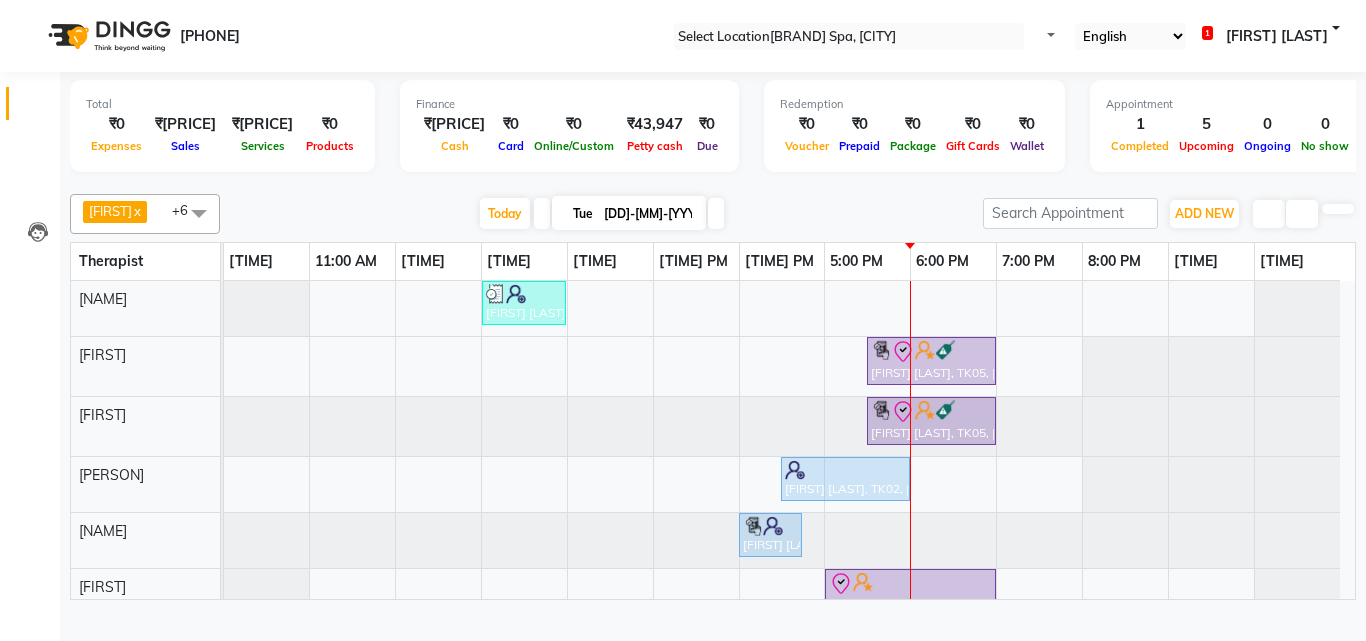 scroll, scrollTop: 67, scrollLeft: 0, axis: vertical 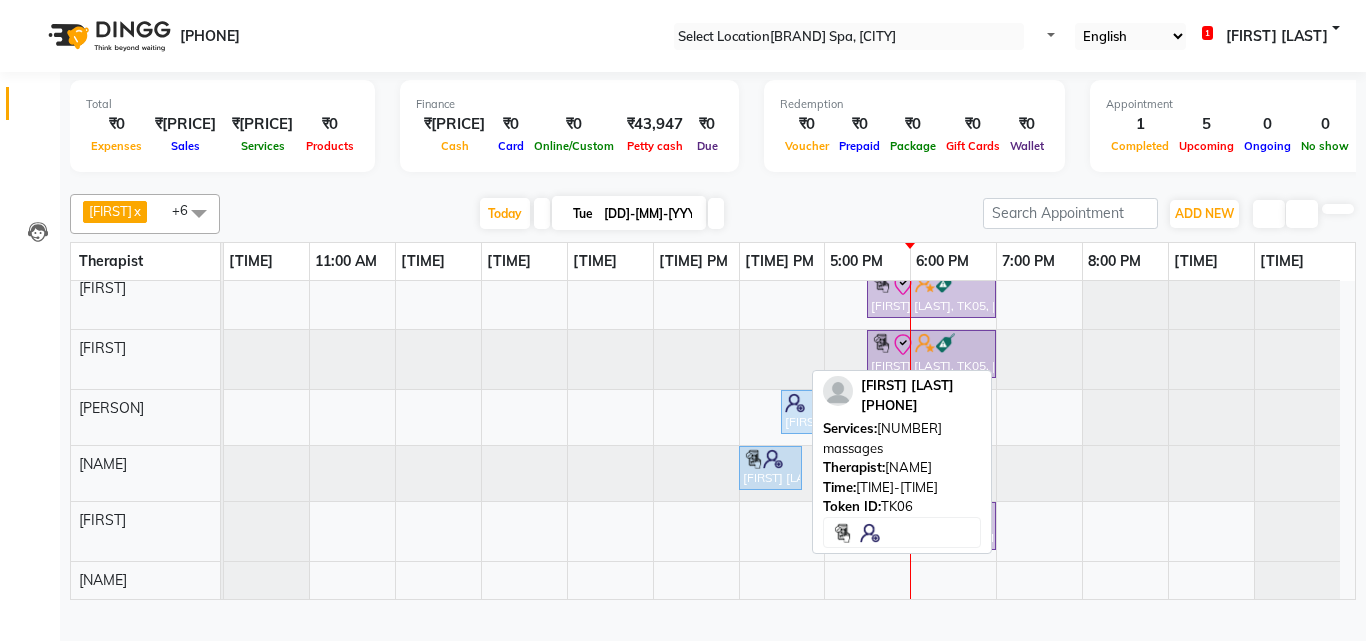 click on "[FIRST] [LAST], TK06, [TIME]-[TIME], 45 massages" at bounding box center (770, 468) 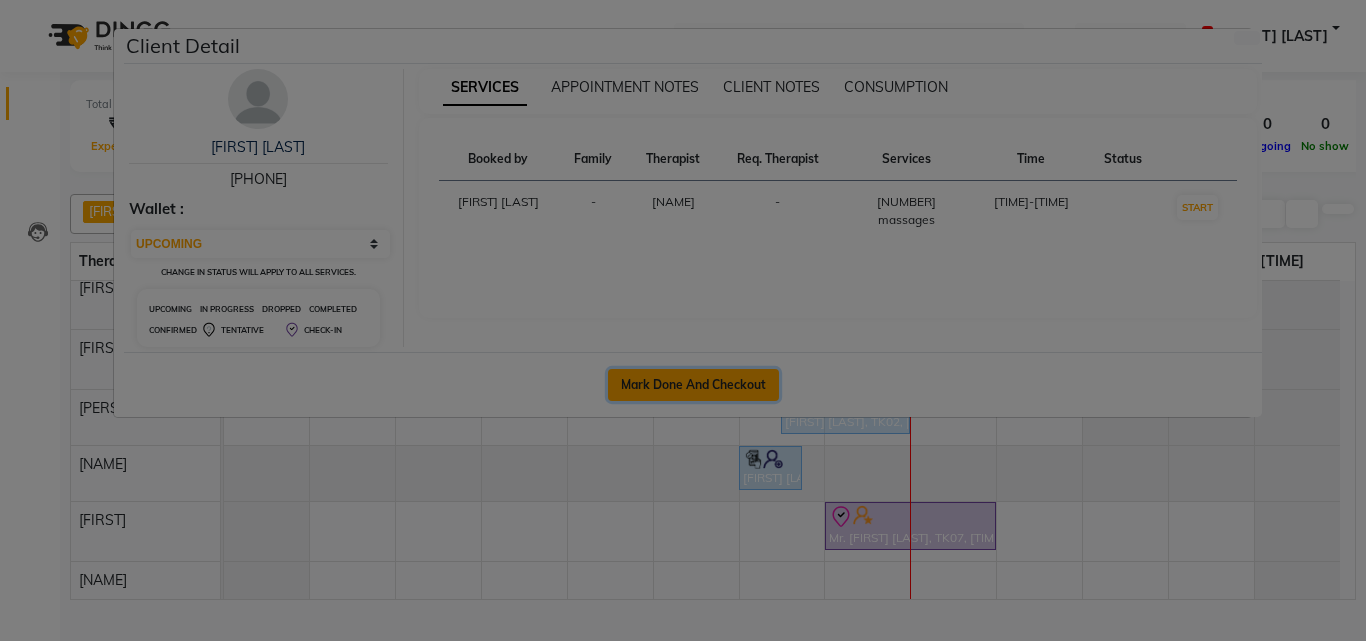 click on "Mark Done And Checkout" at bounding box center (693, 385) 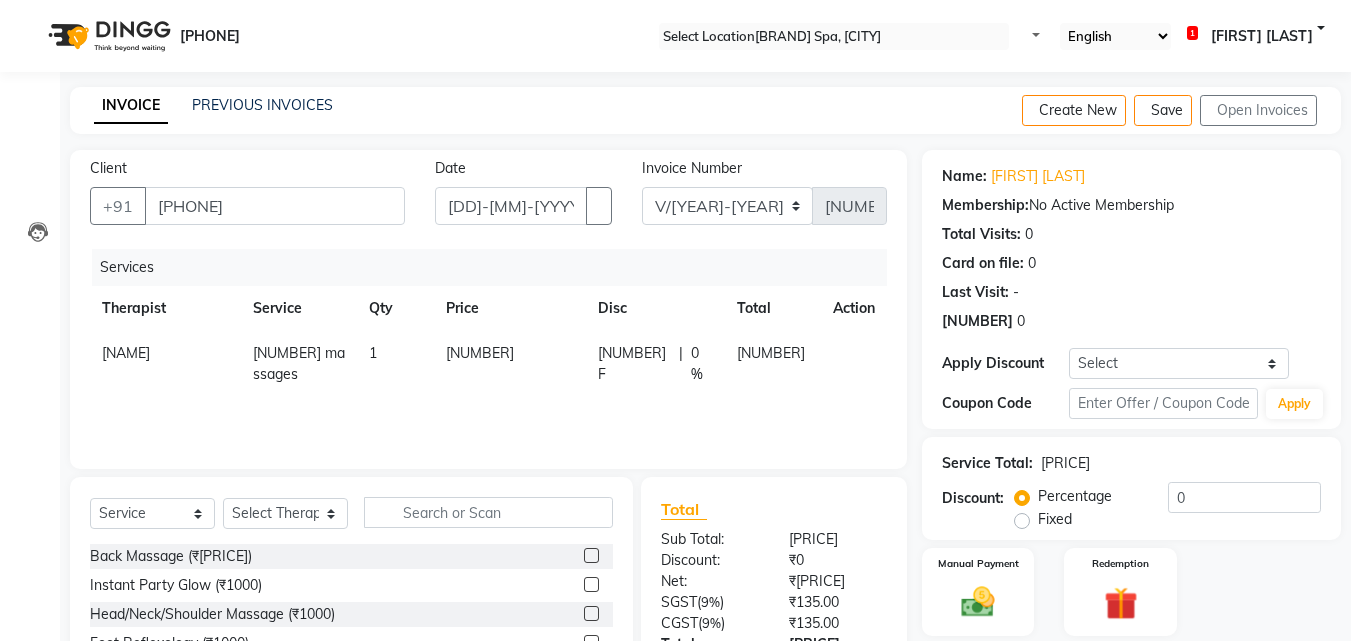 click at bounding box center [1325, 111] 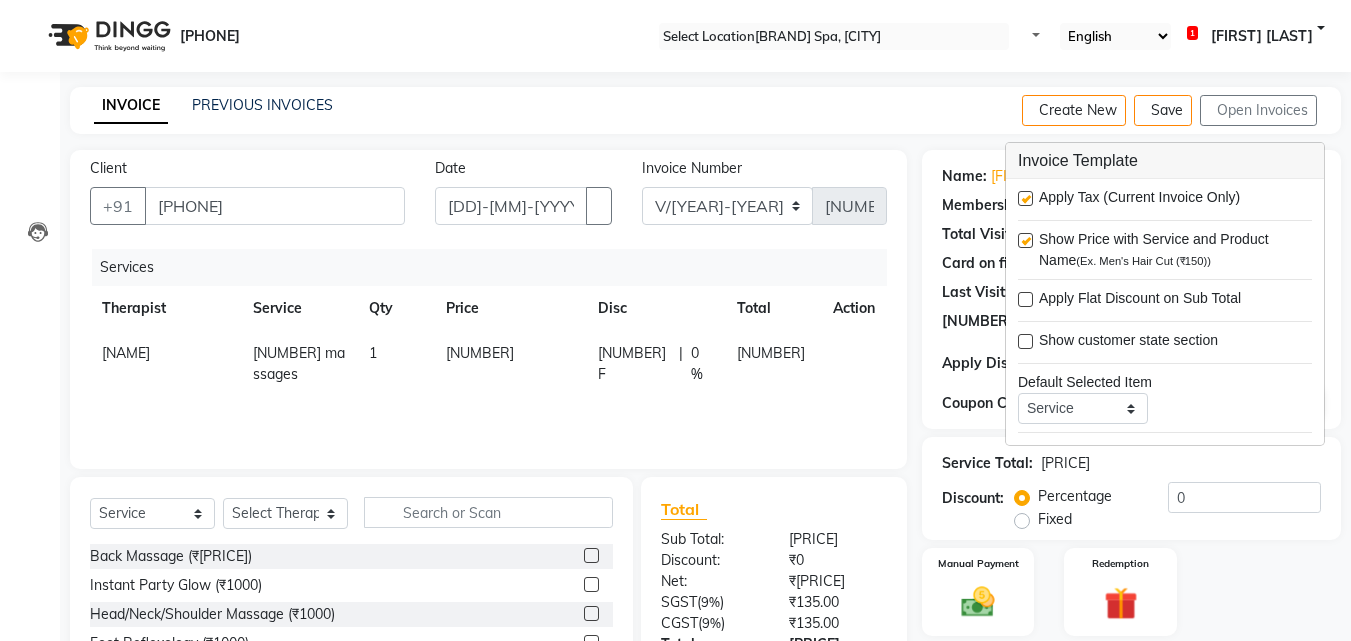 click at bounding box center (1025, 198) 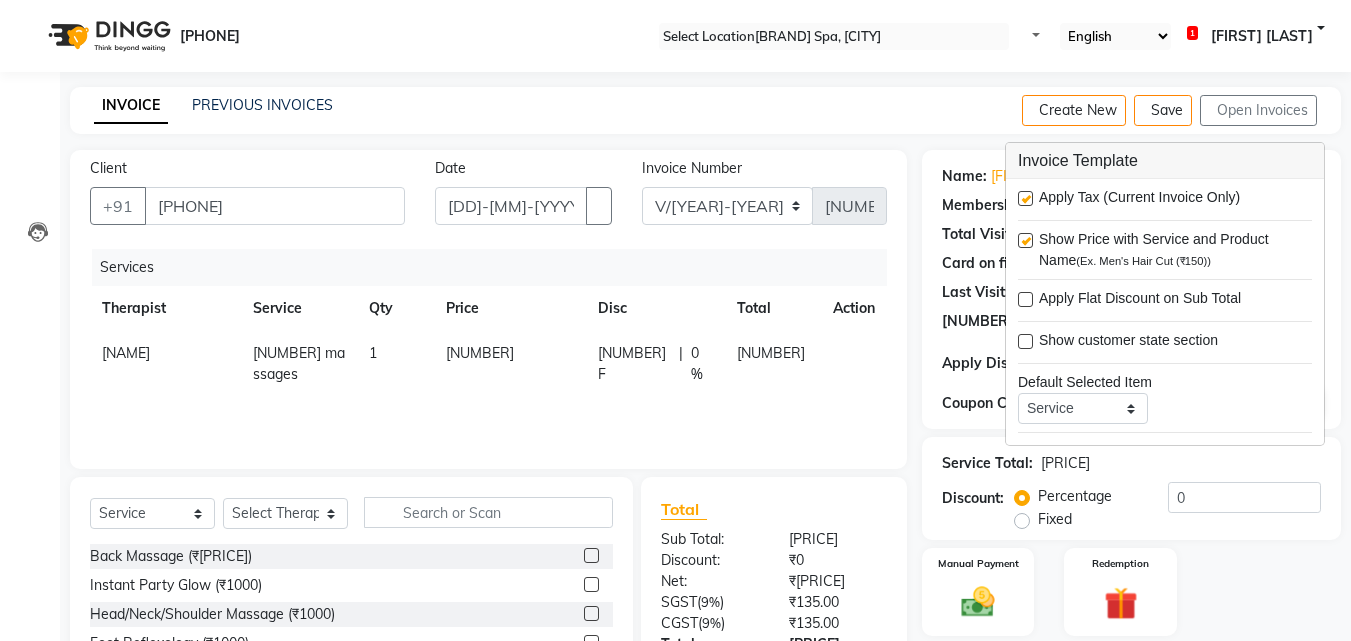 click at bounding box center (1024, 199) 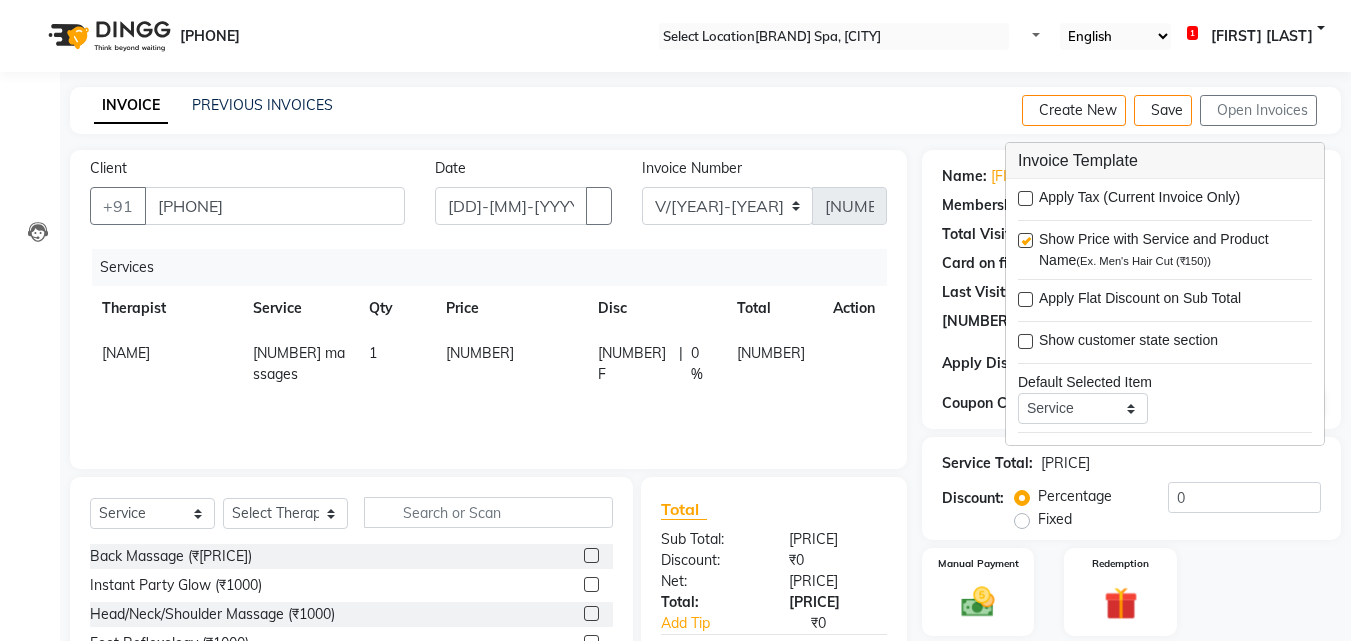 scroll, scrollTop: 160, scrollLeft: 0, axis: vertical 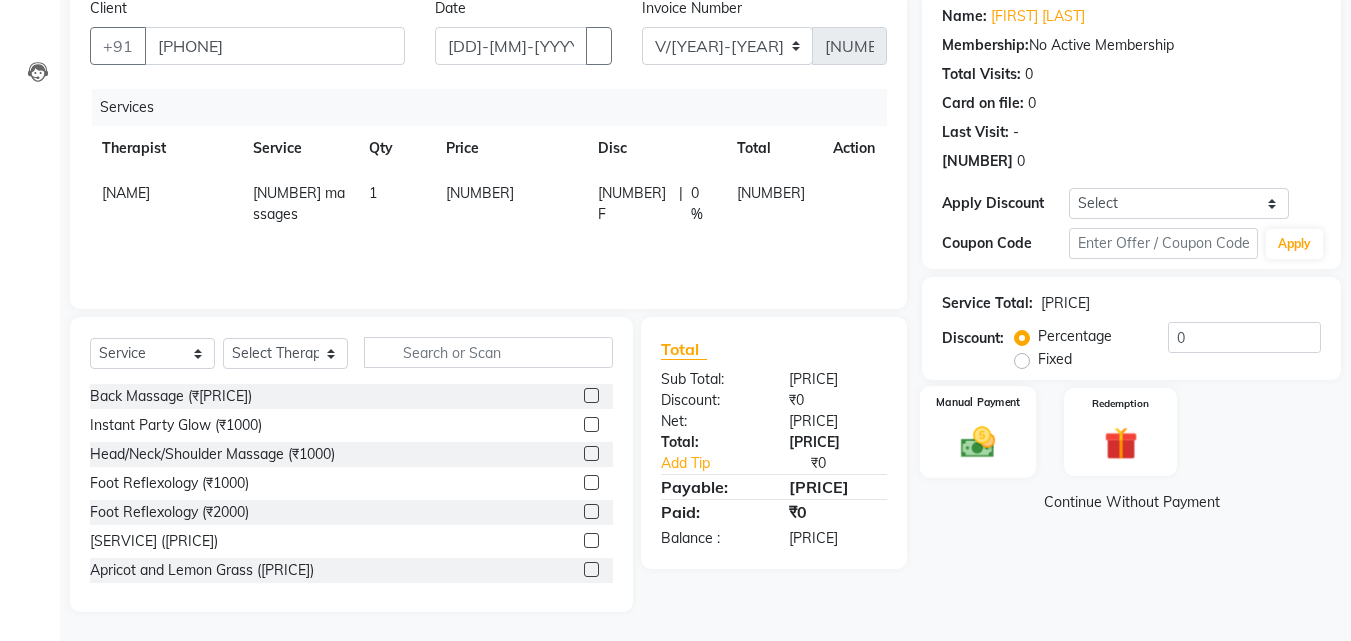 click on "Manual Payment" at bounding box center [978, 432] 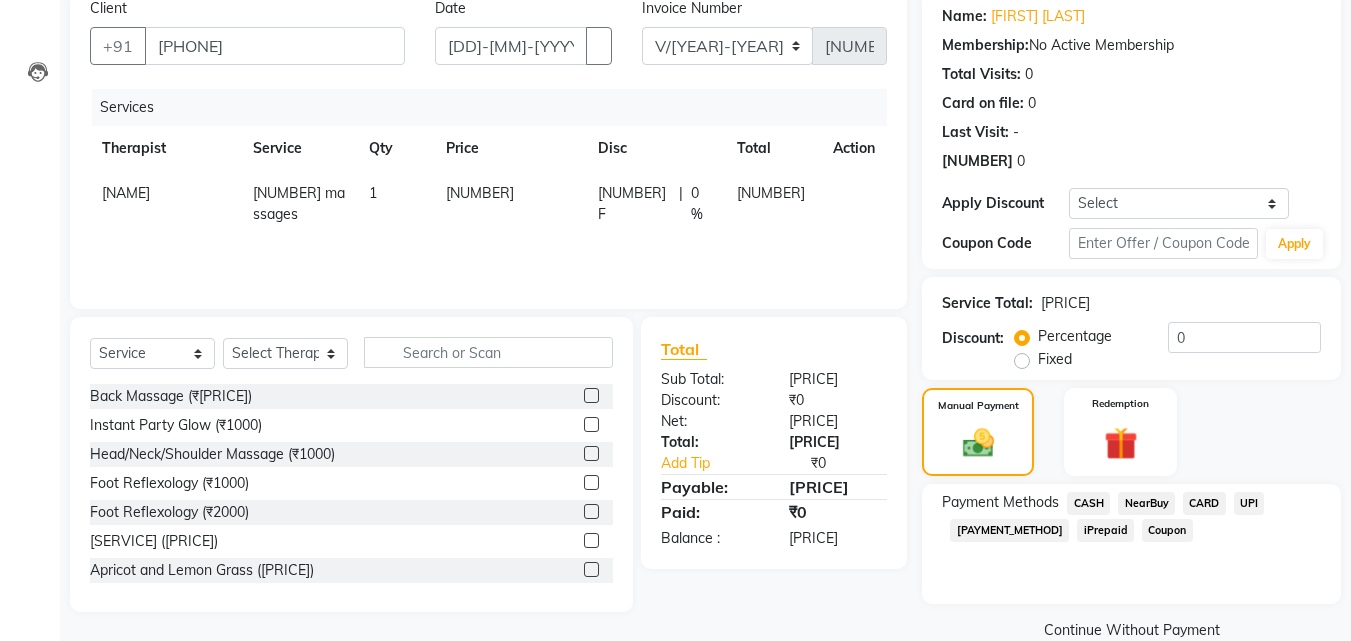click on "CARD" at bounding box center (1088, 503) 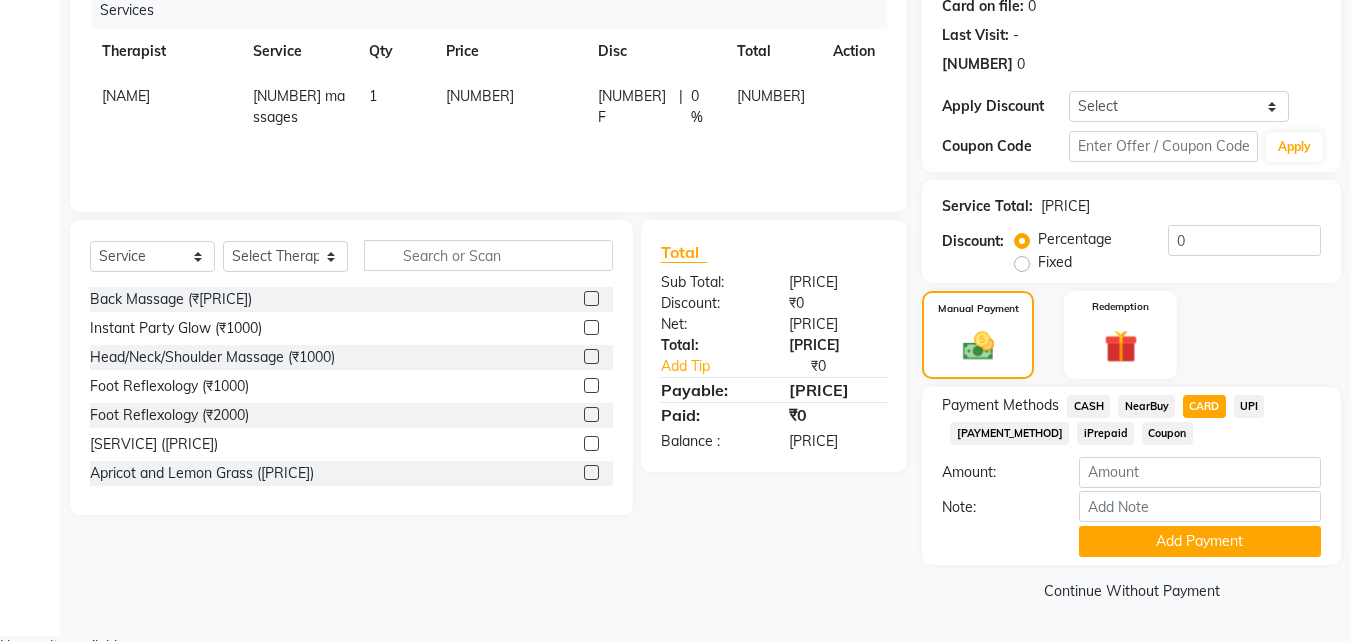 scroll, scrollTop: 0, scrollLeft: 0, axis: both 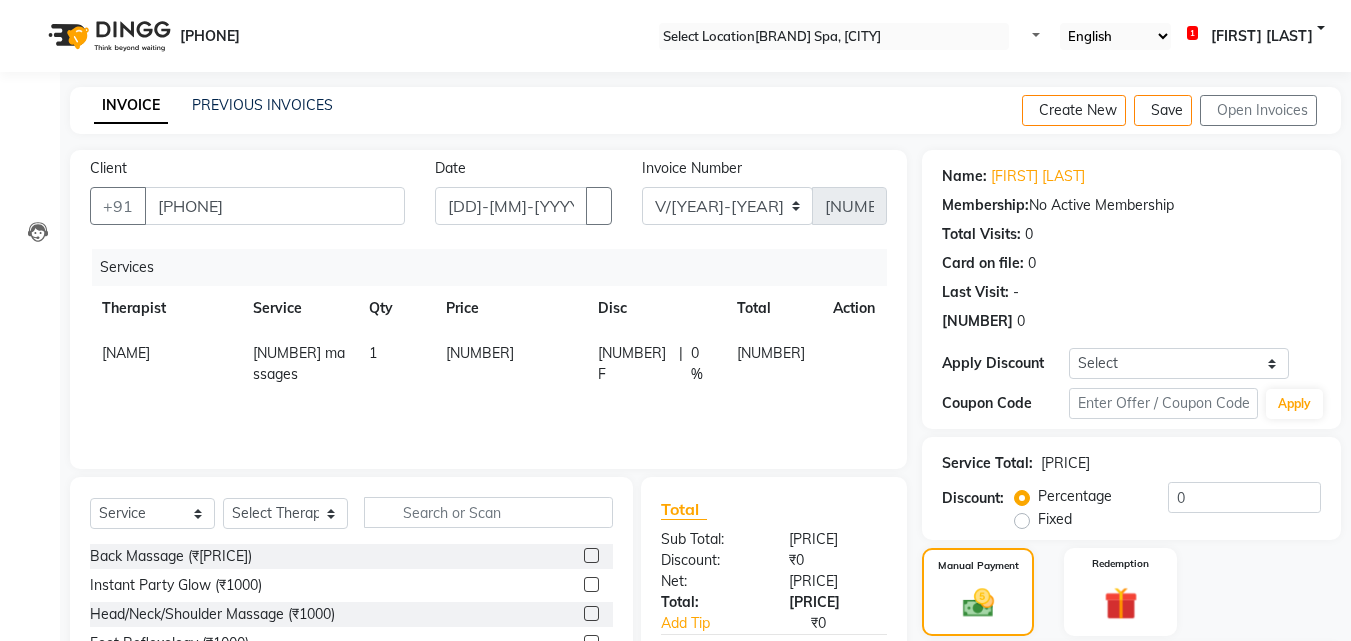 click at bounding box center (1325, 111) 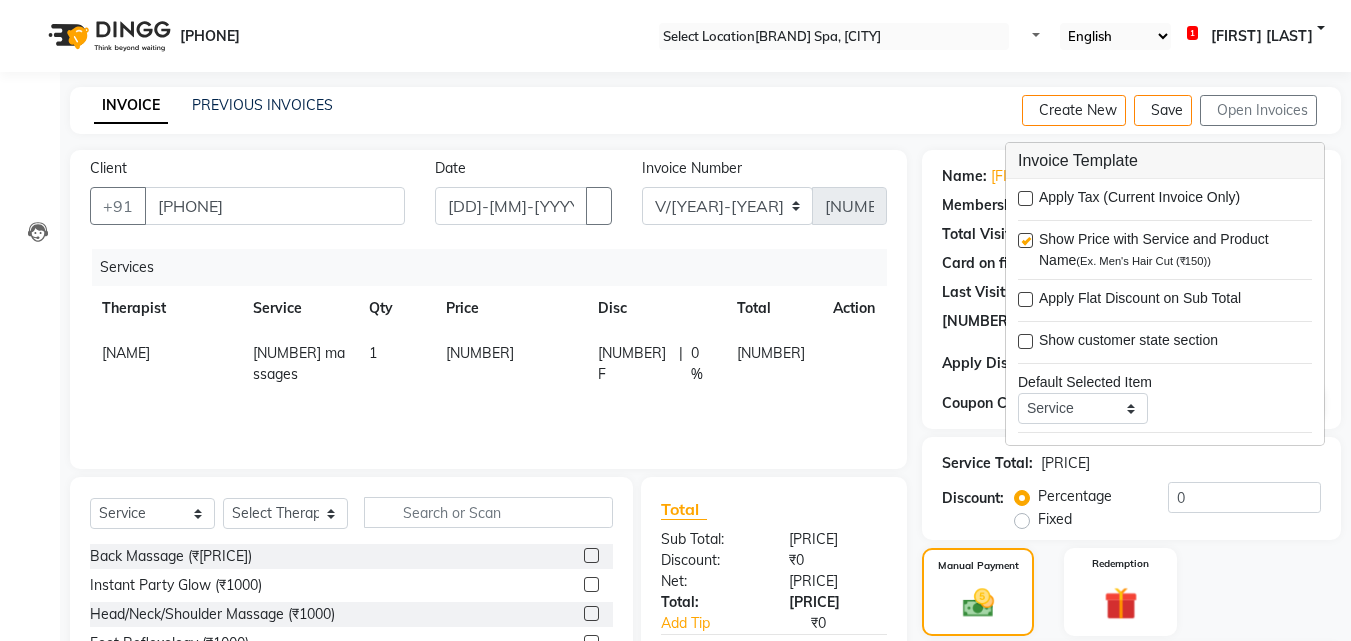 scroll, scrollTop: 257, scrollLeft: 0, axis: vertical 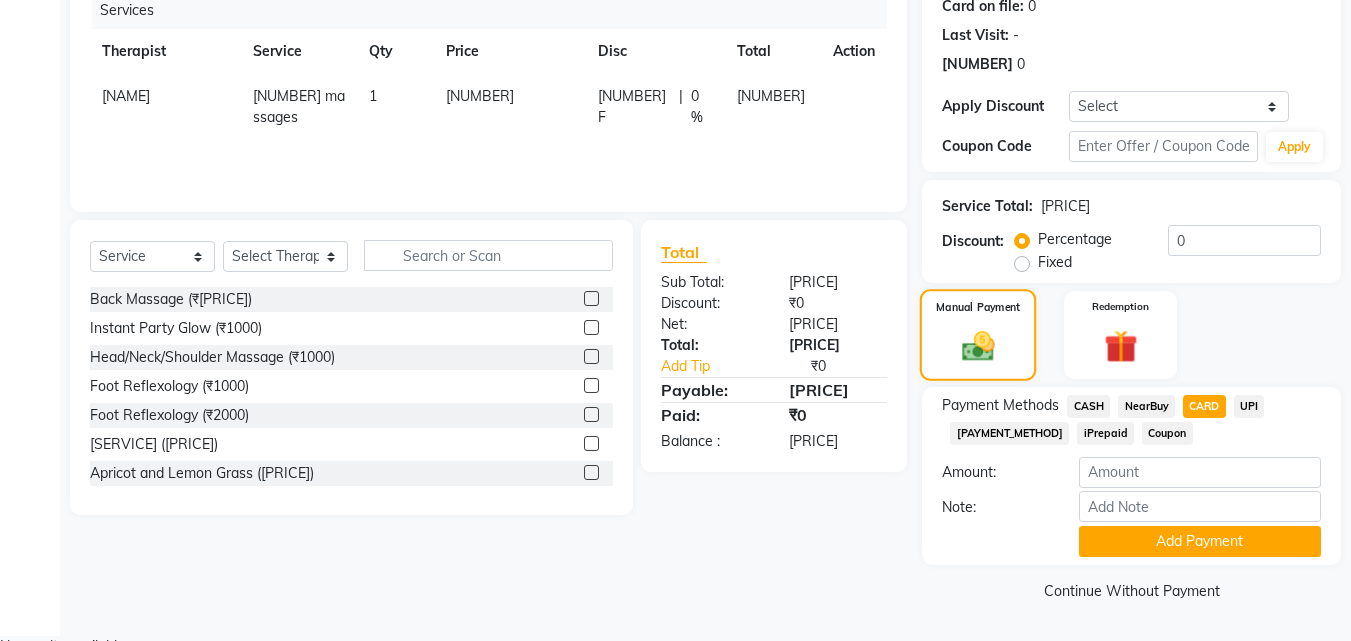 click on "Manual Payment" at bounding box center [978, 335] 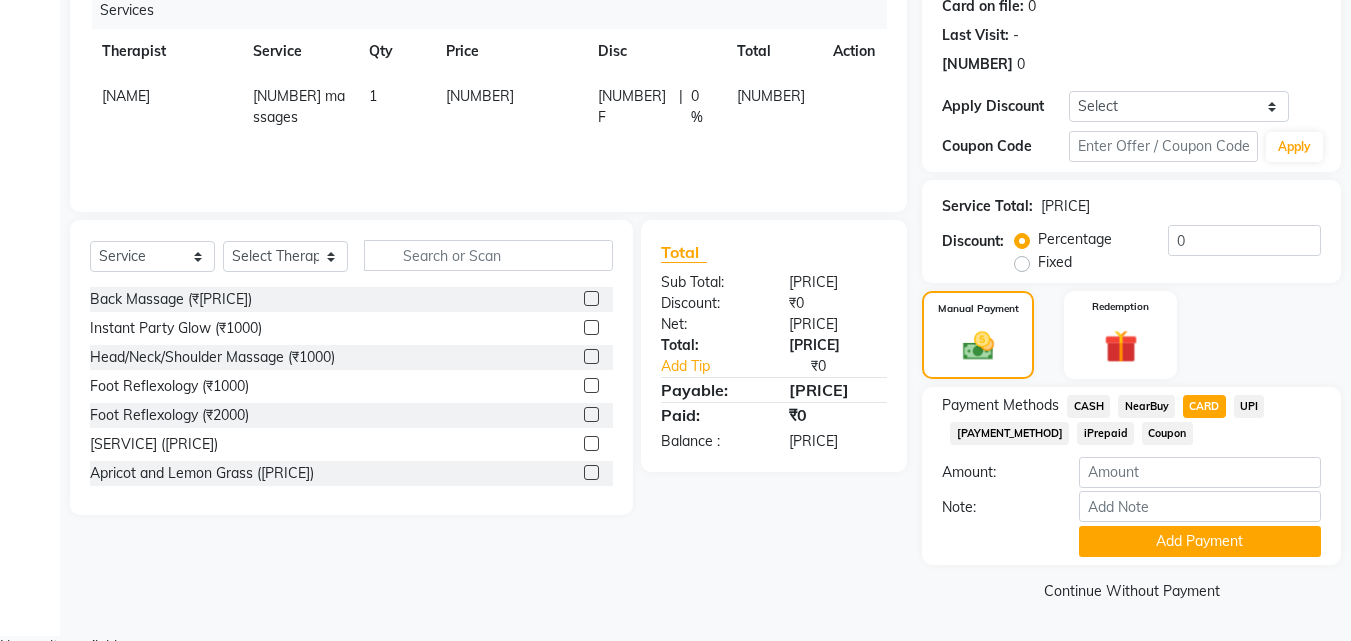 click on "CARD" at bounding box center [1204, 406] 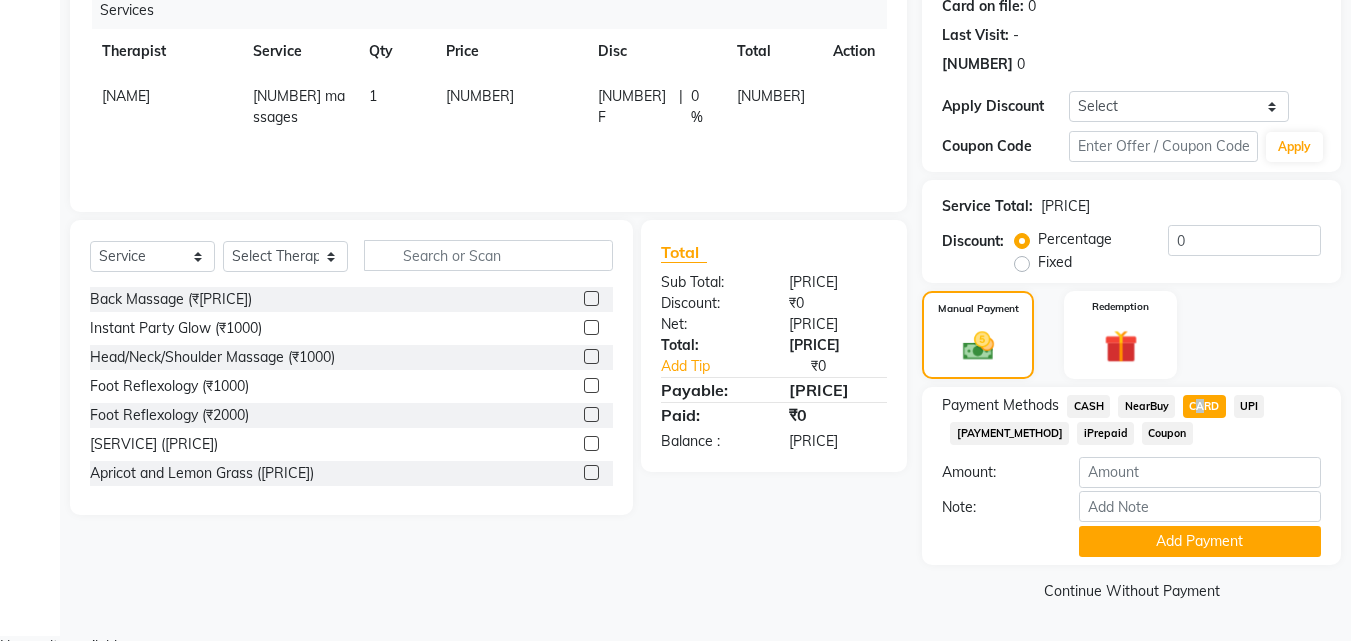 click on "CARD" at bounding box center (1204, 406) 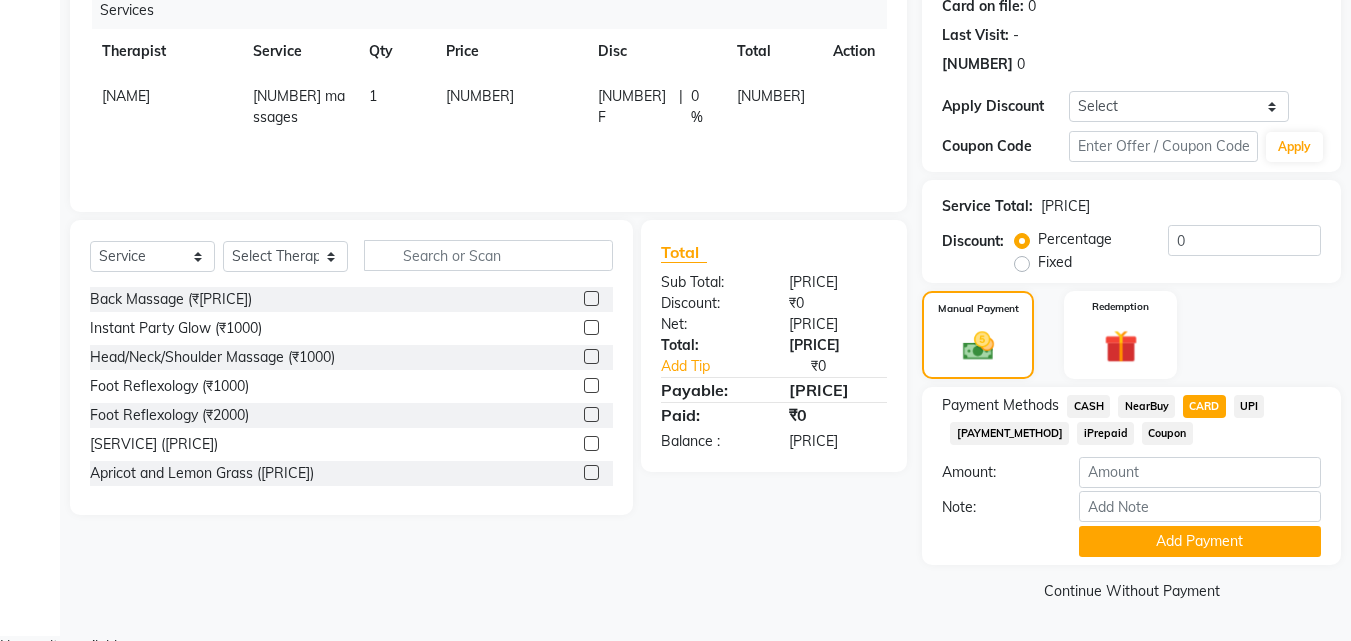click on "Services Therapist Service Qty Price Disc Total Action Ellie  45 massages 1 1770 0 F | 0 % 1770" at bounding box center [488, 92] 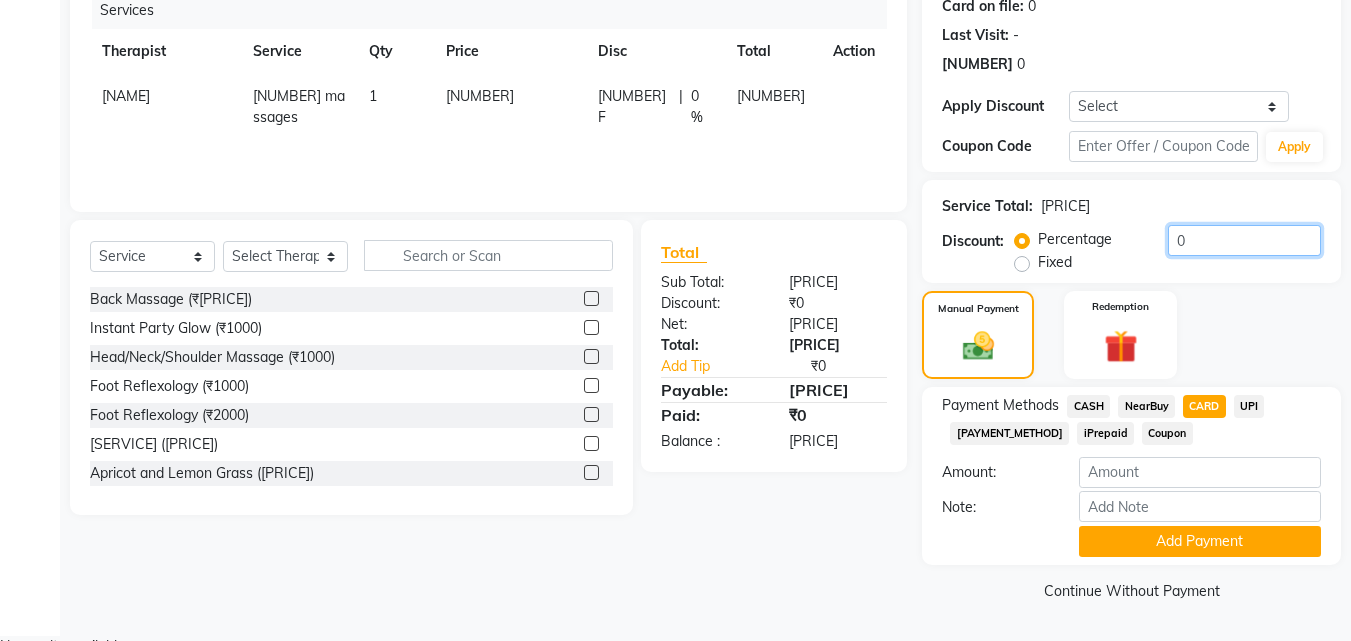 click on "0" at bounding box center (1244, 240) 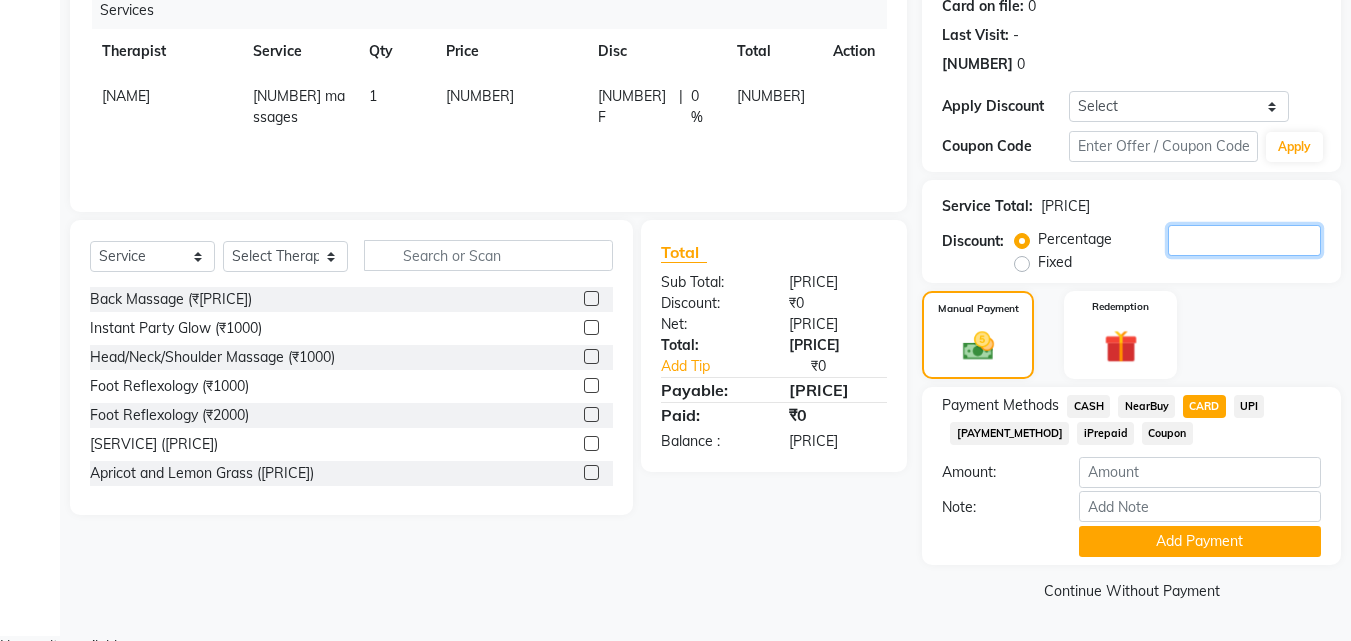type 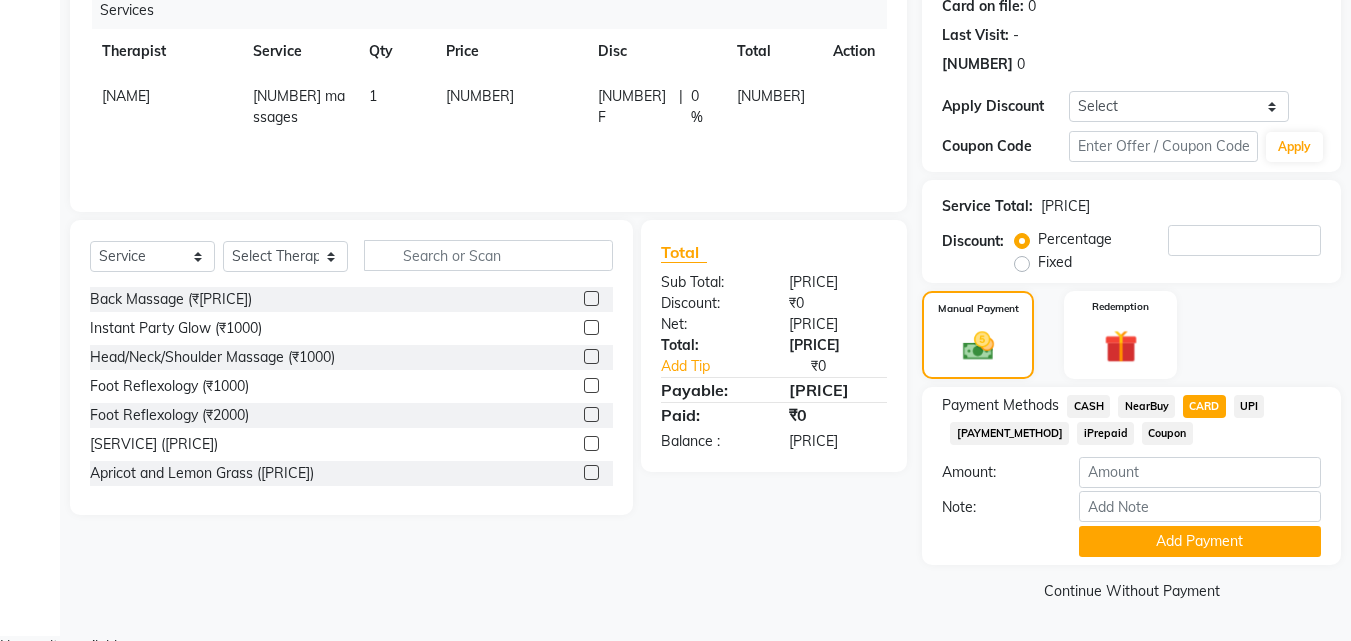 click on "Fixed" at bounding box center (1055, 262) 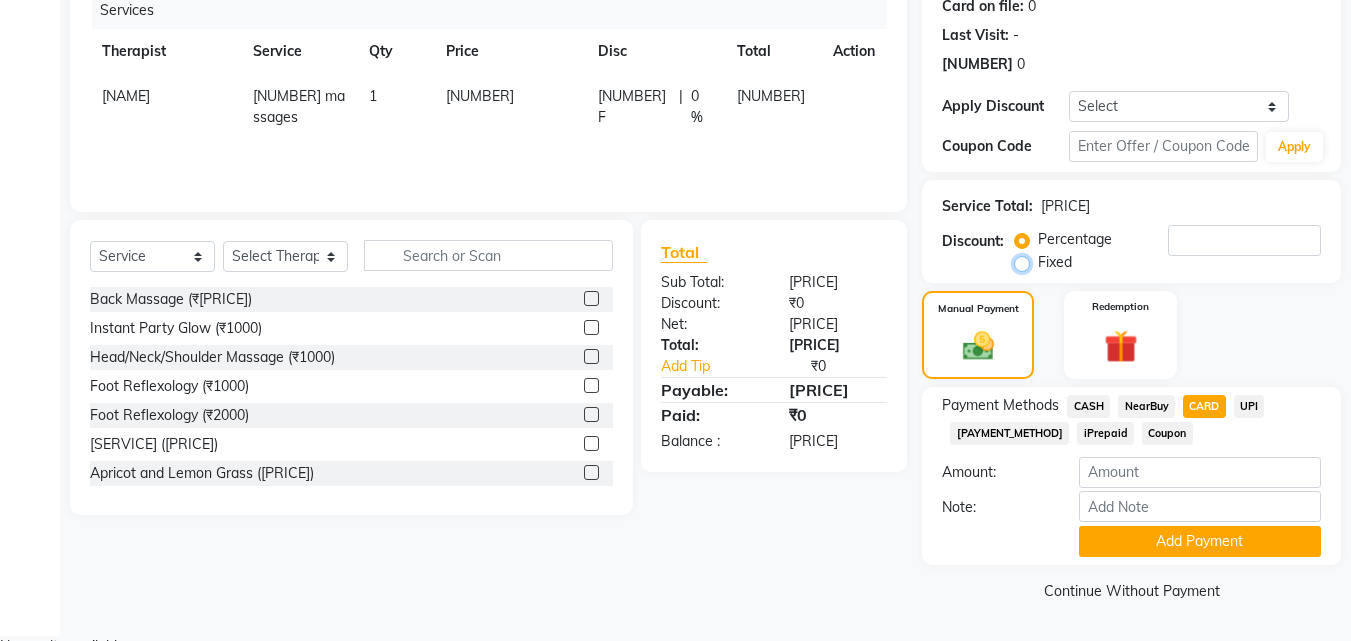 click on "Fixed" at bounding box center (1026, 262) 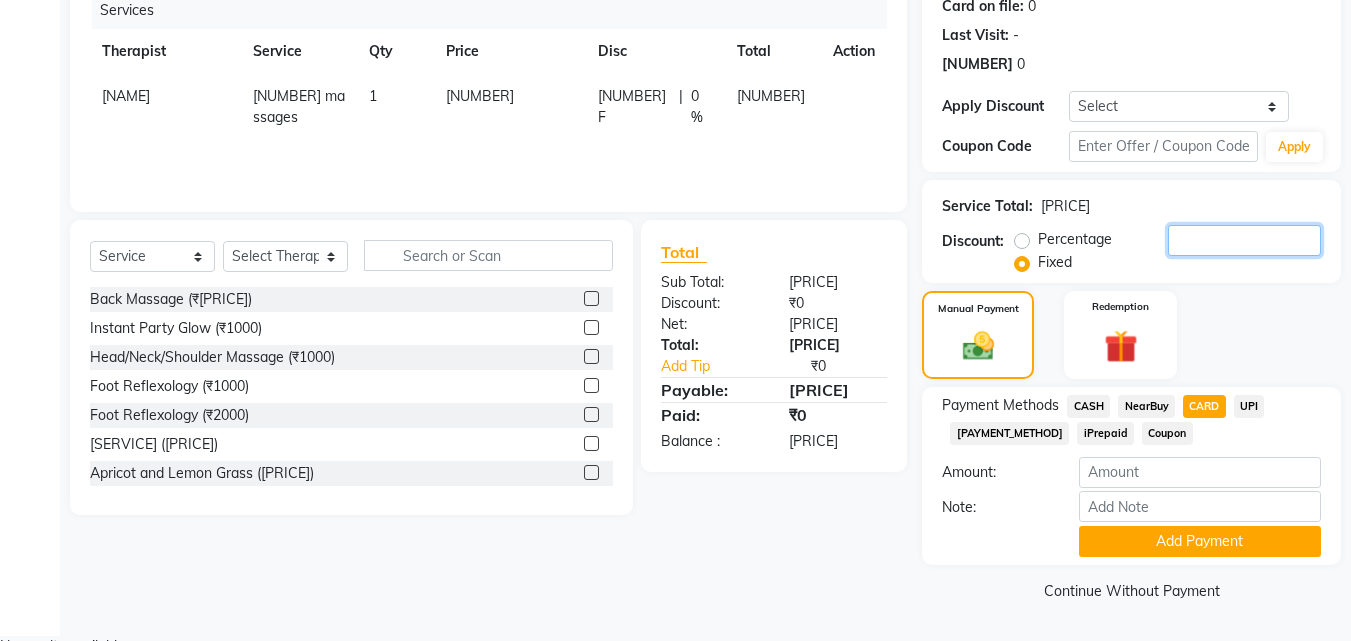 click at bounding box center [1244, 240] 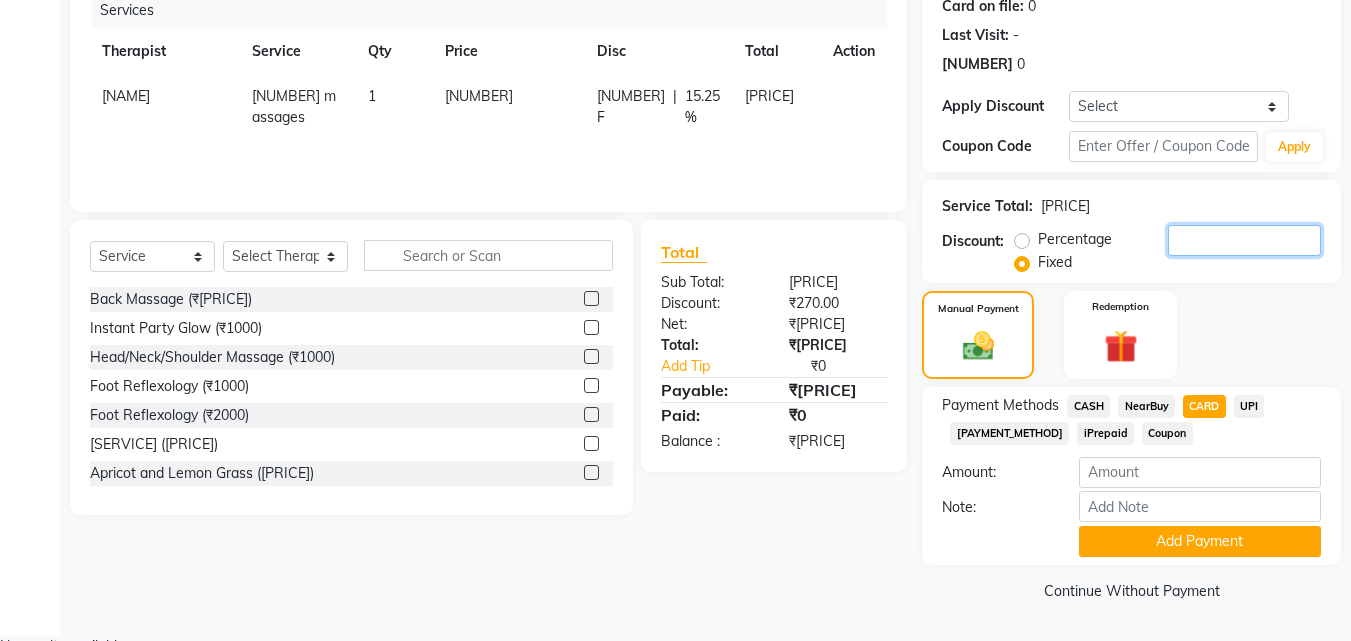 type on "[NUMBER]" 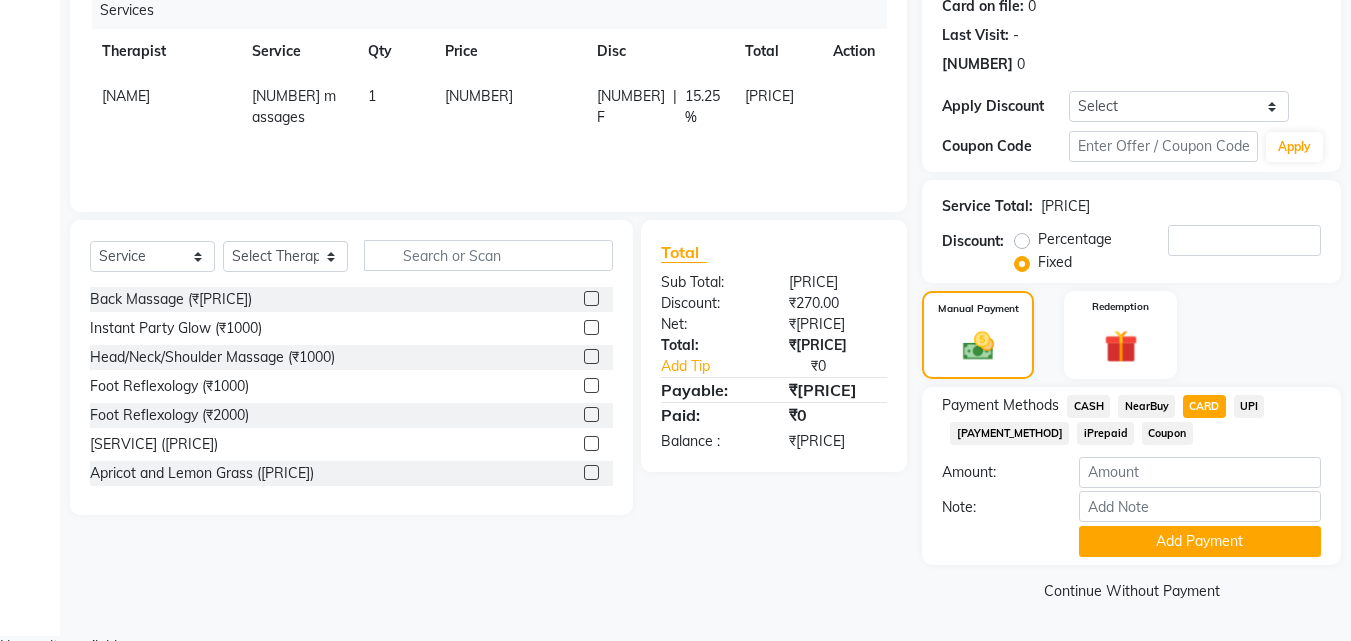 click on "UPI" at bounding box center [1245, 408] 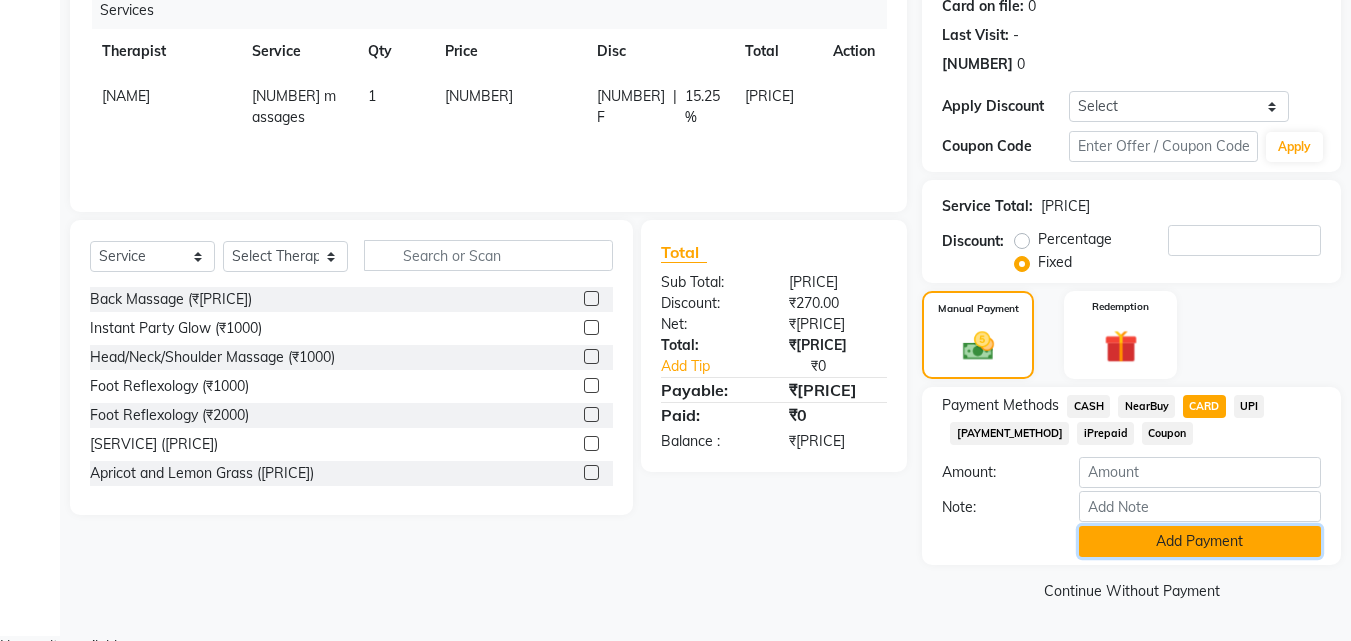 click on "Add Payment" at bounding box center [1200, 541] 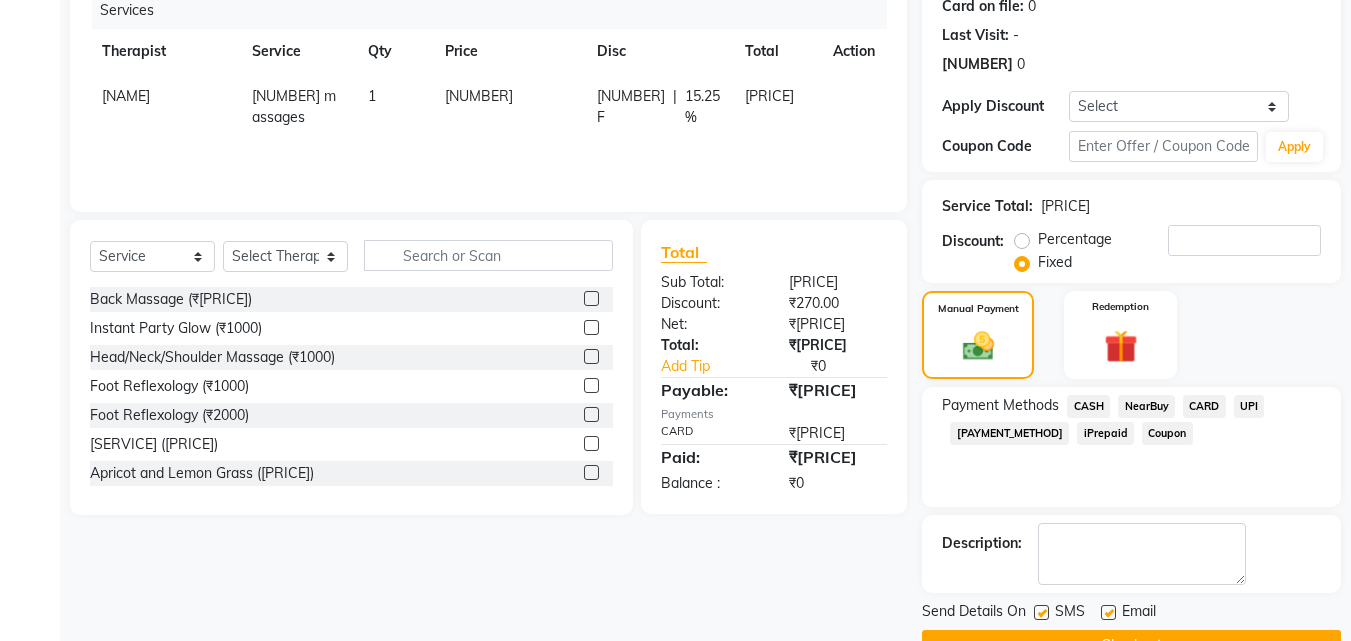 scroll, scrollTop: 314, scrollLeft: 0, axis: vertical 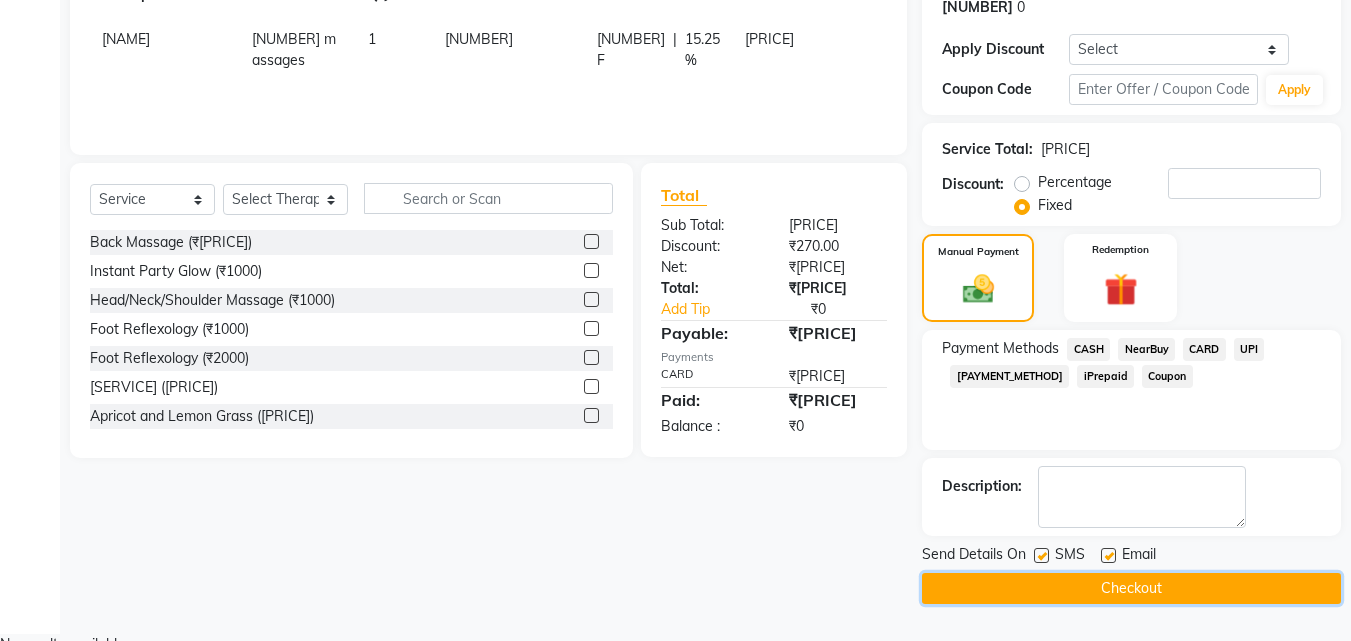 click on "Checkout" at bounding box center [1131, 588] 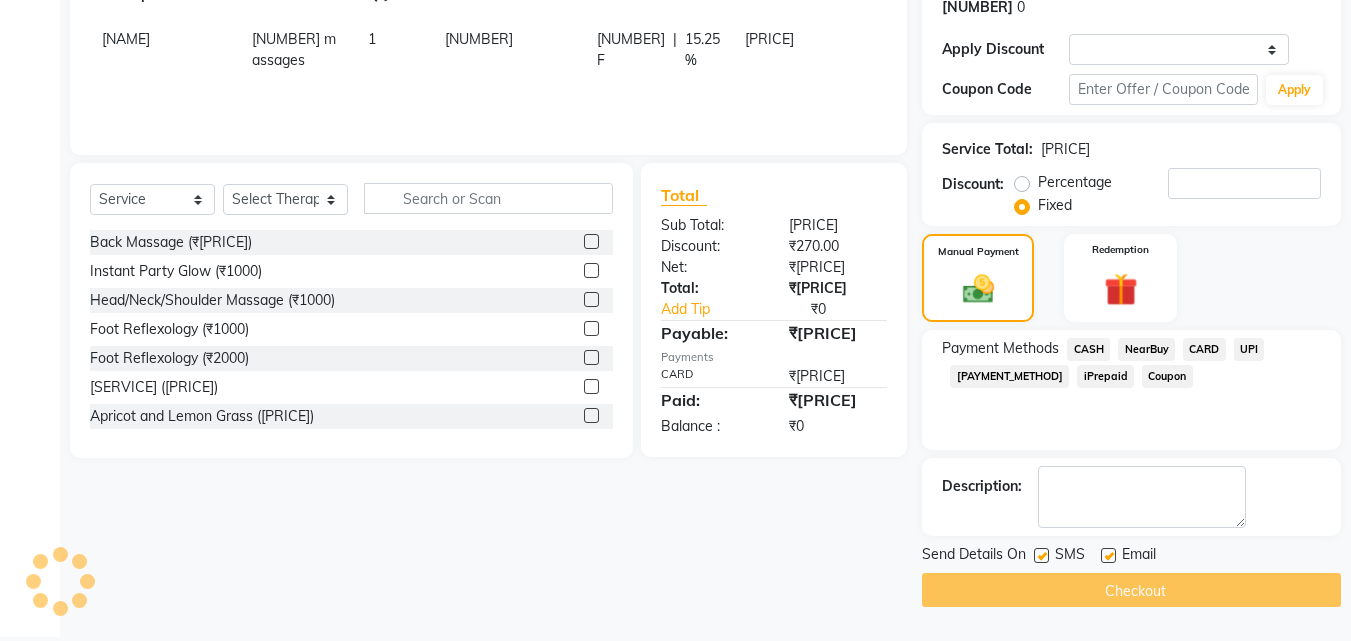 scroll, scrollTop: 0, scrollLeft: 0, axis: both 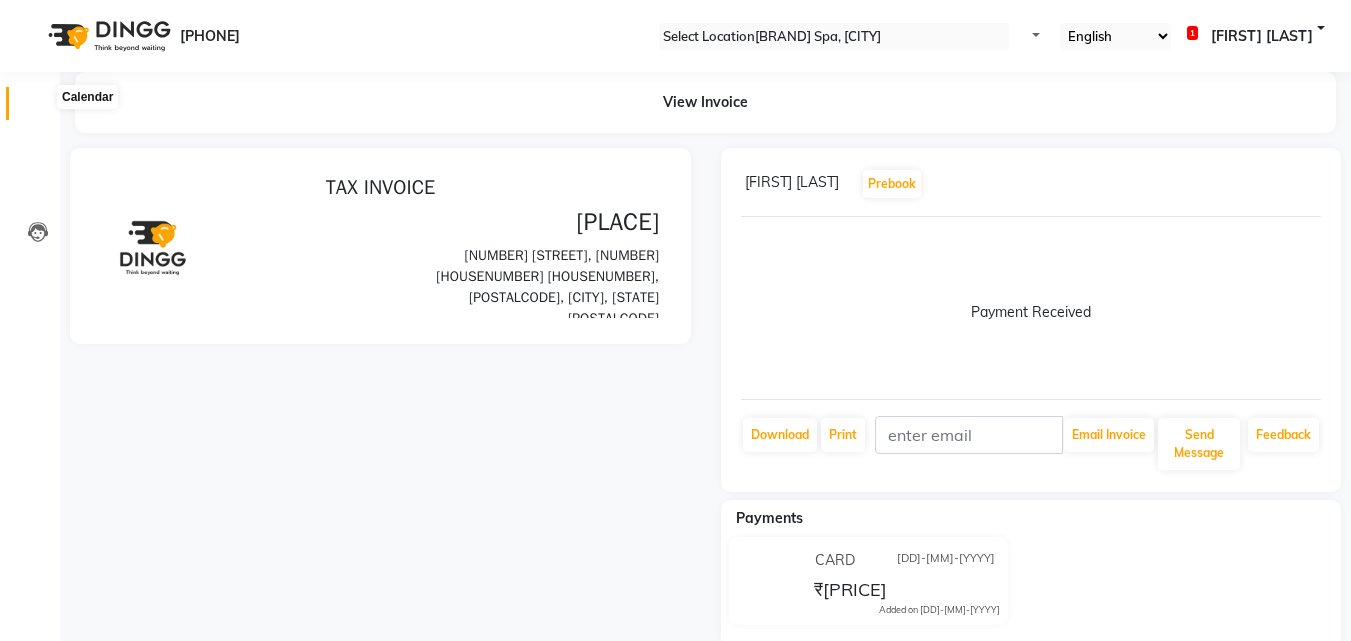 click at bounding box center [38, 108] 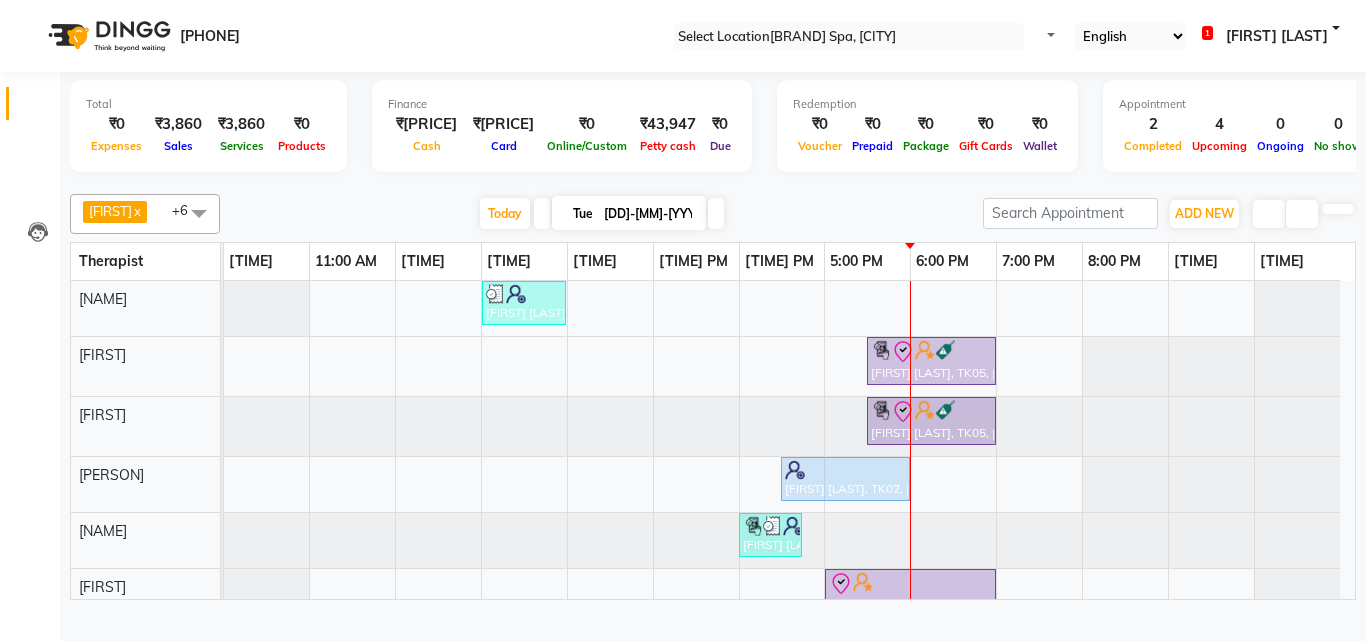scroll, scrollTop: 67, scrollLeft: 0, axis: vertical 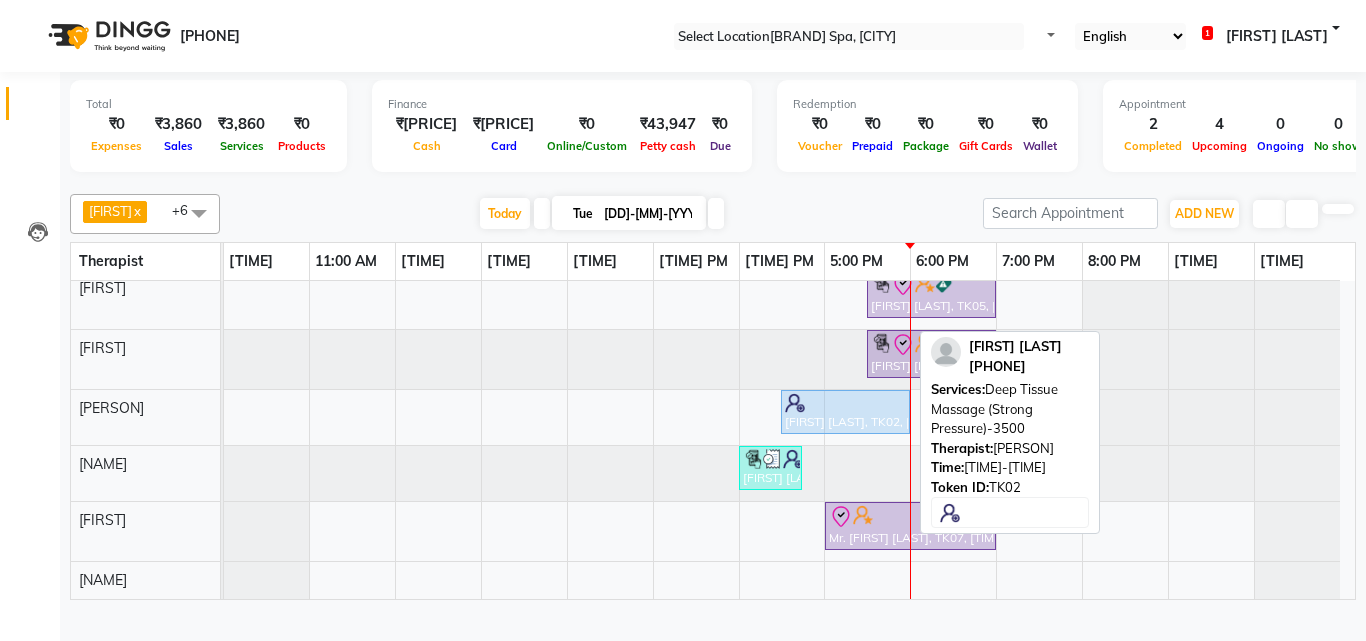 click on "[FIRST] [LAST], TK02, [TIME]-[TIME], Deep Tissue Massage (Strong Pressure)-3500" at bounding box center (931, 294) 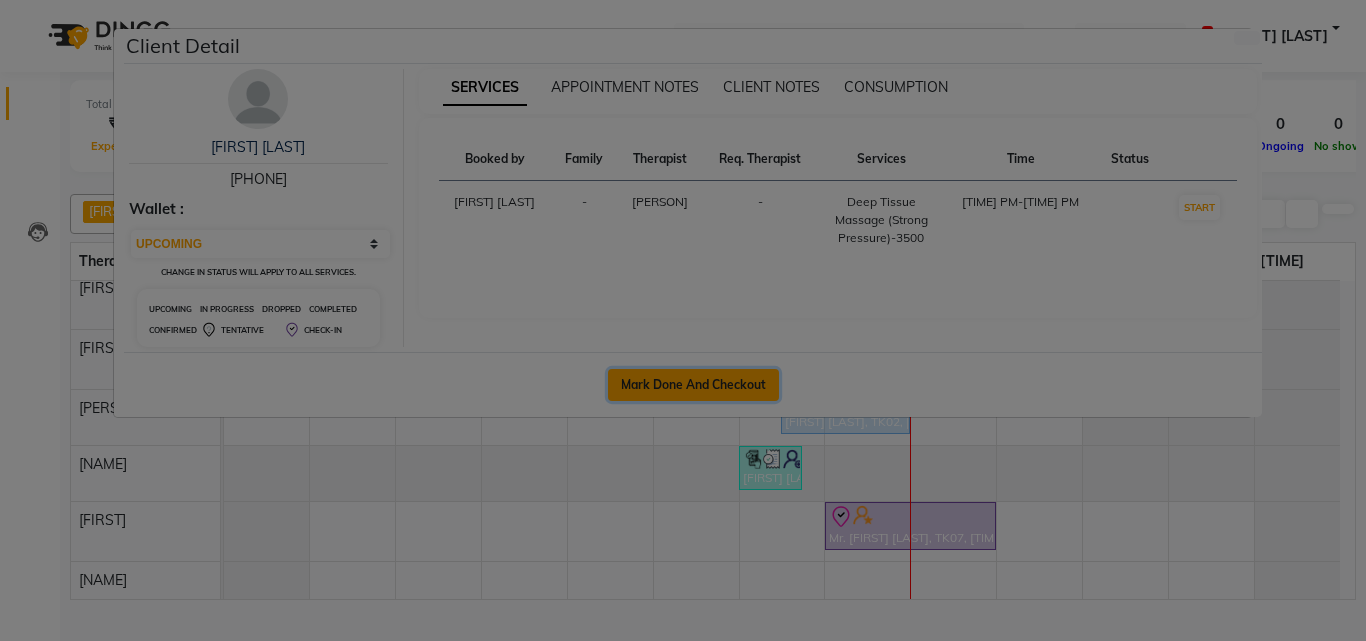 click on "Mark Done And Checkout" at bounding box center [693, 385] 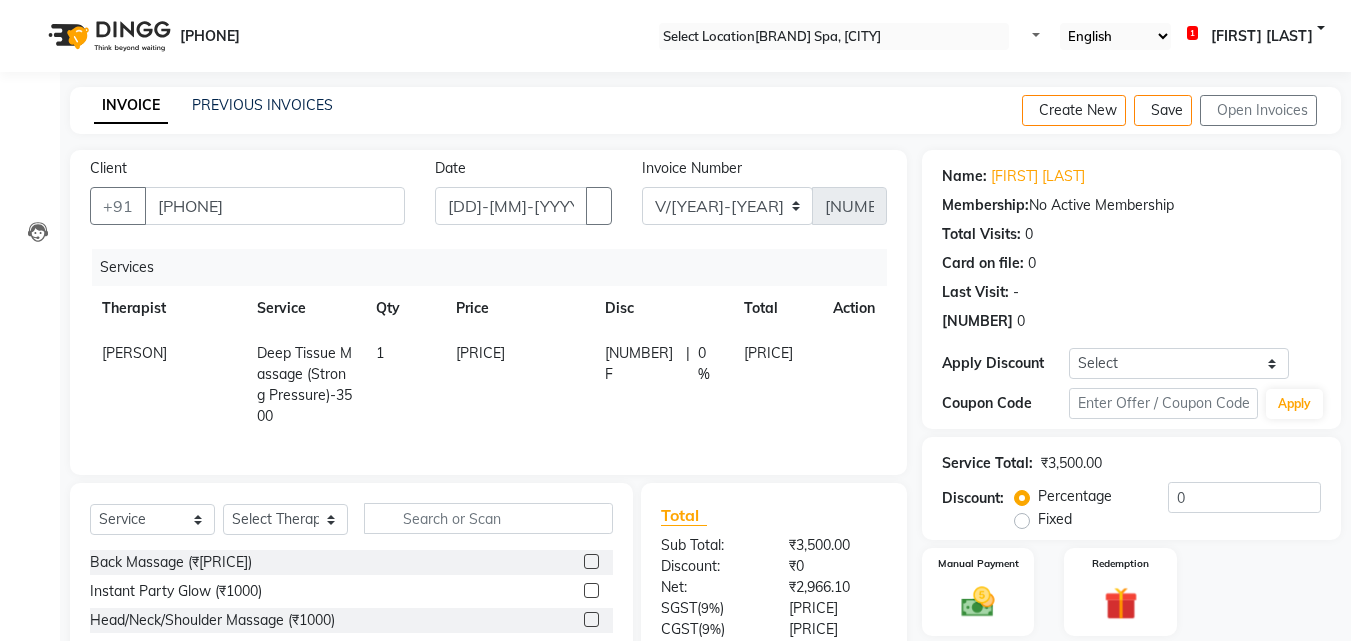 click on "[PRICE]" at bounding box center (134, 353) 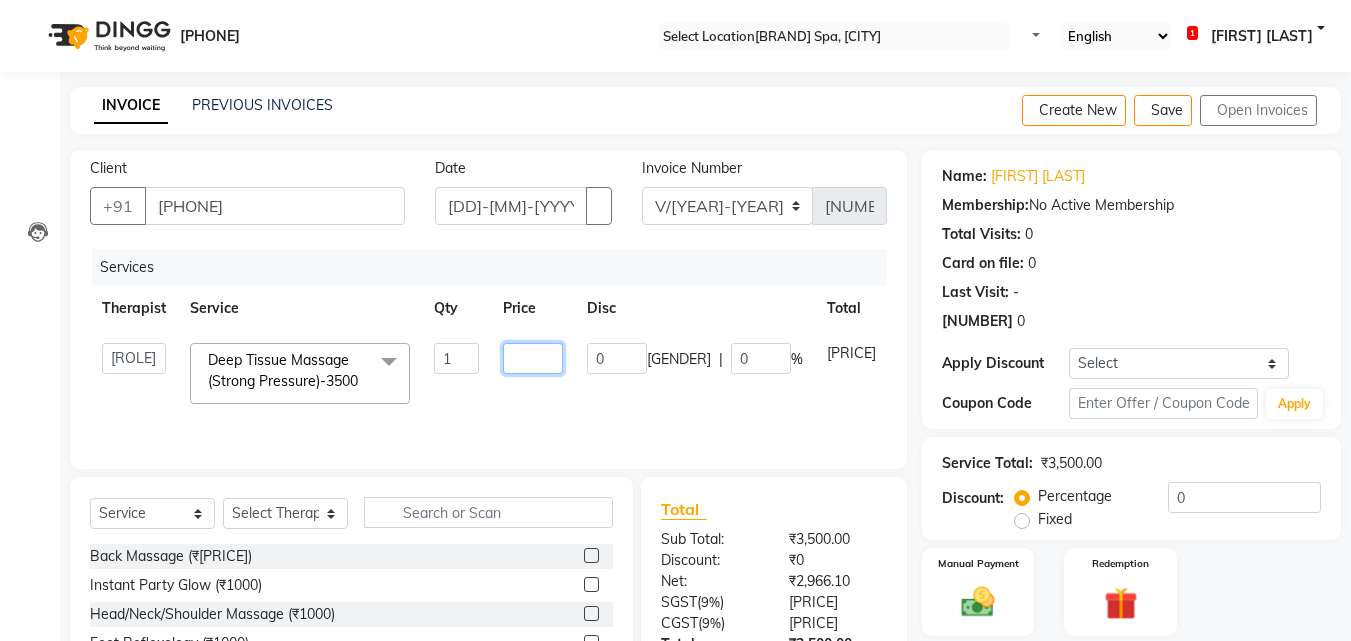 click on "[PRICE]" at bounding box center [456, 358] 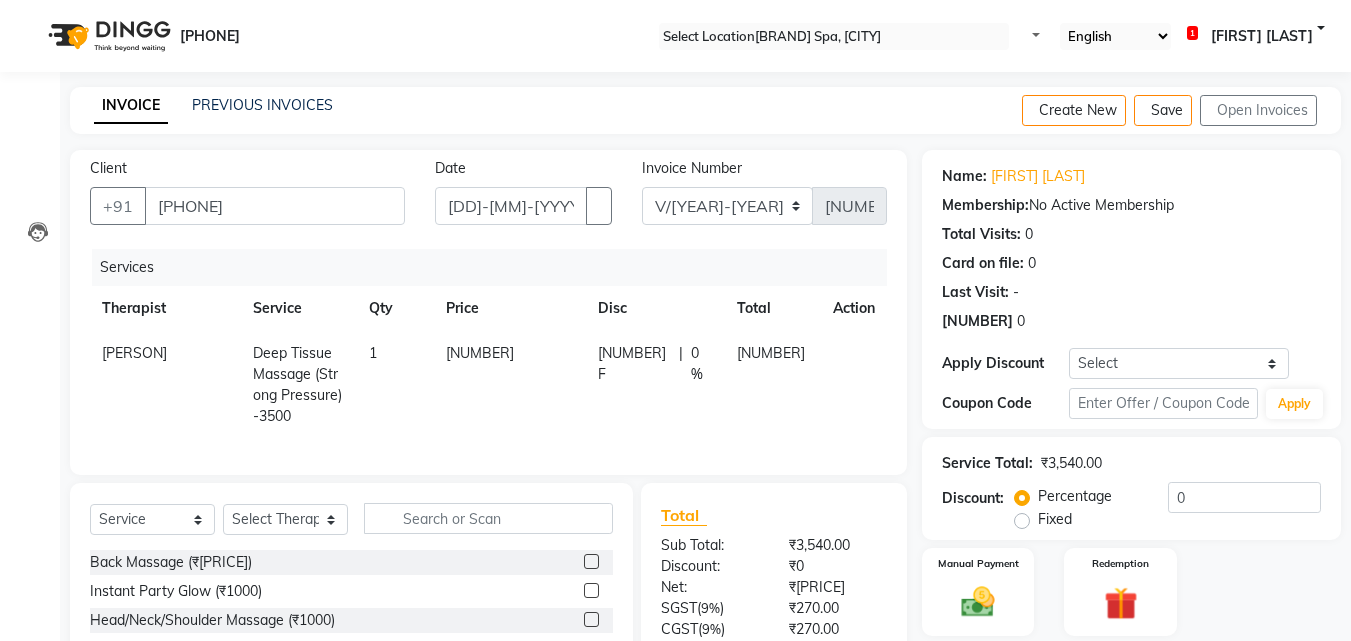 click on "Rinsit Ronra Deep Tissue Massage (Strong Pressure)-3500 1 3540 0 F | 0 % 3540" at bounding box center (488, 385) 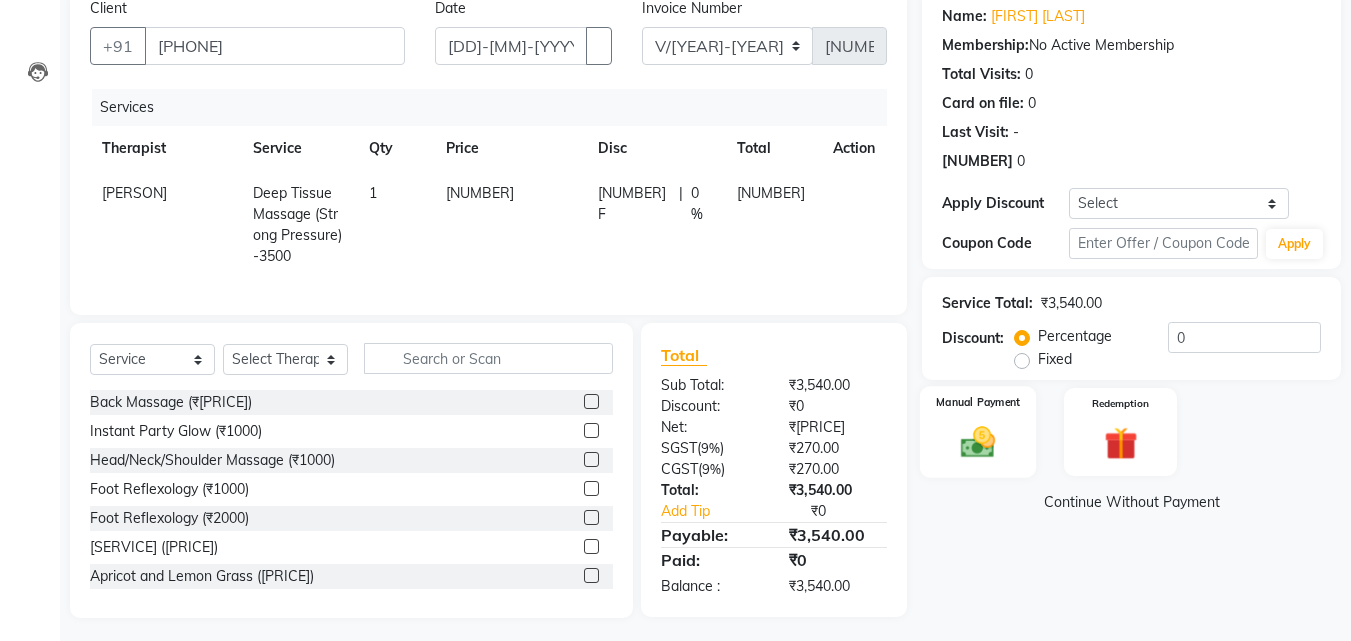 click on "Manual Payment" at bounding box center (978, 432) 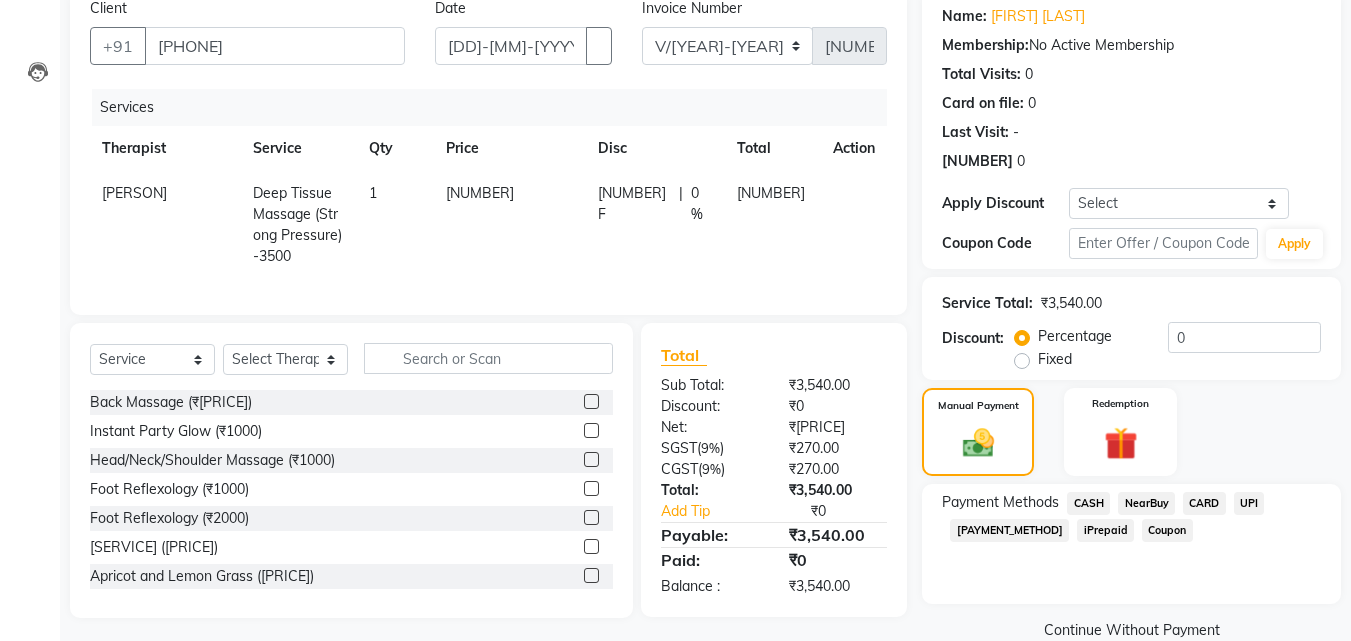 scroll, scrollTop: 201, scrollLeft: 0, axis: vertical 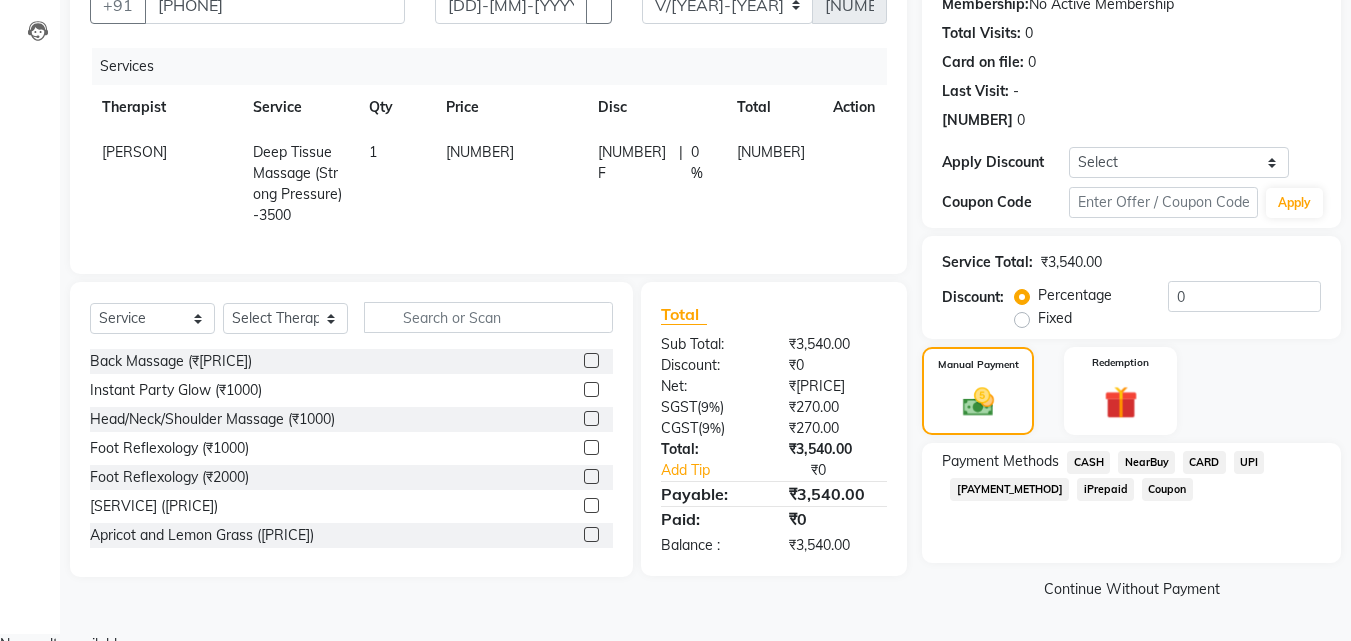 click on "[PAYMENT_METHOD]" at bounding box center (1088, 462) 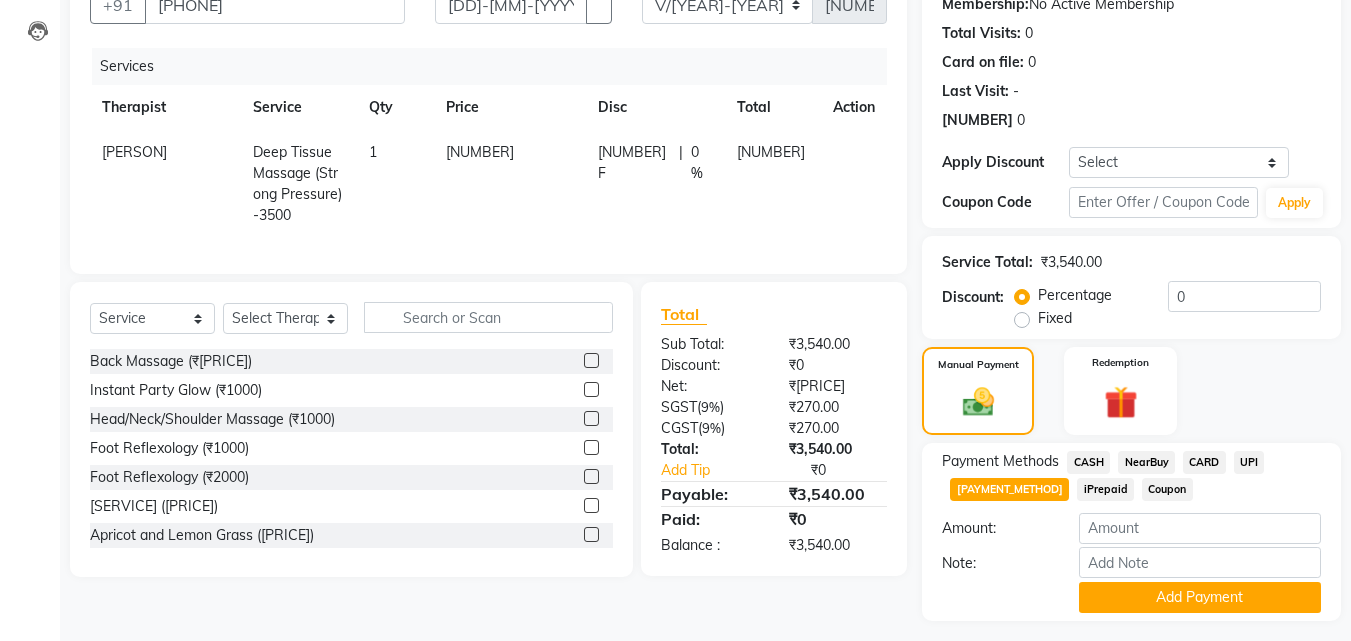 scroll, scrollTop: 257, scrollLeft: 0, axis: vertical 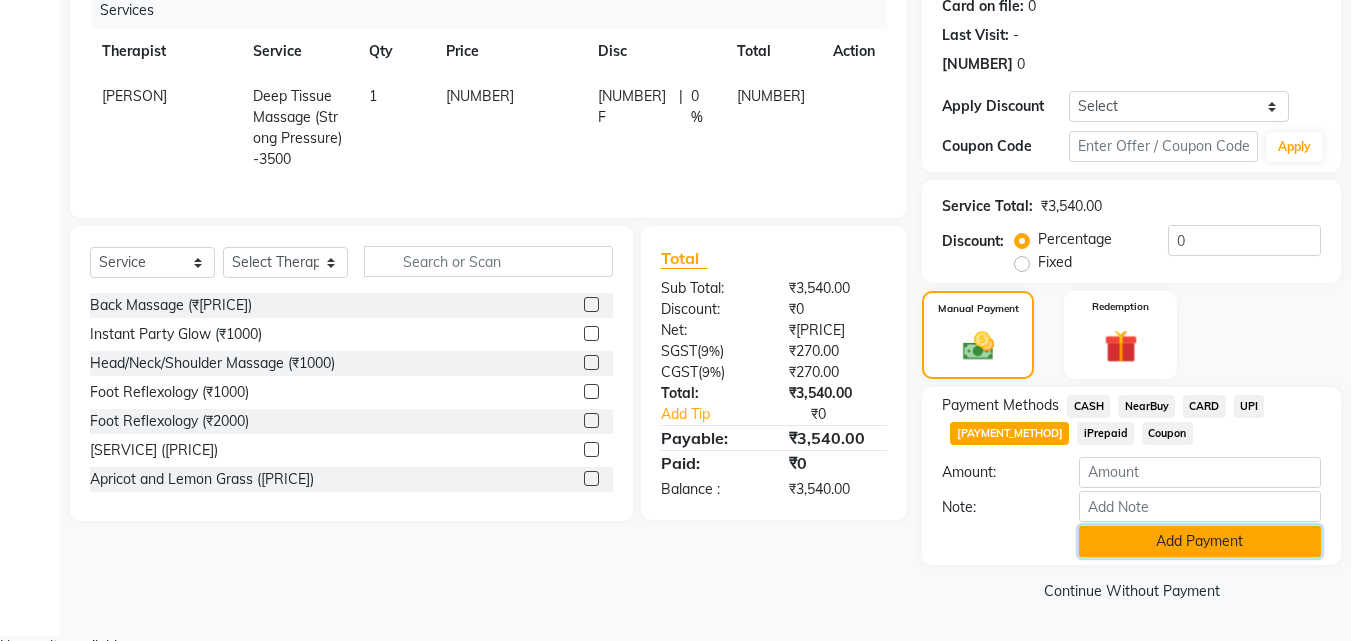 click on "Add Payment" at bounding box center (1200, 541) 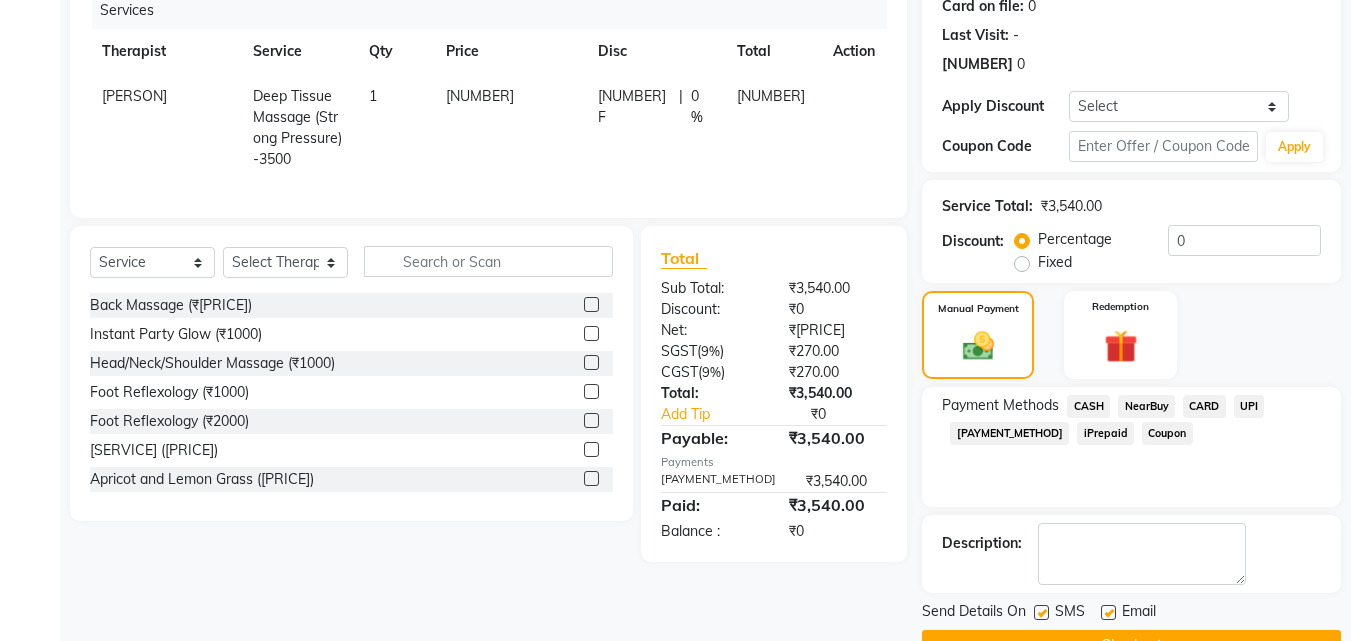 scroll, scrollTop: 314, scrollLeft: 0, axis: vertical 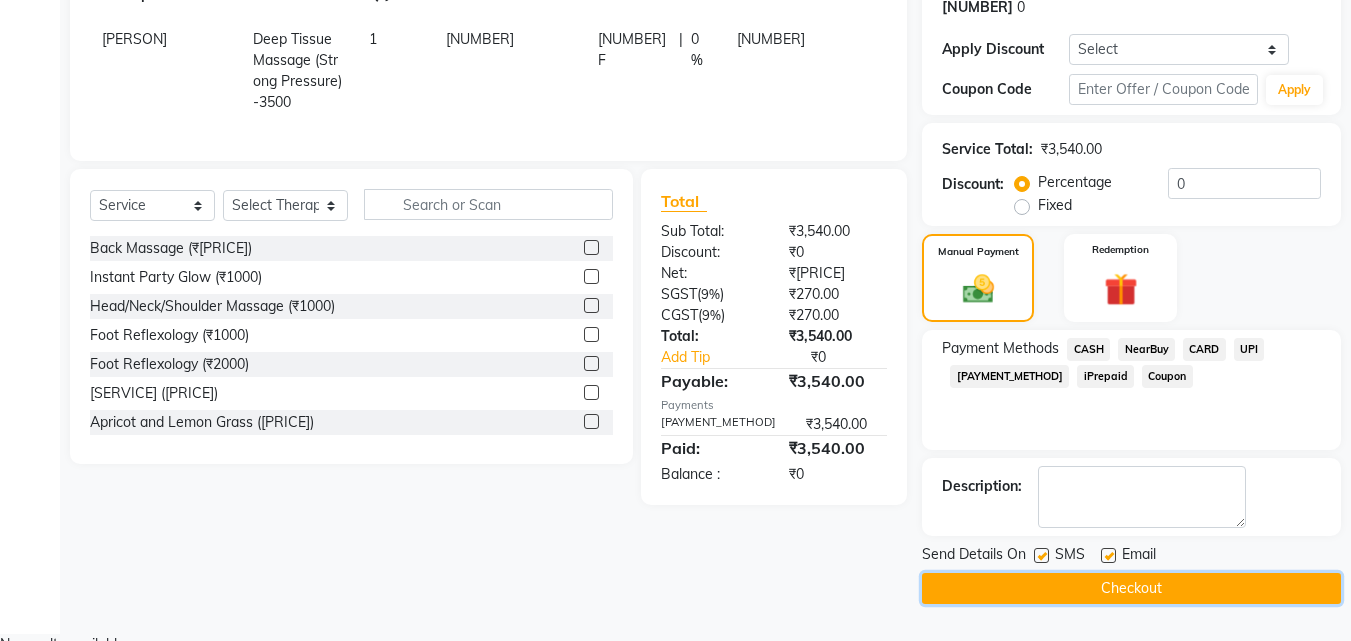 click on "Checkout" at bounding box center (1131, 588) 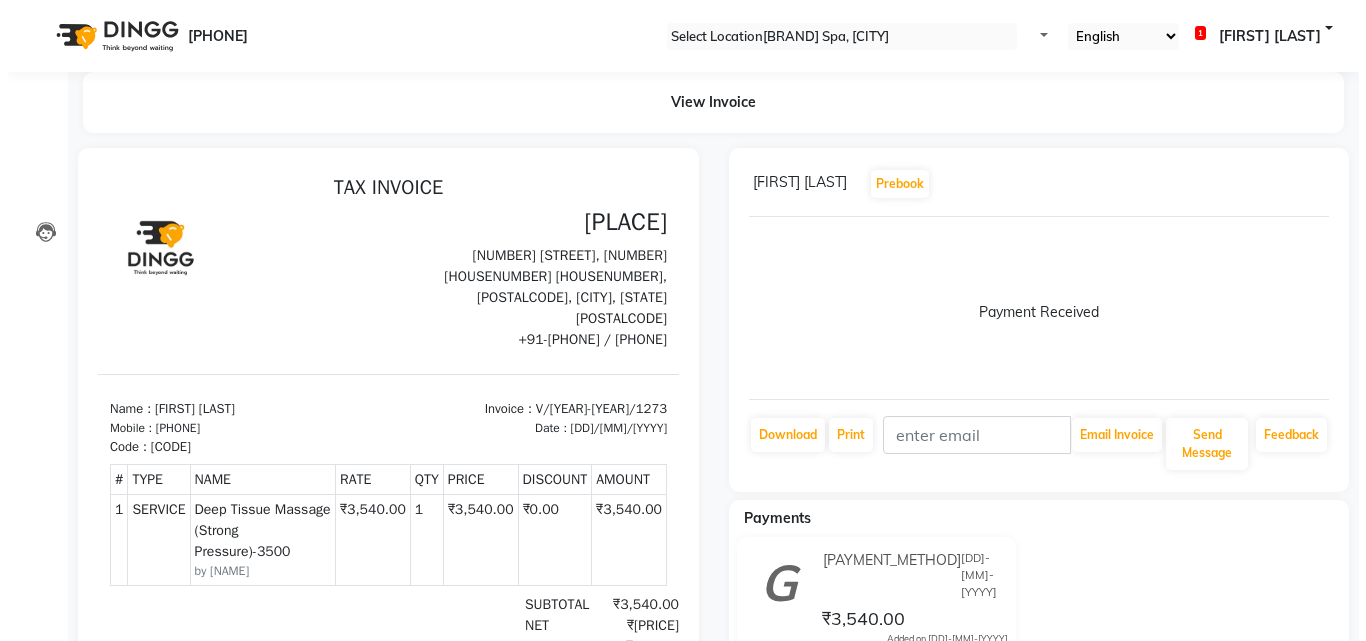 scroll, scrollTop: 0, scrollLeft: 0, axis: both 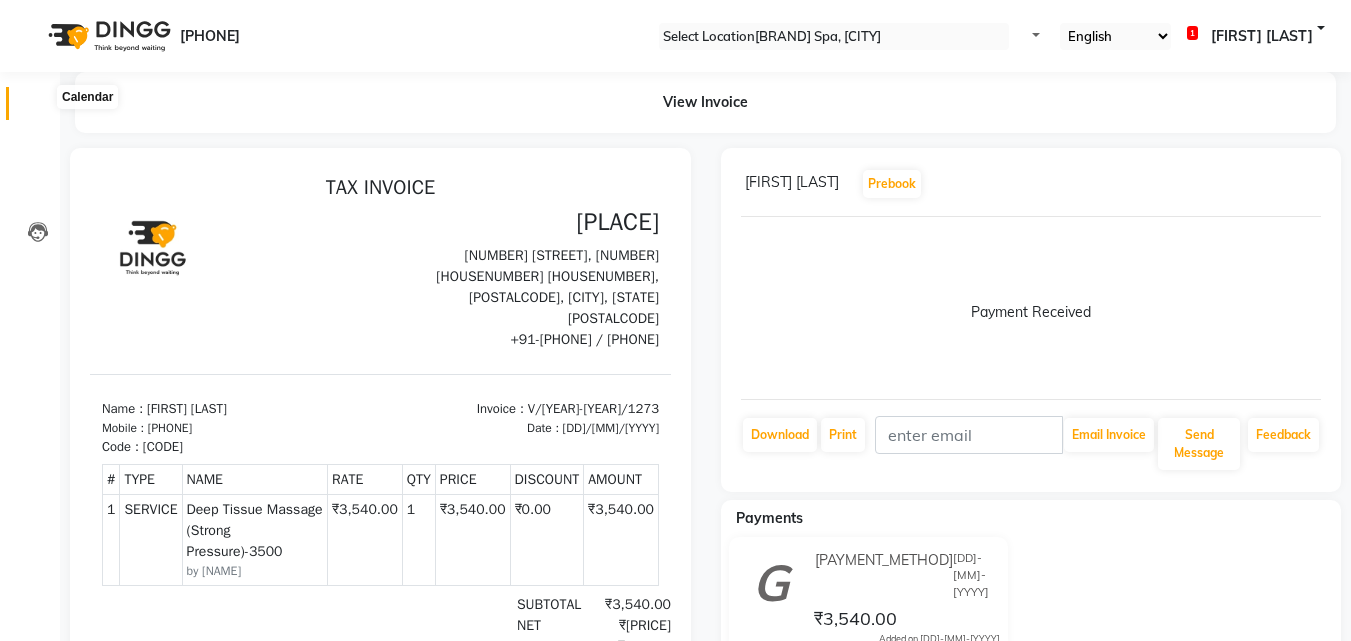 click at bounding box center [38, 108] 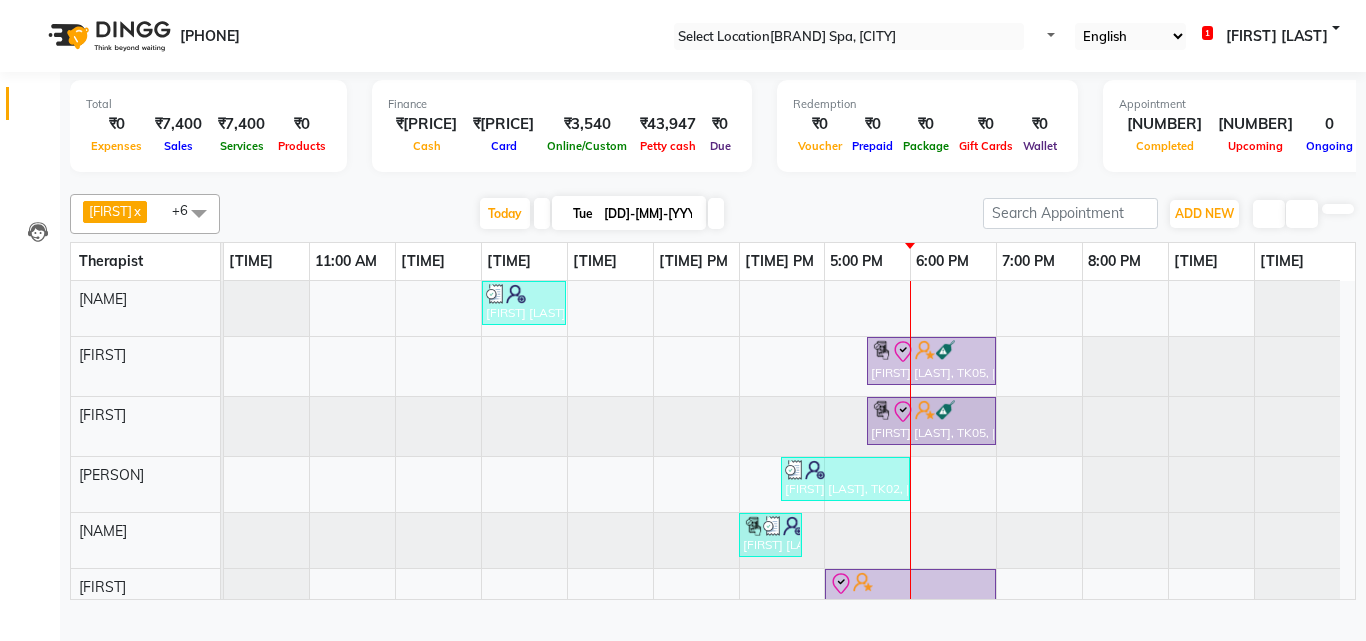 scroll, scrollTop: 67, scrollLeft: 0, axis: vertical 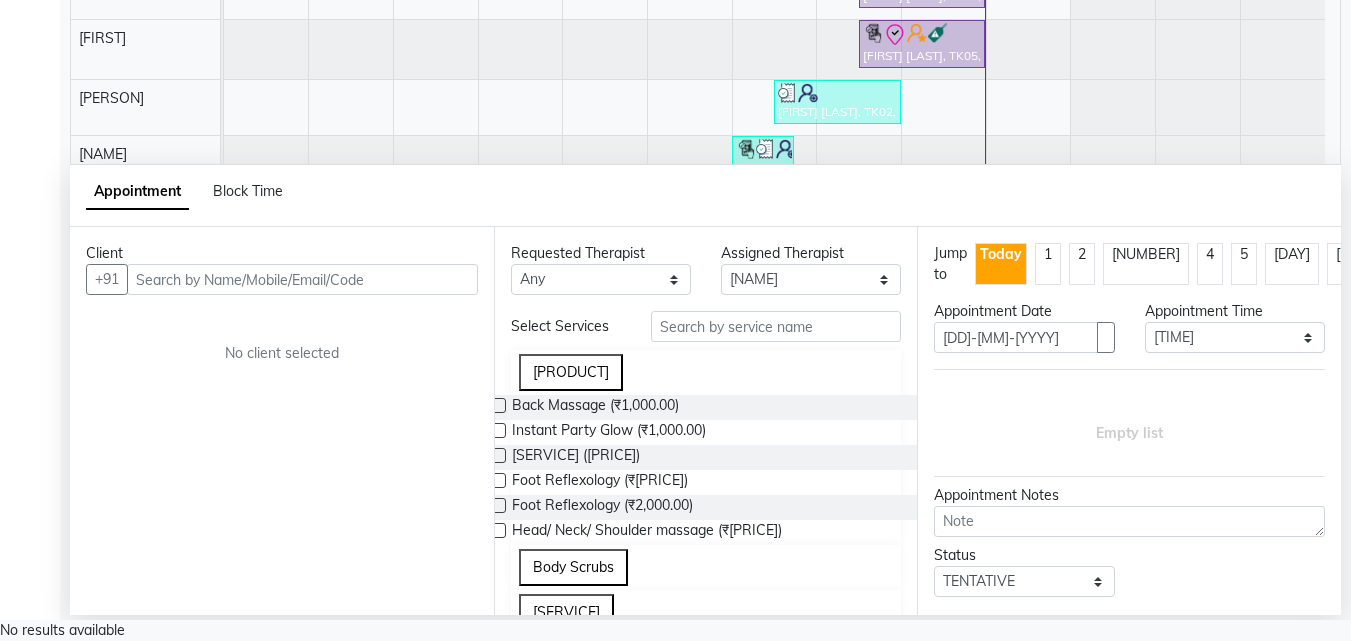 click at bounding box center (302, 279) 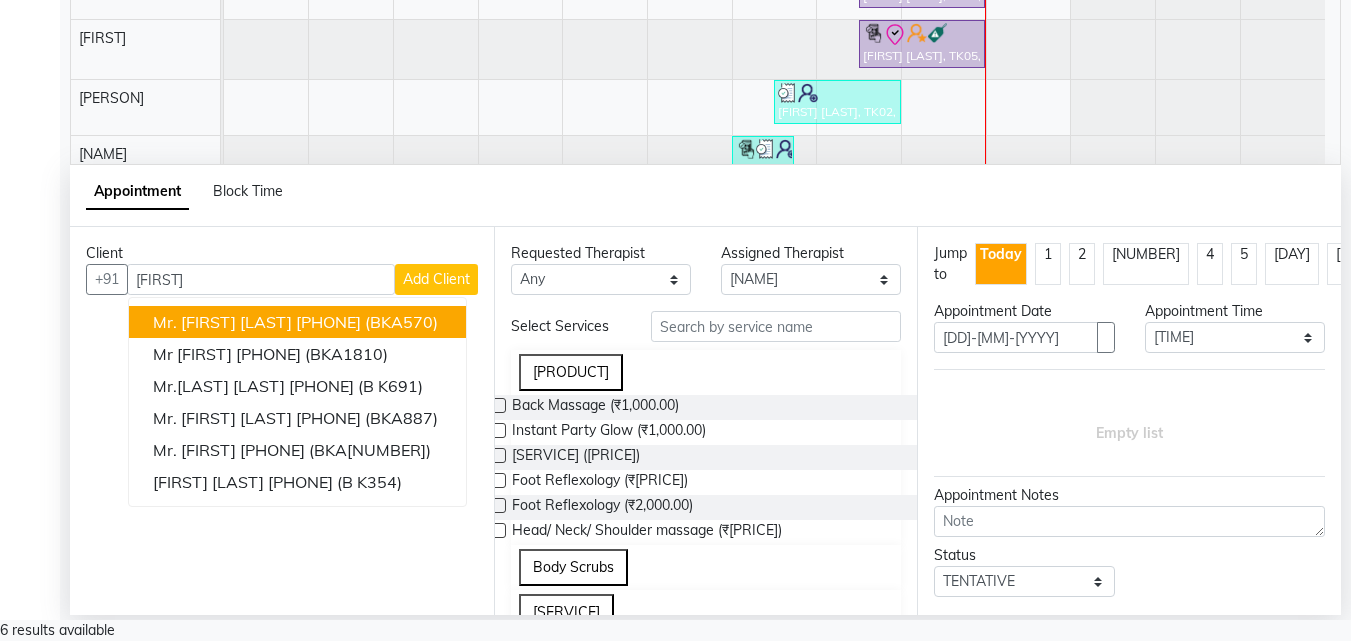 click on "(BKA570)" at bounding box center [401, 322] 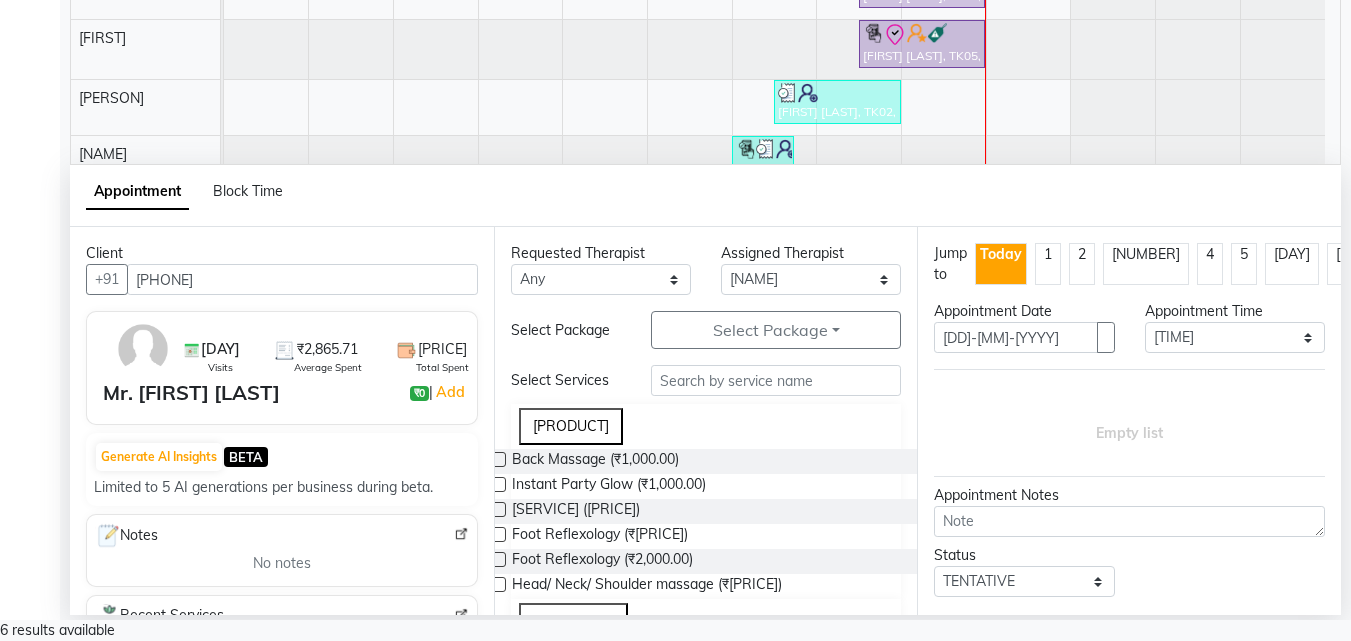 type on "[PHONE]" 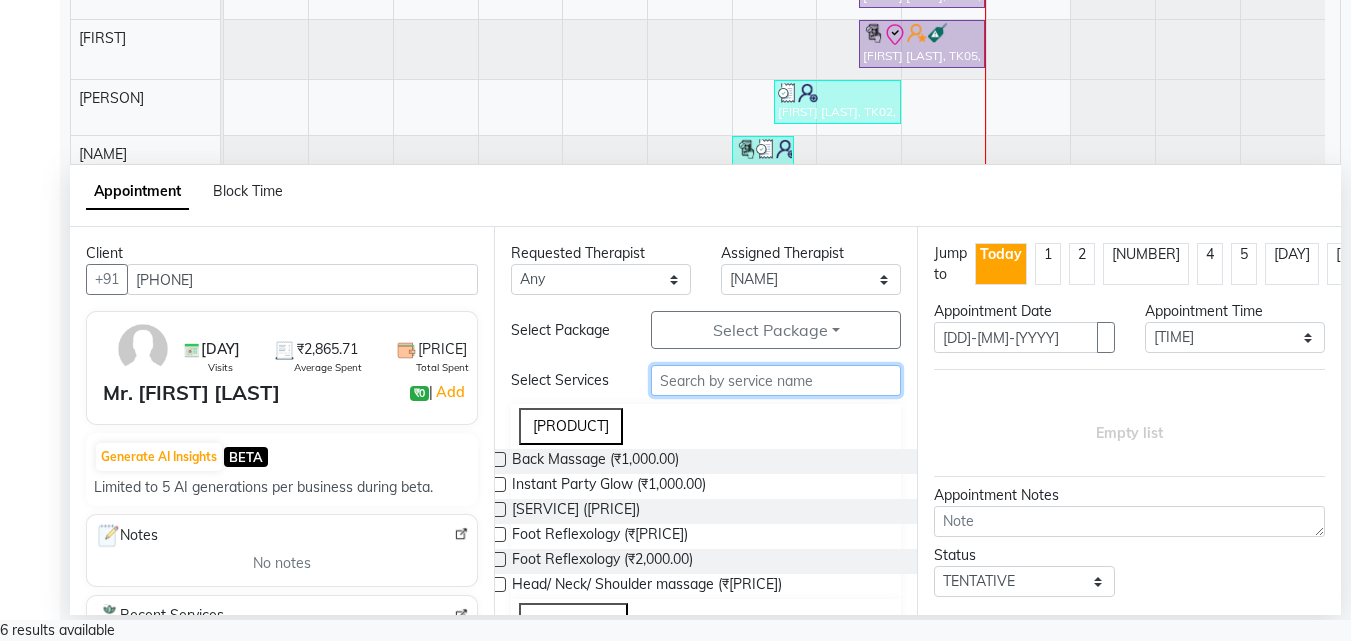 click at bounding box center (776, 380) 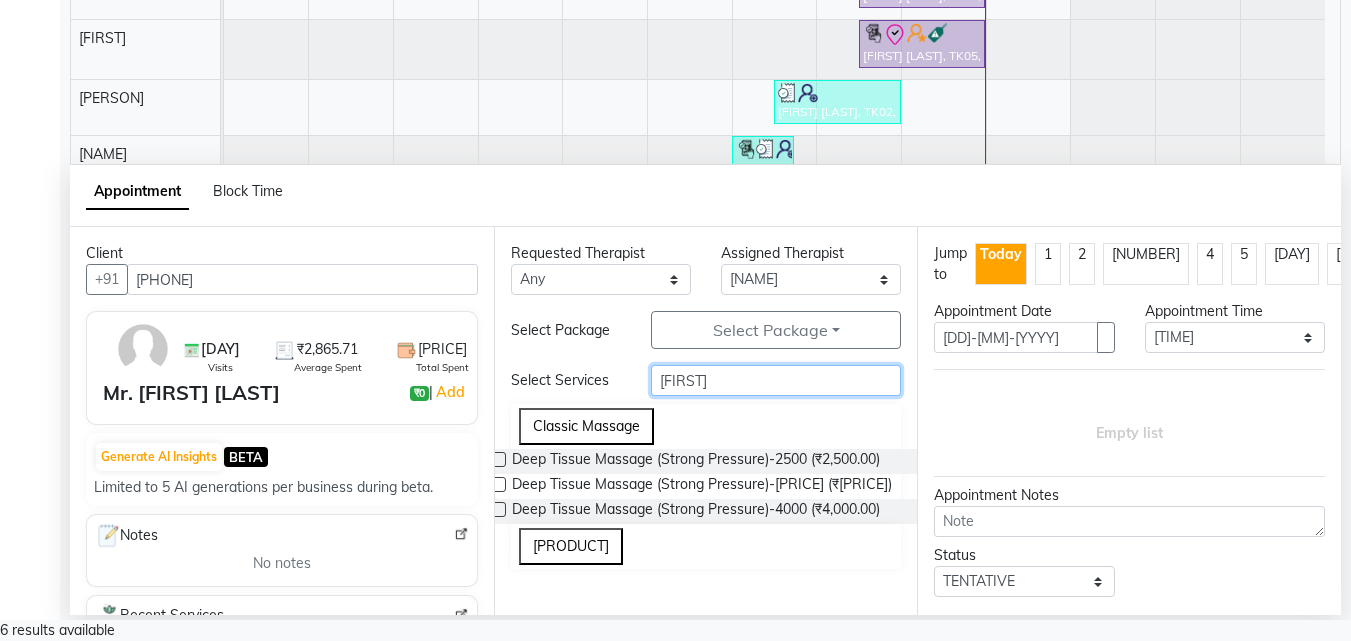 type on "[FIRST]" 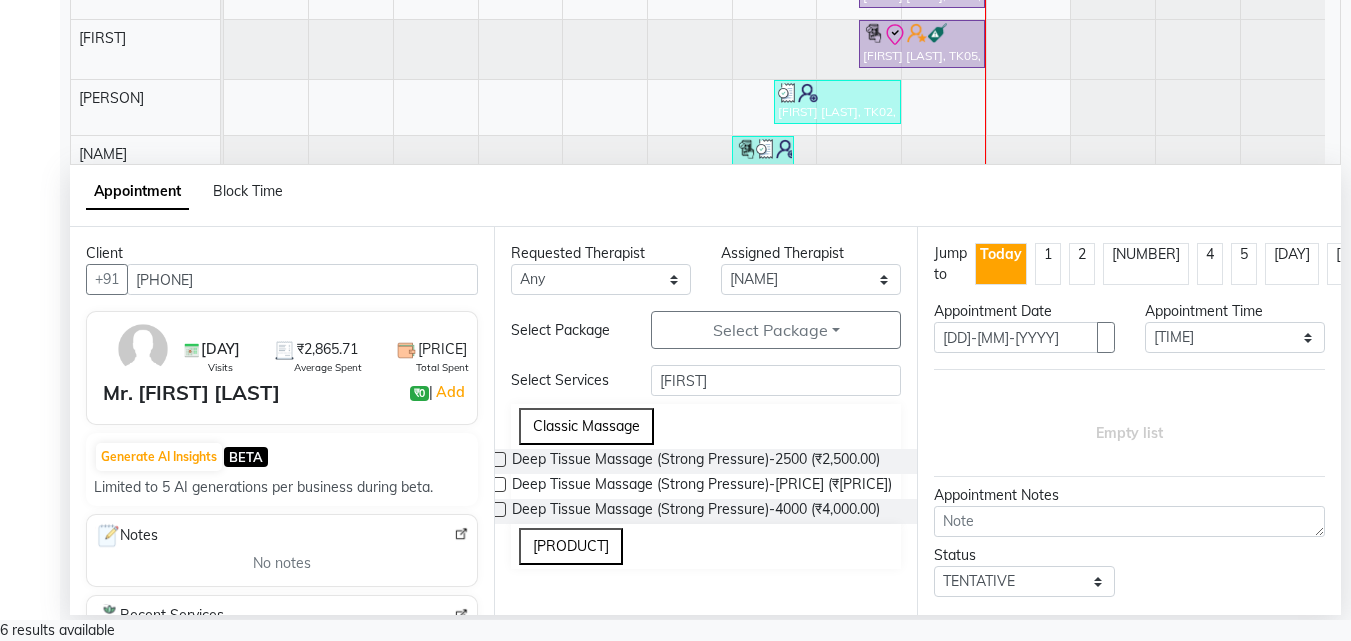 click on "Requested Therapist Any [NAME] [NAME] [NAME] [NAME] [NAME] [NAME] [NAME] [NAME] Assigned Therapist Select [NAME] [NAME] [NAME] [NAME] [NAME] [NAME] [NAME] [NAME] [NAME] Select Package Select Package Toggle Dropdown Peace 10 Hours Select Services dee Classic Massage Deep Tissue Massage (Strong Pressure)-[PRICE] (₹[PRICE]) Deep Tissue Massage (Strong Pressure)-[PRICE] (₹[PRICE]) Deep Tissue Massage (Strong Pressure)-[PRICE] (₹[PRICE]) Ban Sabai Rituals" at bounding box center (706, 421) 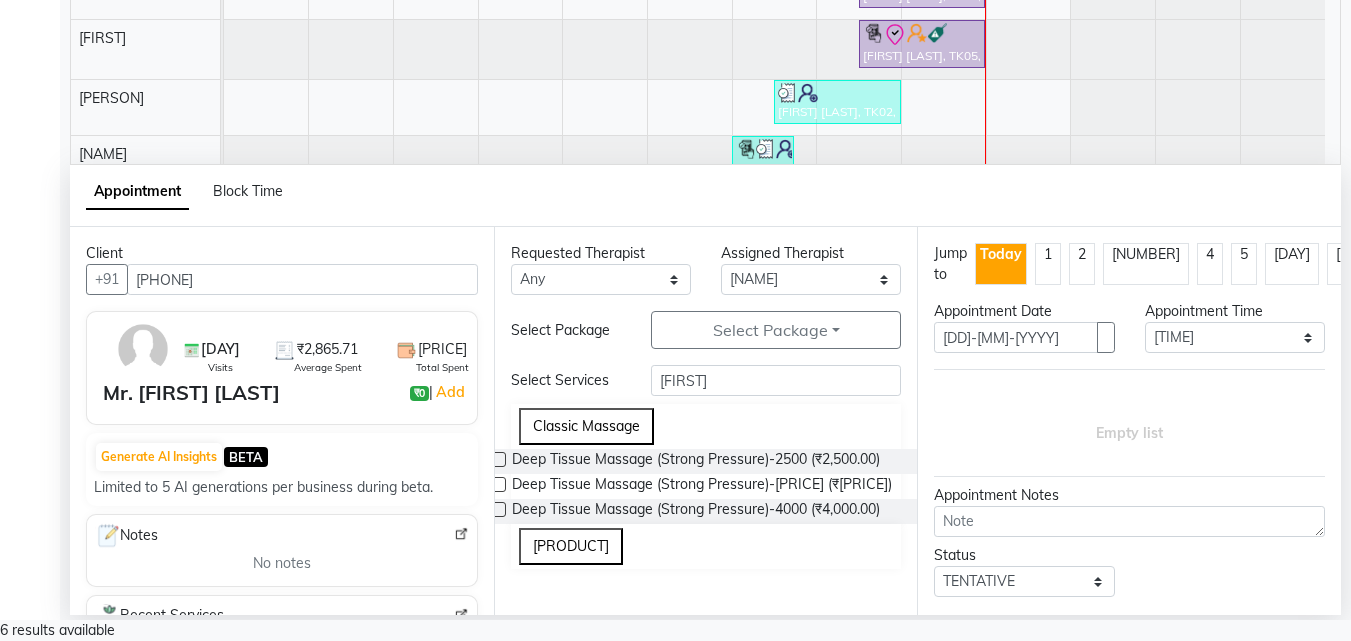 click at bounding box center (498, 459) 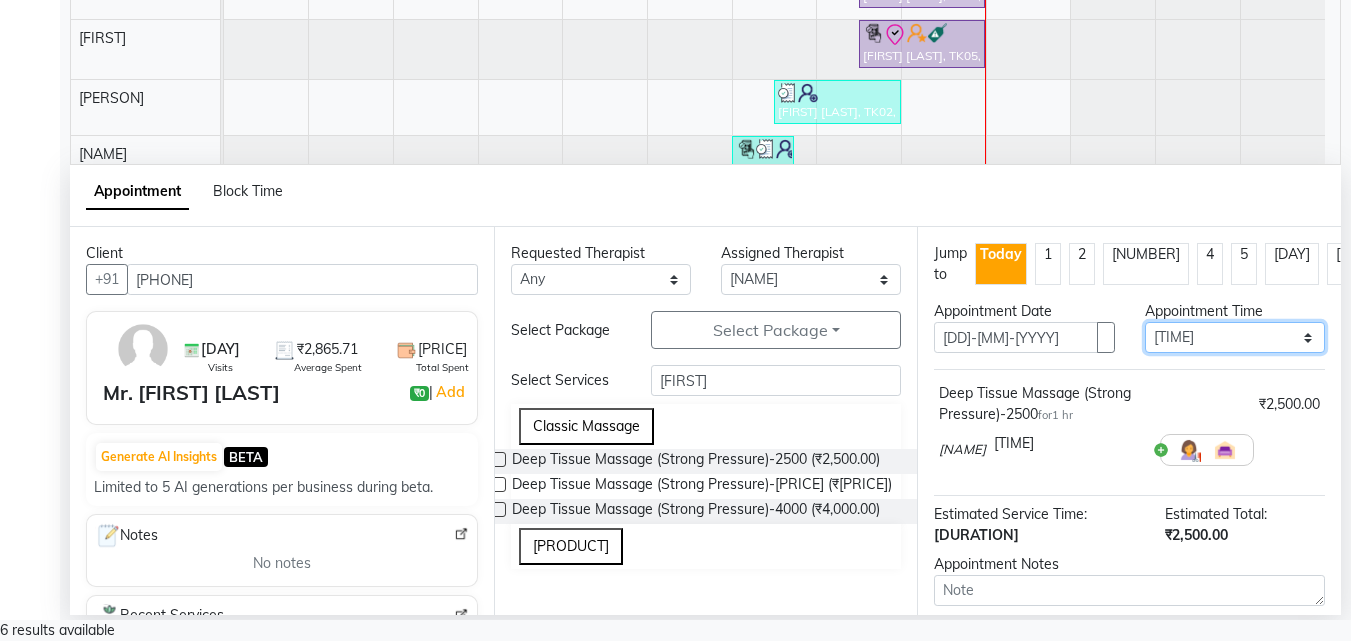 click on "Select 11:00 AM 11:05 AM 11:10 AM 11:15 AM 11:20 AM 11:25 AM 11:30 AM 11:35 AM 11:40 AM 11:45 AM 11:50 AM 11:55 AM 12:00 PM 12:05 PM 12:10 PM 12:15 PM 12:20 PM 12:25 PM 12:30 PM 12:35 PM 12:40 PM 12:45 PM 12:50 PM 12:55 PM 01:00 PM 01:05 PM 01:10 PM 01:15 PM 01:20 PM 01:25 PM 01:30 PM 01:35 PM 01:40 PM 01:45 PM 01:50 PM 01:55 PM 02:00 PM 02:05 PM 02:10 PM 02:15 PM 02:20 PM 02:25 PM 02:30 PM 02:35 PM 02:40 PM 02:45 PM 02:50 PM 02:55 PM 03:00 PM 03:05 PM 03:10 PM 03:15 PM 03:20 PM 03:25 PM 03:30 PM 03:35 PM 03:40 PM 03:45 PM 03:50 PM 03:55 PM 04:00 PM 04:05 PM 04:10 PM 04:15 PM 04:20 PM 04:25 PM 04:30 PM 04:35 PM 04:40 PM 04:45 PM 04:50 PM 04:55 PM 05:00 PM 05:05 PM 05:10 PM 05:15 PM 05:20 PM 05:25 PM 05:30 PM 05:35 PM 05:40 PM 05:45 PM 05:50 PM 05:55 PM 06:00 PM 06:05 PM 06:10 PM 06:15 PM 06:20 PM 06:25 PM 06:30 PM 06:35 PM 06:40 PM 06:45 PM 06:50 PM 06:55 PM 07:00 PM 07:05 PM 07:10 PM 07:15 PM 07:20 PM 07:25 PM 07:30 PM 07:35 PM 07:40 PM 07:45 PM 07:50 PM 07:55 PM 08:00 PM 08:05 PM 08:10 PM 08:15 PM 08:20 PM" at bounding box center [1235, 337] 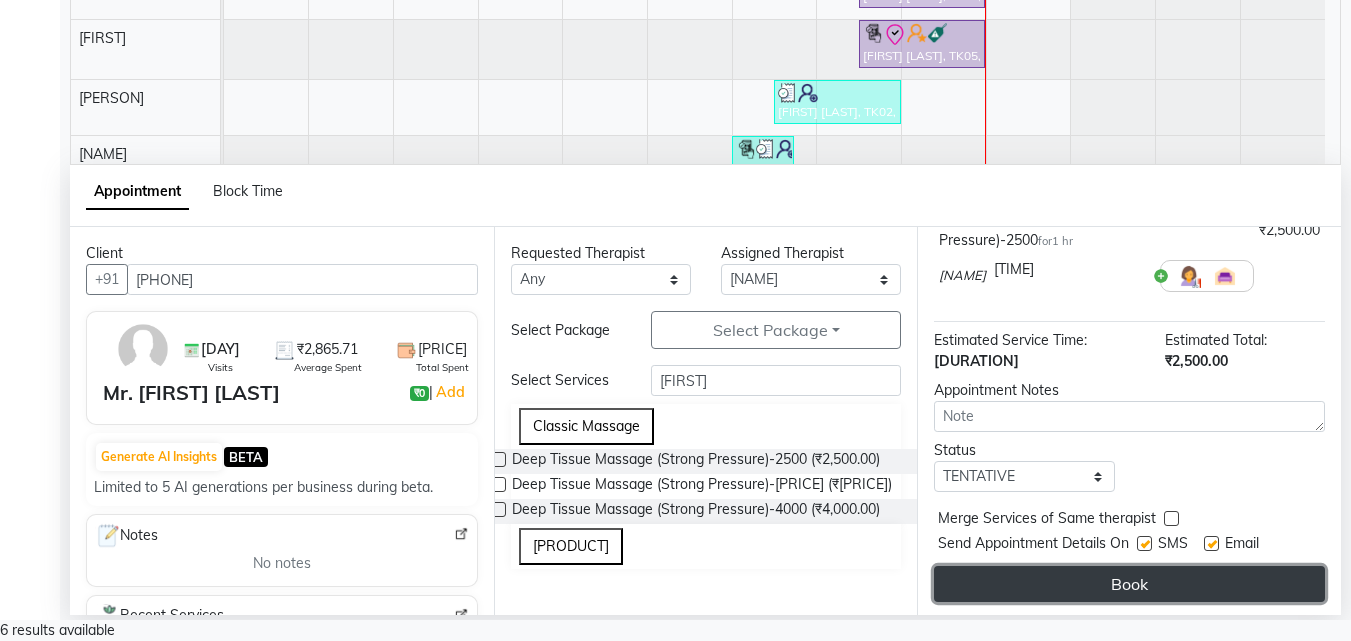 click on "Book" at bounding box center (1129, 584) 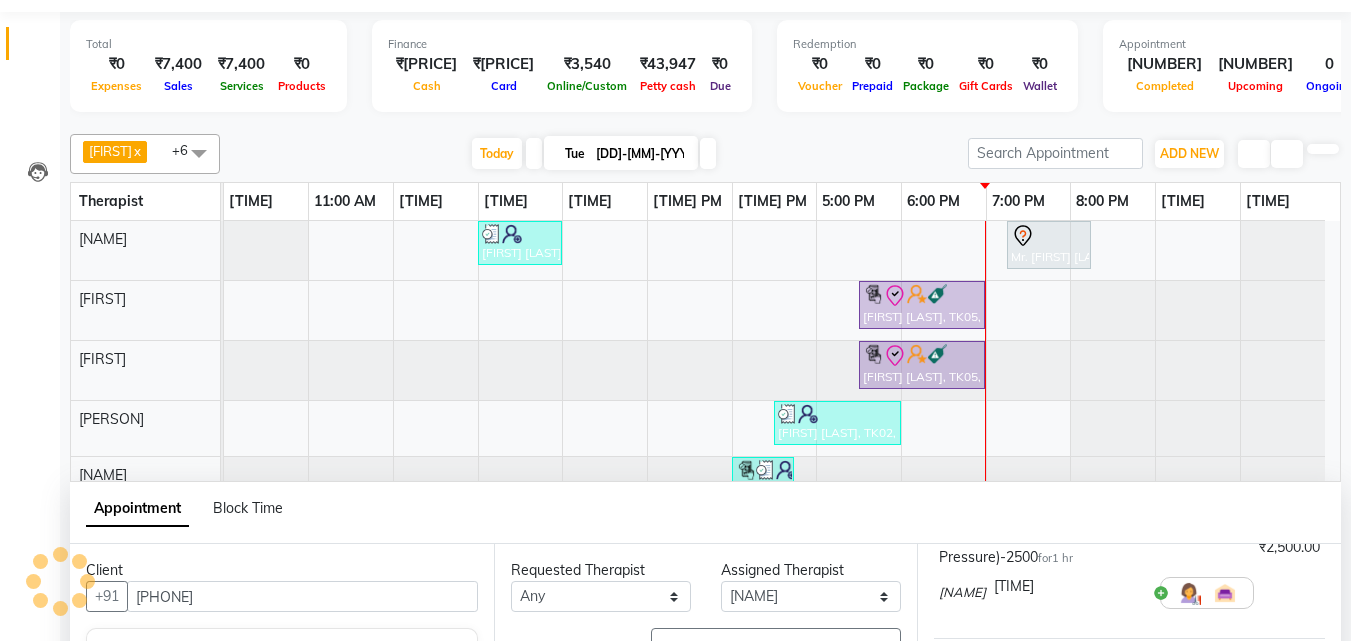 scroll, scrollTop: 0, scrollLeft: 0, axis: both 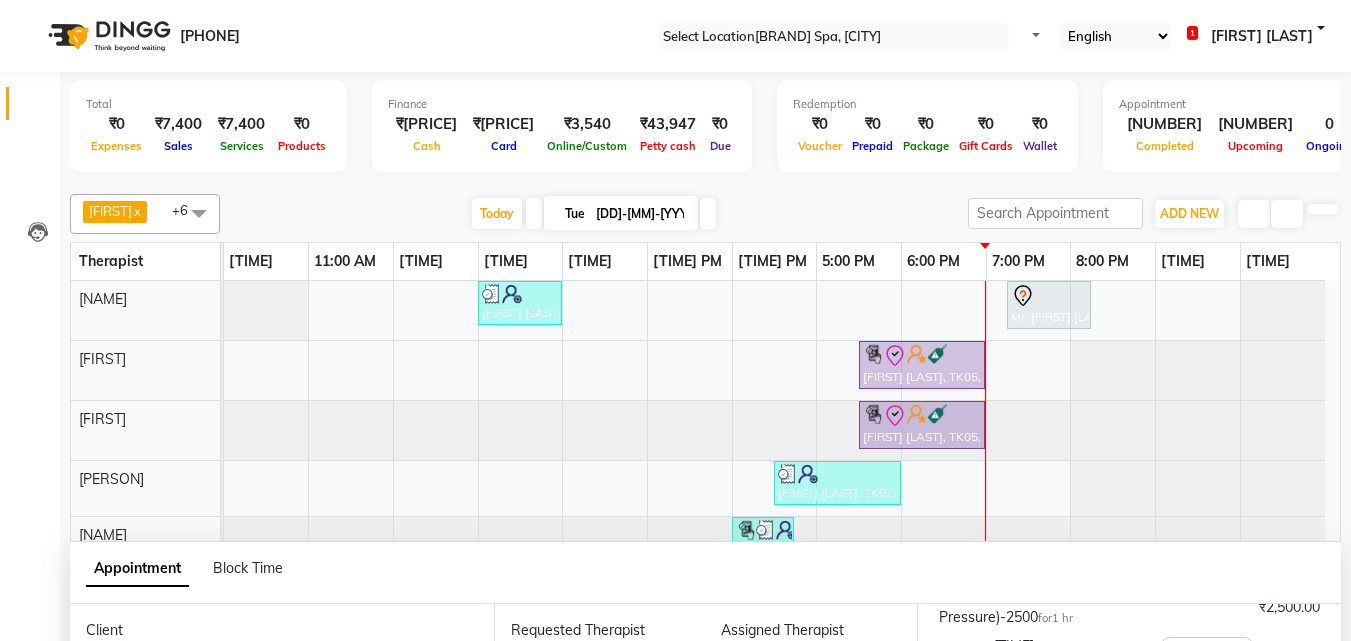 click on "View Profile" at bounding box center (50, 1010) 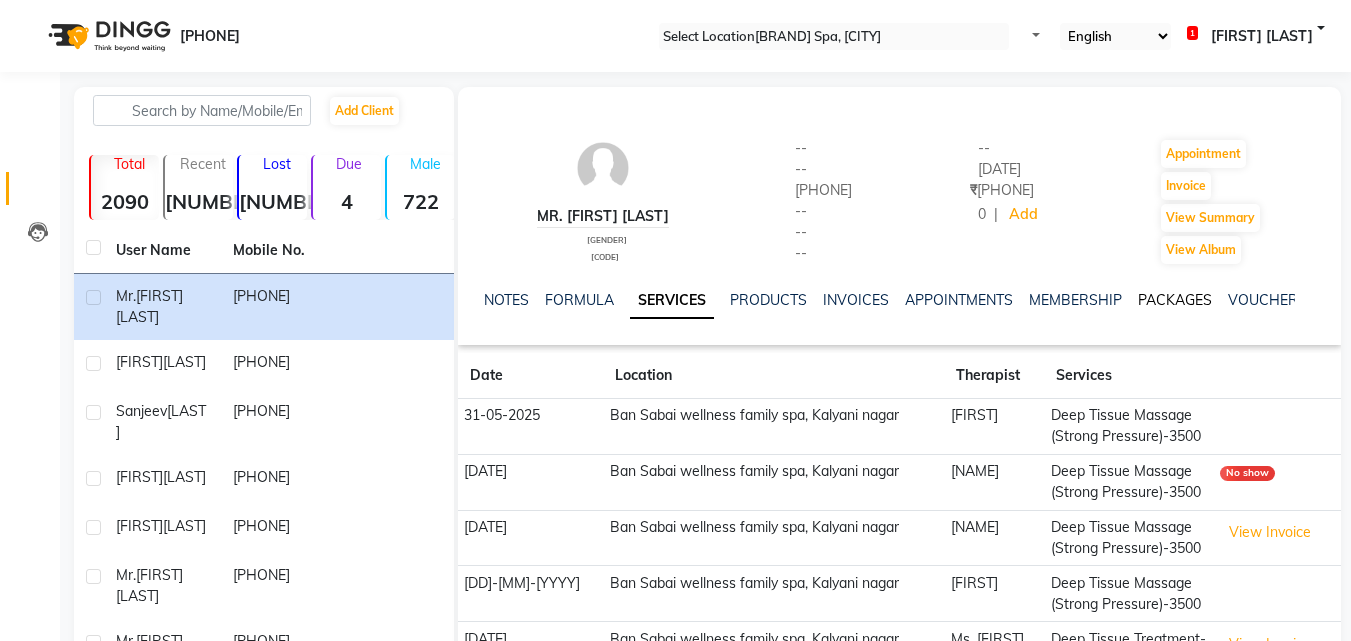 click on "PACKAGES" at bounding box center (1175, 300) 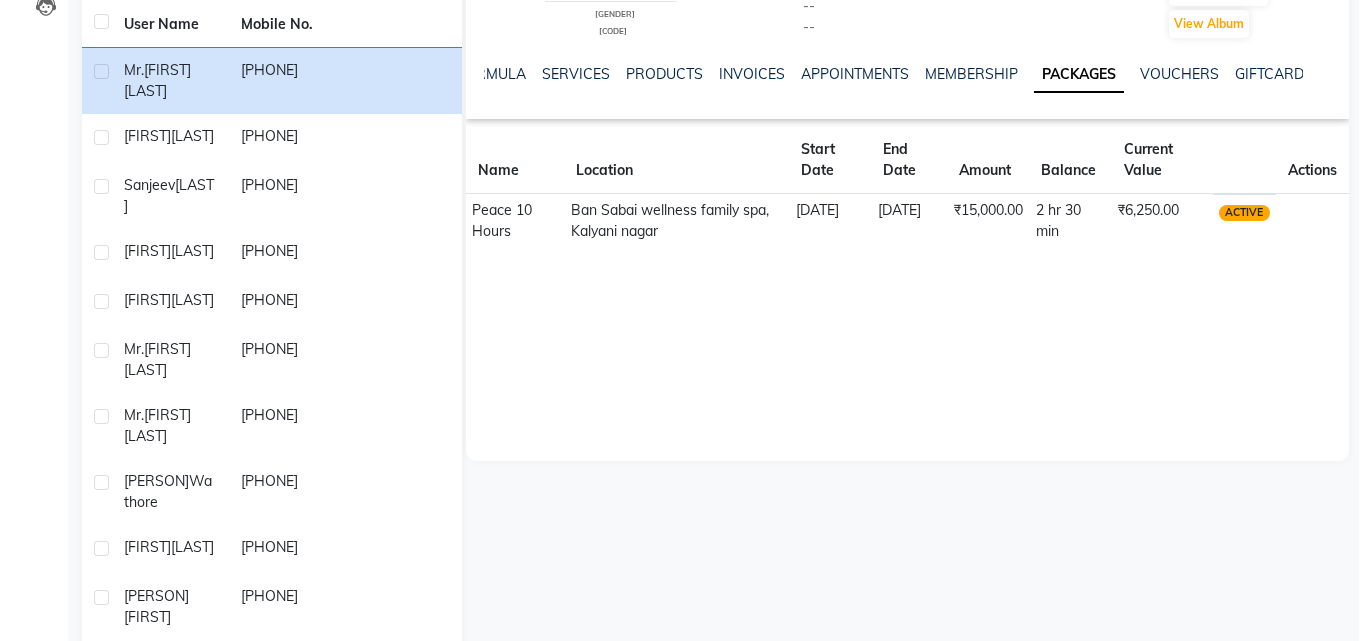 scroll, scrollTop: 0, scrollLeft: 0, axis: both 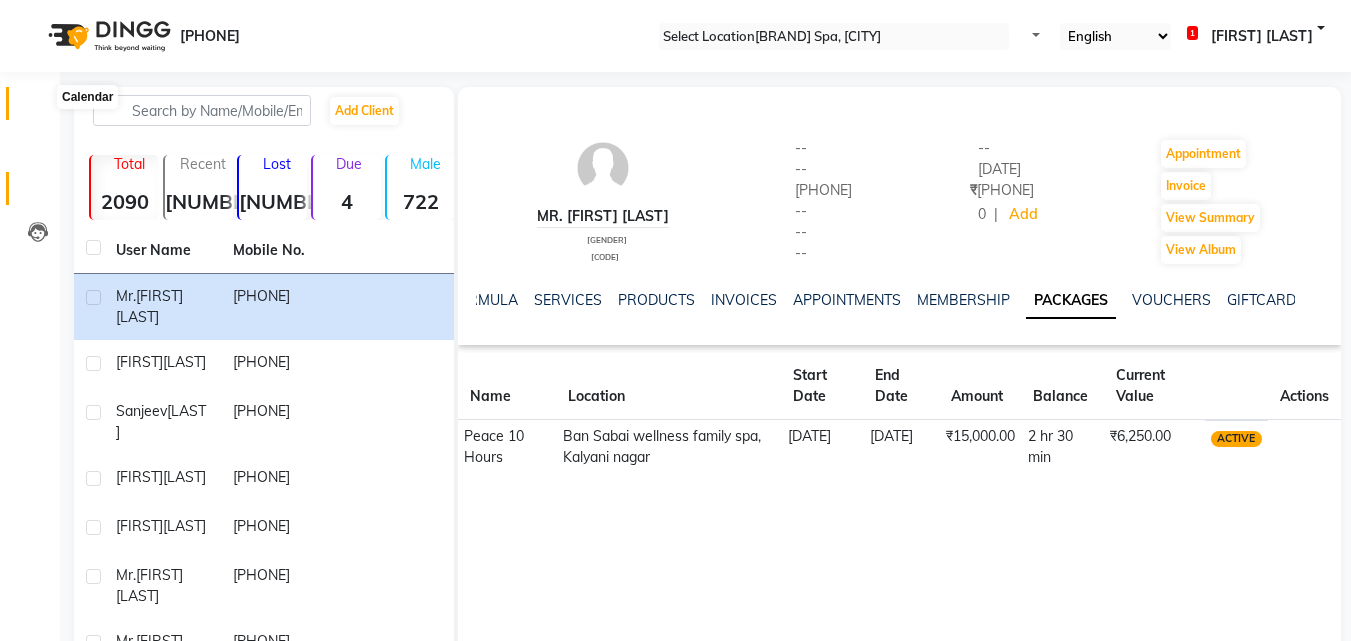 click at bounding box center (38, 108) 